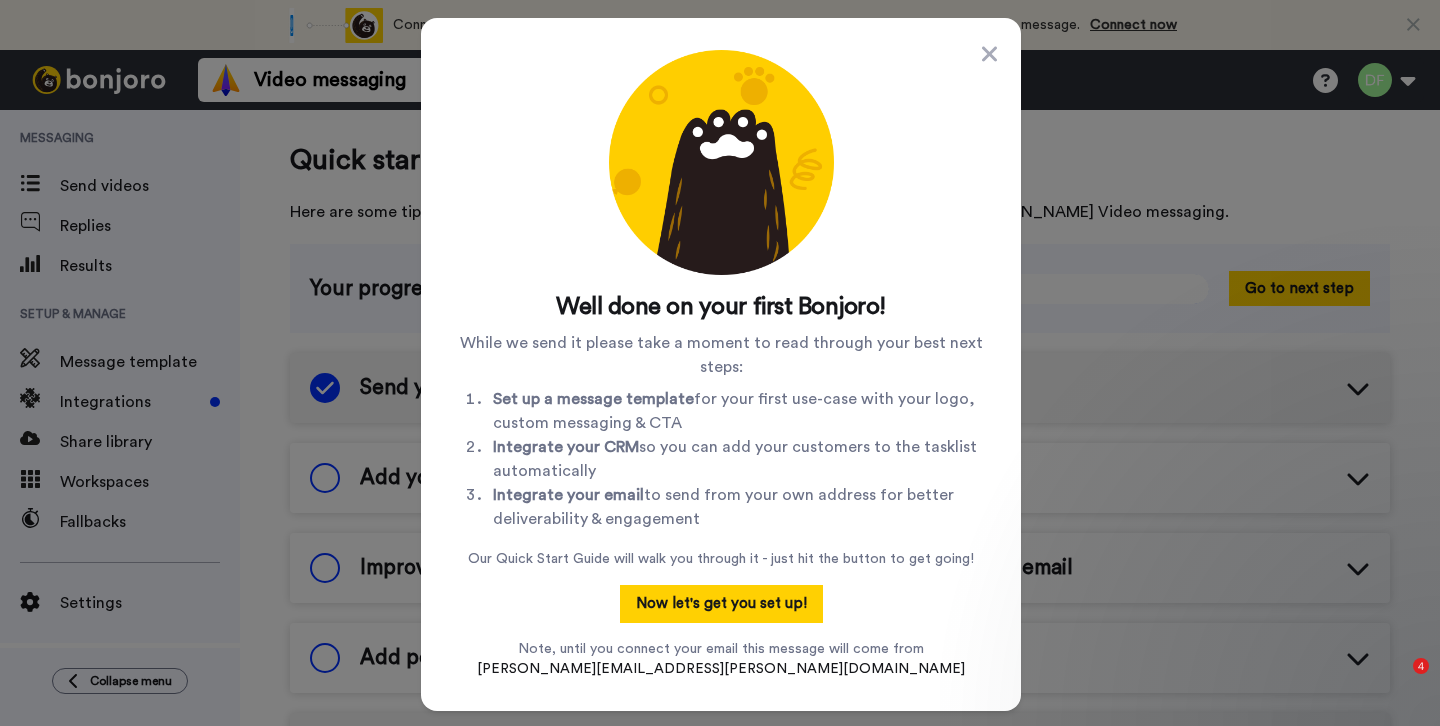 scroll, scrollTop: 0, scrollLeft: 0, axis: both 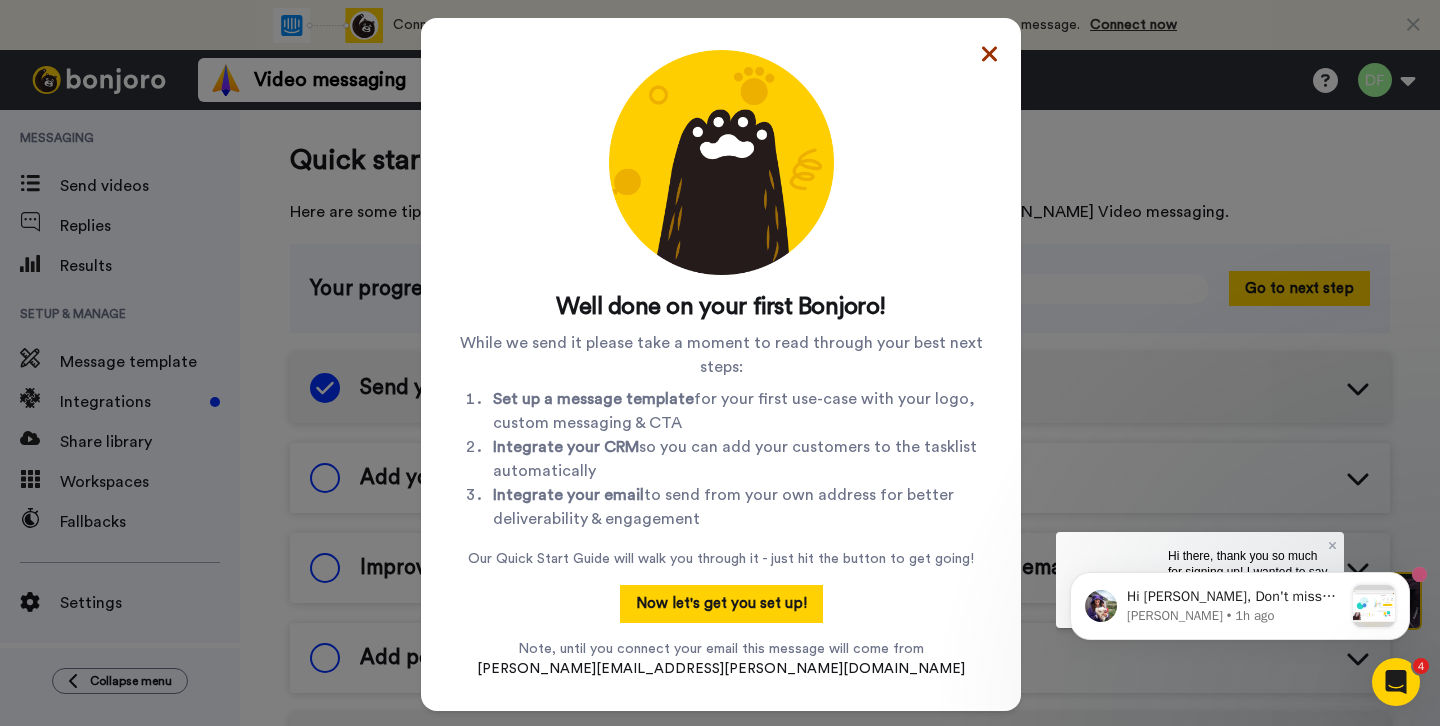 click 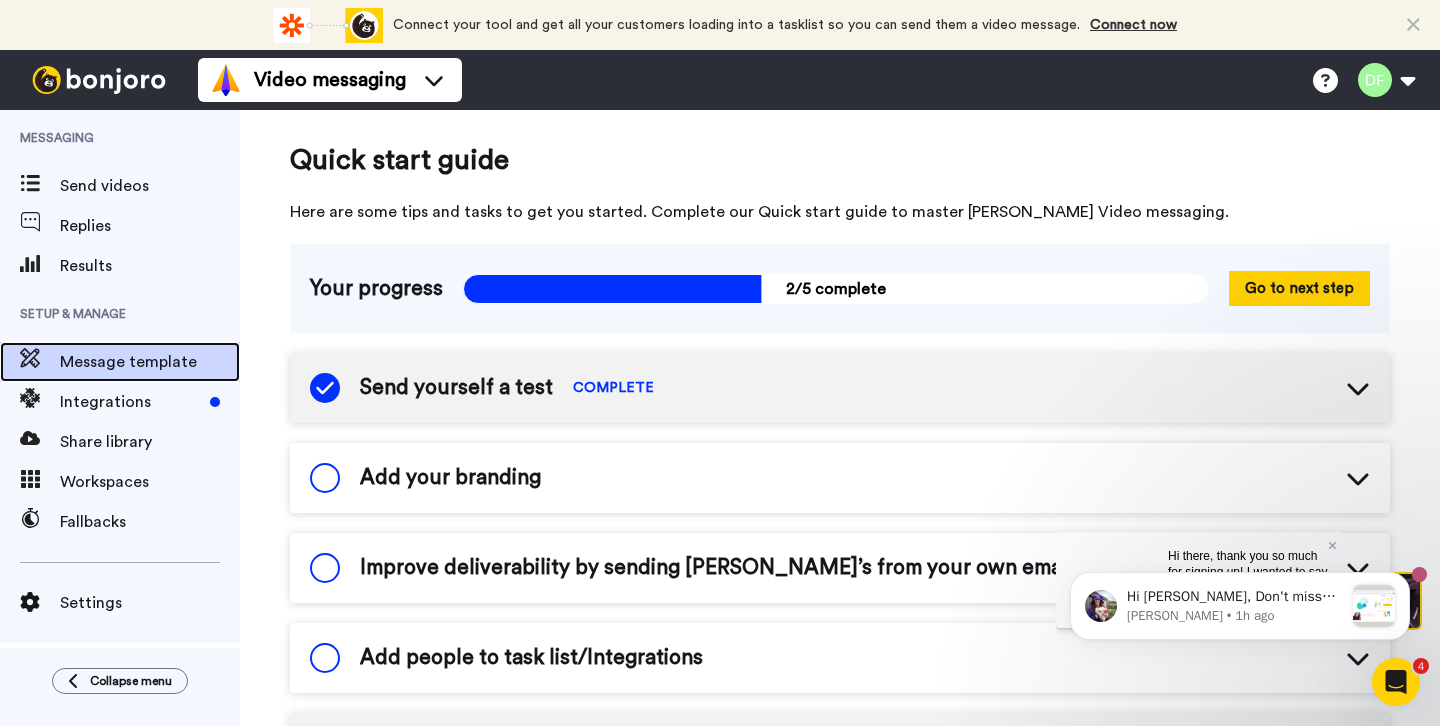 click on "Message template" at bounding box center [150, 362] 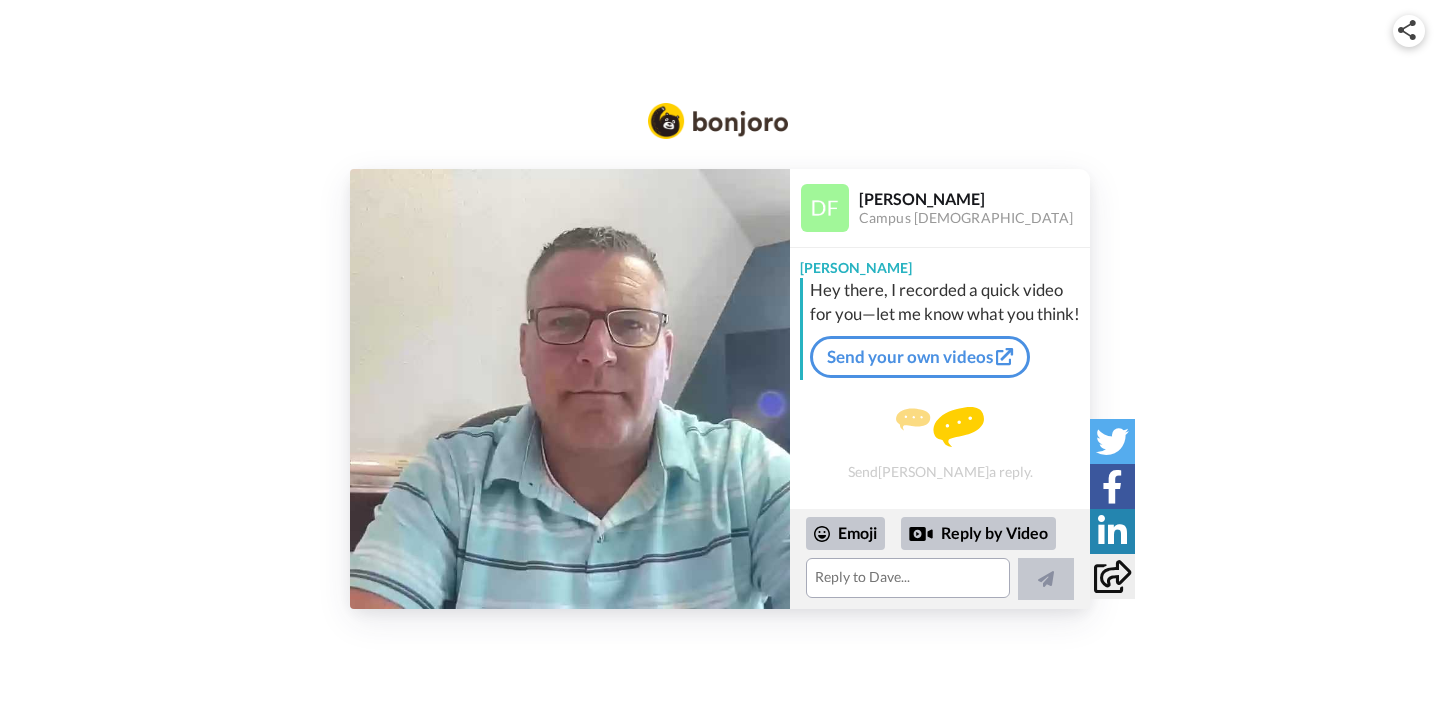 scroll, scrollTop: 0, scrollLeft: 0, axis: both 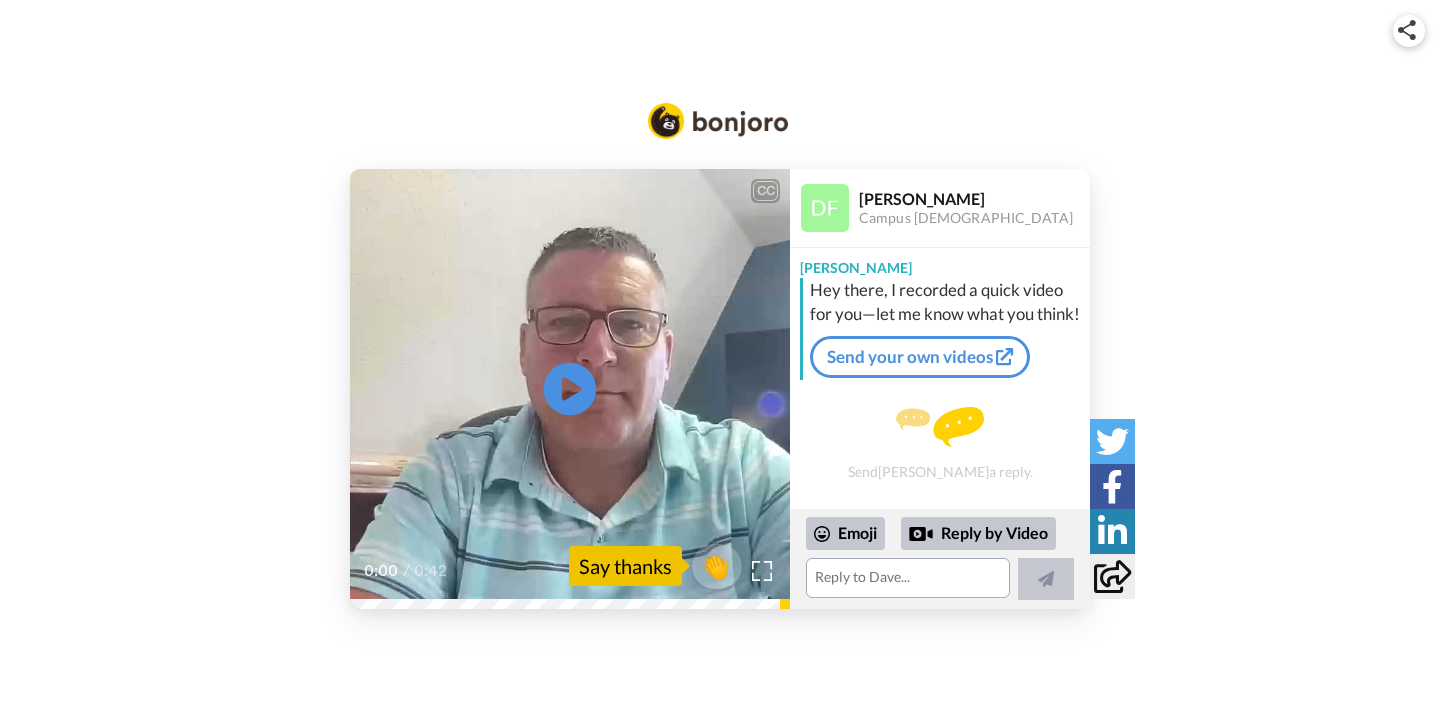 click on "Play/Pause" 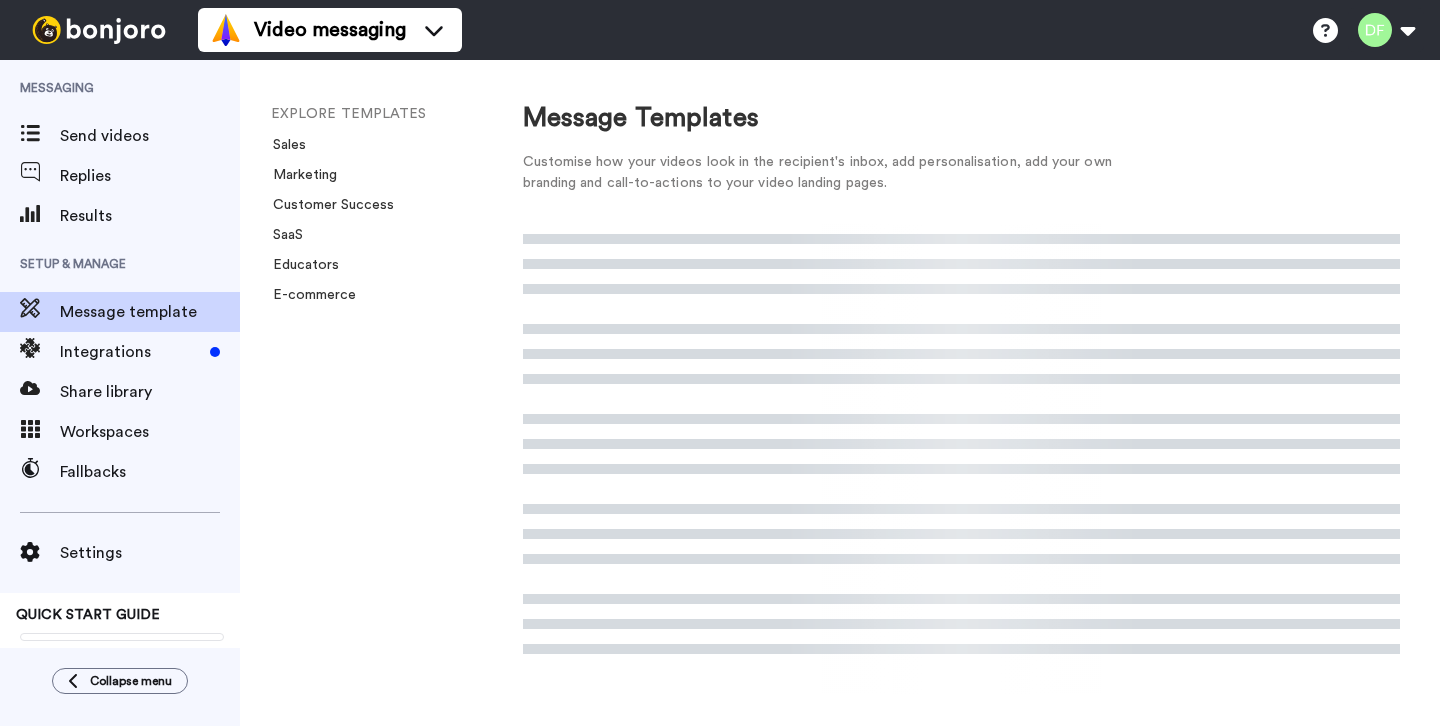 scroll, scrollTop: 0, scrollLeft: 0, axis: both 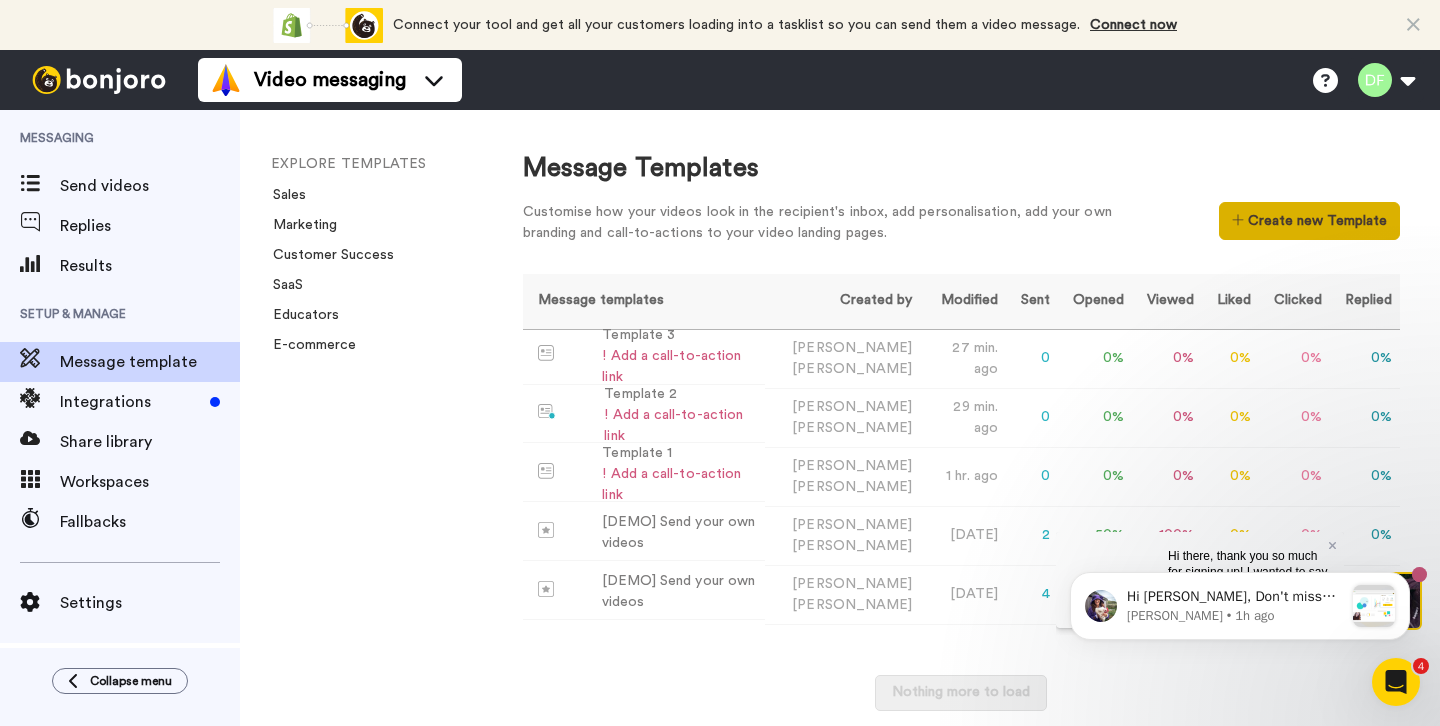 click on "Create new Template" at bounding box center [1309, 221] 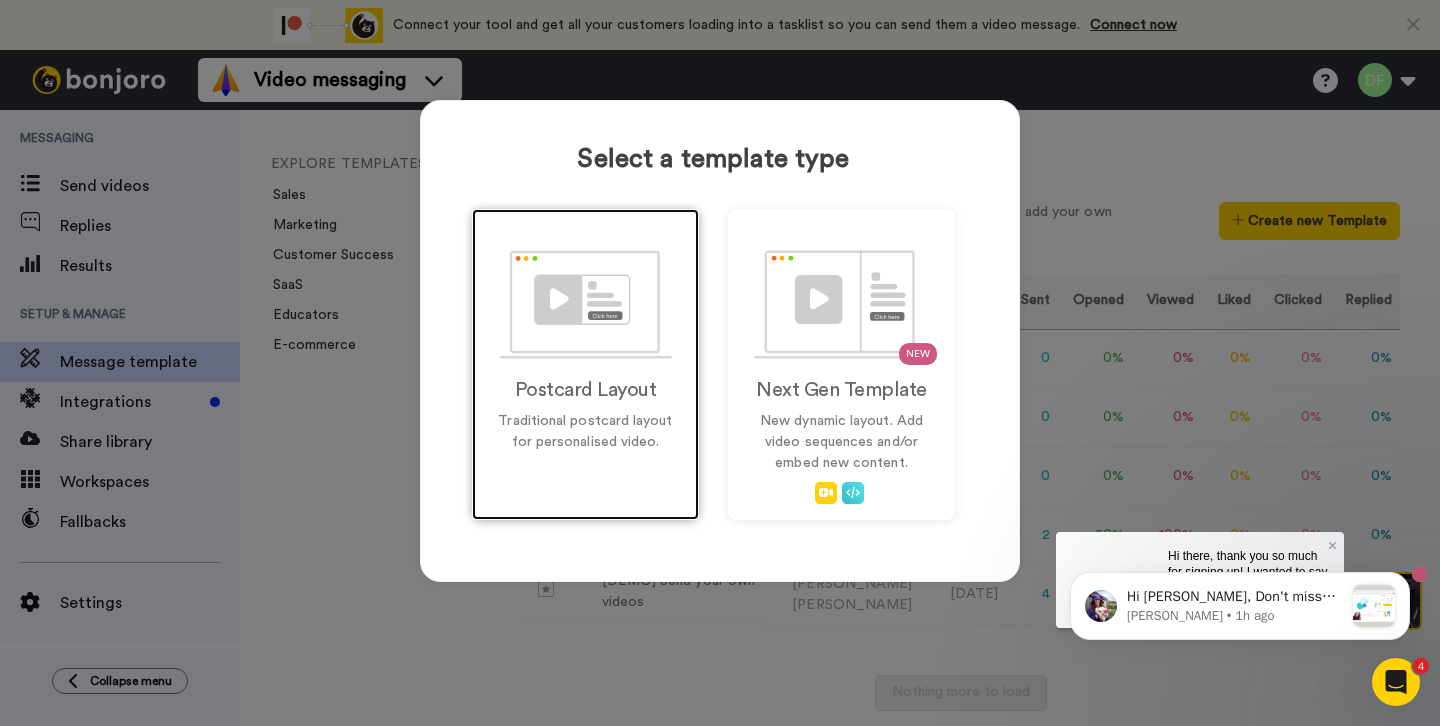 click at bounding box center (586, 304) 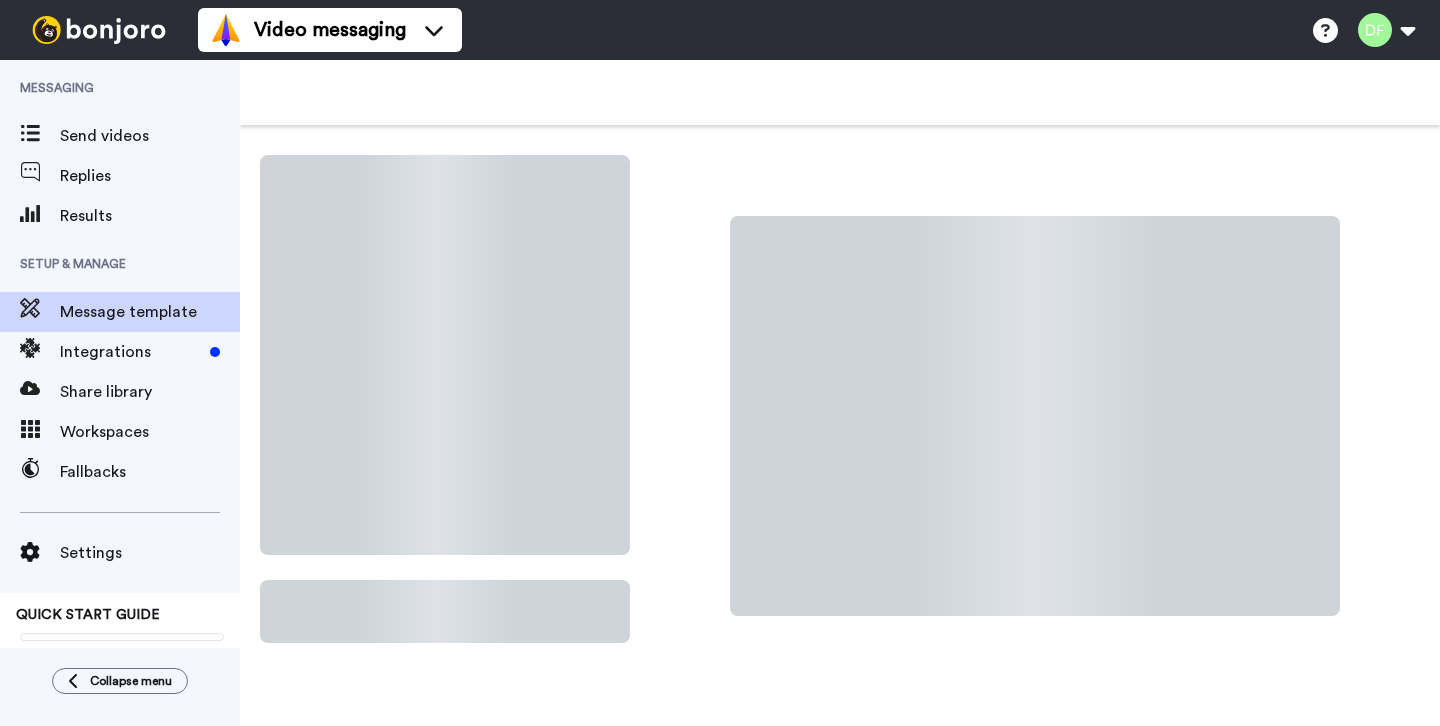 scroll, scrollTop: 0, scrollLeft: 0, axis: both 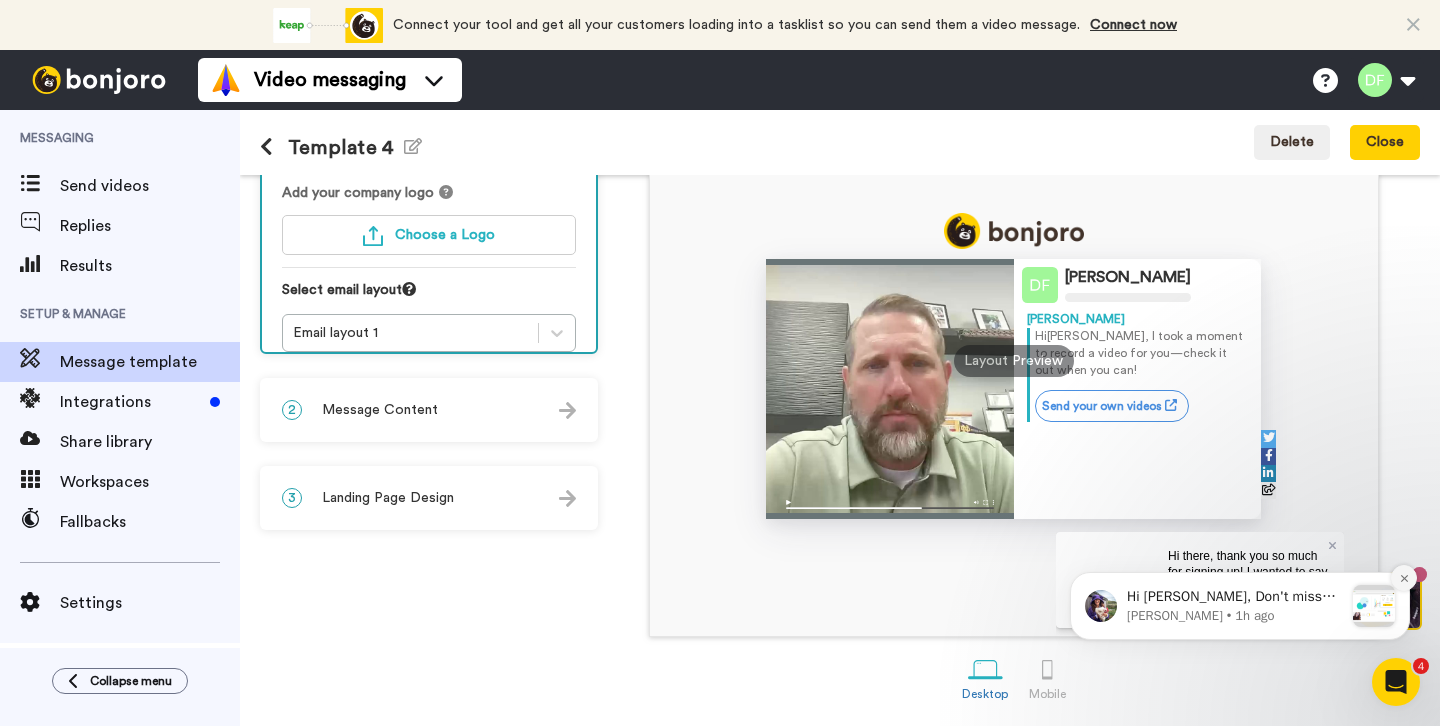 click at bounding box center (1404, 578) 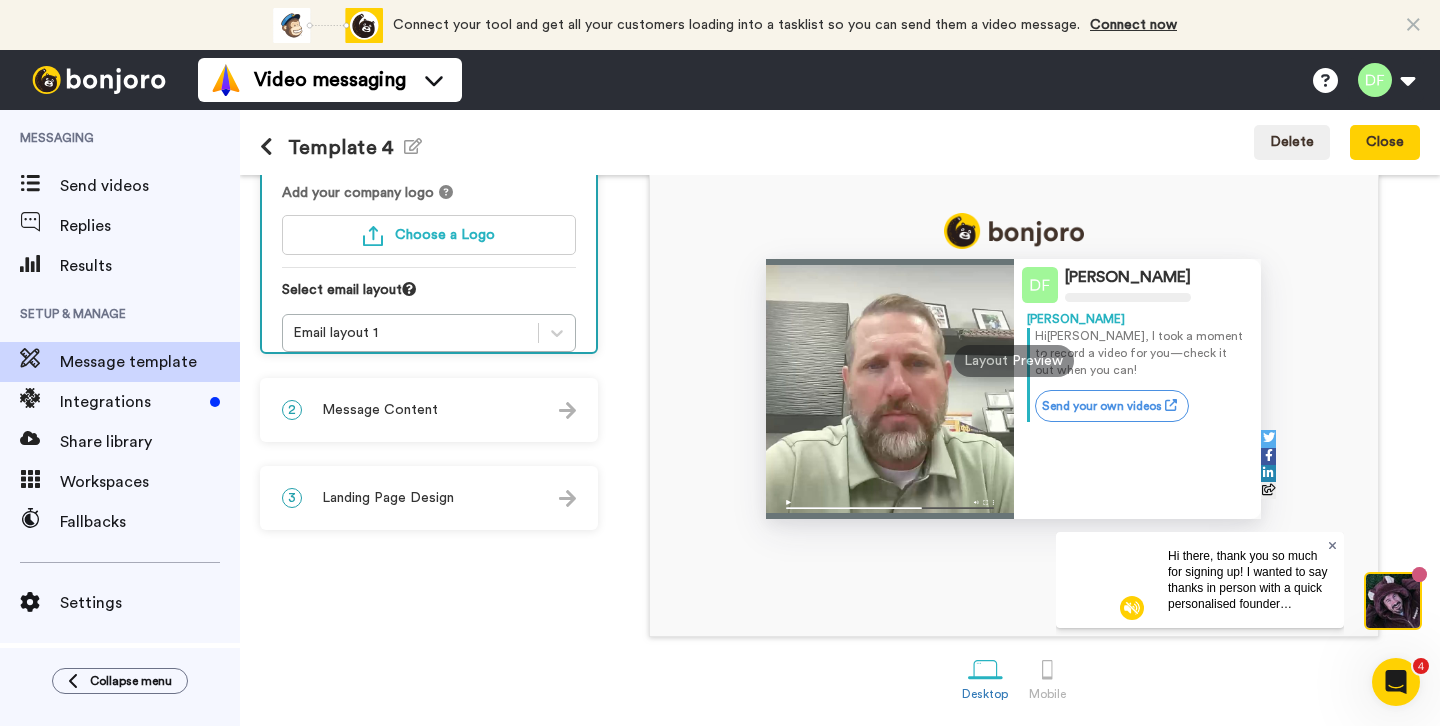click 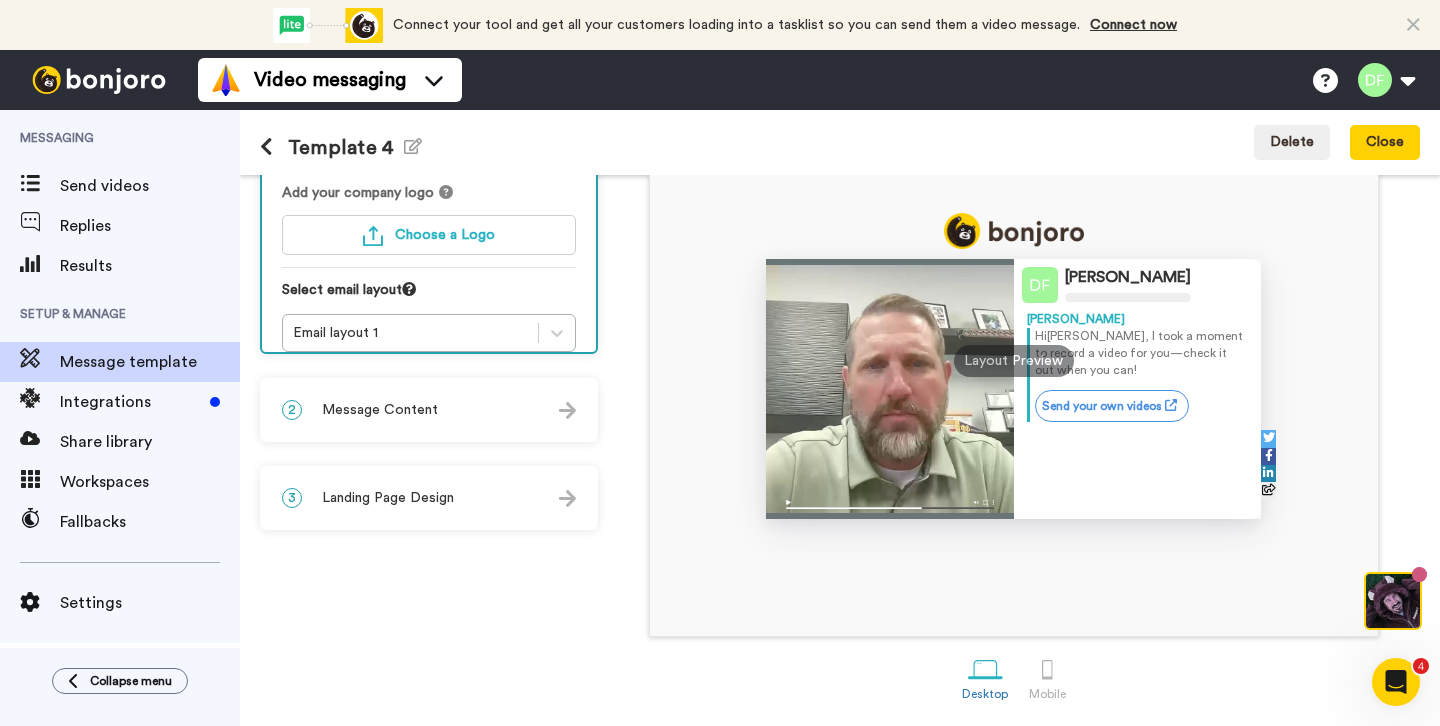 click at bounding box center (890, 389) 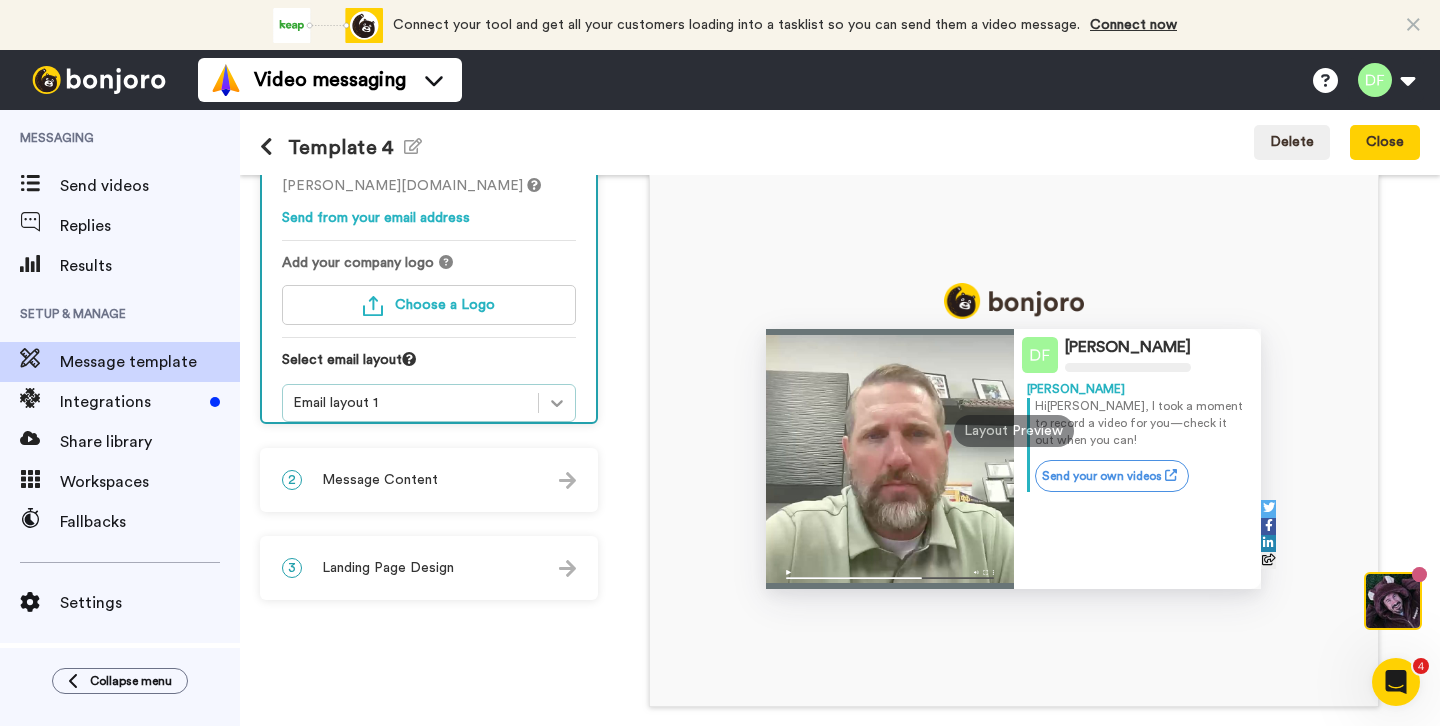 scroll, scrollTop: 146, scrollLeft: 0, axis: vertical 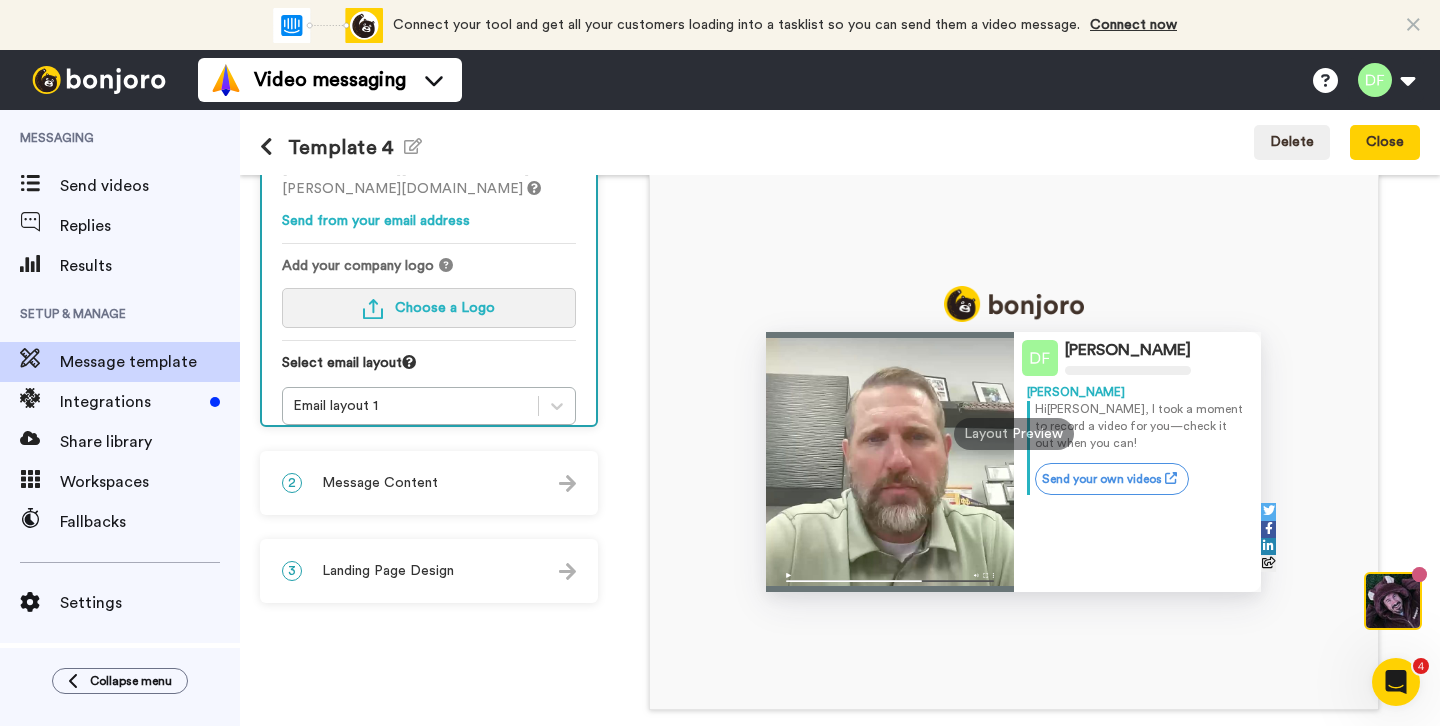 click on "Choose a Logo" at bounding box center (429, 308) 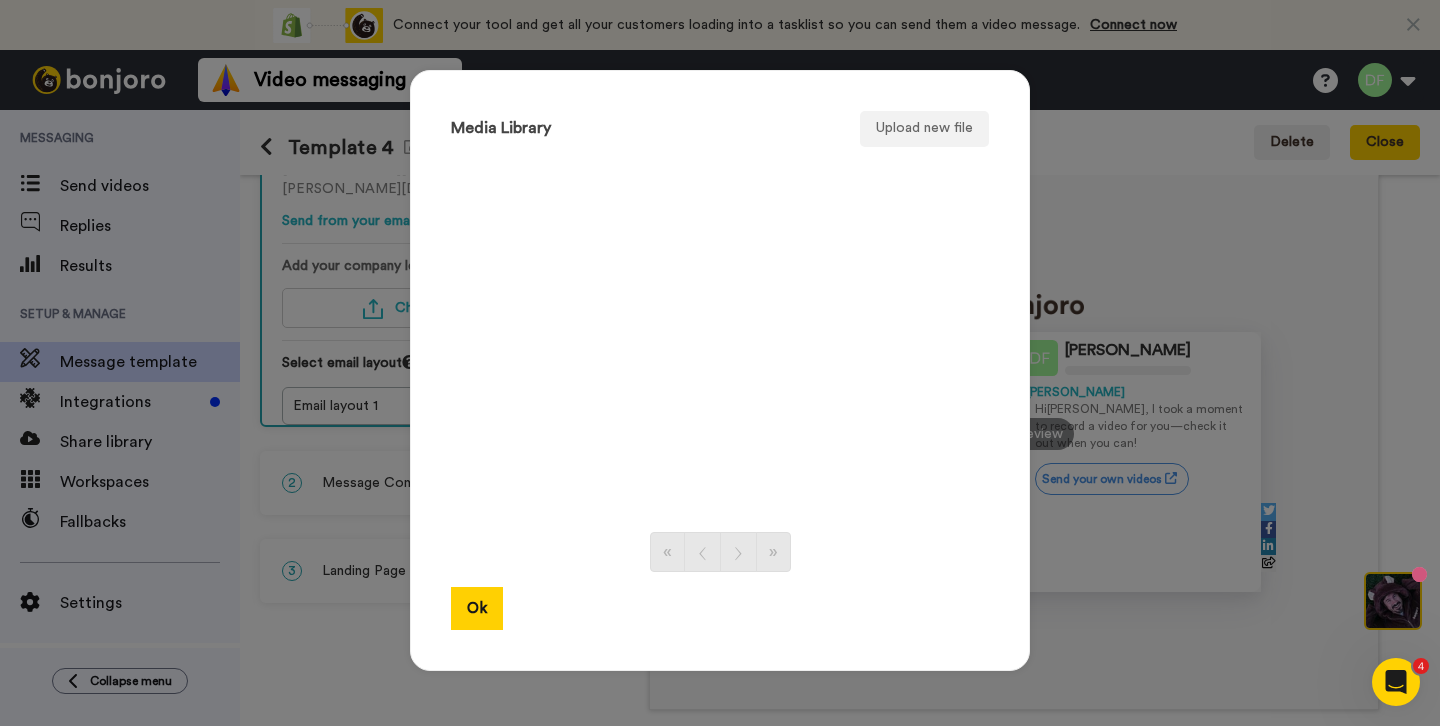 click on "Media Library  Upload new file « ⟨ ⟩ » Ok" at bounding box center (720, 363) 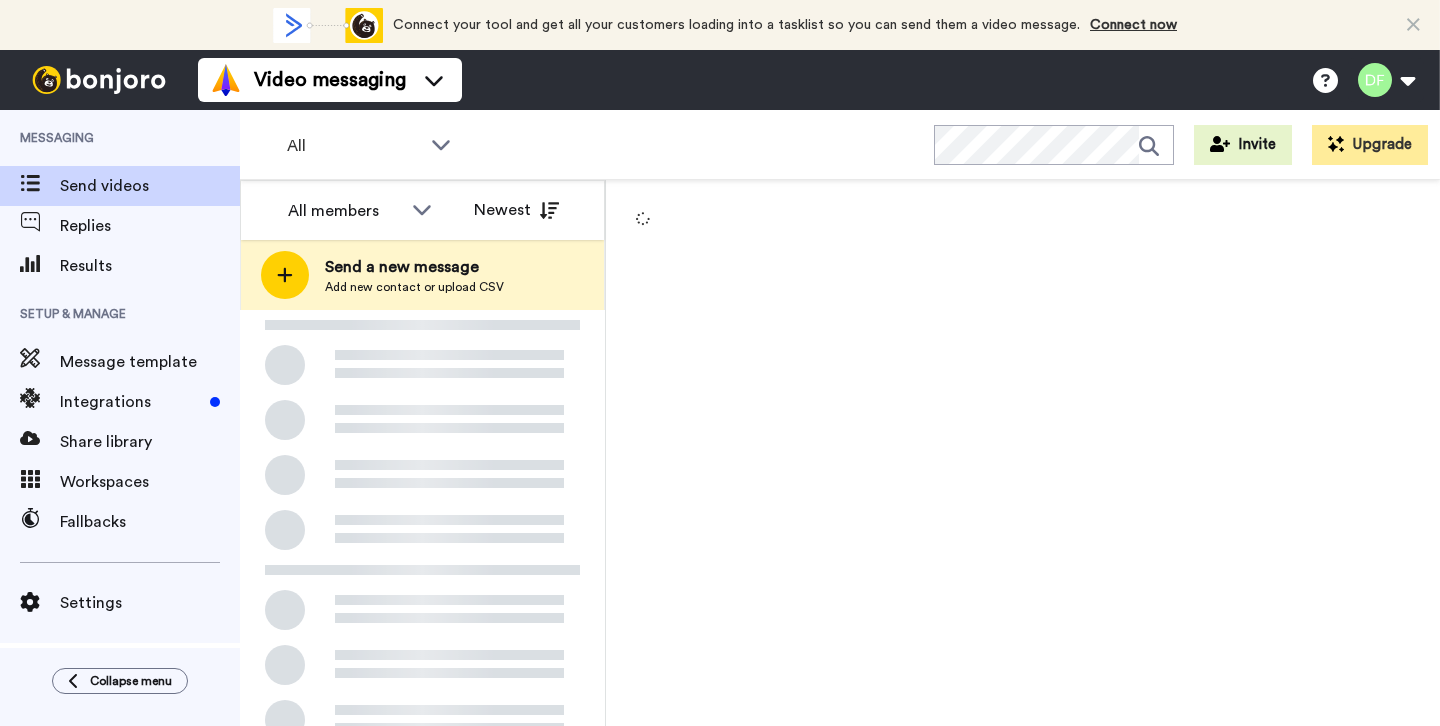 scroll, scrollTop: 0, scrollLeft: 0, axis: both 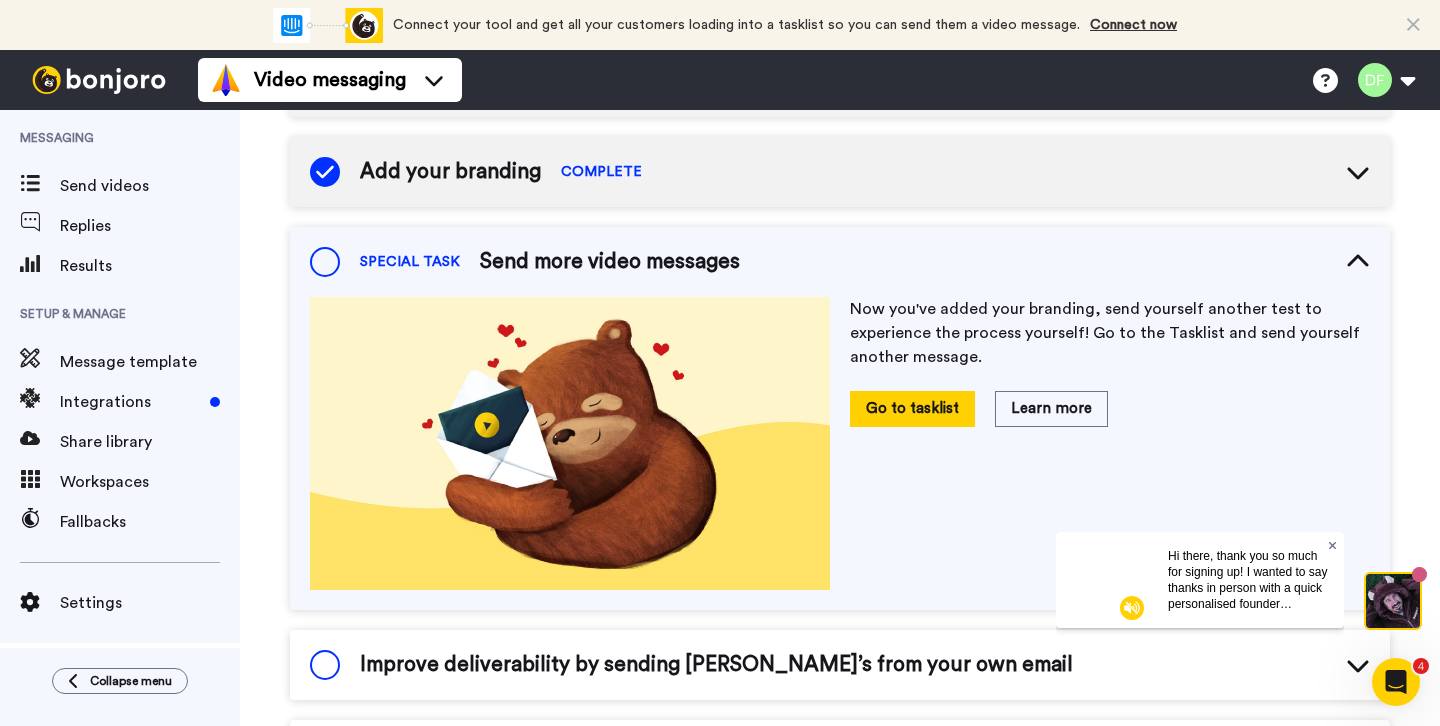 click 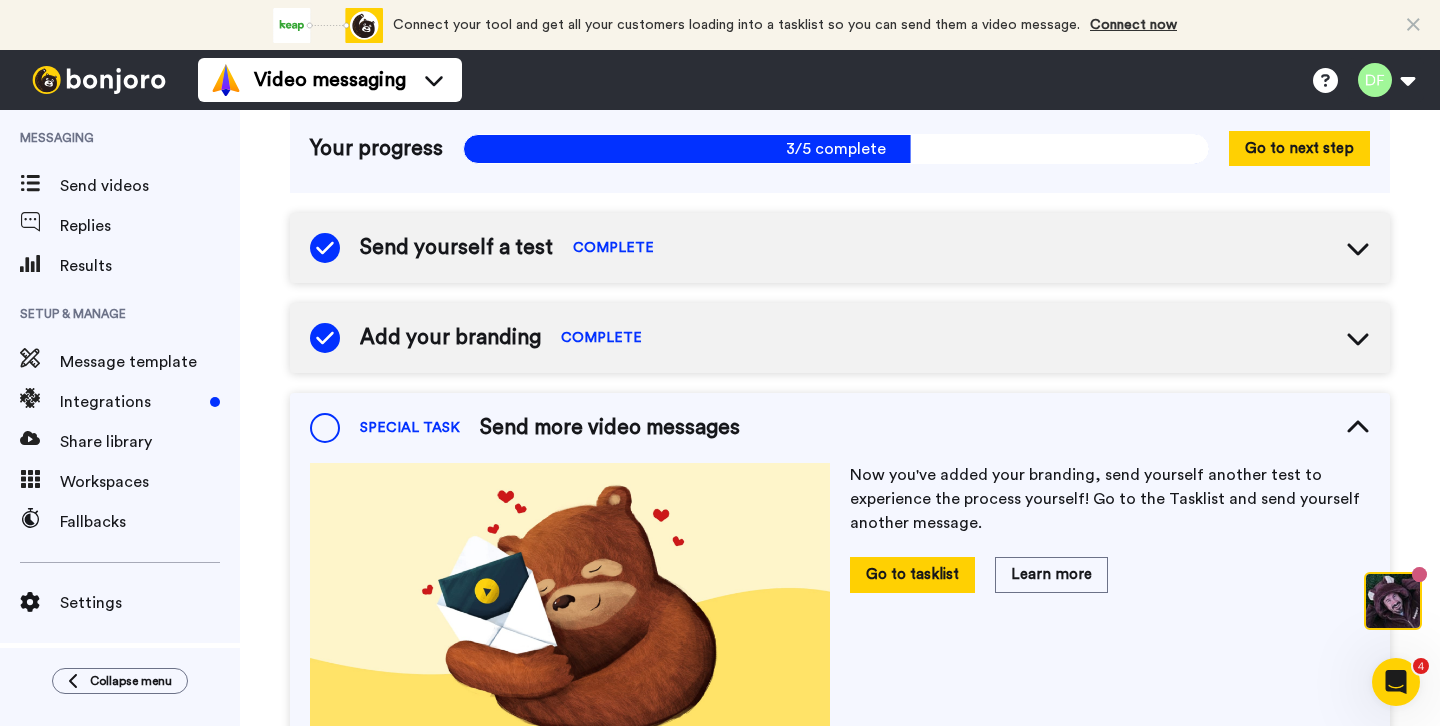 scroll, scrollTop: 144, scrollLeft: 0, axis: vertical 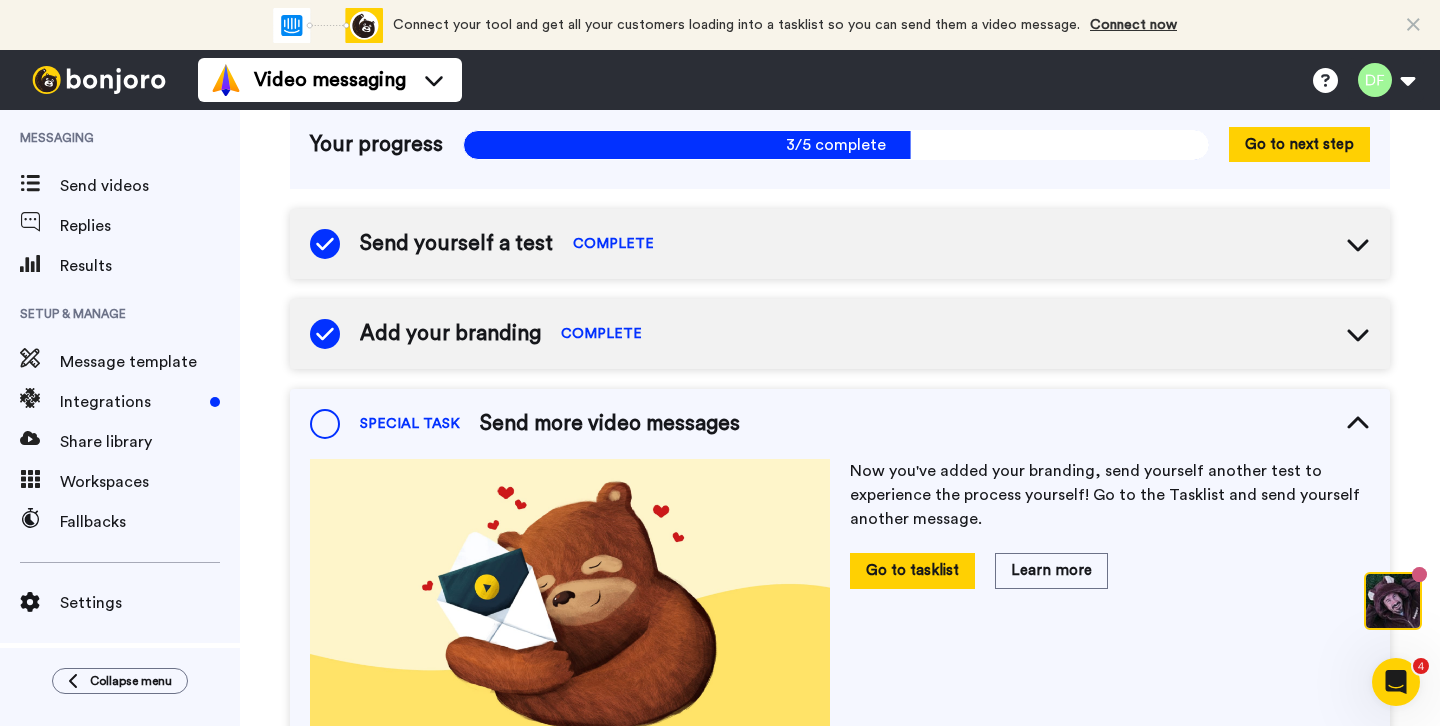 click on "Add your branding COMPLETE" at bounding box center (840, 334) 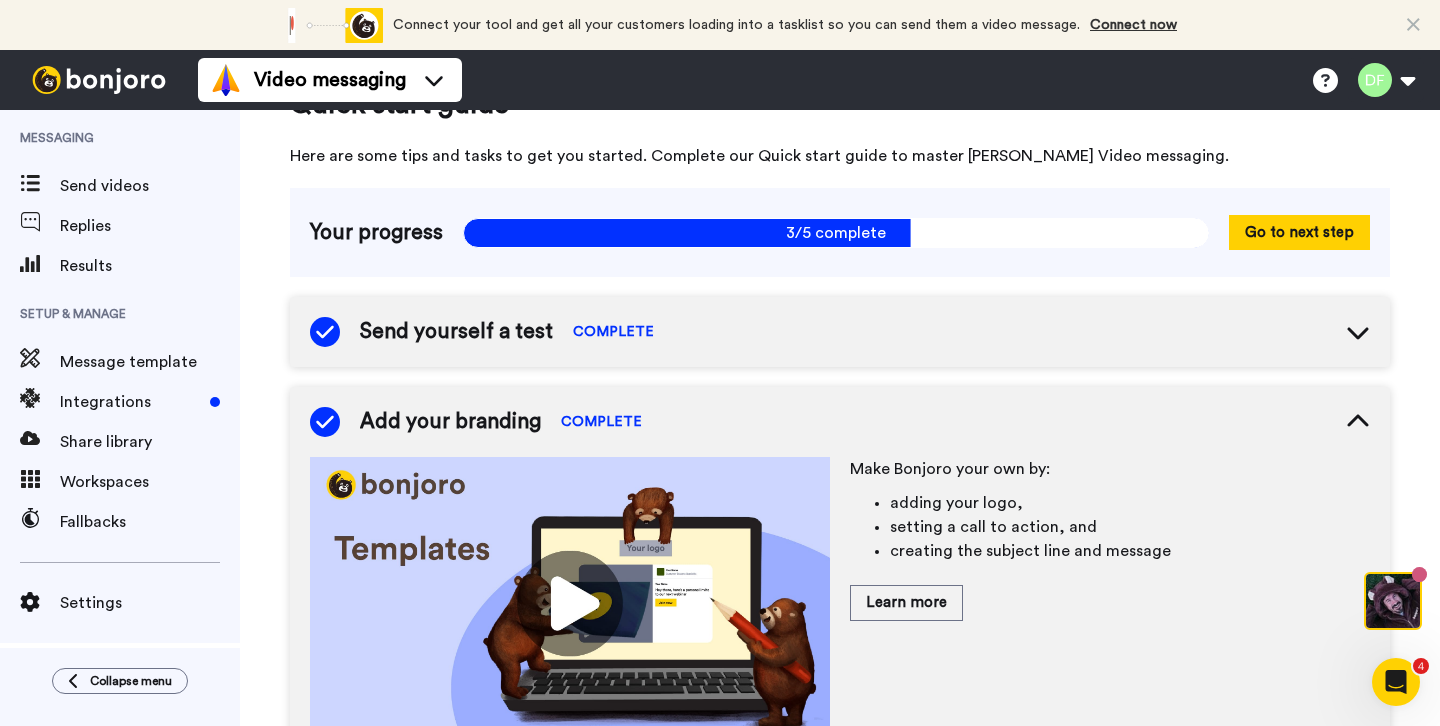 scroll, scrollTop: 35, scrollLeft: 0, axis: vertical 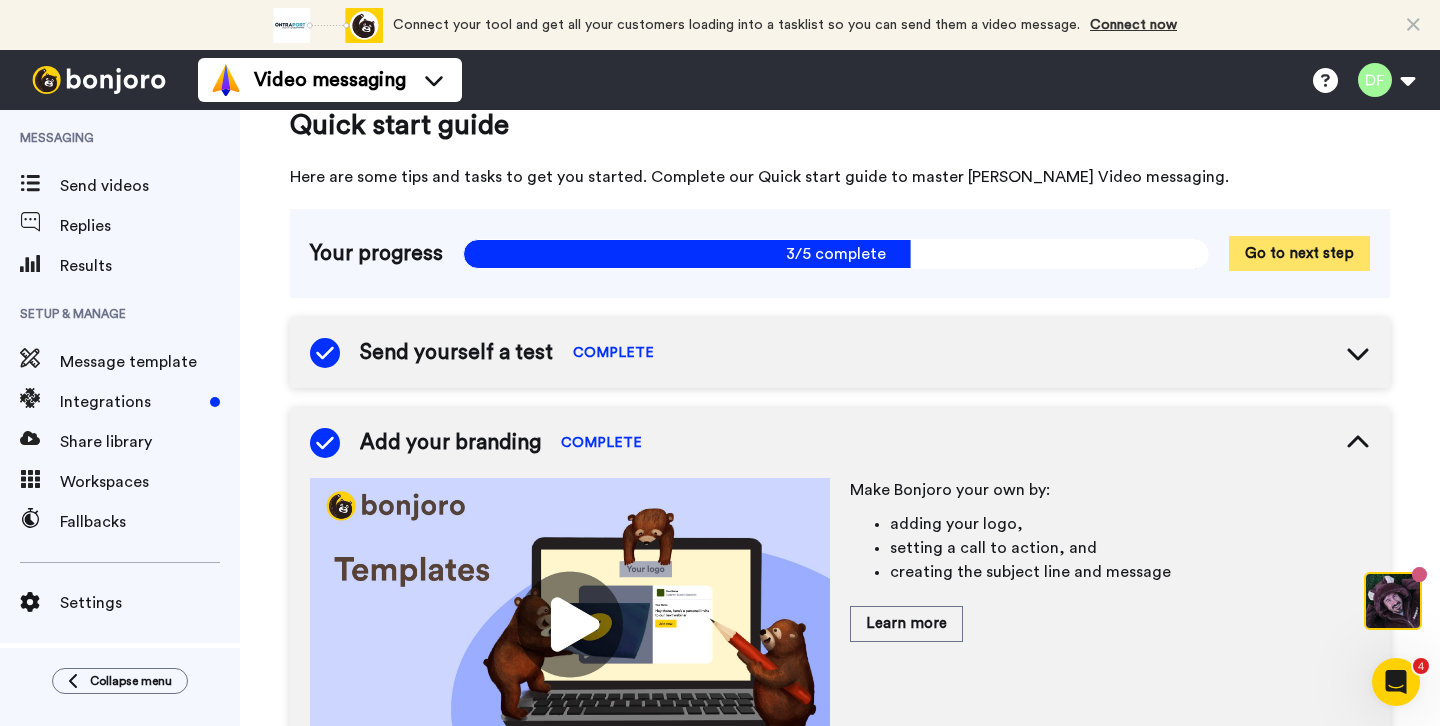 click on "Go to next step" at bounding box center (1299, 253) 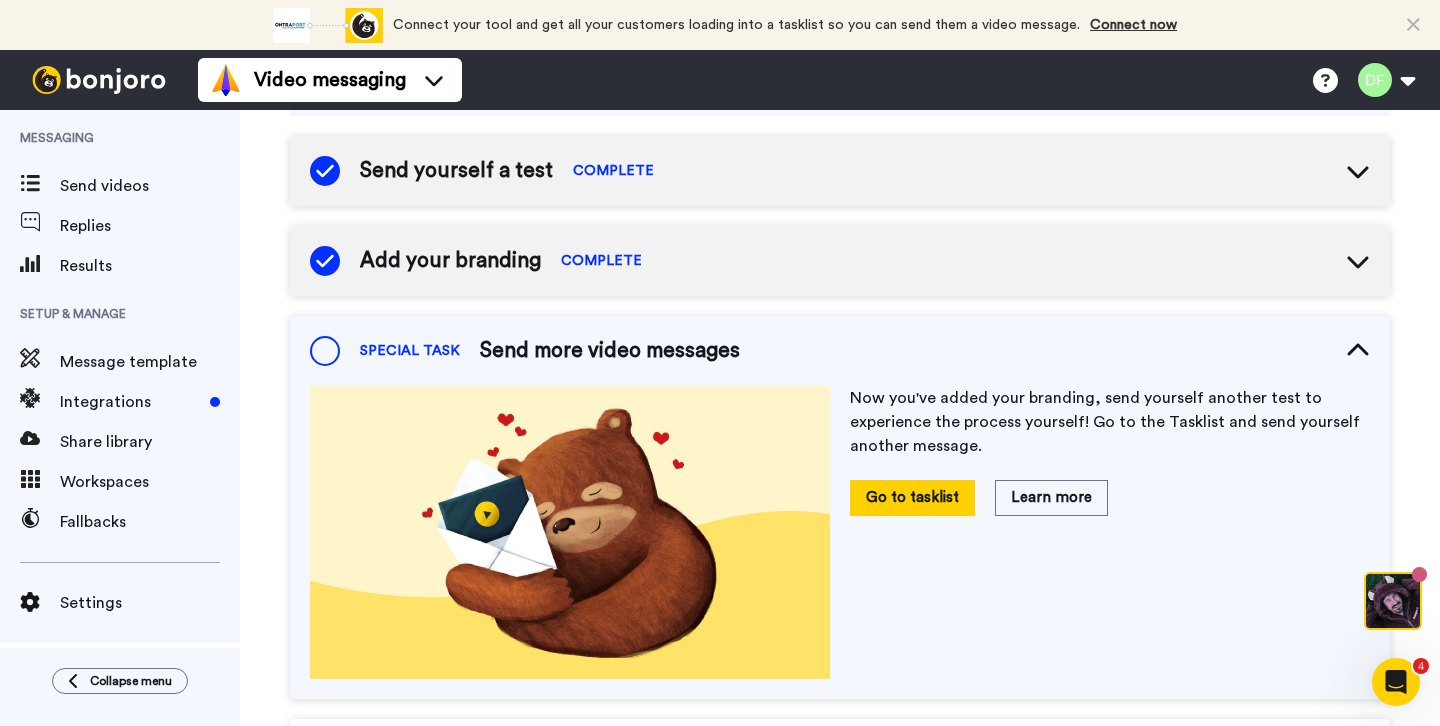 scroll, scrollTop: 306, scrollLeft: 0, axis: vertical 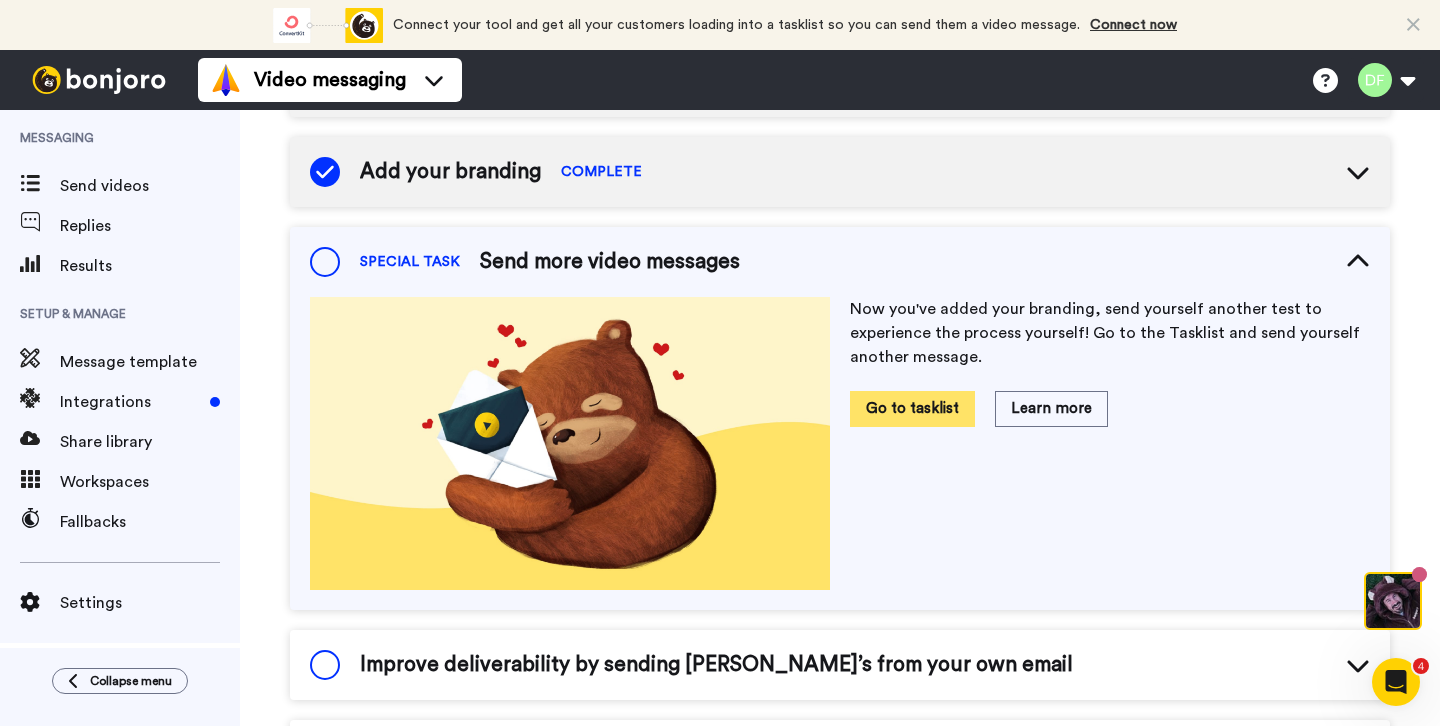 click on "Go to tasklist" at bounding box center (912, 408) 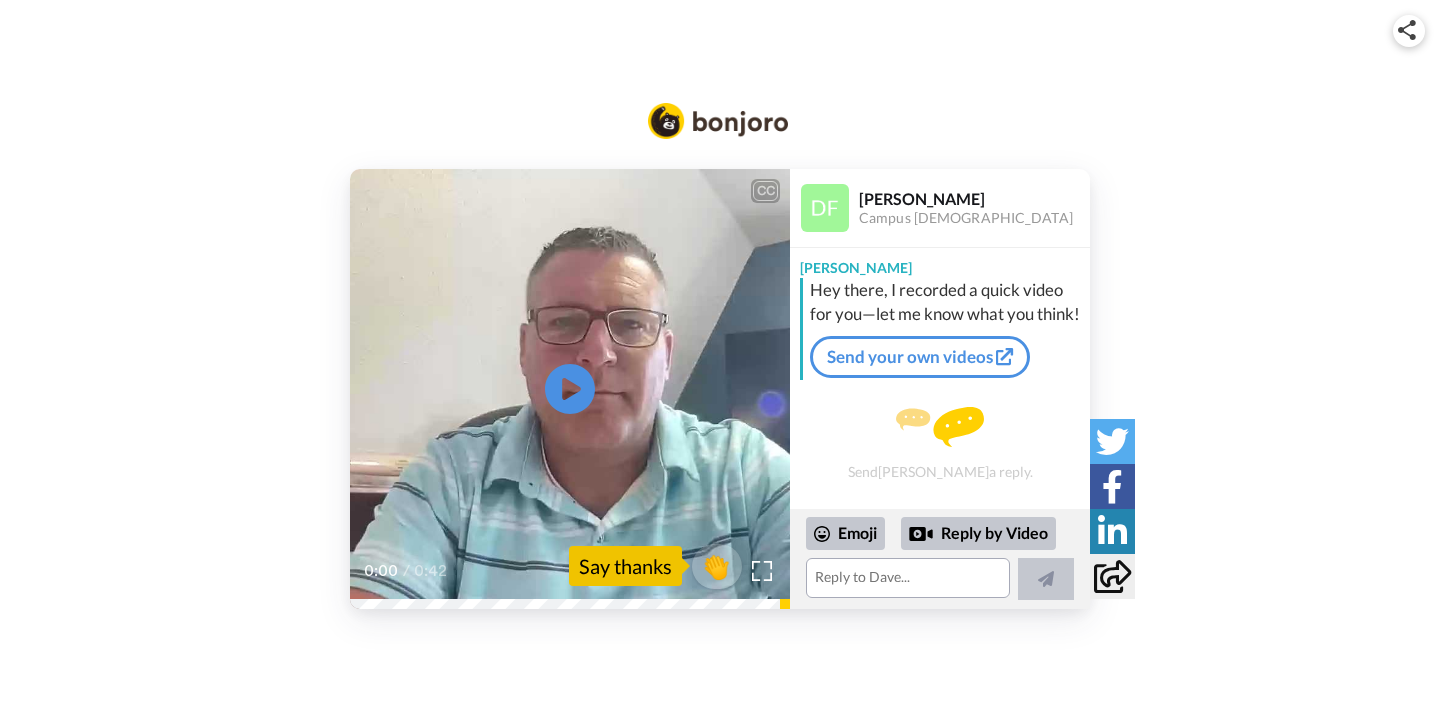 scroll, scrollTop: 0, scrollLeft: 0, axis: both 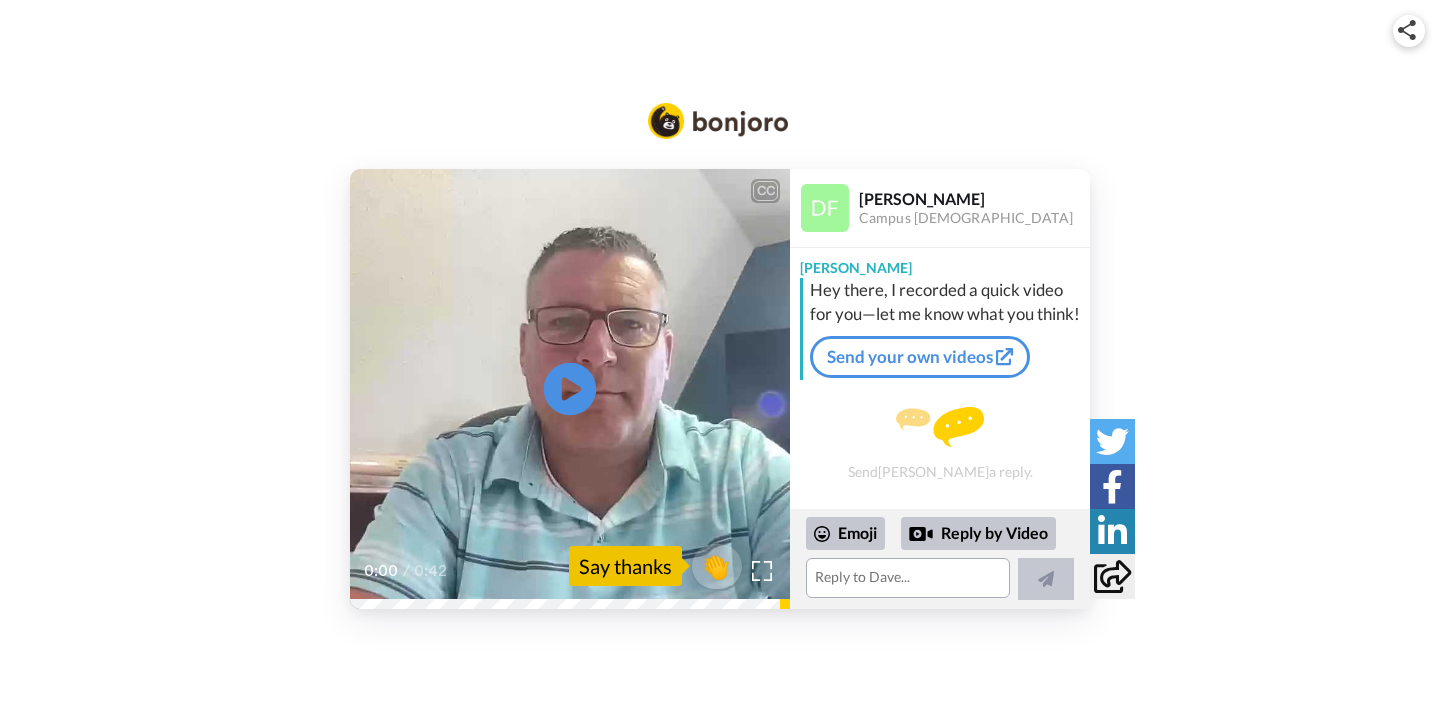click on "Play/Pause" 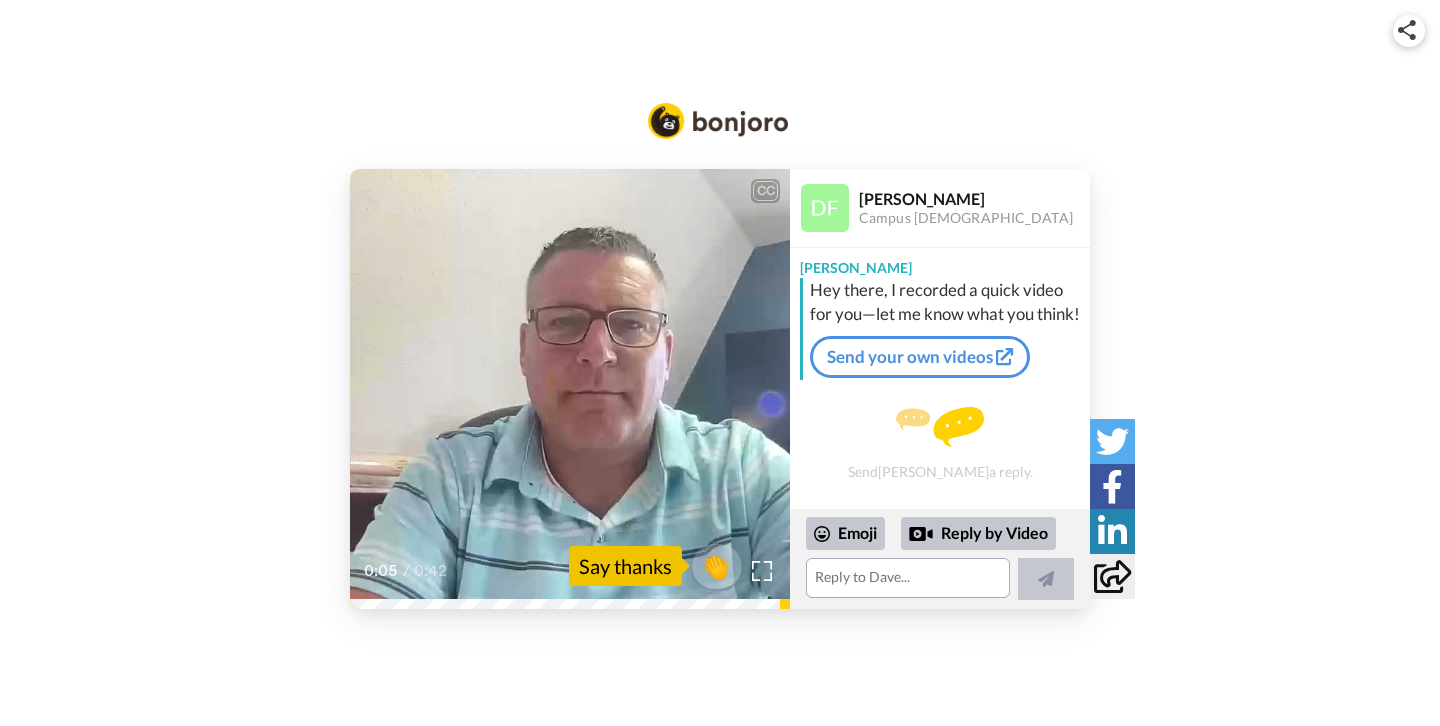 click on "0:05 /  0:42" at bounding box center (570, 578) 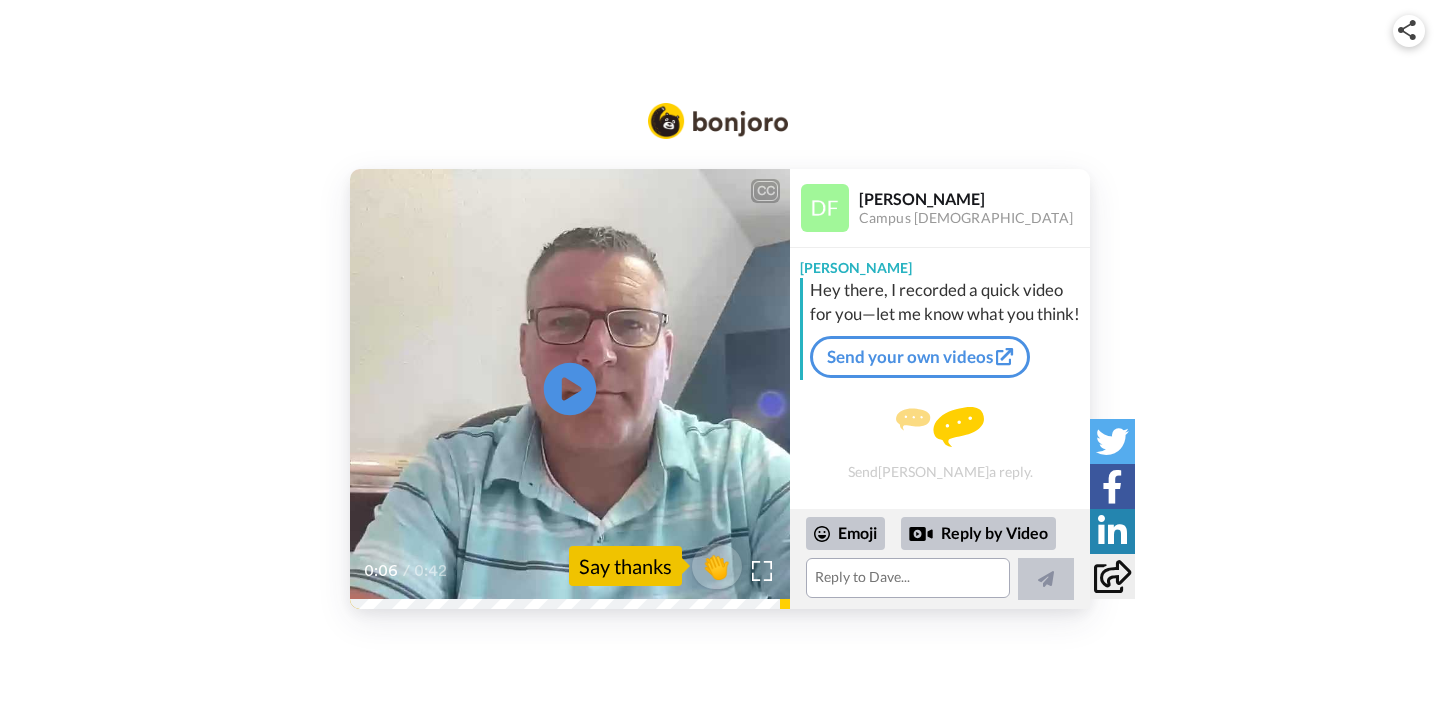 click on "Play/Pause" 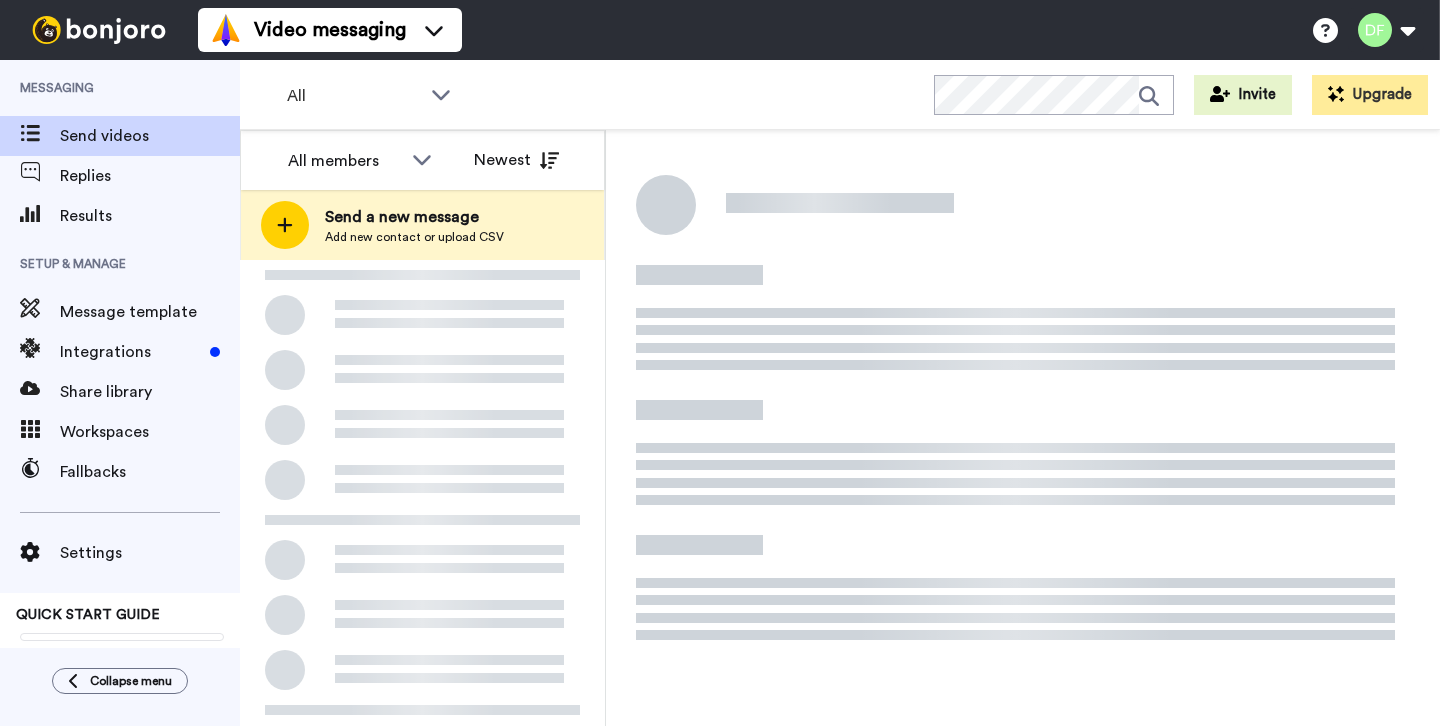 scroll, scrollTop: 0, scrollLeft: 0, axis: both 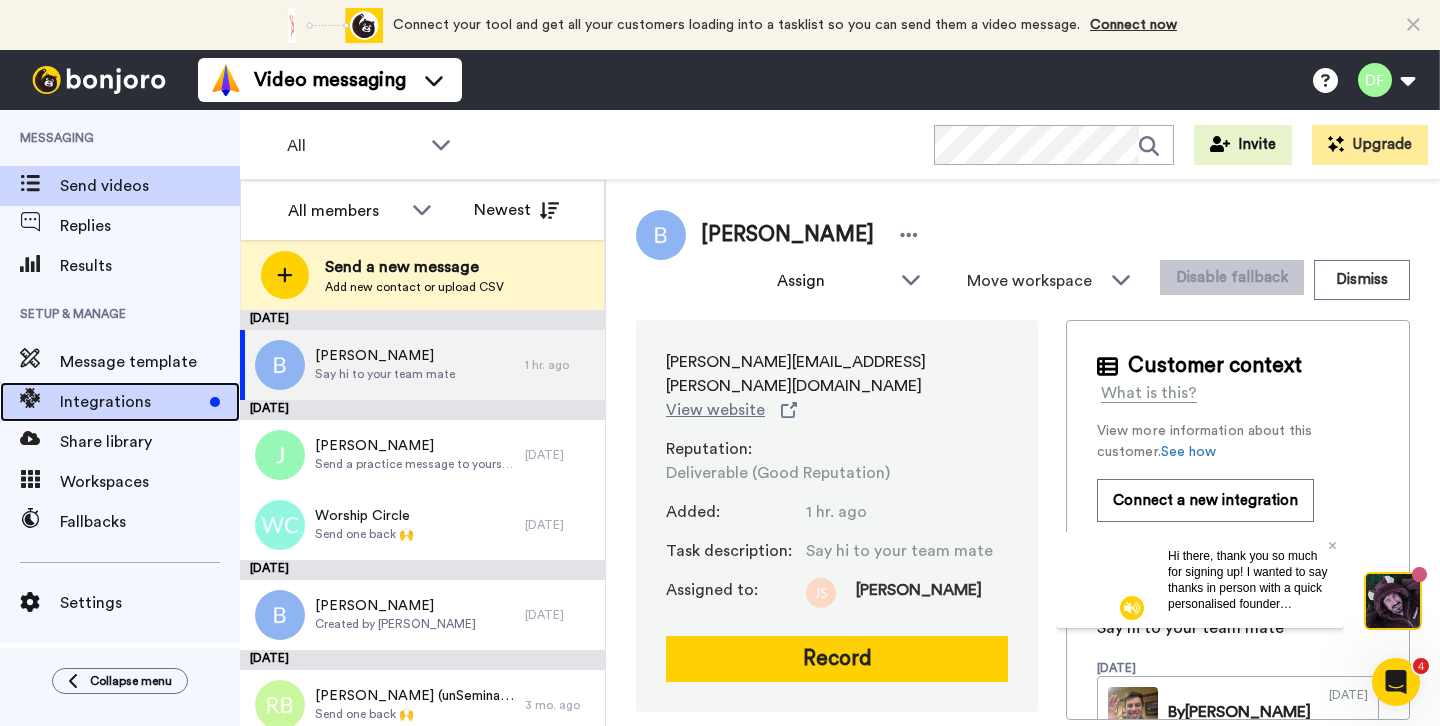 click on "Integrations" at bounding box center (131, 402) 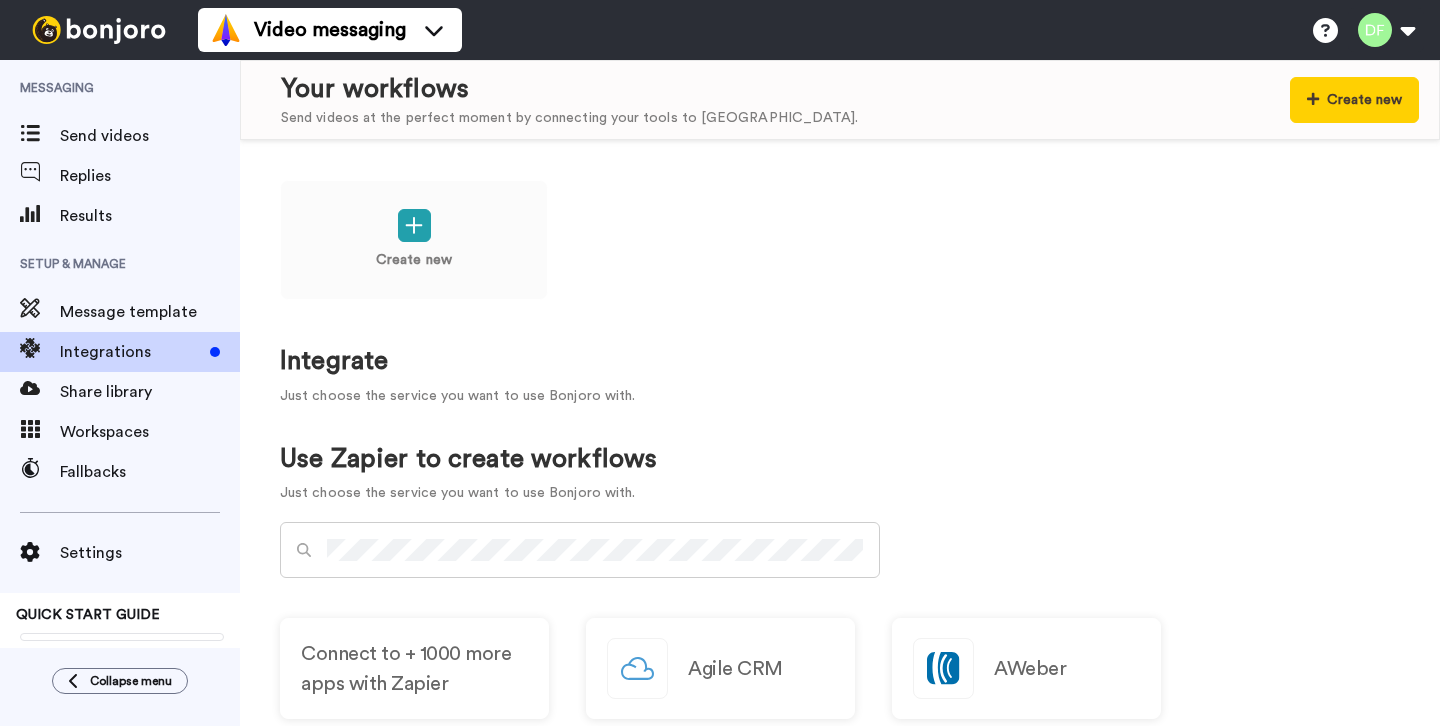 scroll, scrollTop: 0, scrollLeft: 0, axis: both 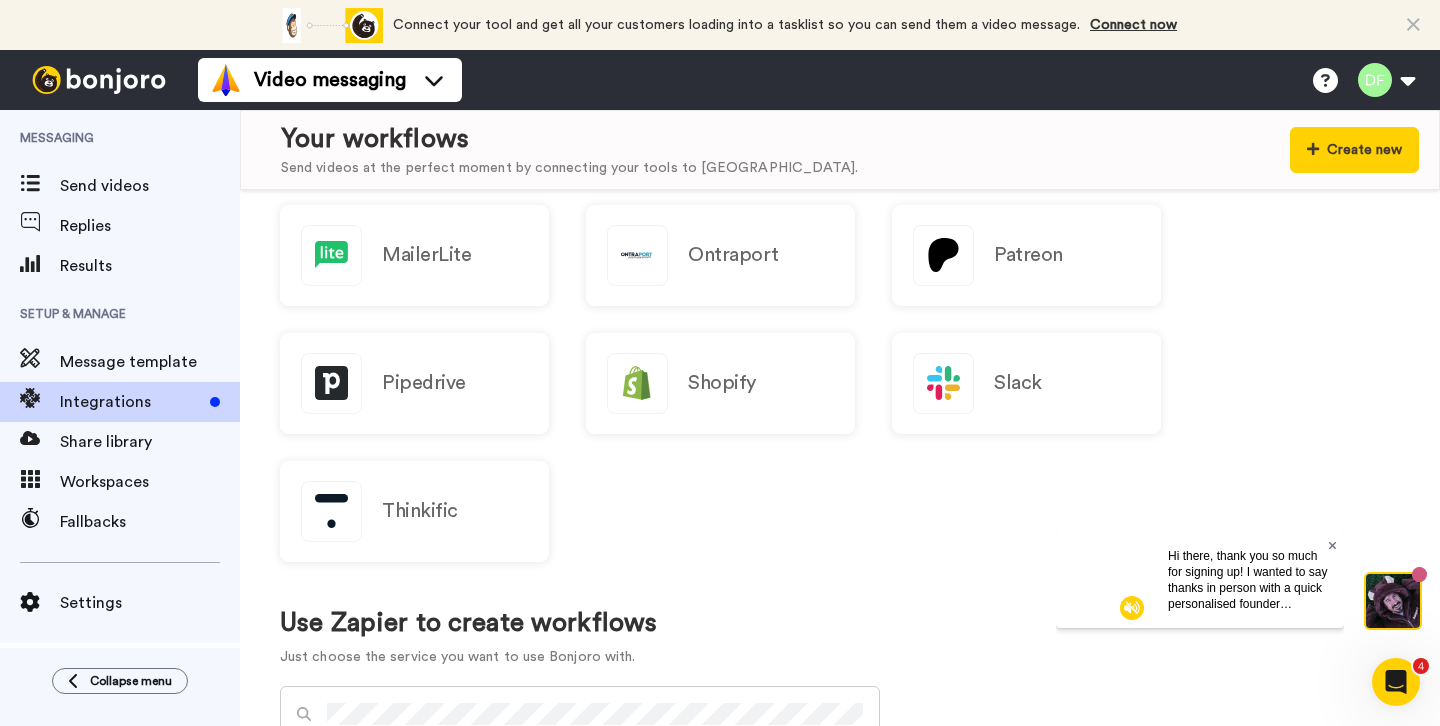 click 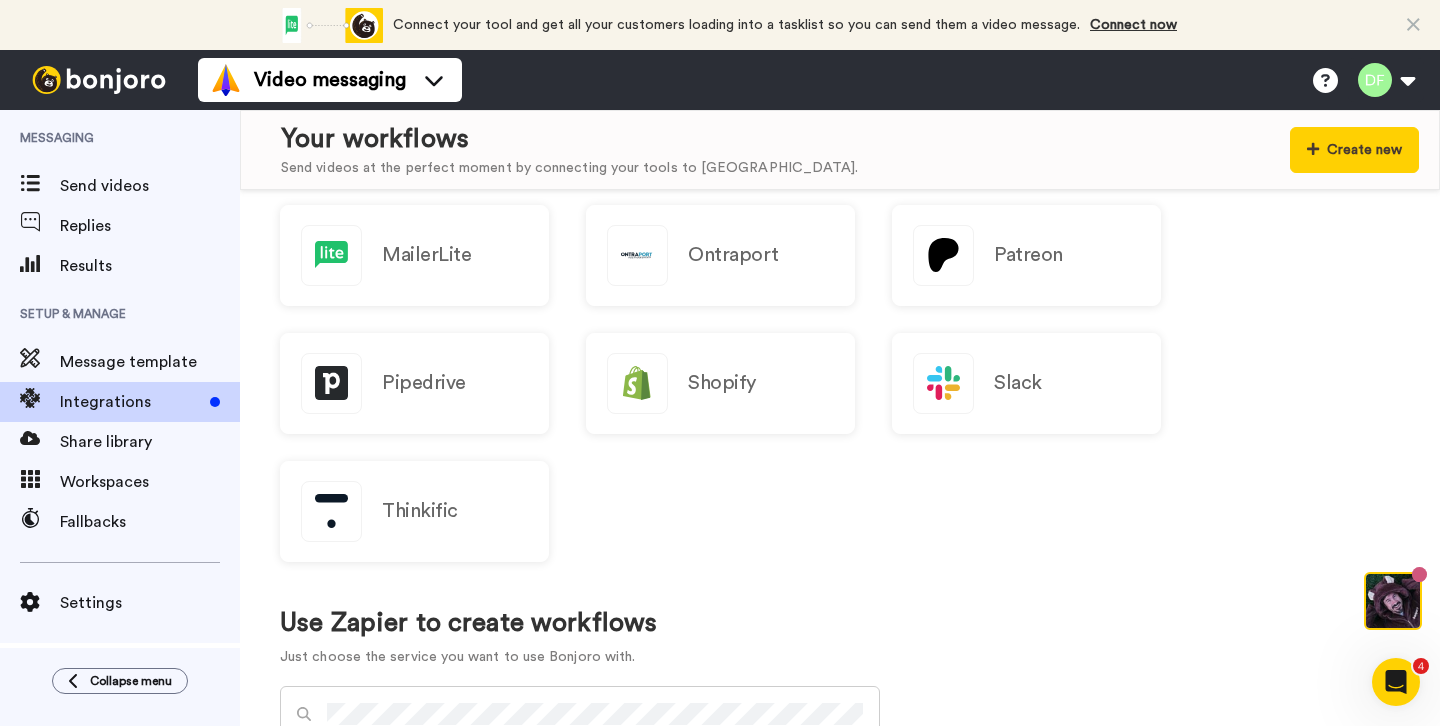 scroll, scrollTop: 0, scrollLeft: 0, axis: both 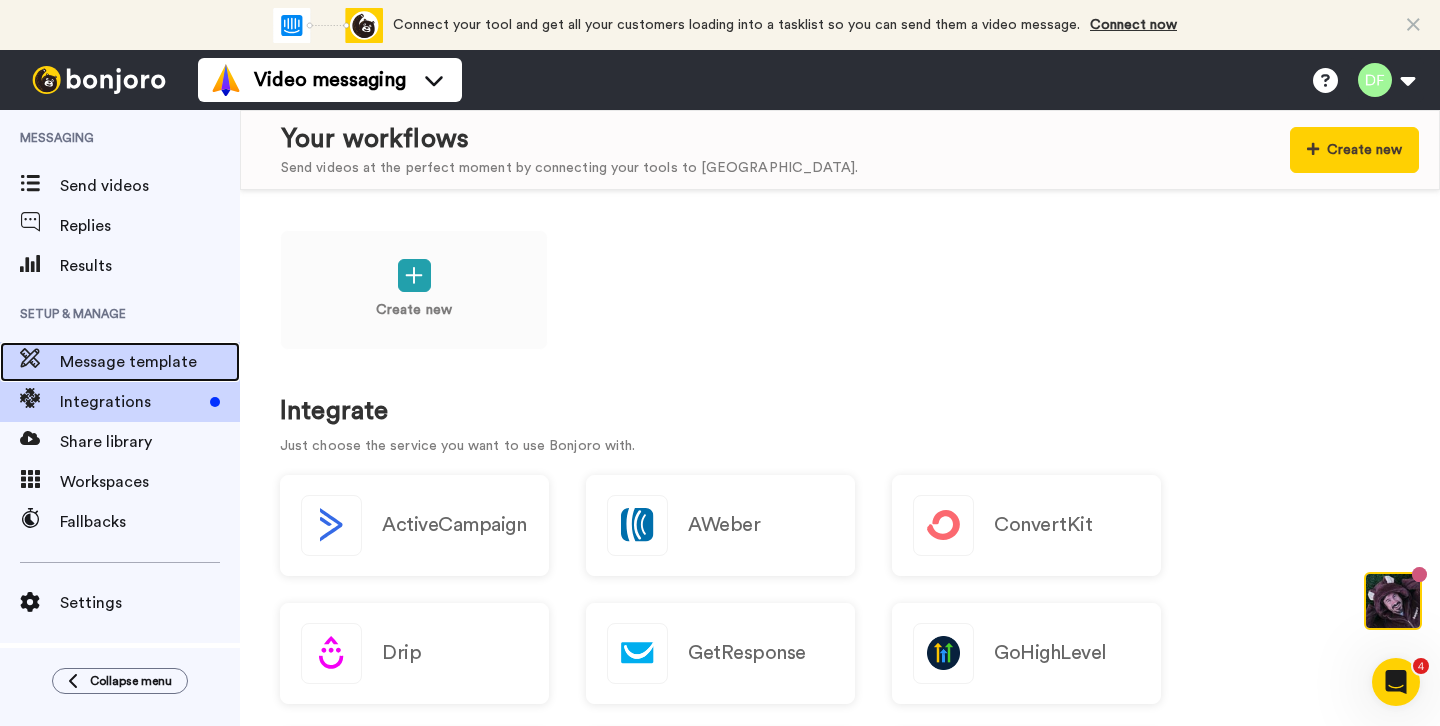 click on "Message template" at bounding box center [150, 362] 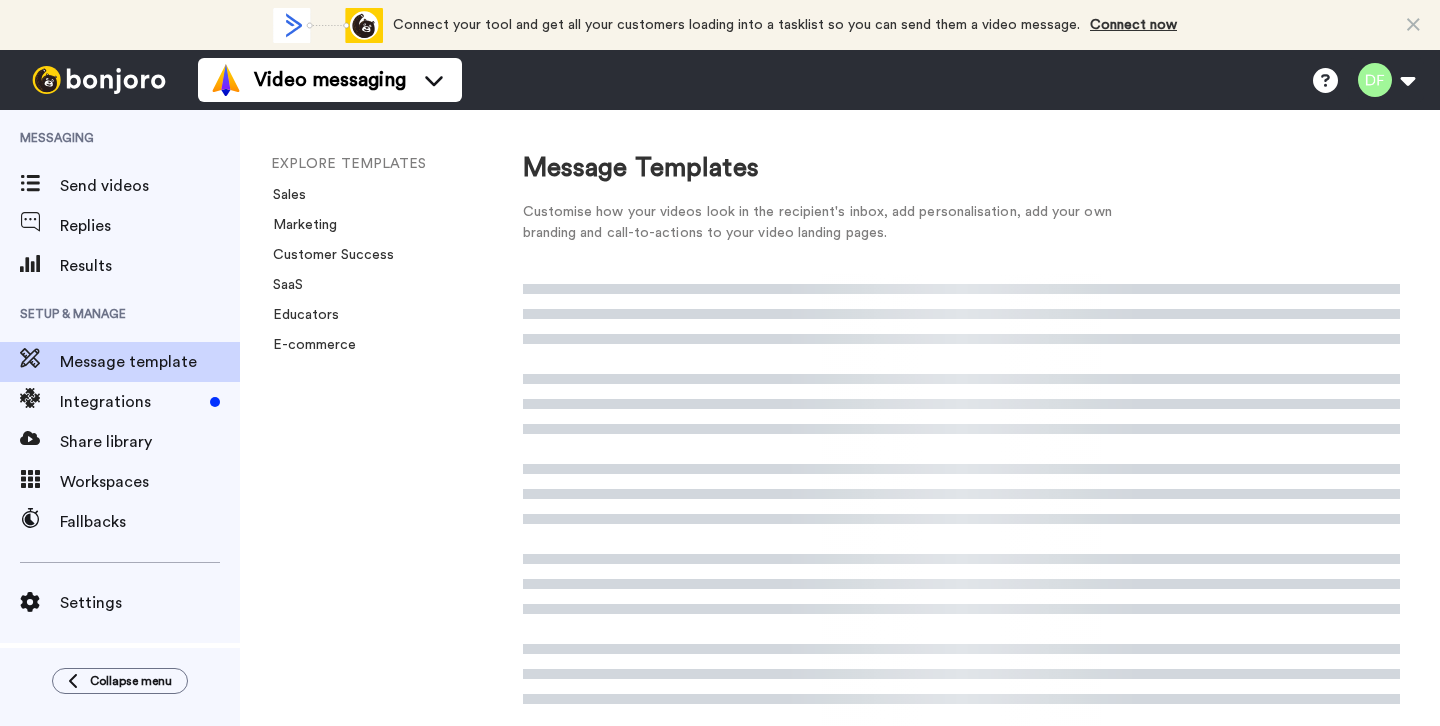 scroll, scrollTop: 0, scrollLeft: 0, axis: both 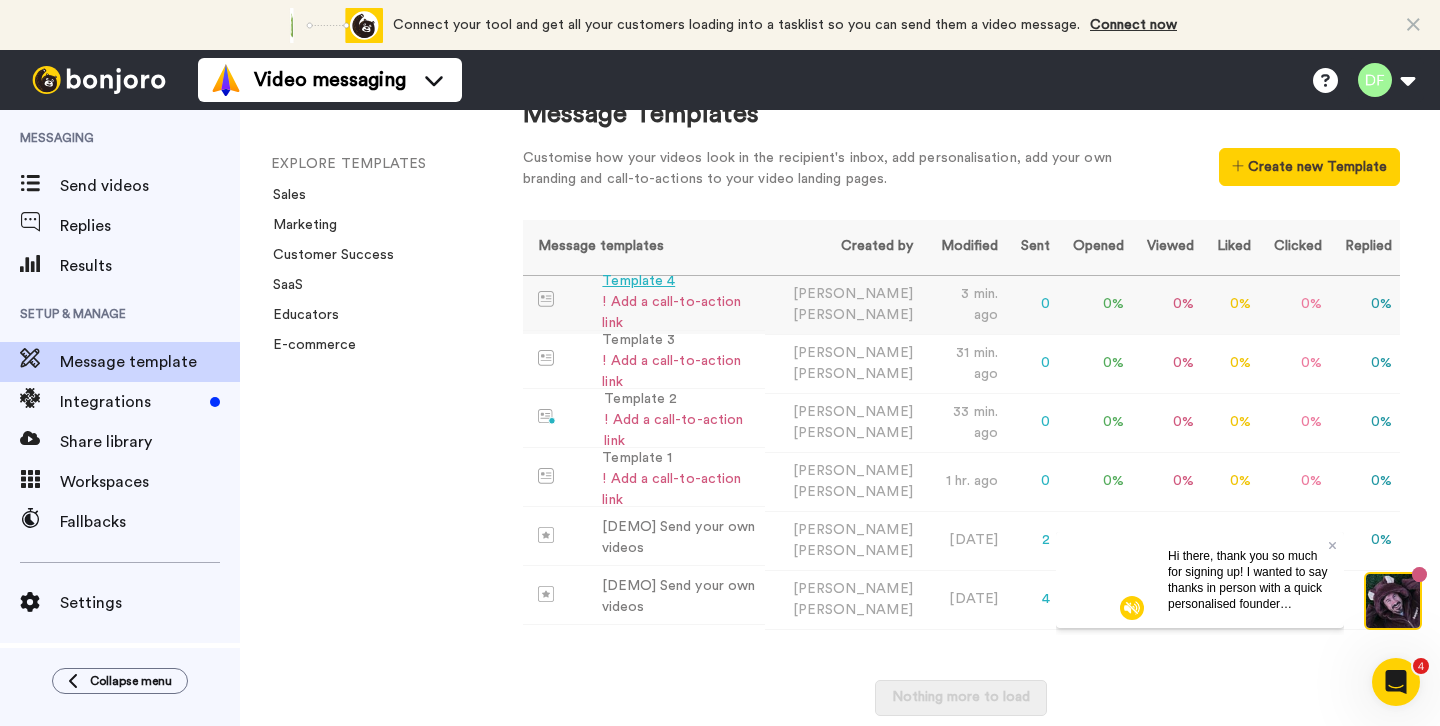 click on "Template 4" at bounding box center (679, 281) 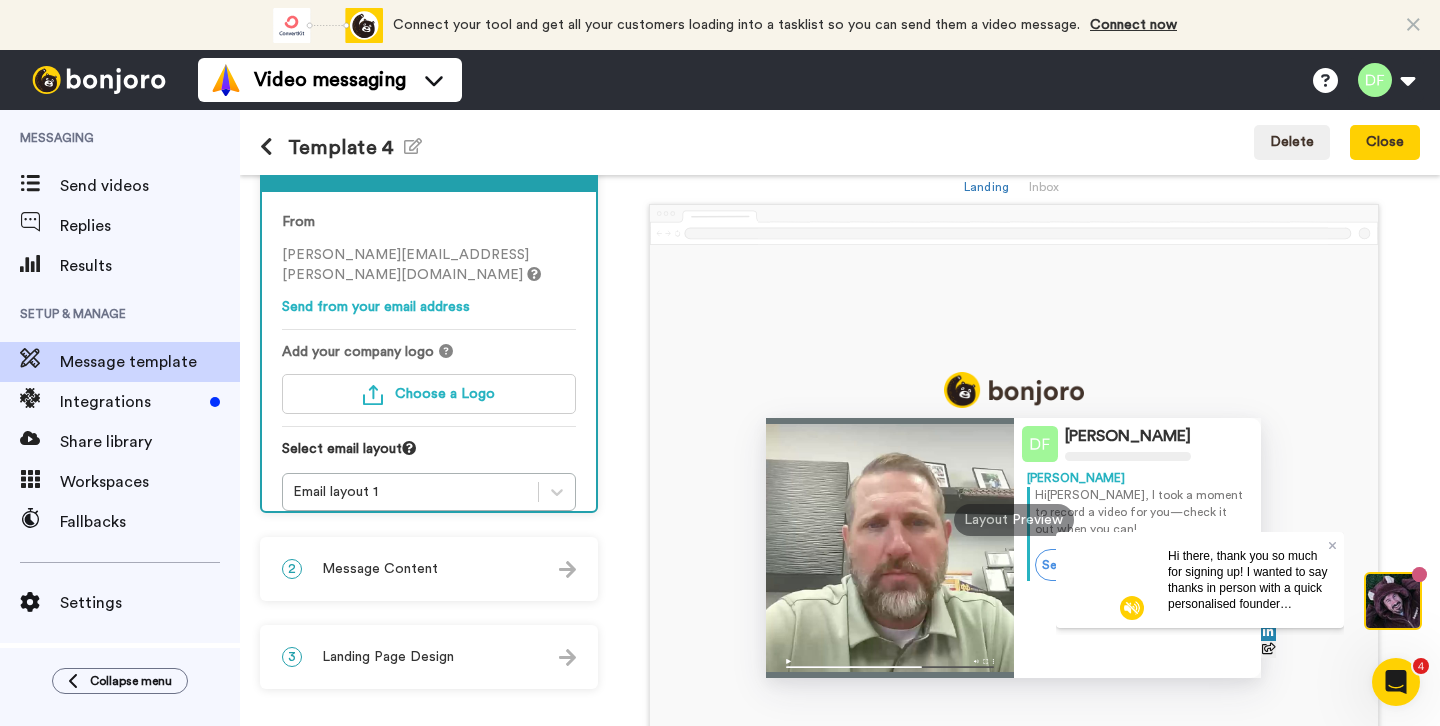 scroll, scrollTop: 54, scrollLeft: 0, axis: vertical 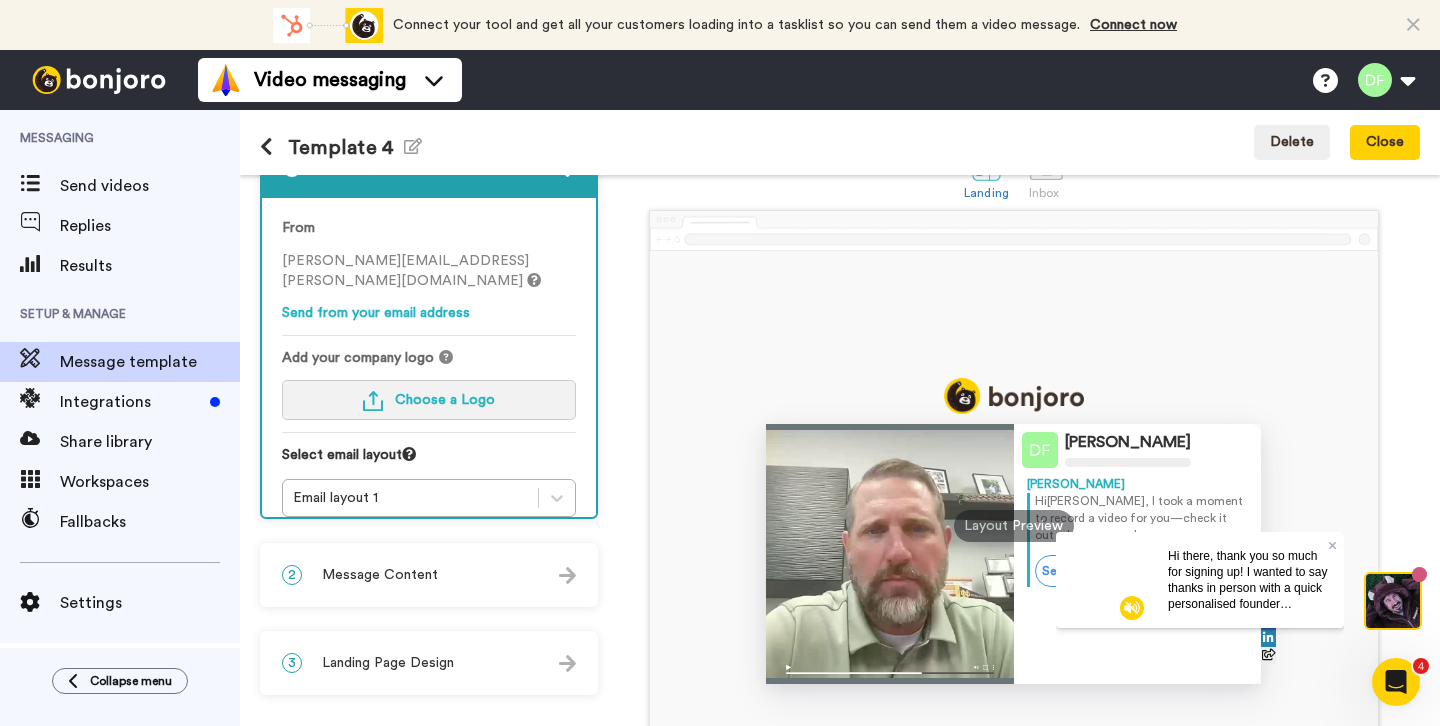 click on "Choose a Logo" at bounding box center (445, 400) 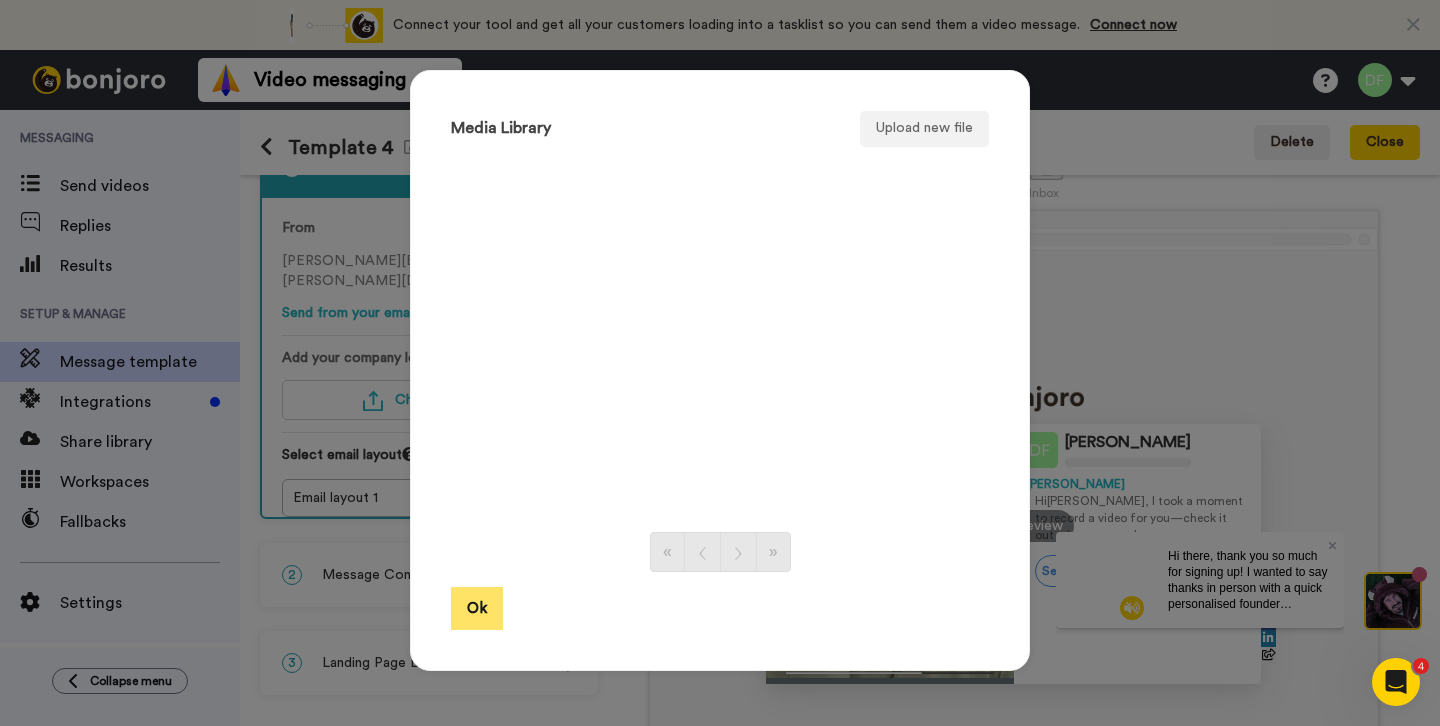 click on "Ok" at bounding box center (477, 608) 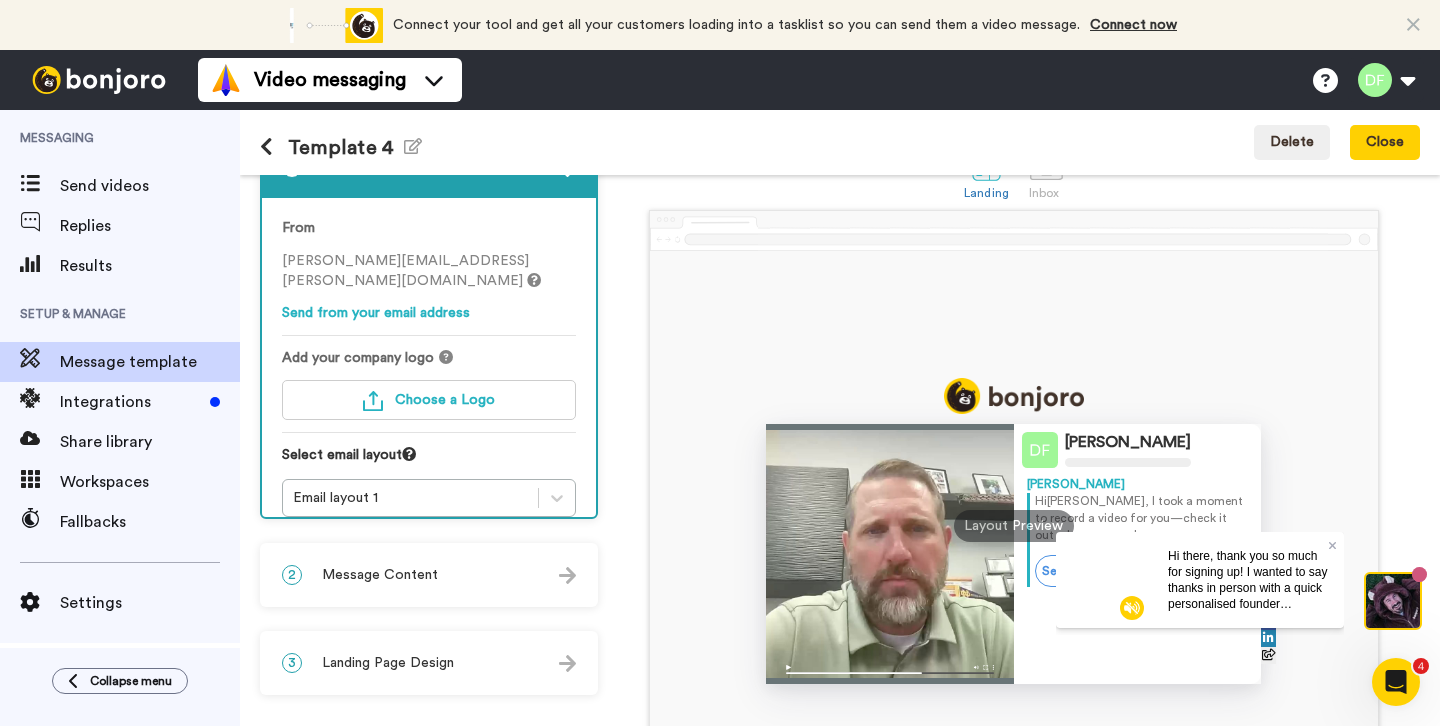 click at bounding box center [266, 147] 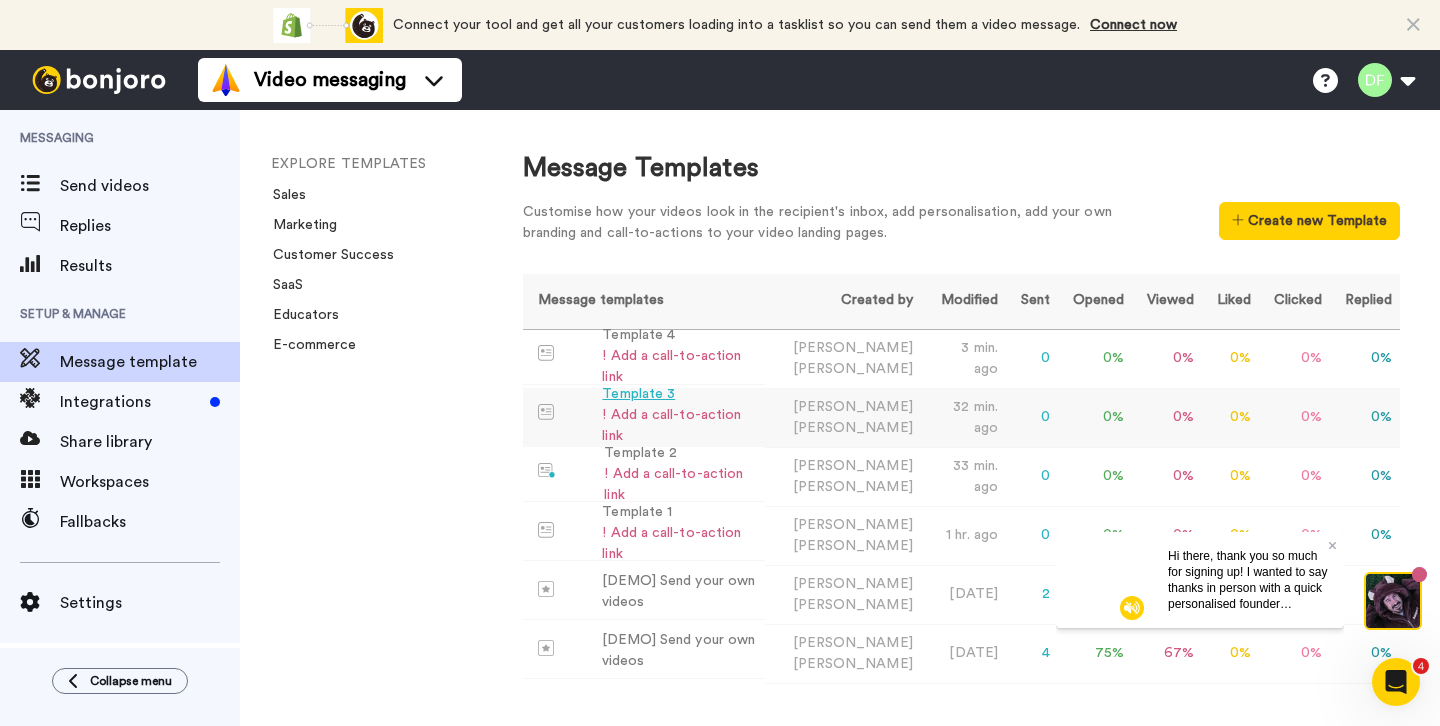 click on "Template 3" at bounding box center (679, 394) 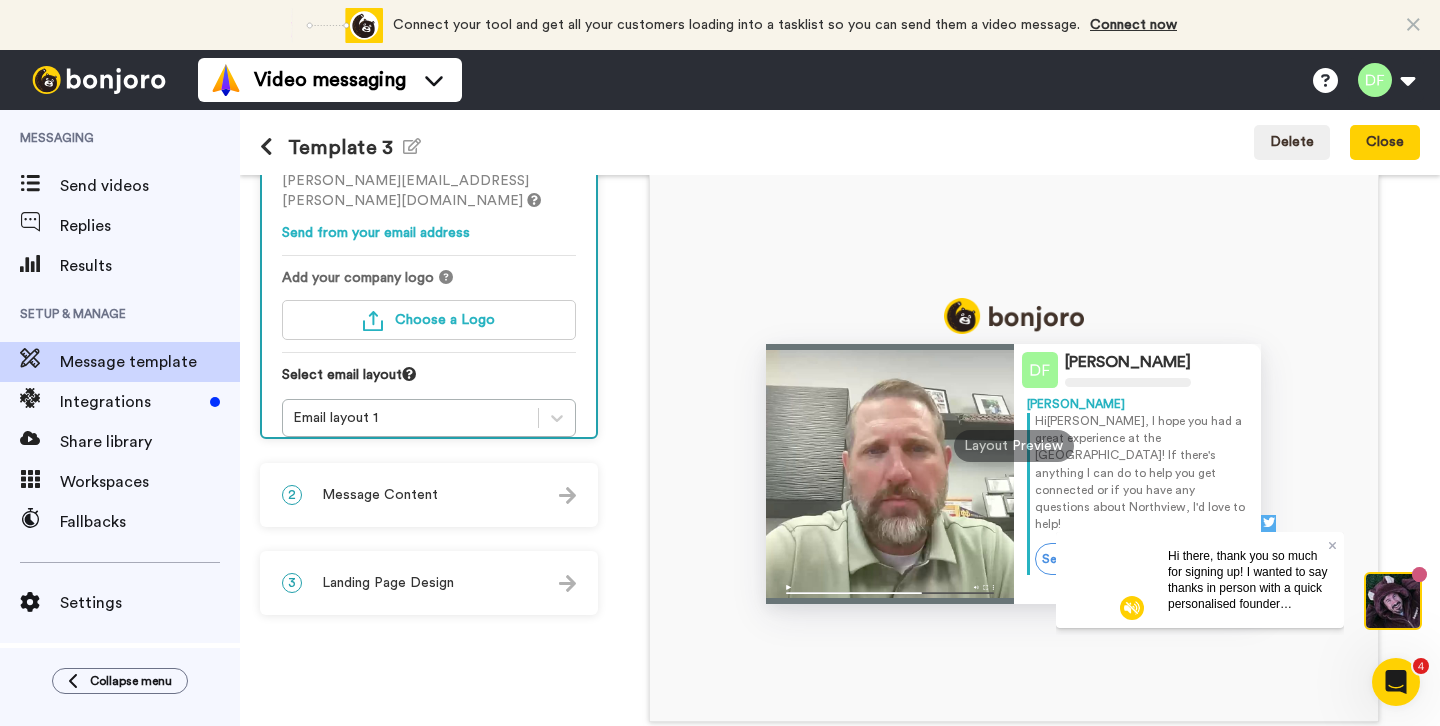 scroll, scrollTop: 0, scrollLeft: 0, axis: both 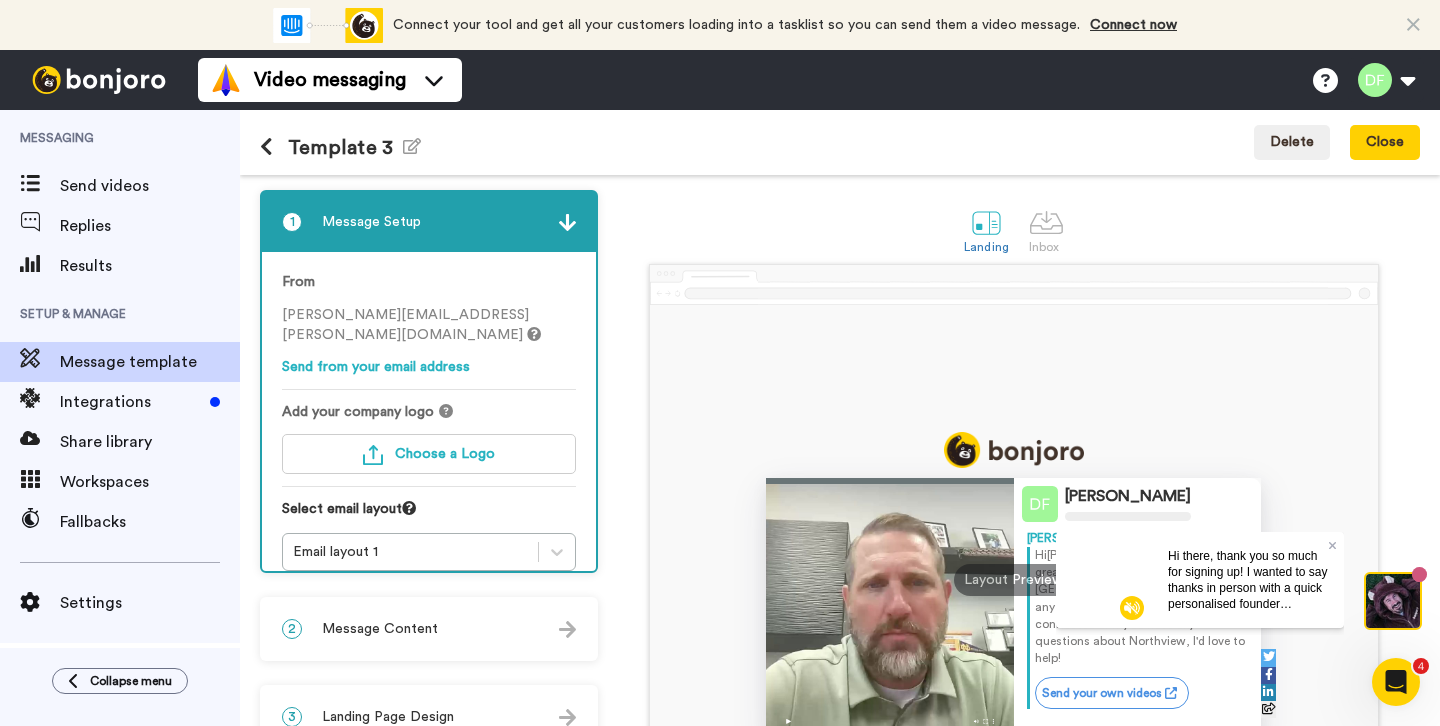 click at bounding box center (274, 148) 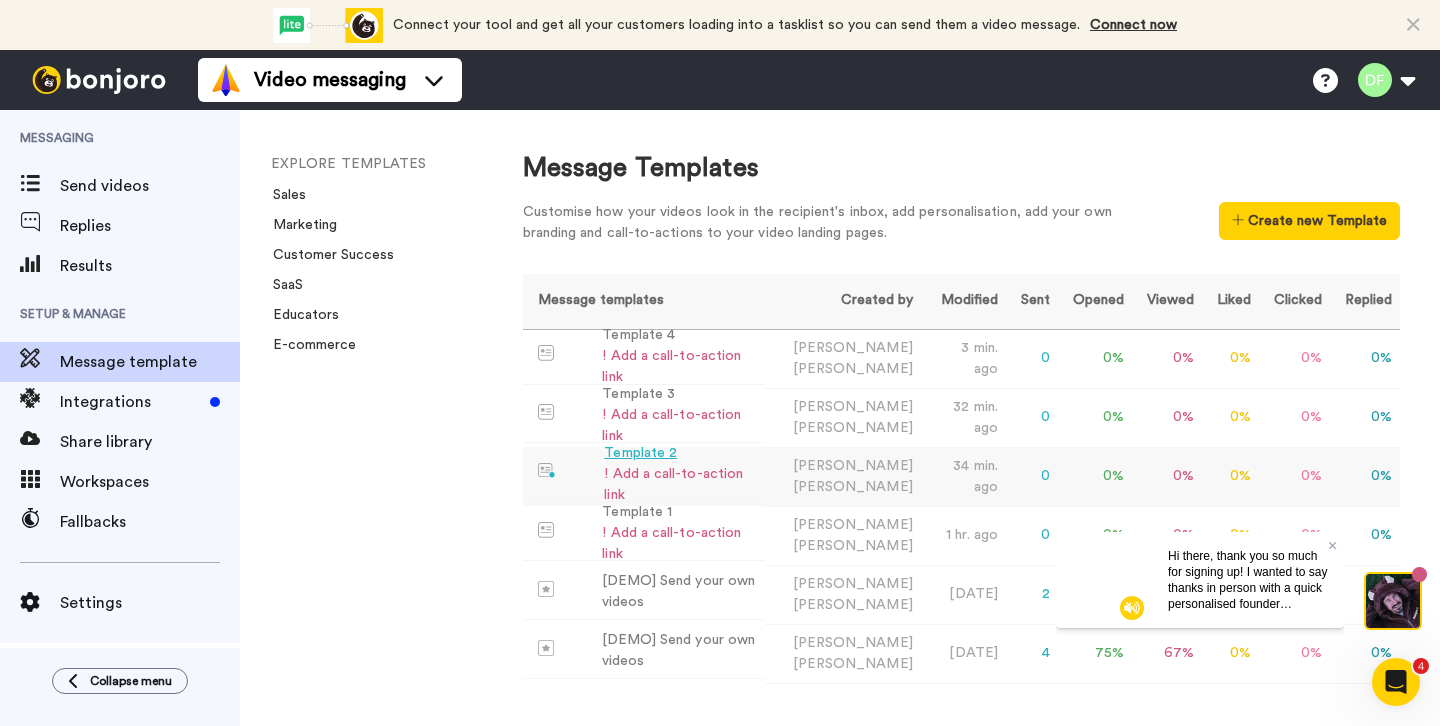 click on "Template 2" at bounding box center [680, 453] 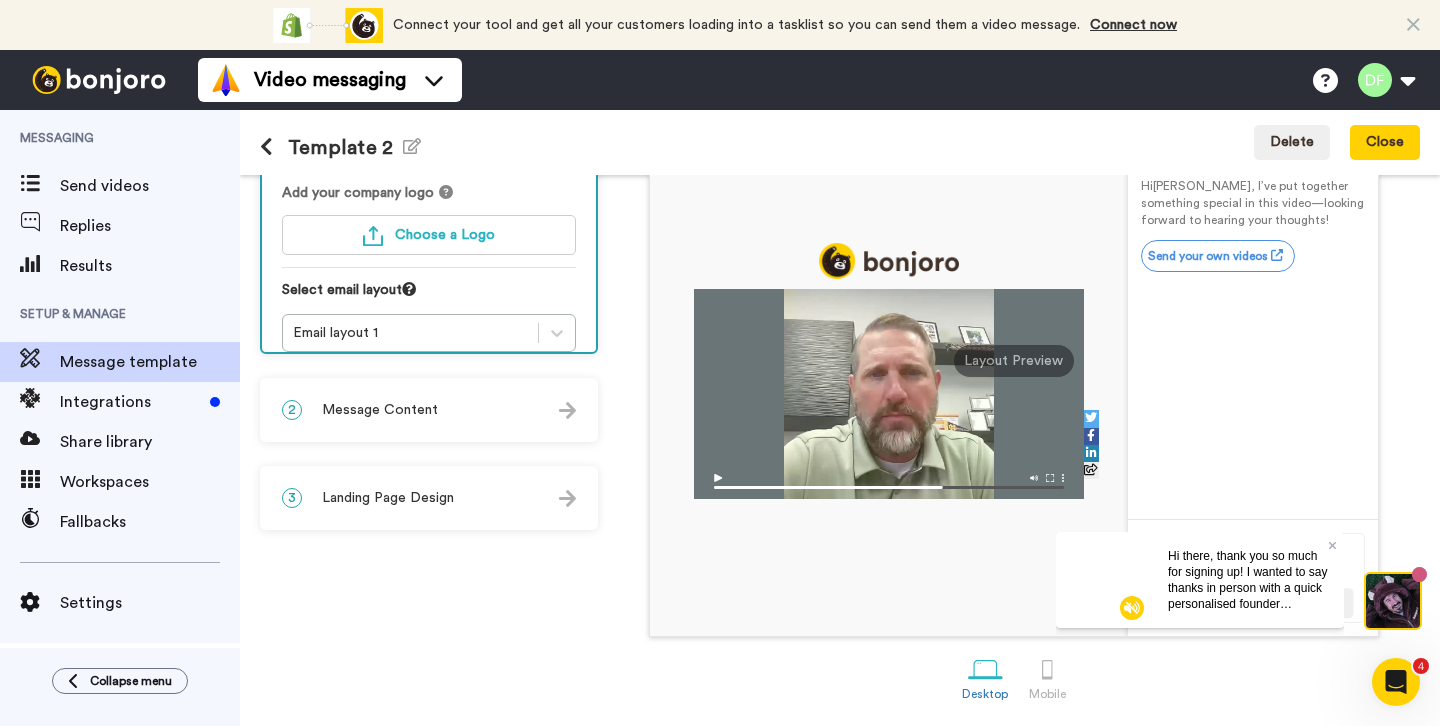 scroll, scrollTop: 0, scrollLeft: 0, axis: both 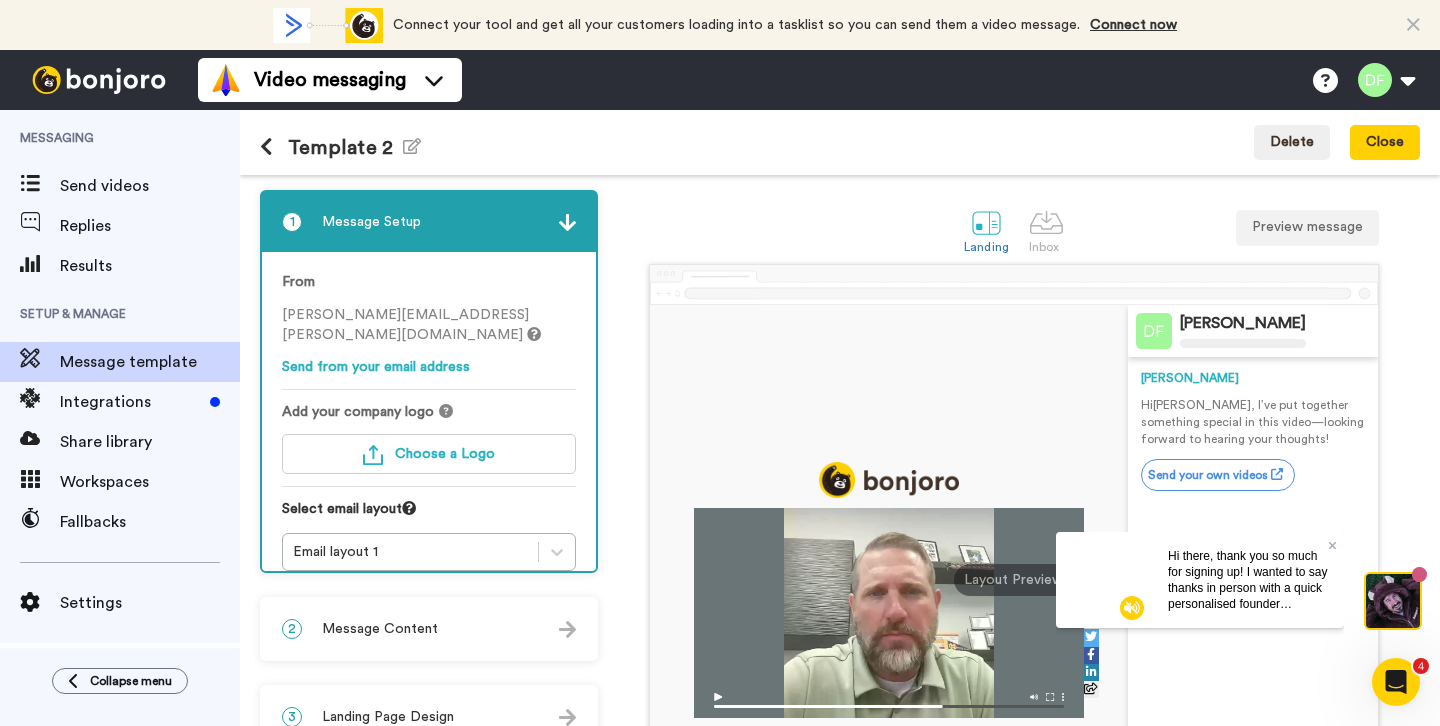 click on "2 Message Content" at bounding box center [429, 629] 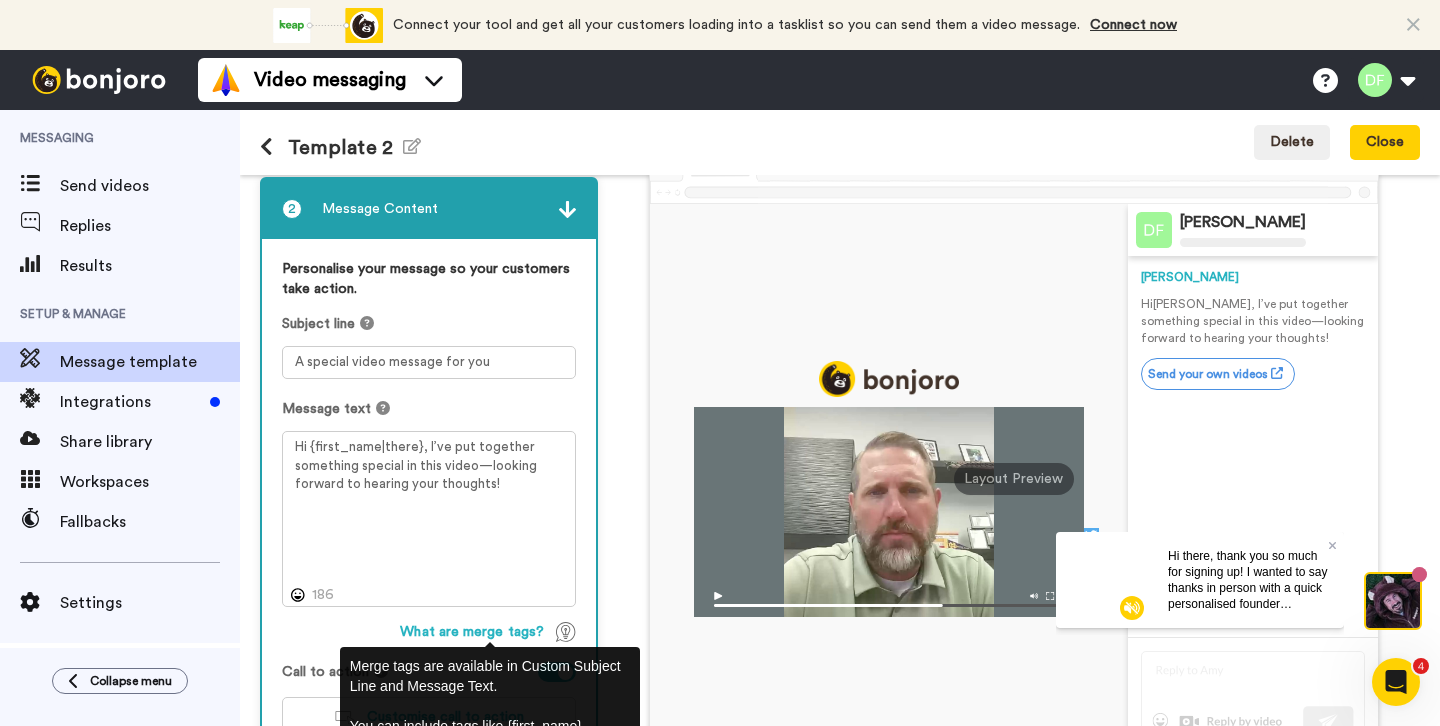 scroll, scrollTop: 107, scrollLeft: 0, axis: vertical 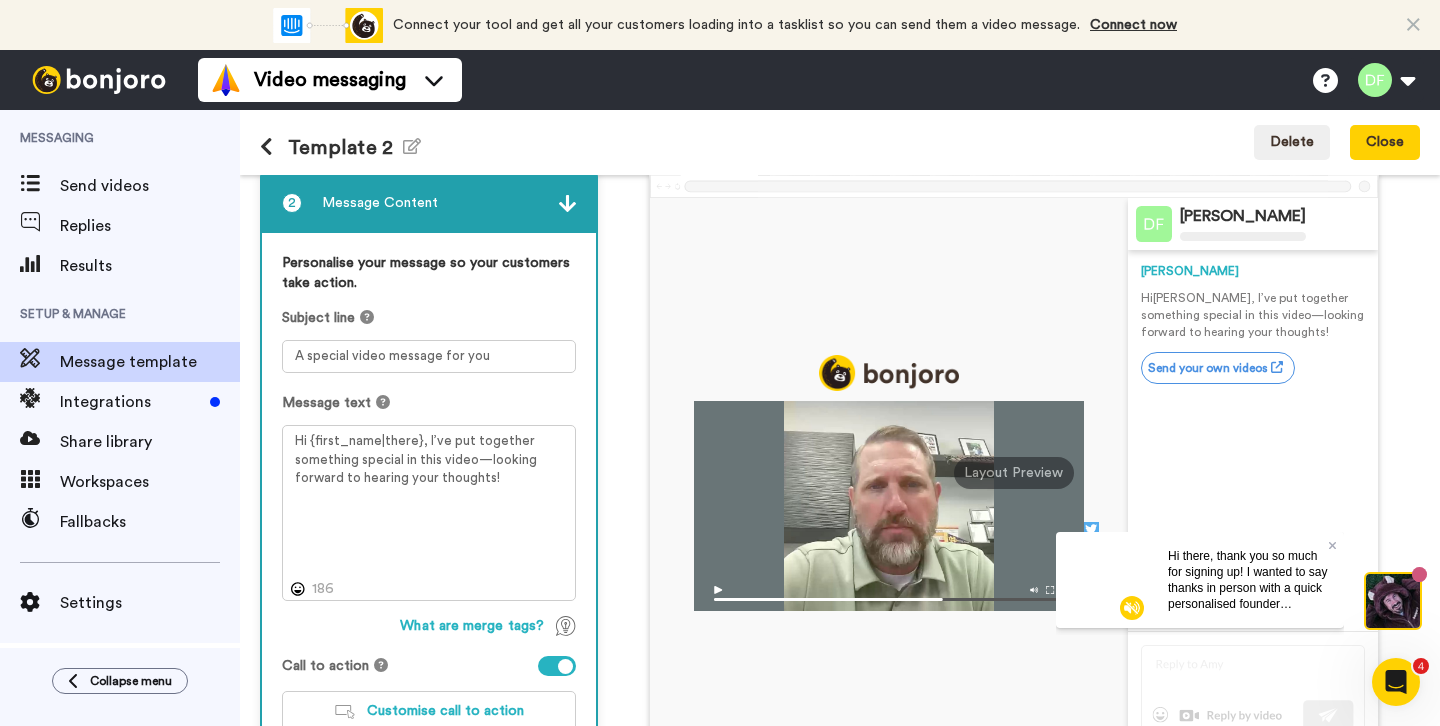 click at bounding box center (274, 148) 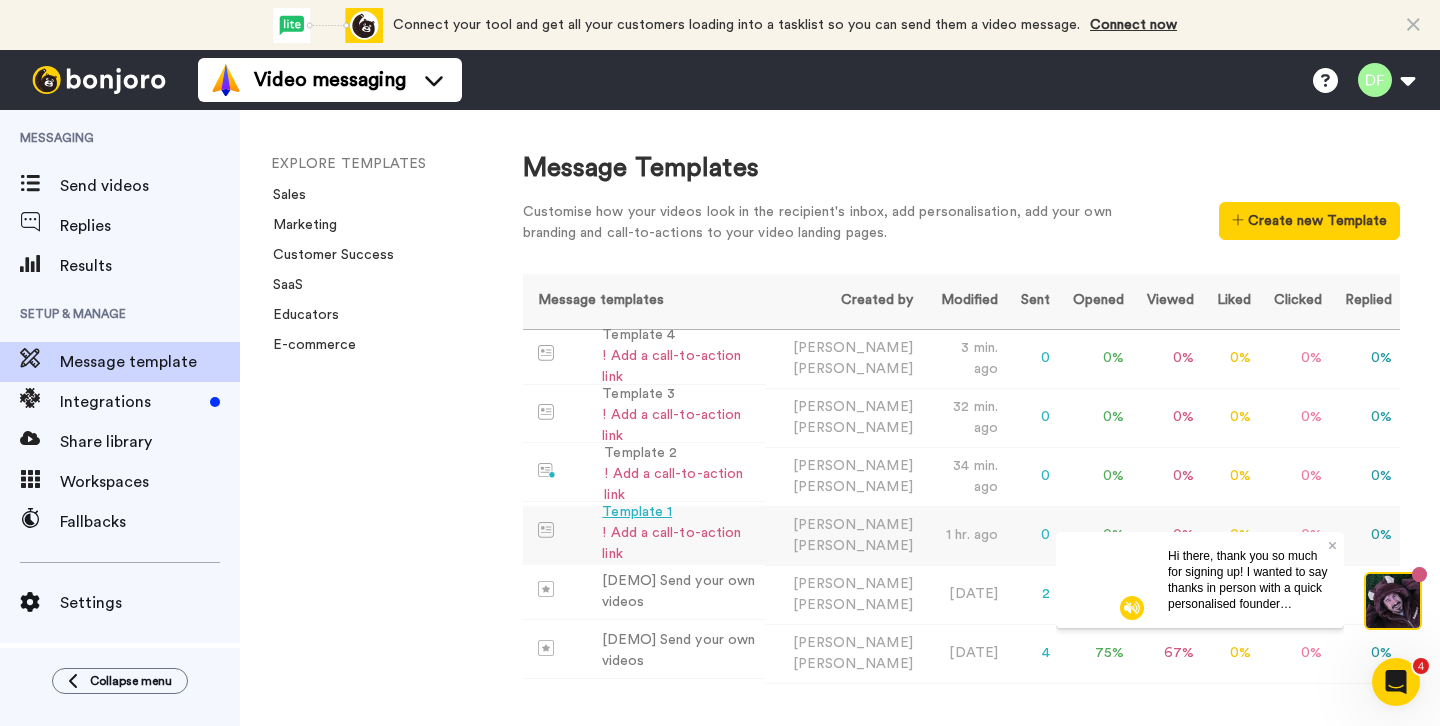 click on "Template 1" at bounding box center (679, 512) 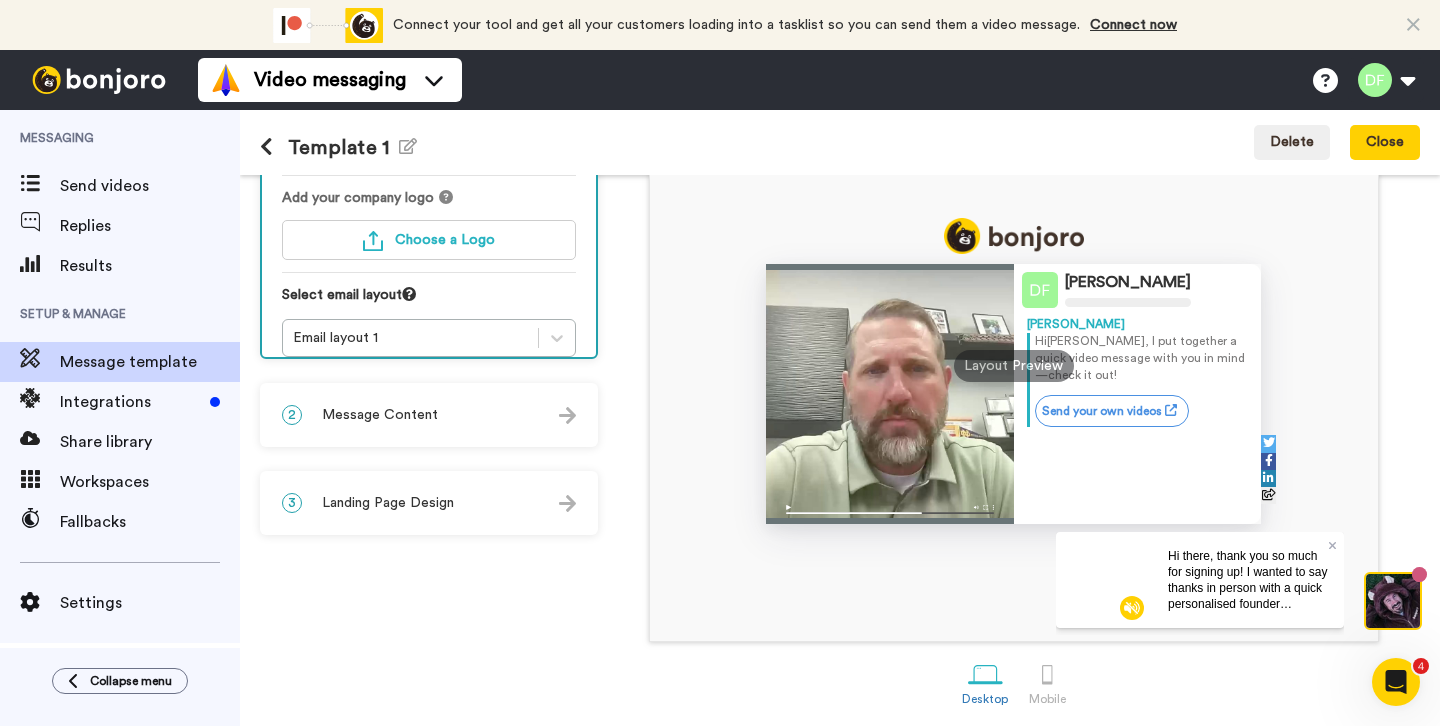 scroll, scrollTop: 221, scrollLeft: 0, axis: vertical 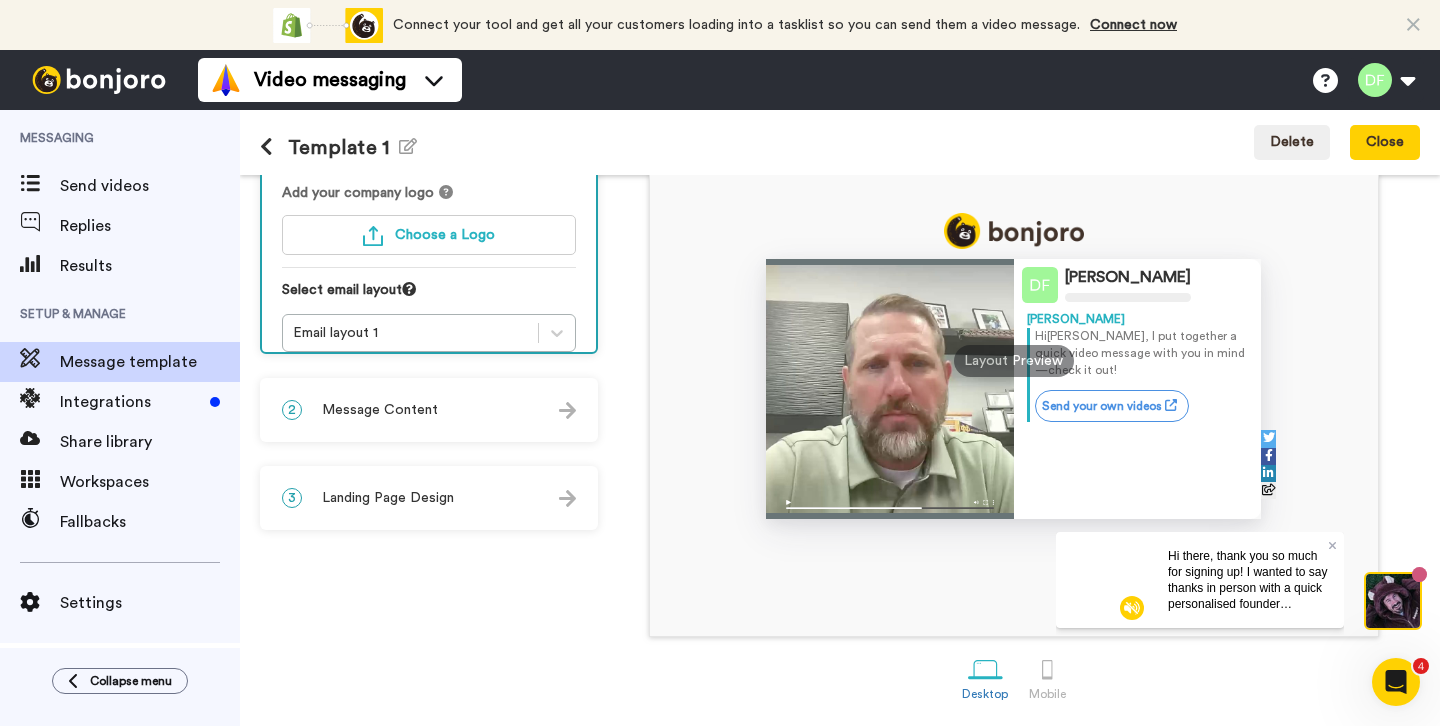 click on "2 Message Content" at bounding box center (429, 410) 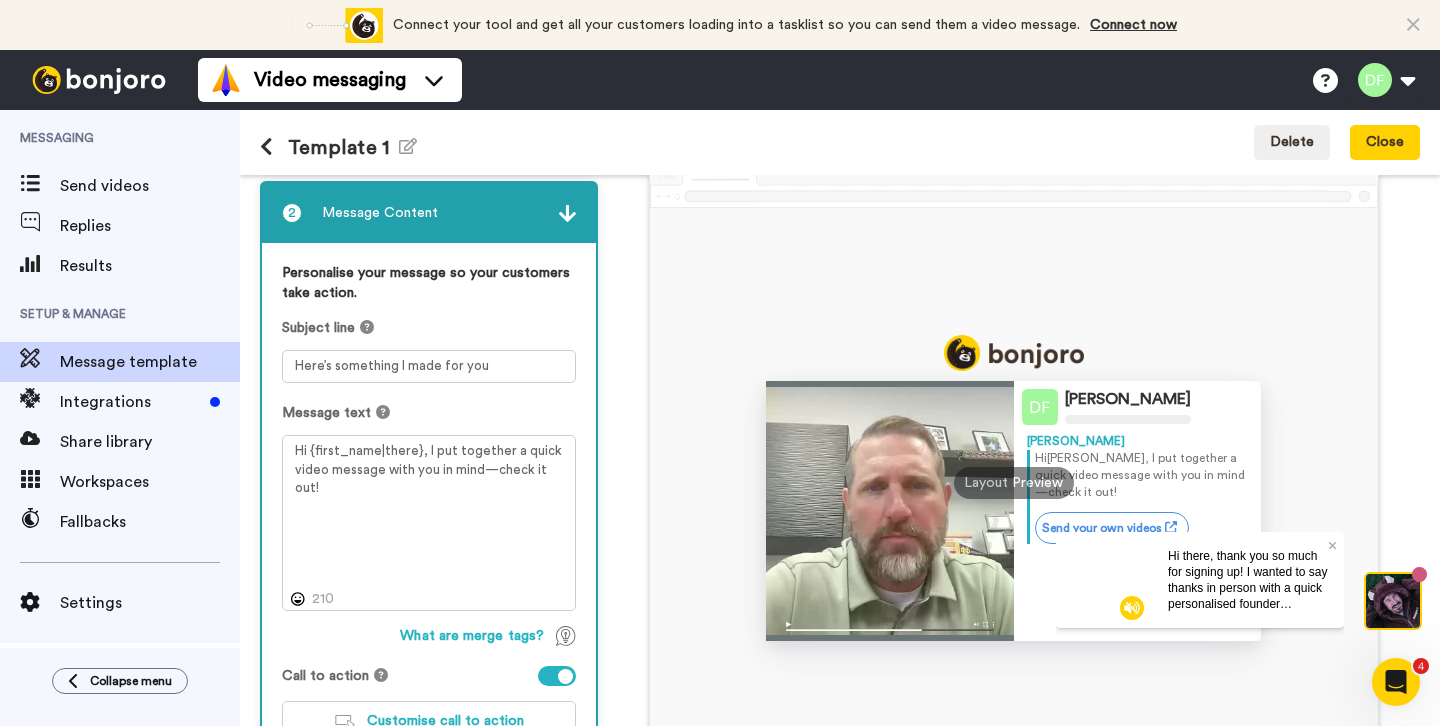 scroll, scrollTop: 0, scrollLeft: 0, axis: both 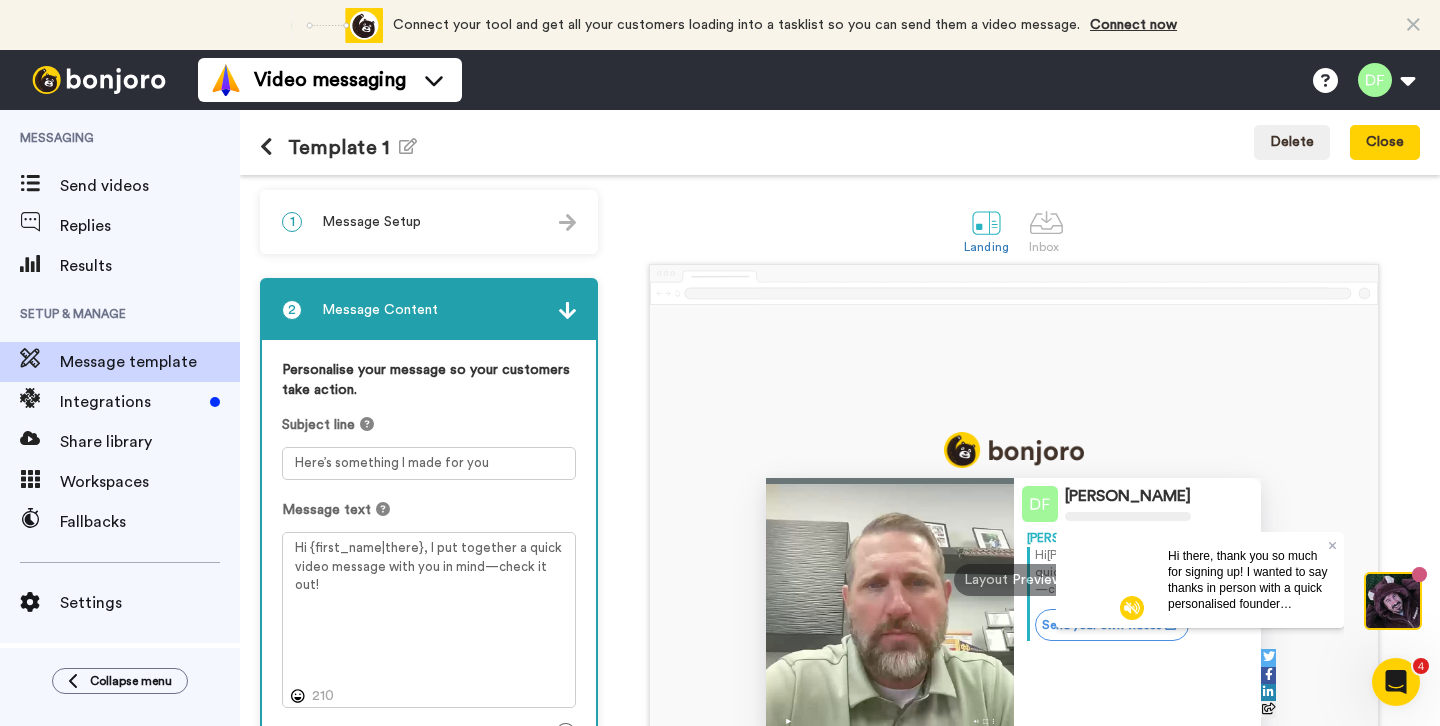 click at bounding box center [266, 147] 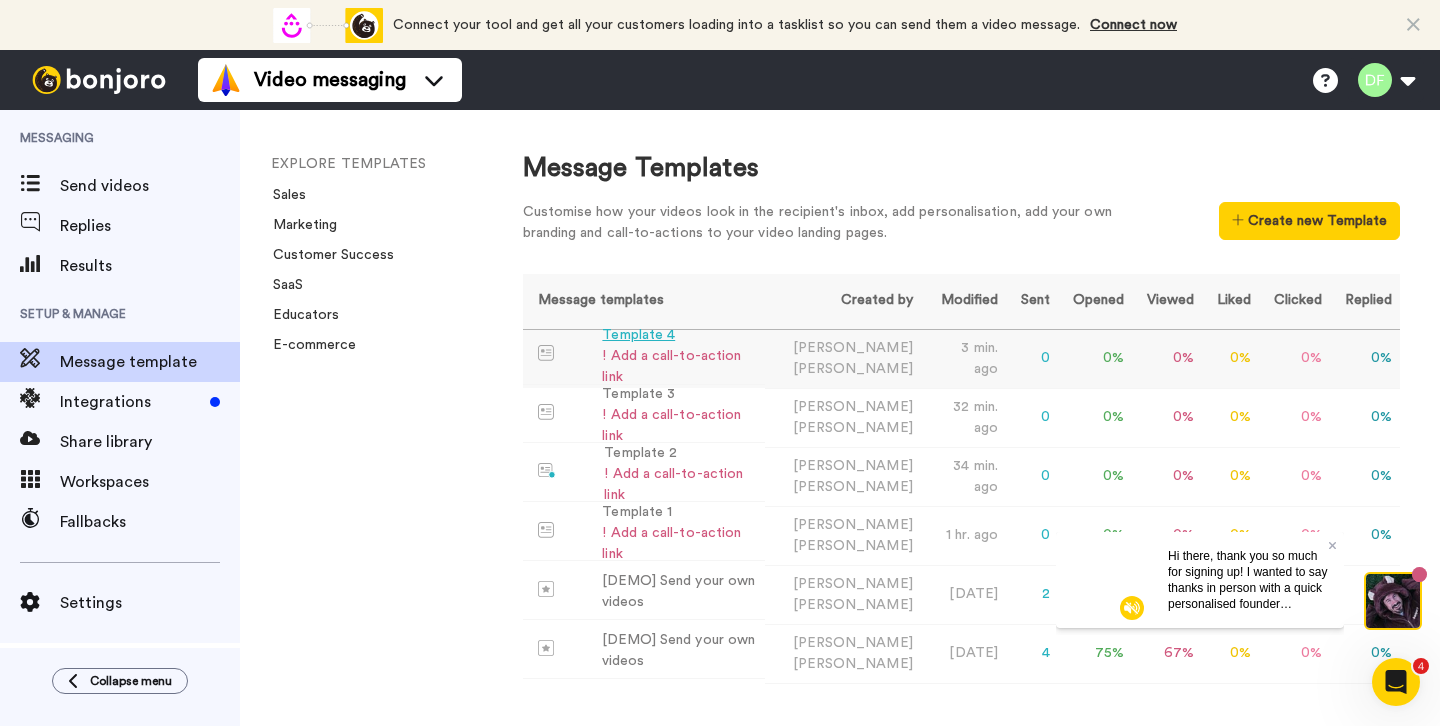 click on "Template 4" at bounding box center (679, 335) 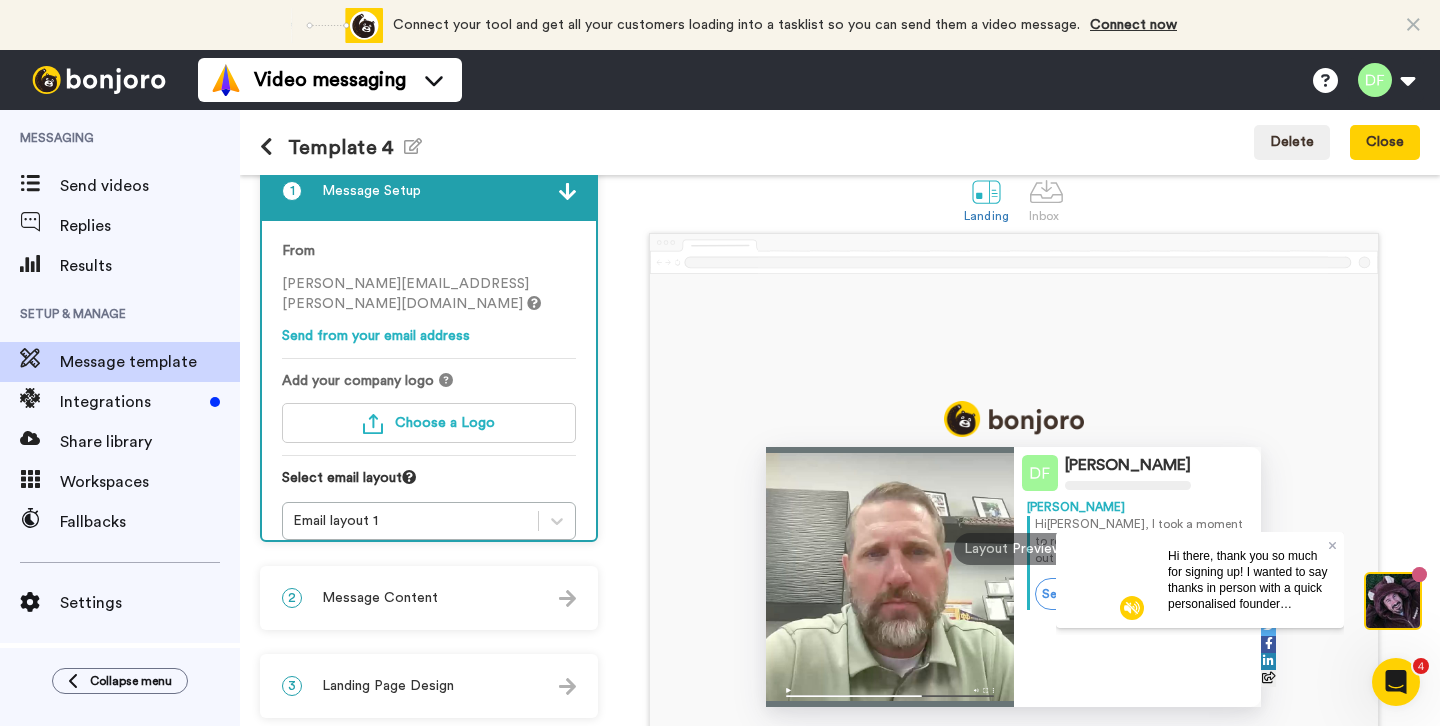 scroll, scrollTop: 0, scrollLeft: 0, axis: both 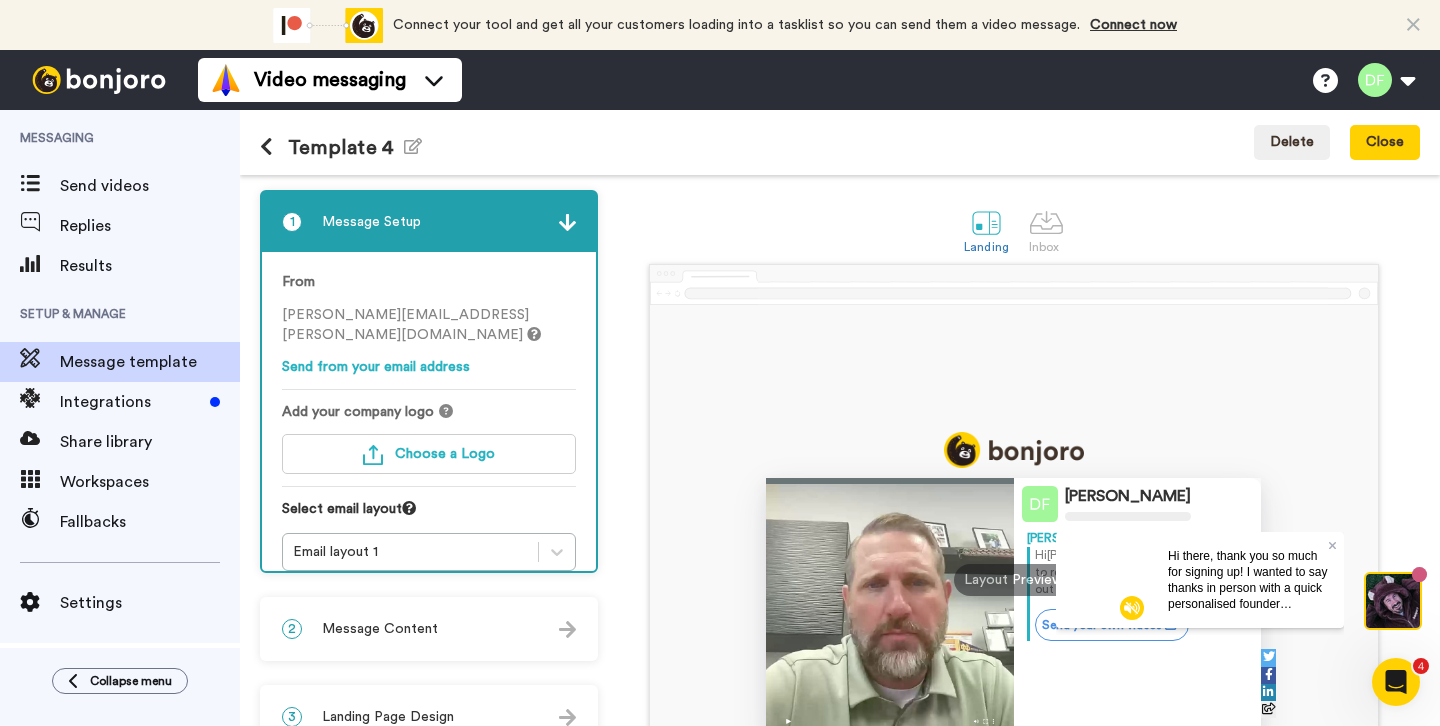 click at bounding box center (266, 147) 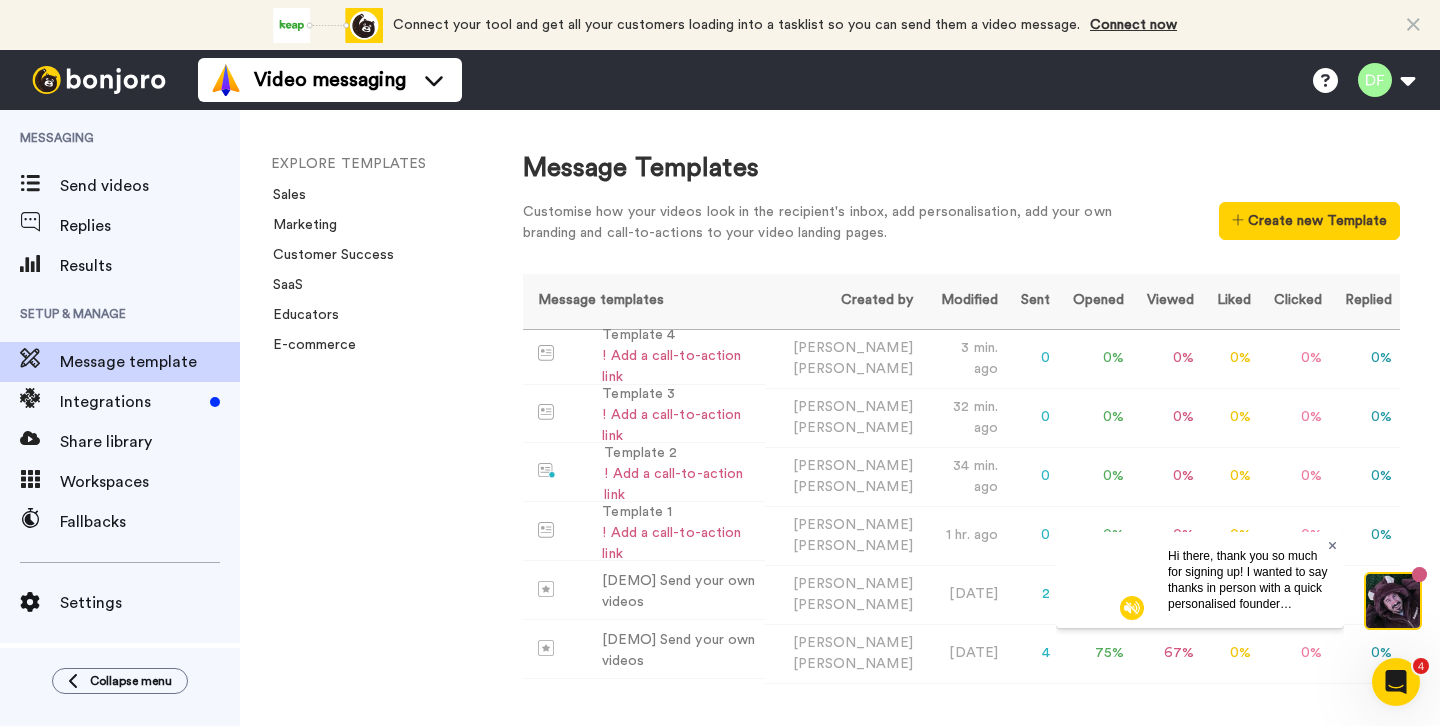 click 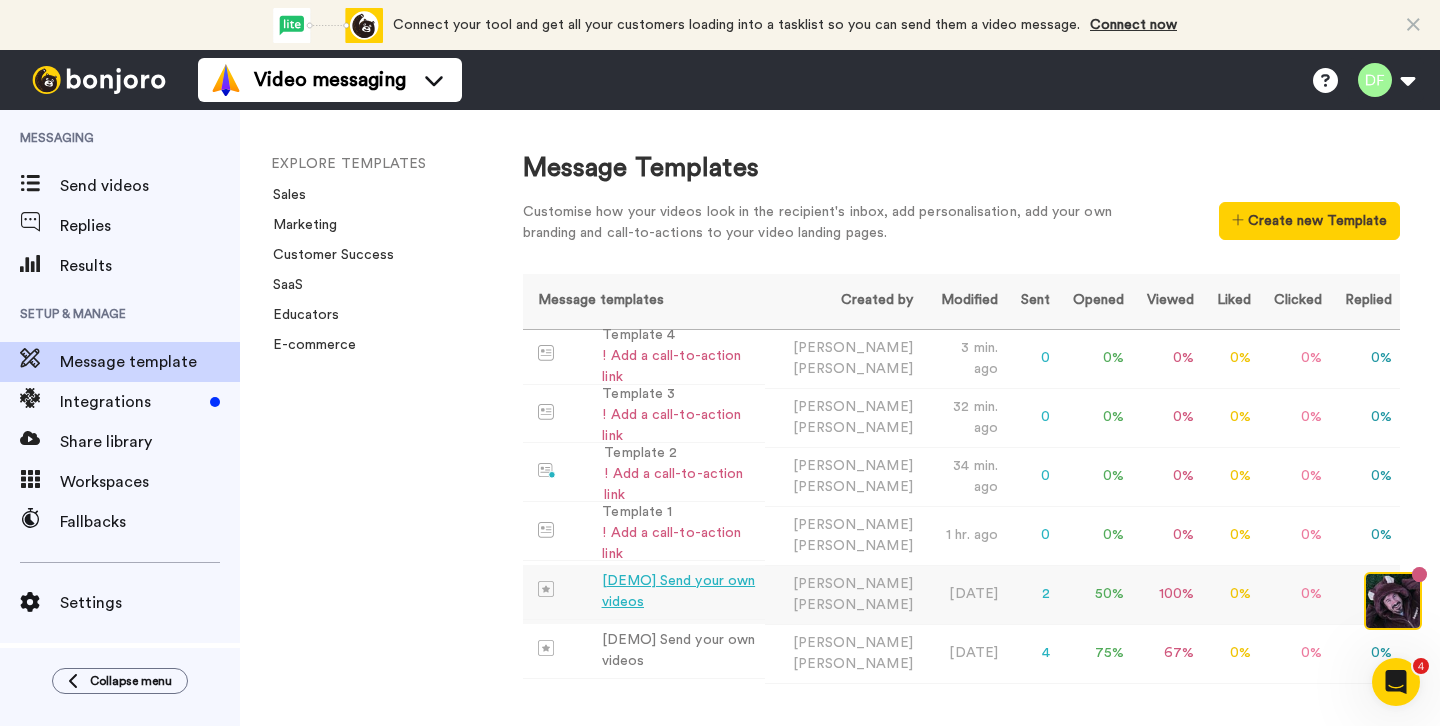click on "[DEMO] Send your own videos" at bounding box center (679, 592) 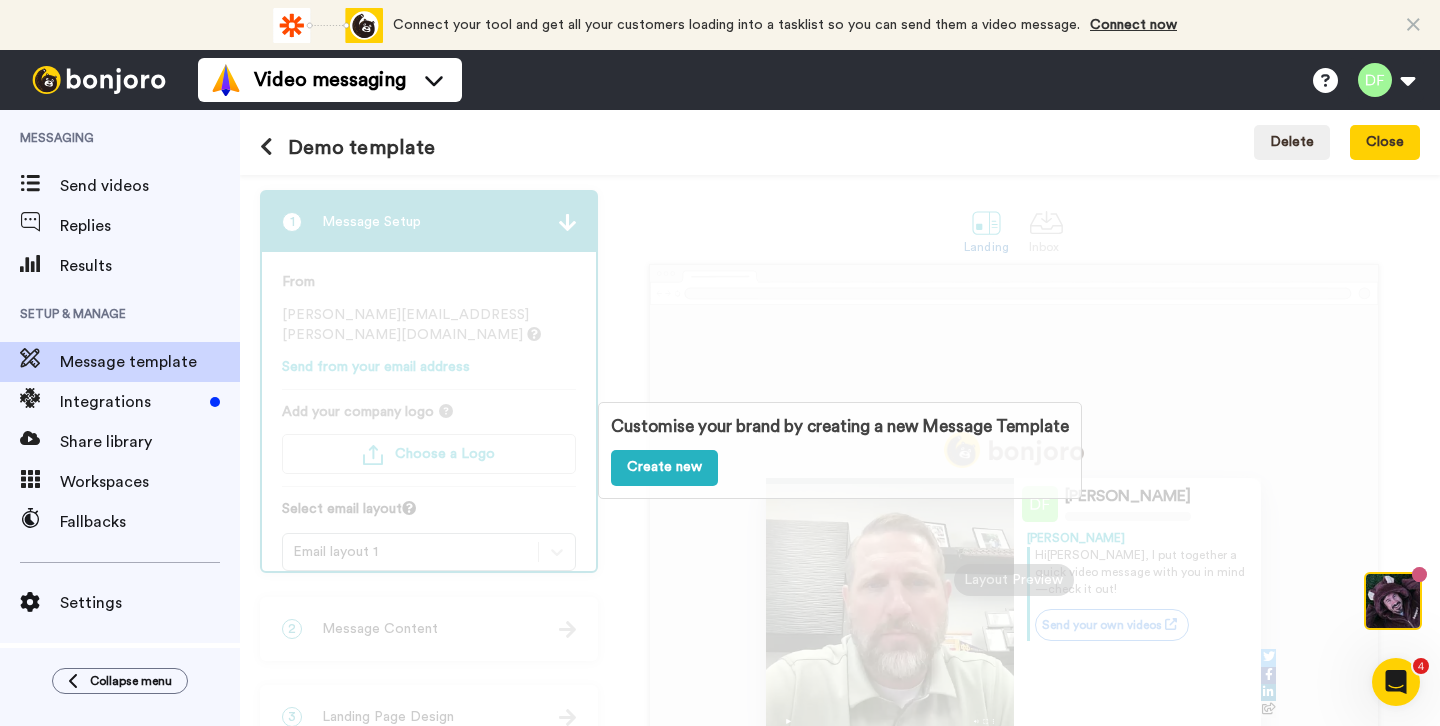 click on "Customise your brand by creating a new Message Template Create new" at bounding box center (840, 450) 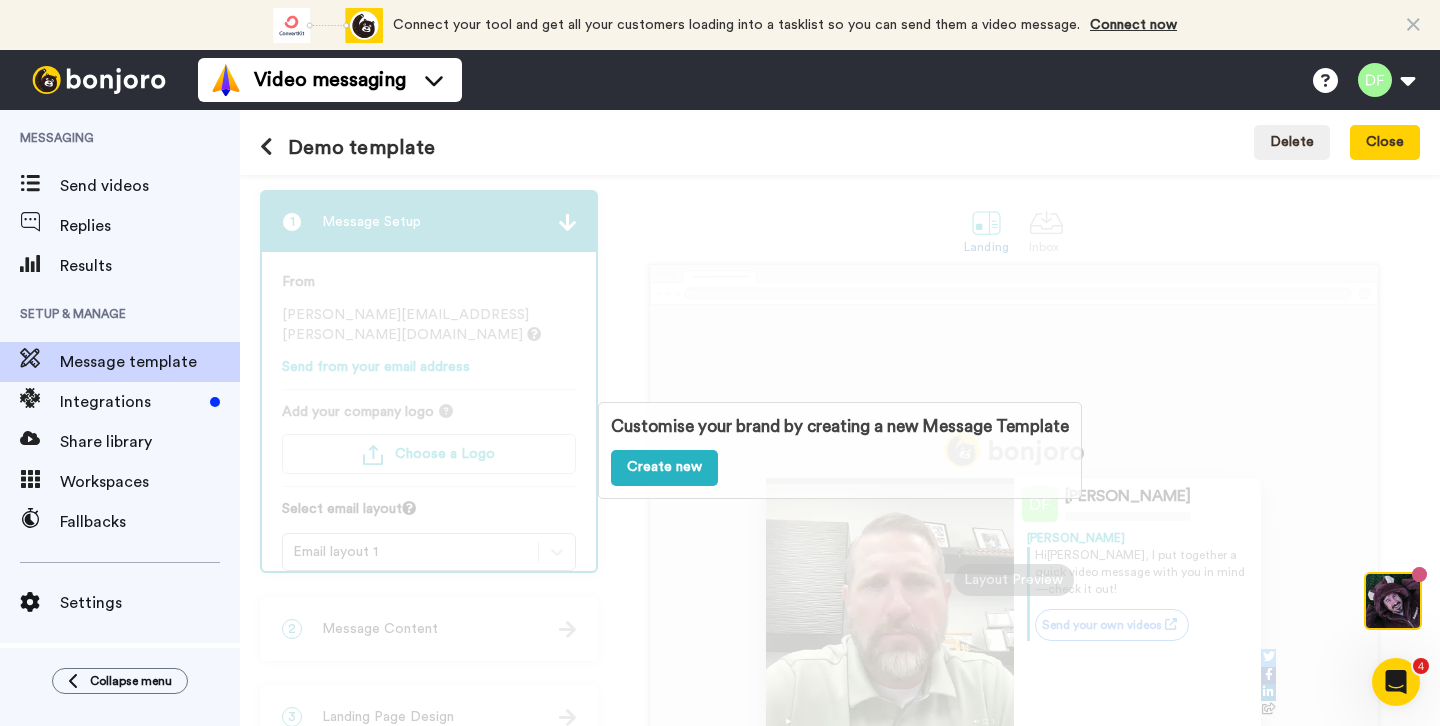 scroll, scrollTop: 221, scrollLeft: 0, axis: vertical 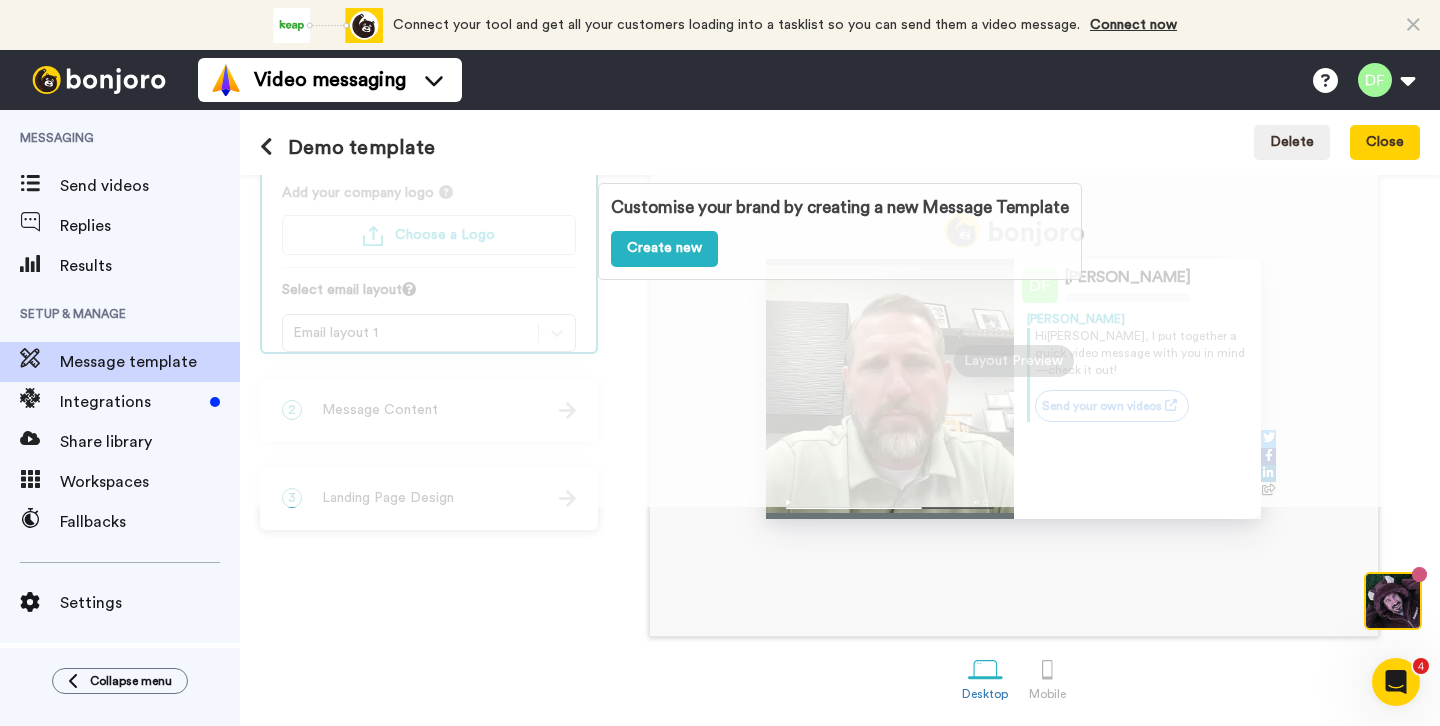 click on "Customise your brand by creating a new Message Template Create new" at bounding box center [840, 231] 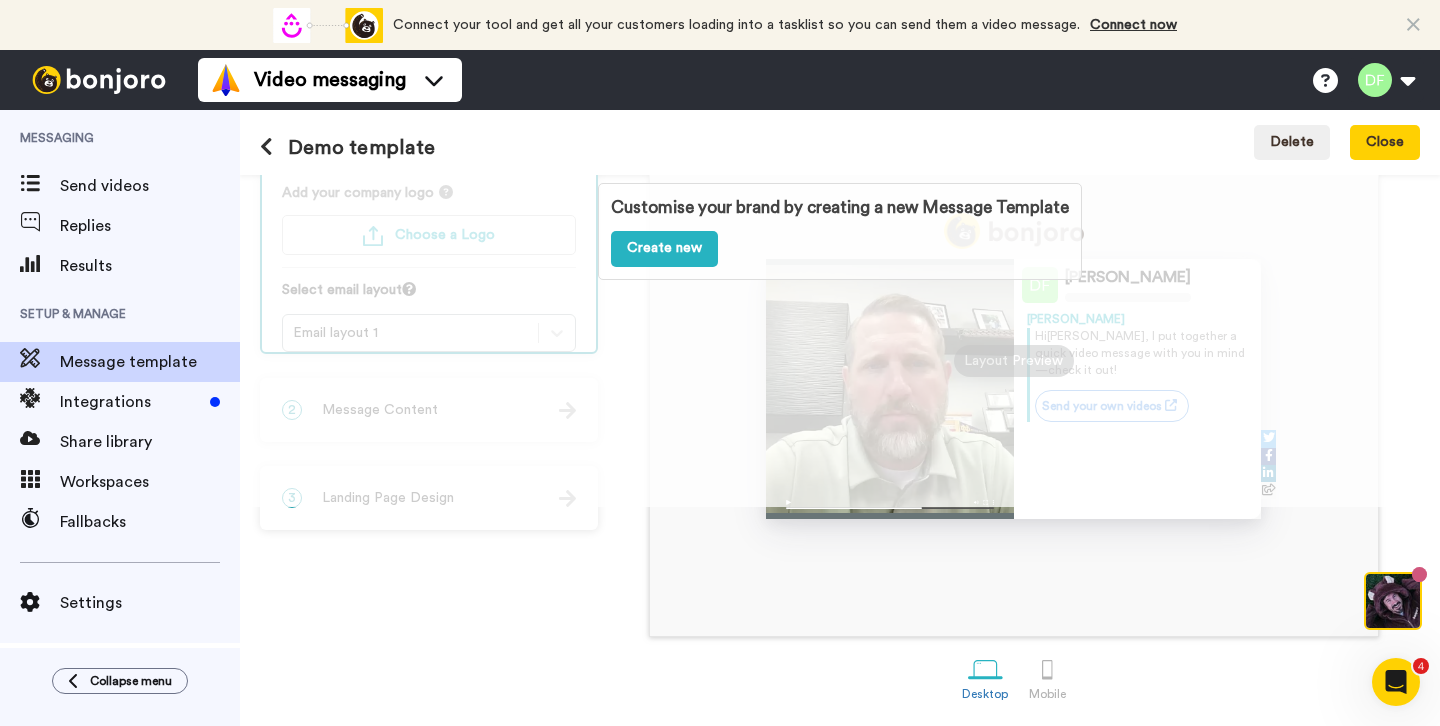 click at bounding box center [266, 147] 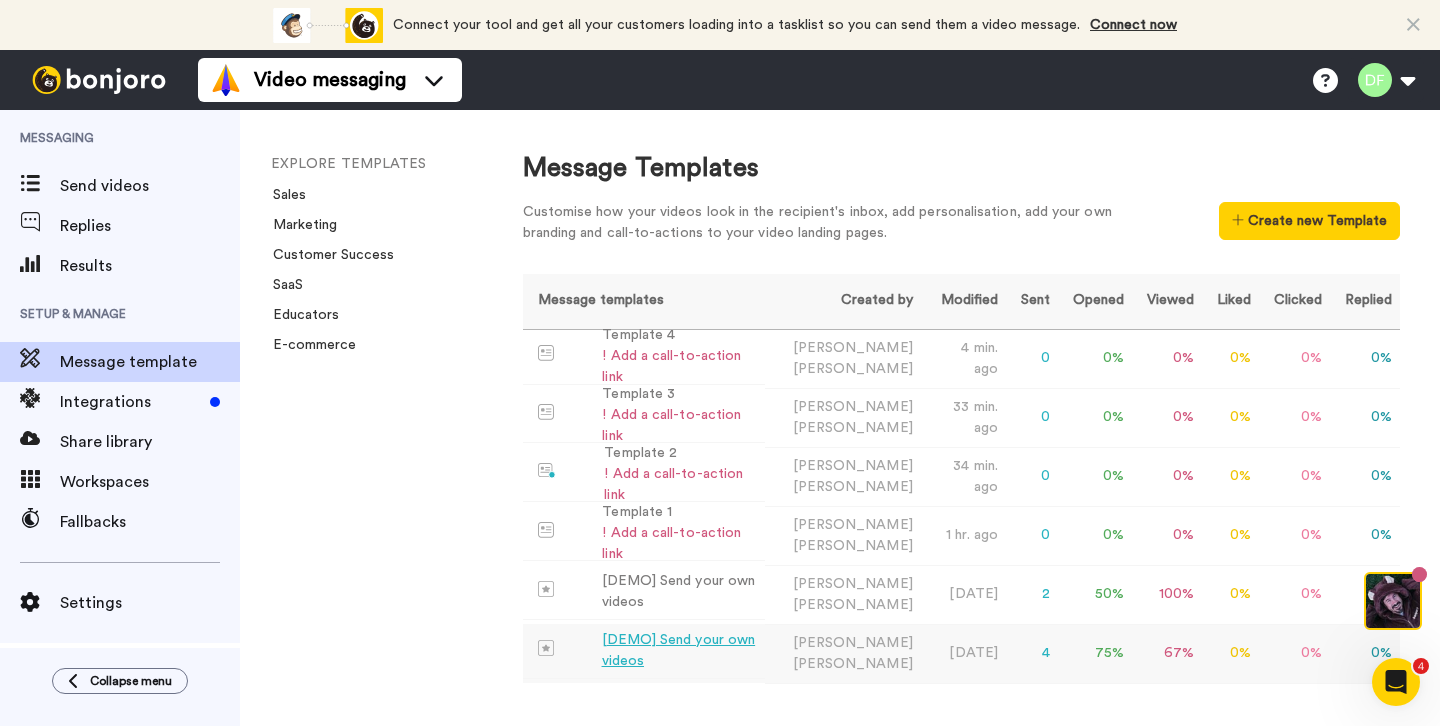click on "[DEMO] Send your own videos" at bounding box center [679, 651] 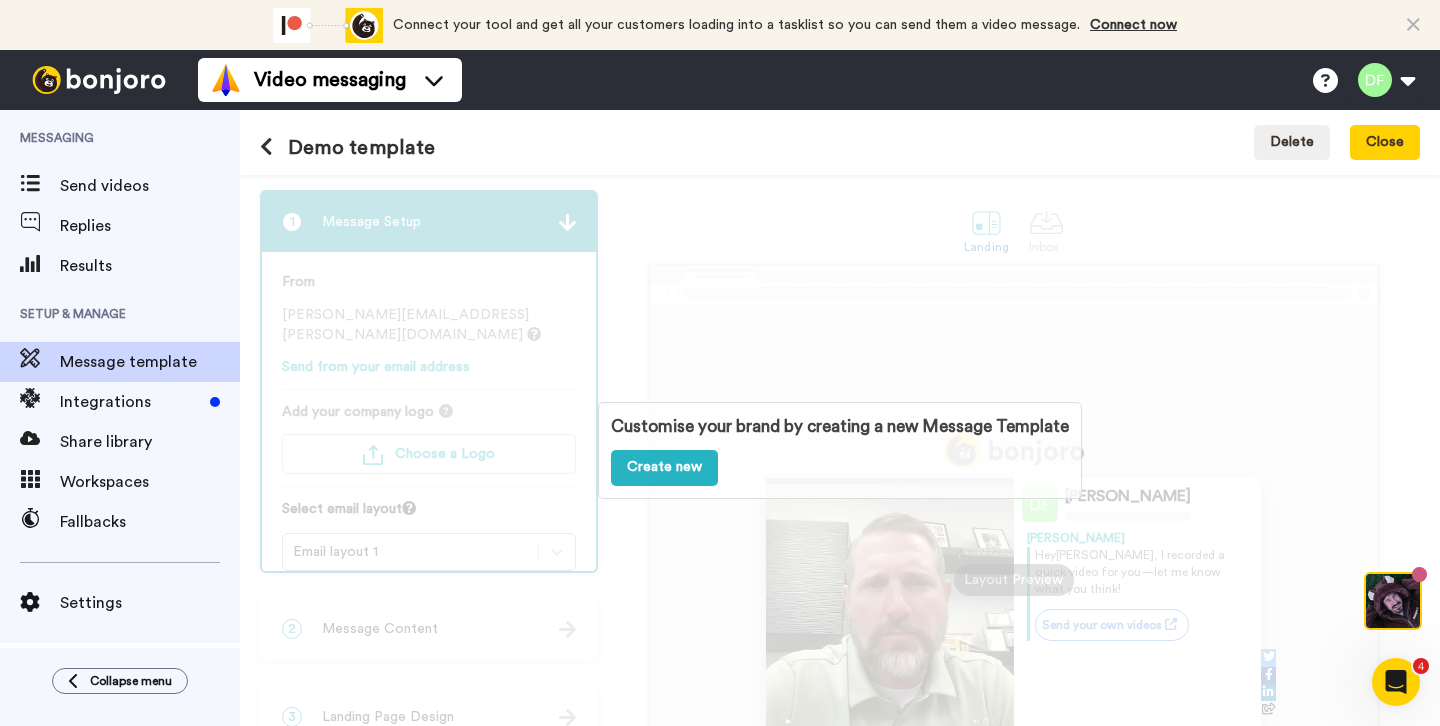 click at bounding box center [266, 147] 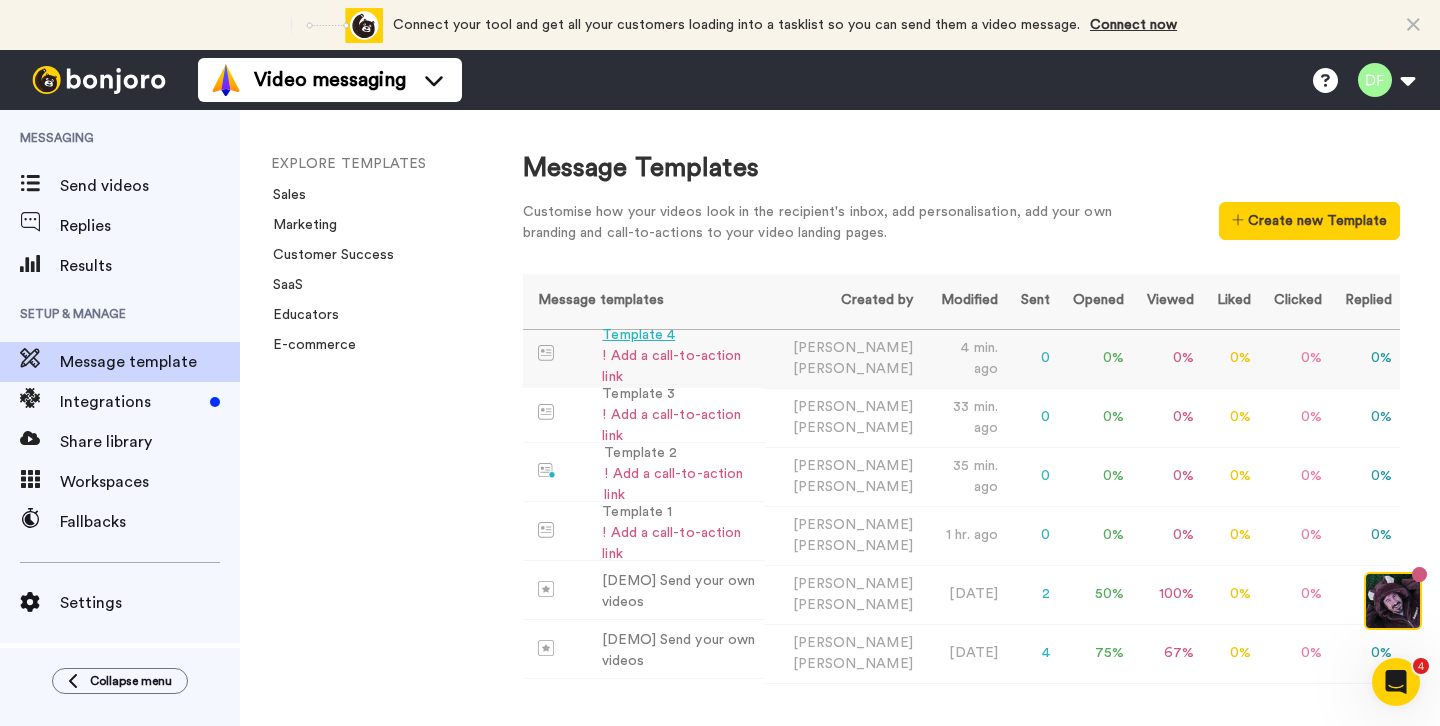 click on "Template 4" at bounding box center [679, 335] 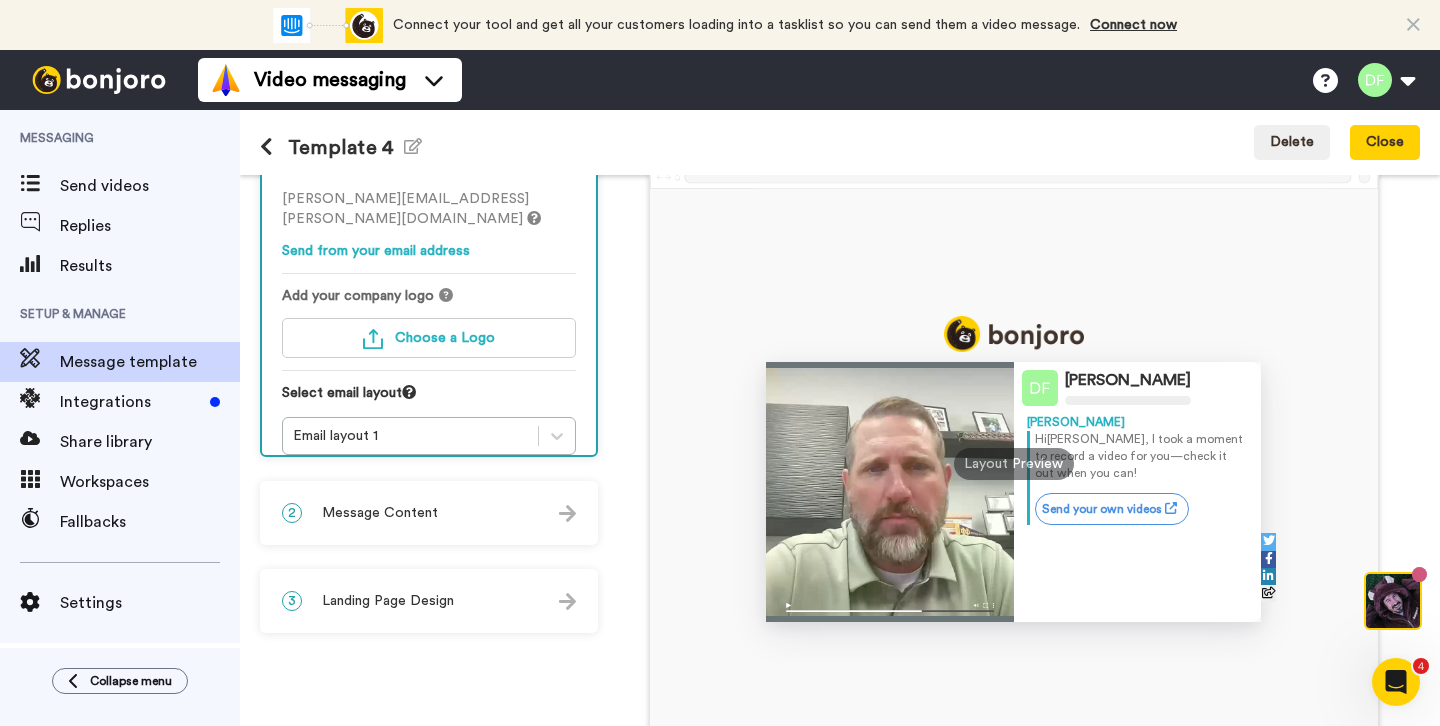 scroll, scrollTop: 164, scrollLeft: 0, axis: vertical 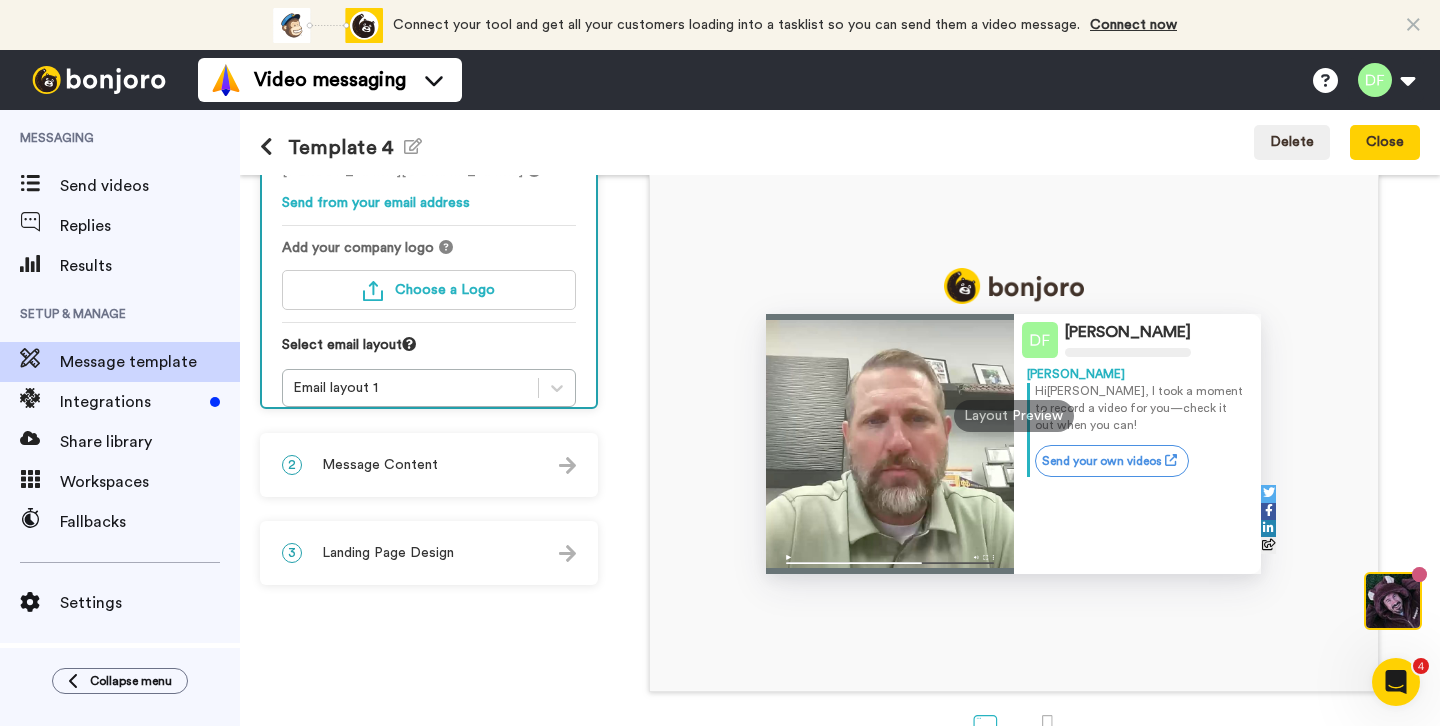 click at bounding box center [567, 465] 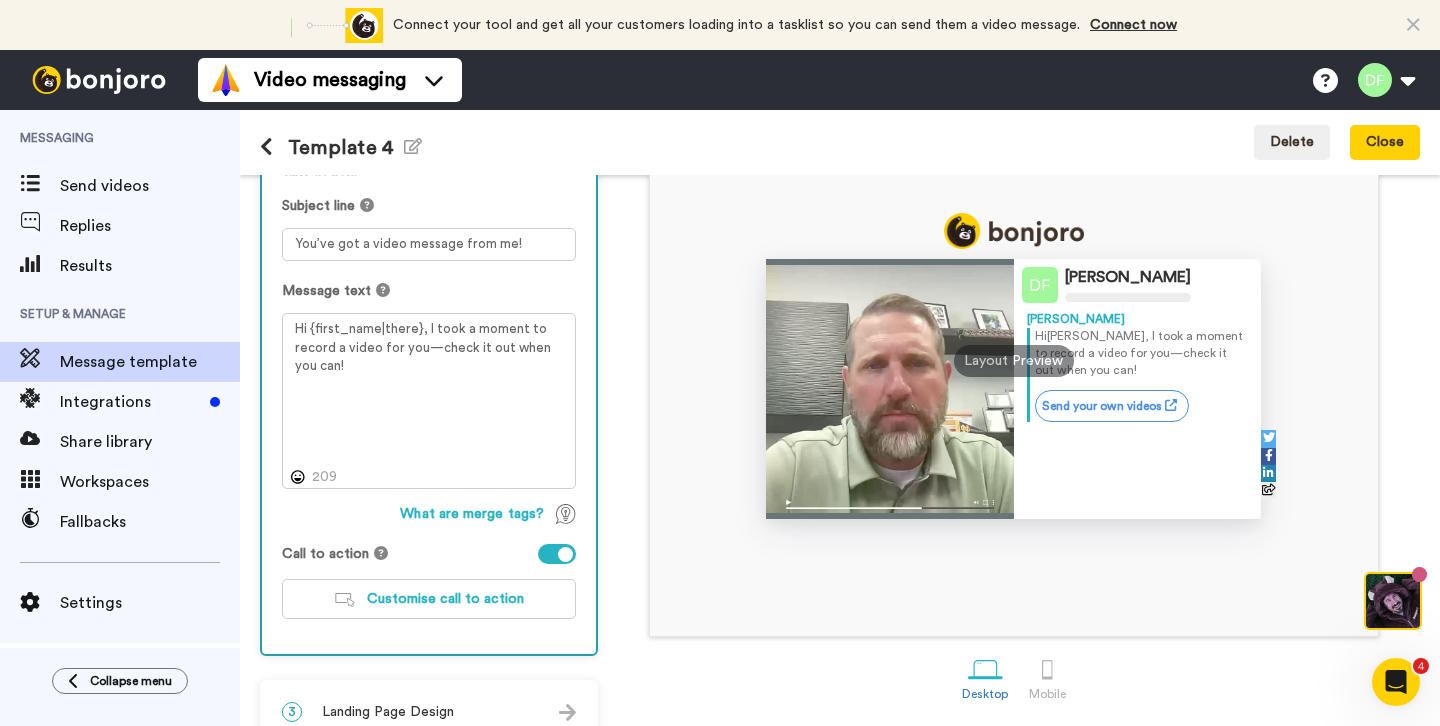 scroll, scrollTop: 252, scrollLeft: 0, axis: vertical 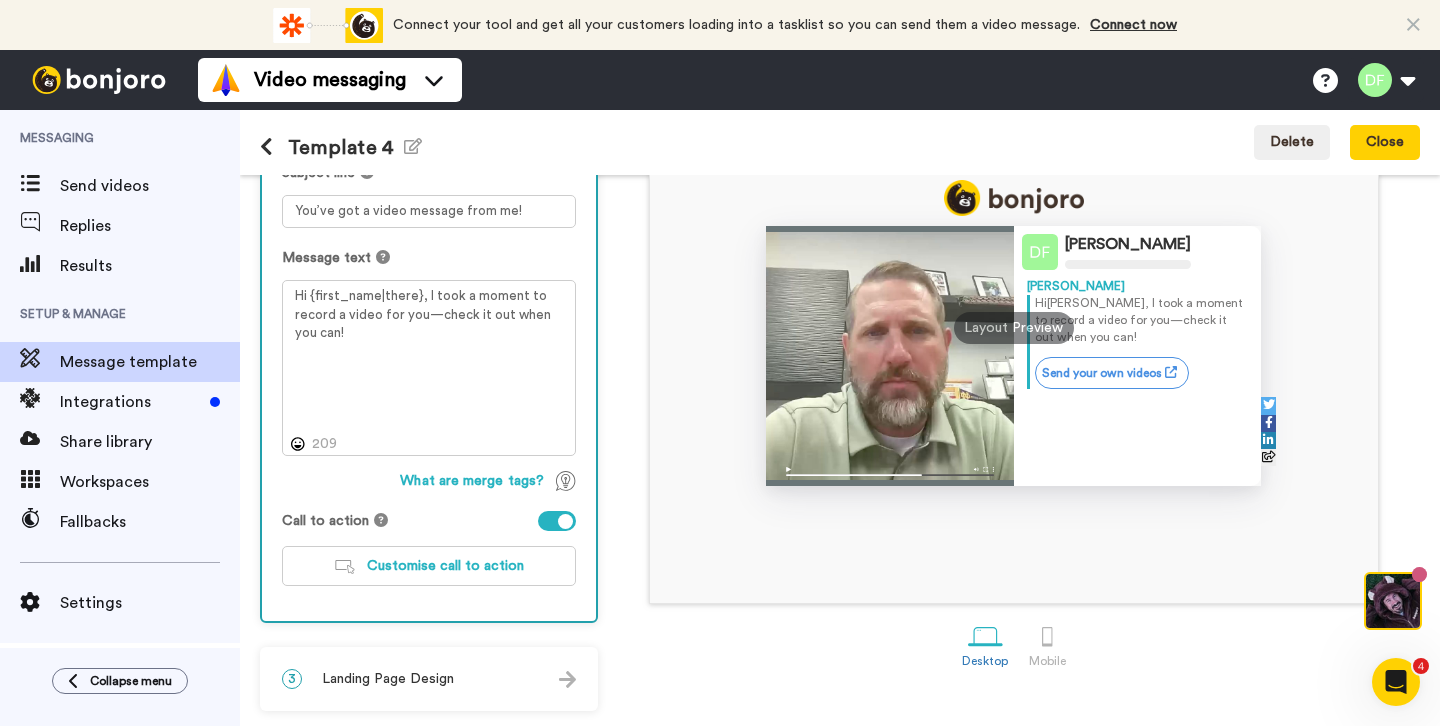 click on "Landing Page Design" at bounding box center [388, 679] 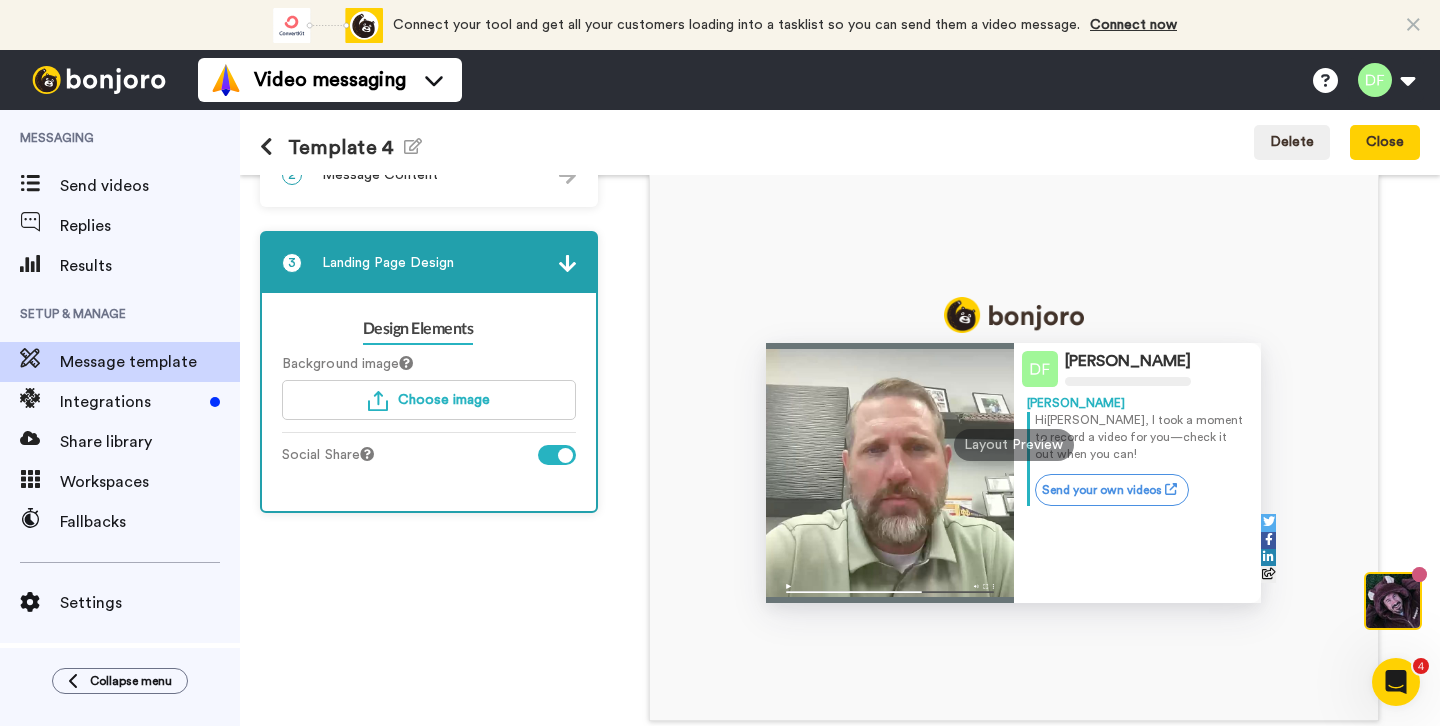scroll, scrollTop: 134, scrollLeft: 0, axis: vertical 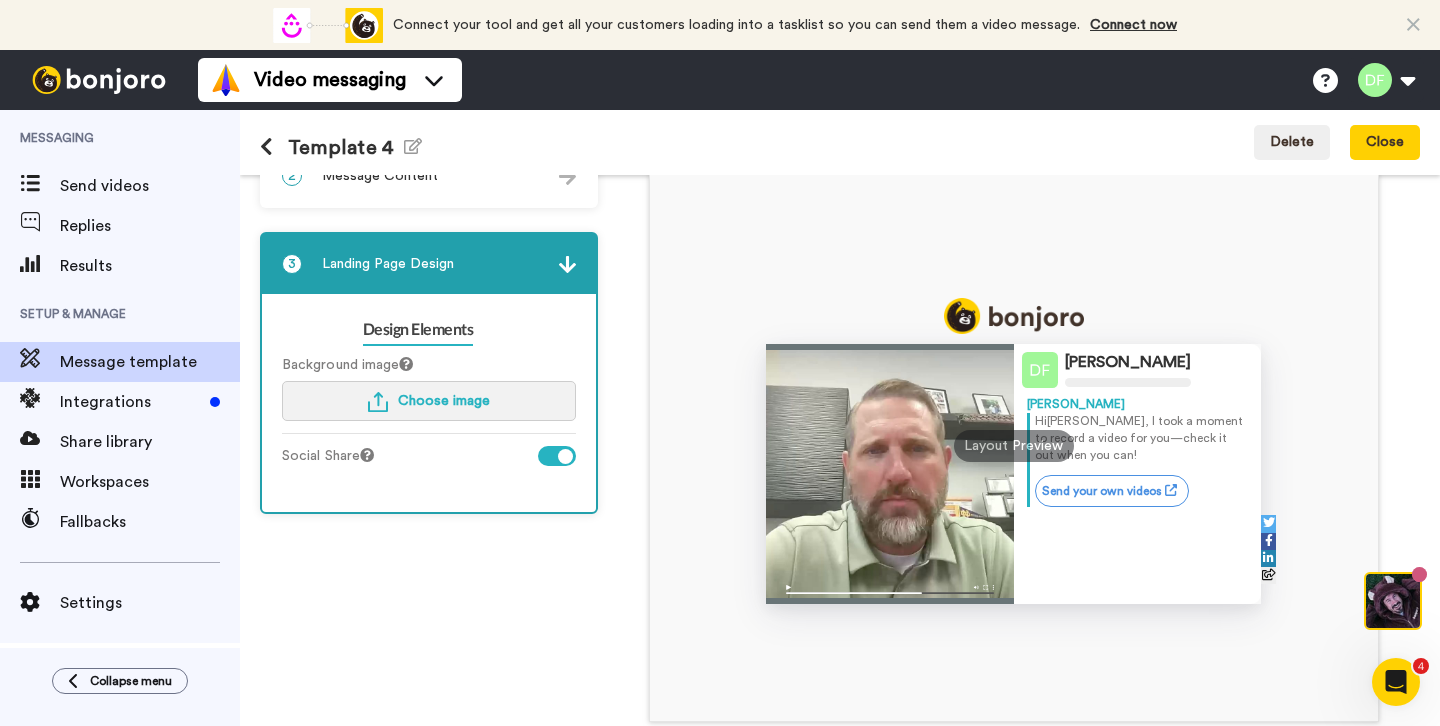 click on "Choose image" at bounding box center (444, 401) 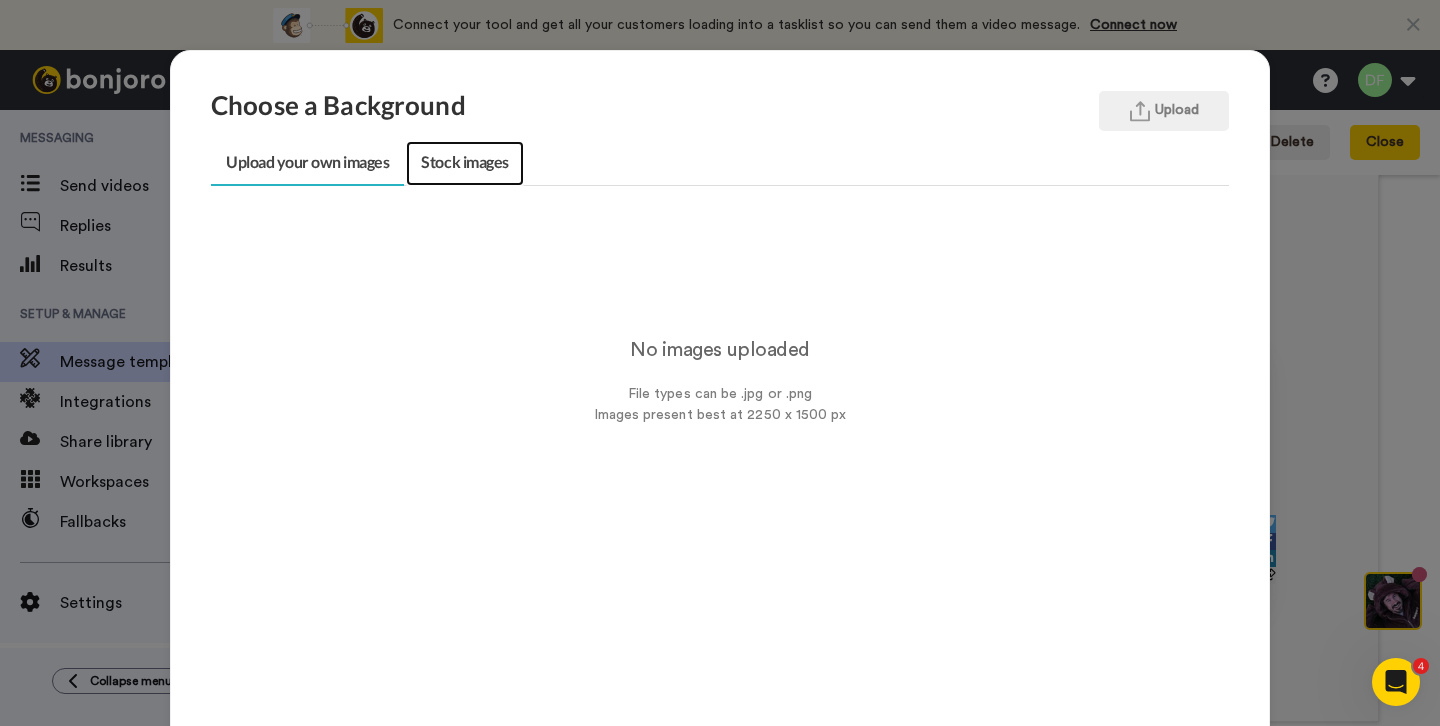 click on "Stock images" at bounding box center (464, 163) 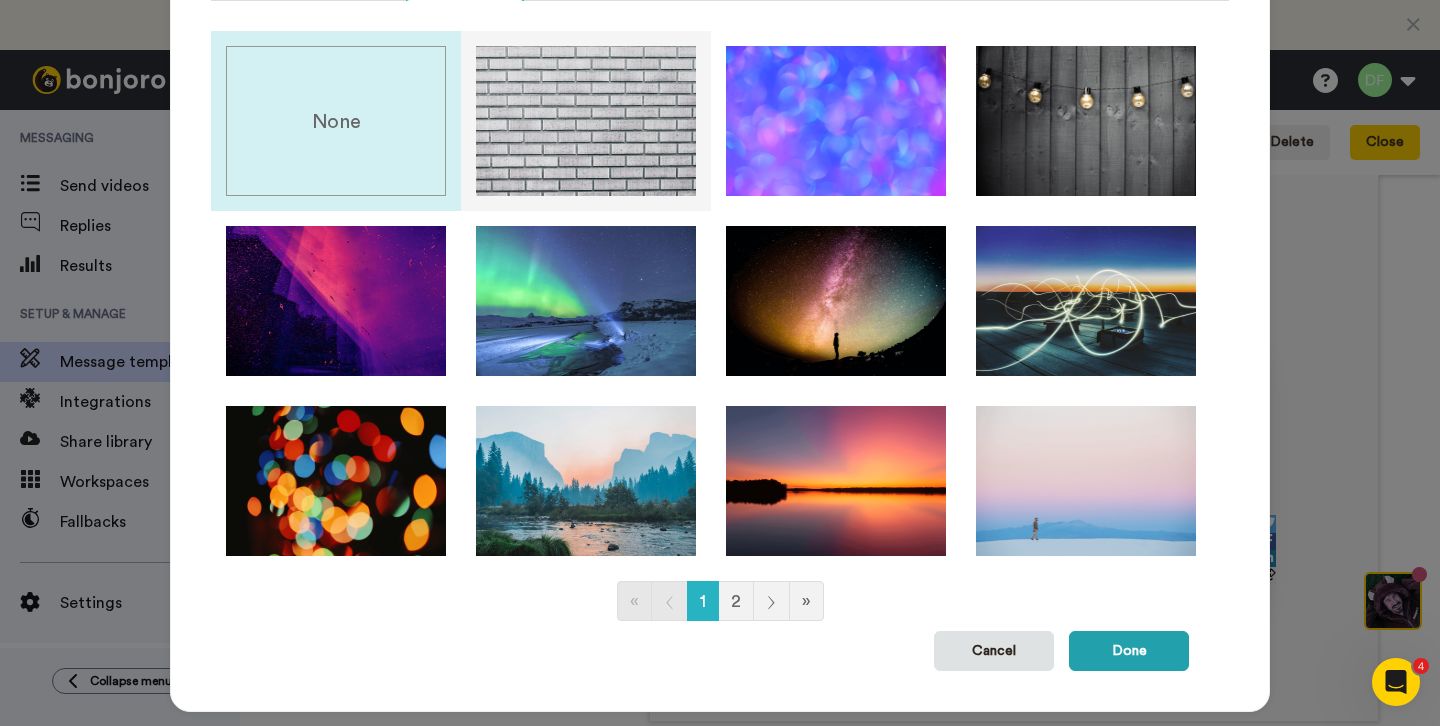 scroll, scrollTop: 199, scrollLeft: 0, axis: vertical 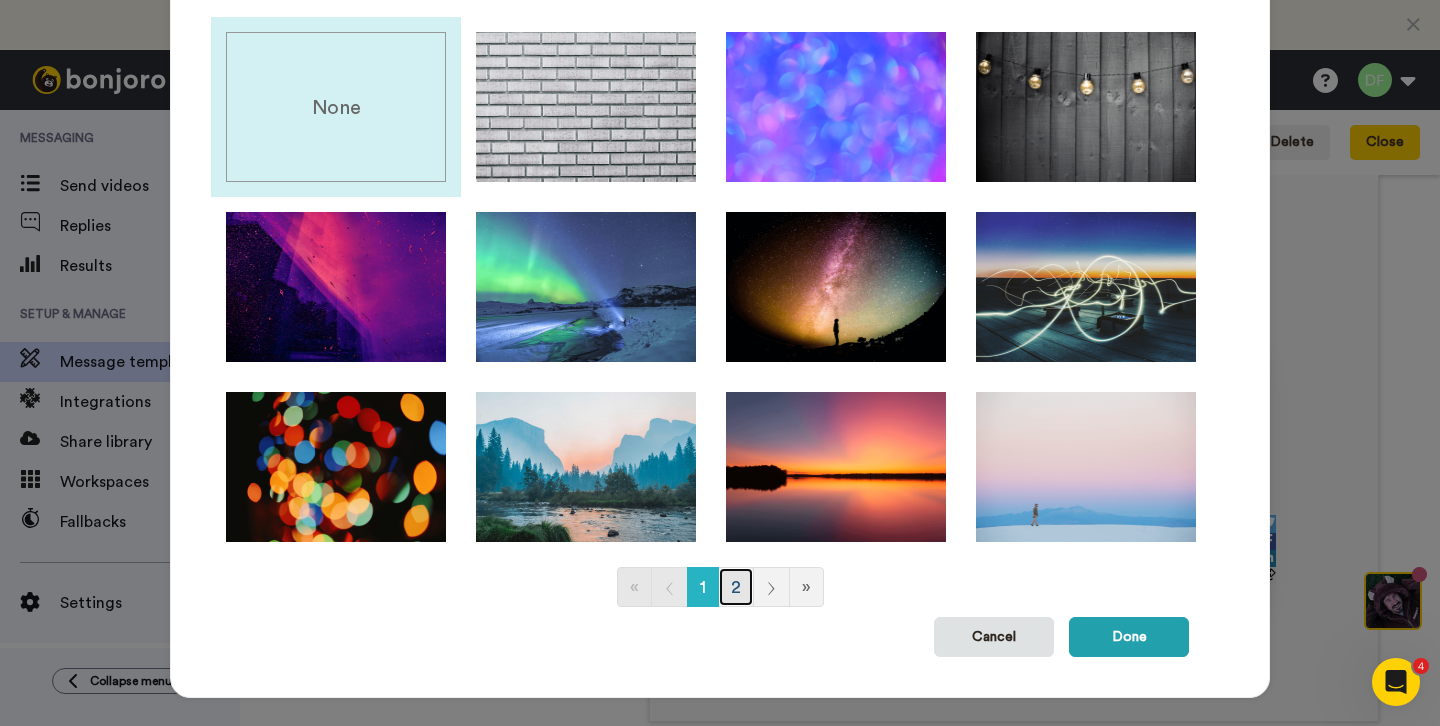 click on "2" at bounding box center [736, 587] 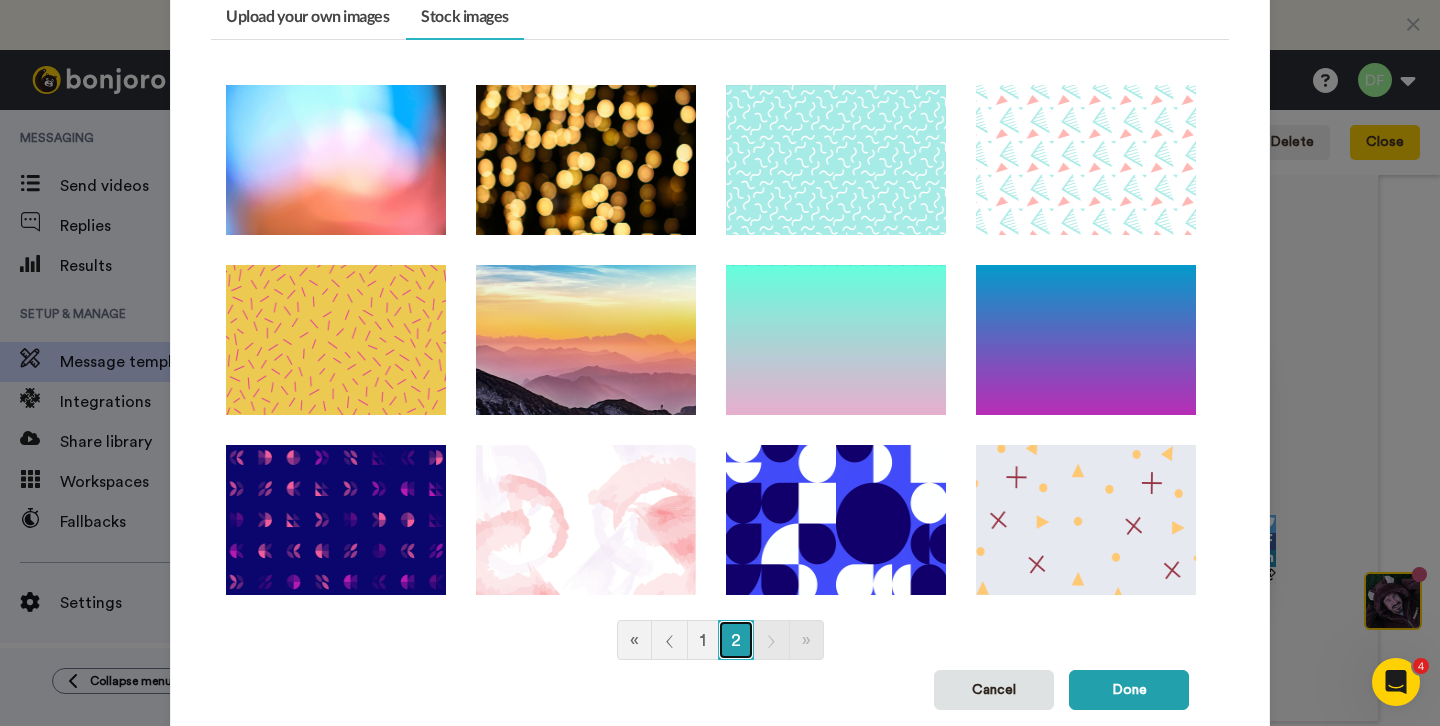 scroll, scrollTop: 156, scrollLeft: 0, axis: vertical 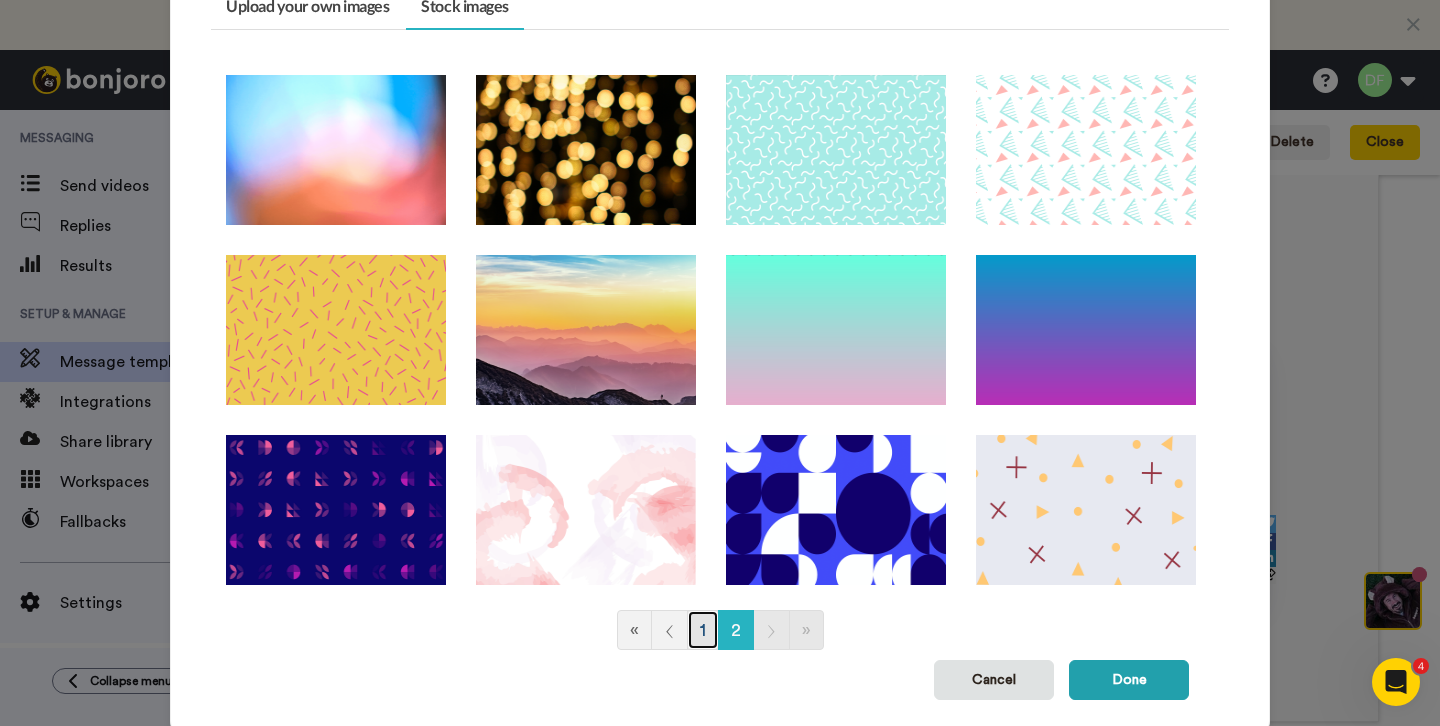 click on "1" at bounding box center (703, 630) 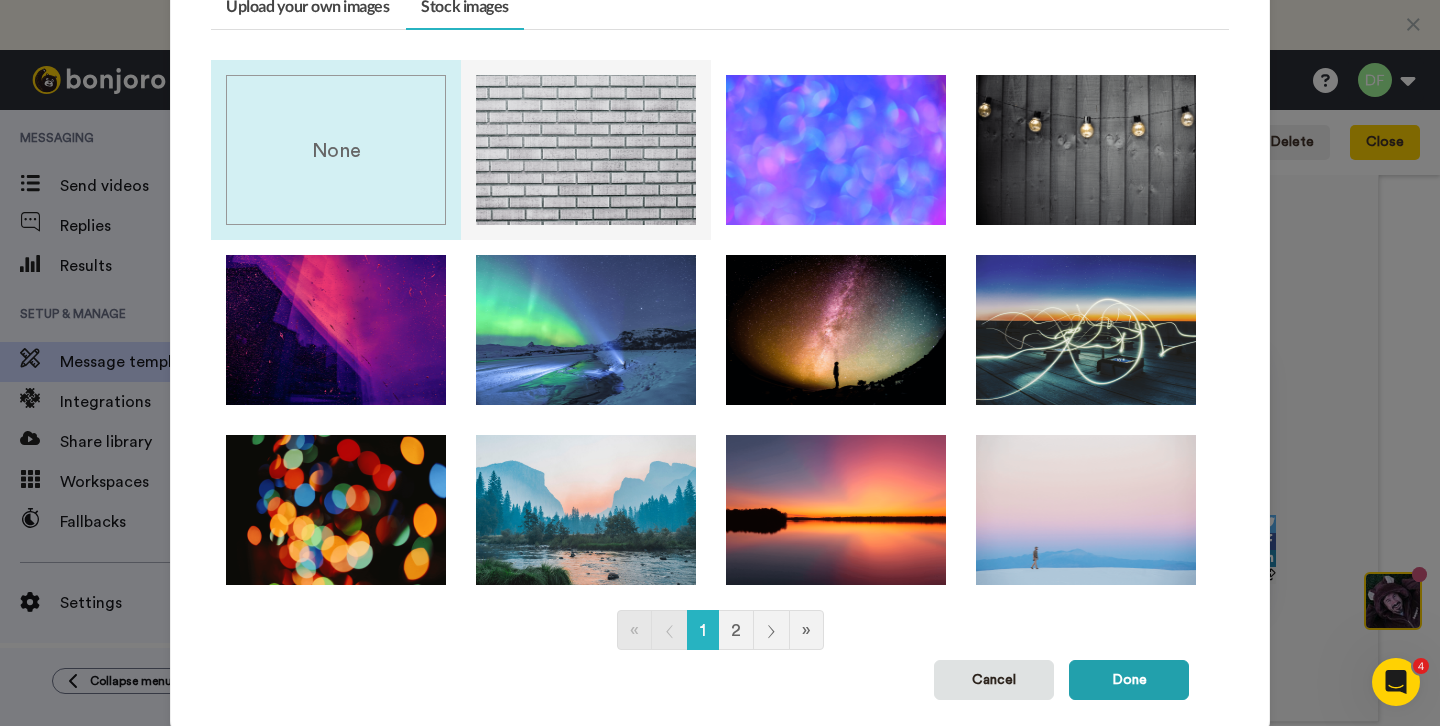 click at bounding box center (586, 150) 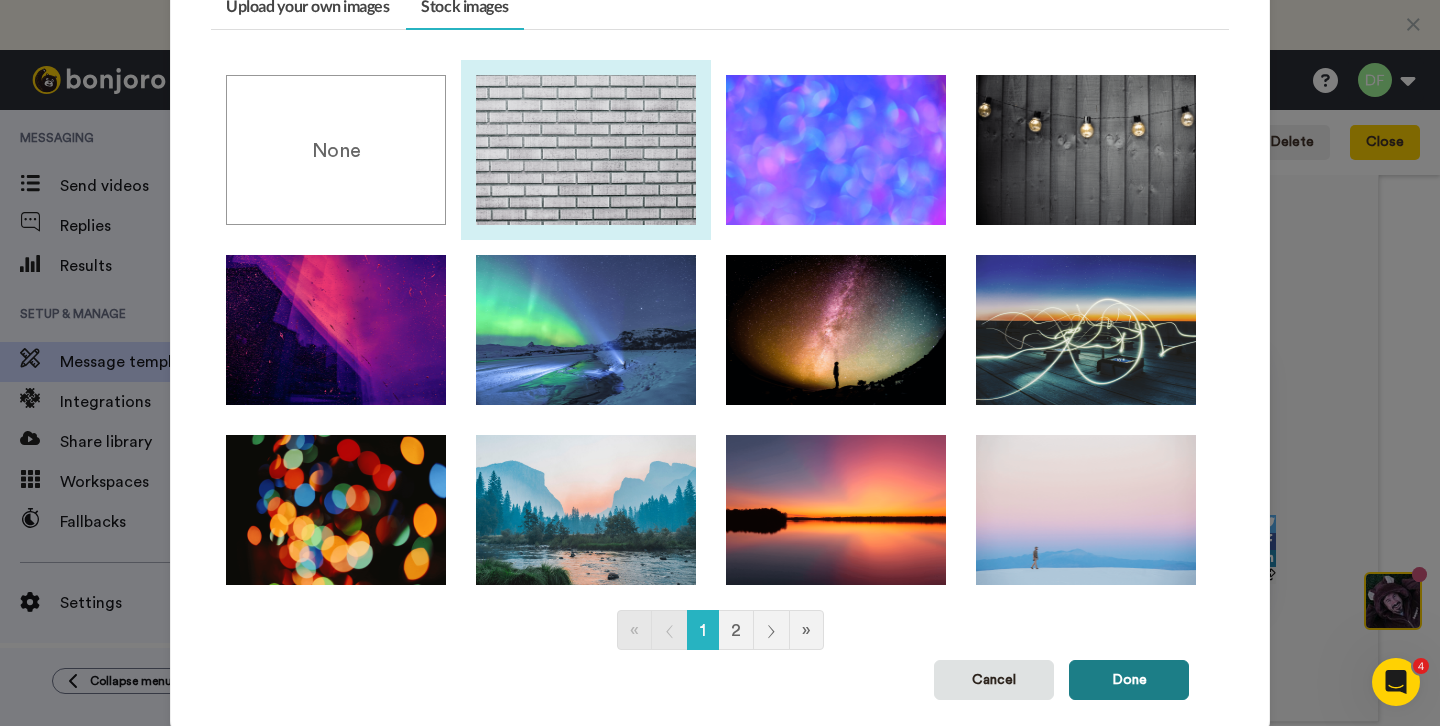 click on "Done" at bounding box center (1129, 680) 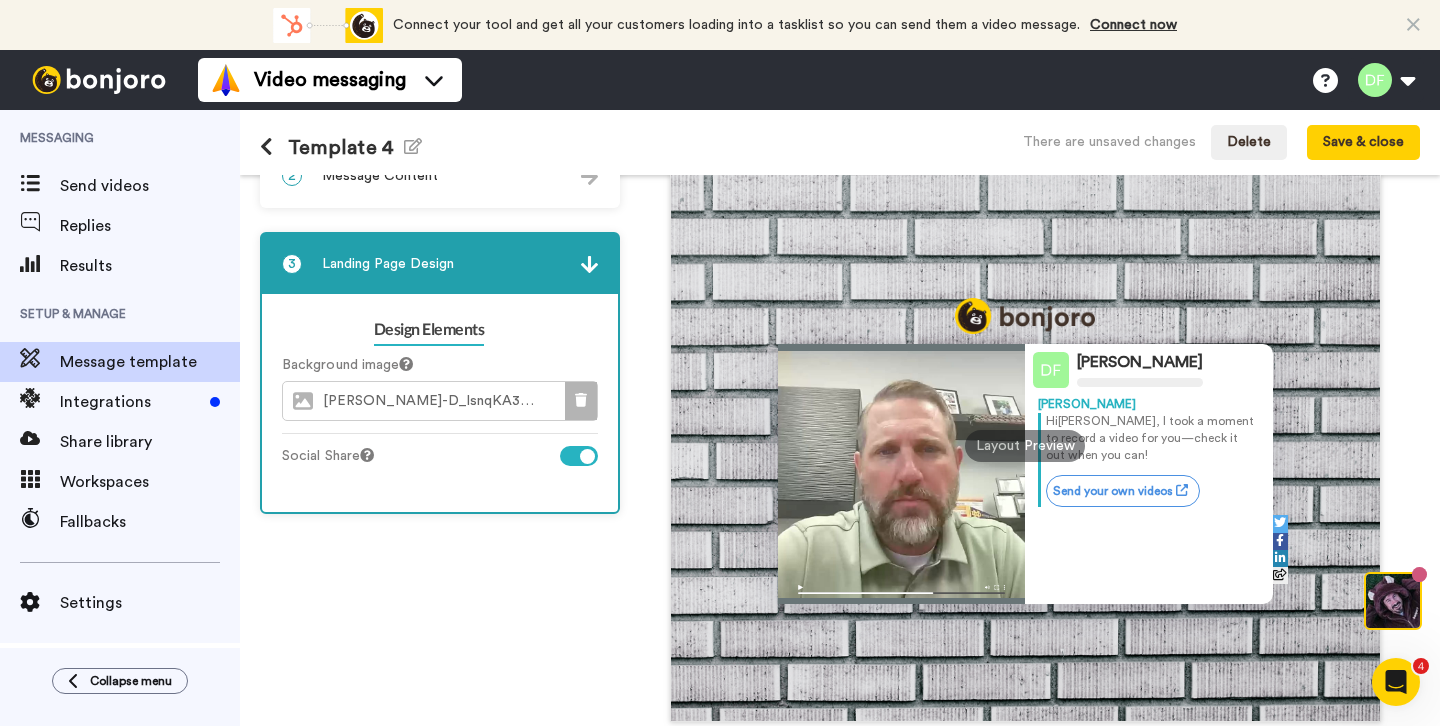 click 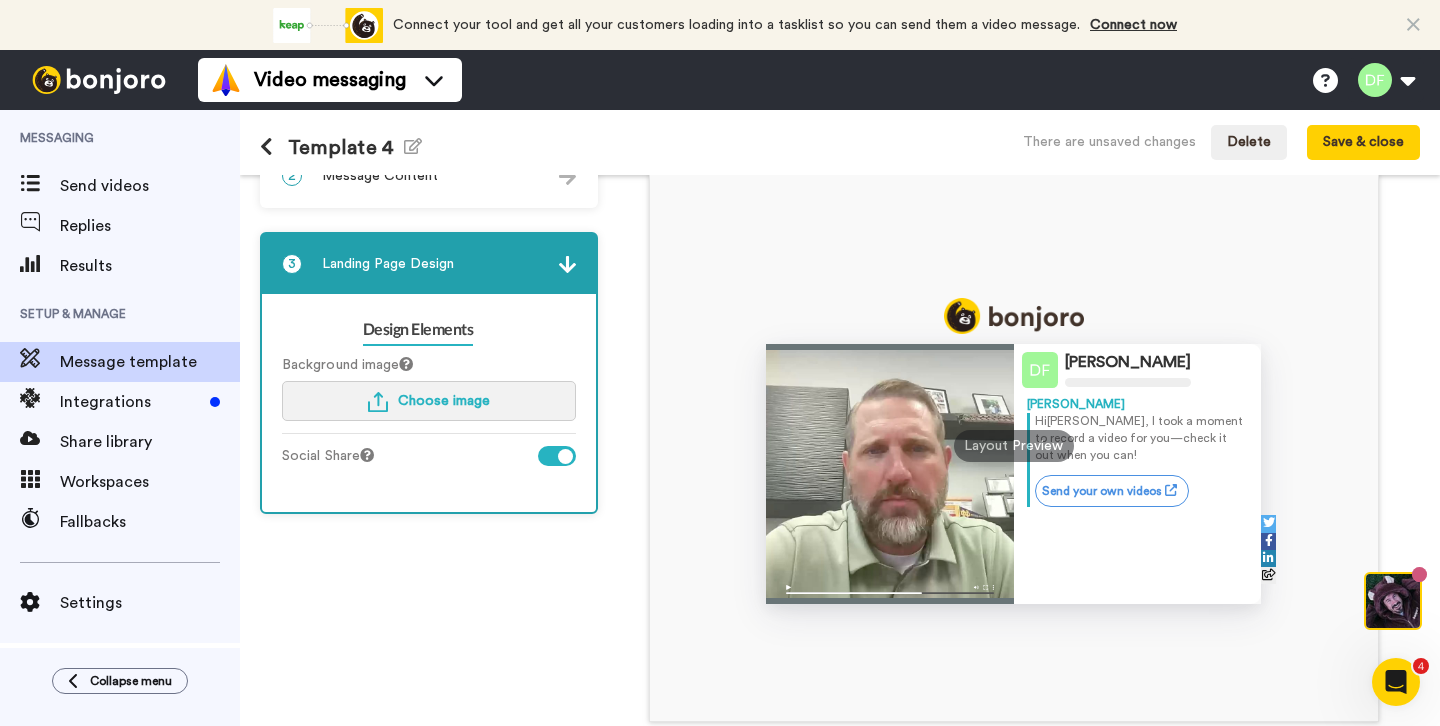 click on "Choose image" at bounding box center [429, 401] 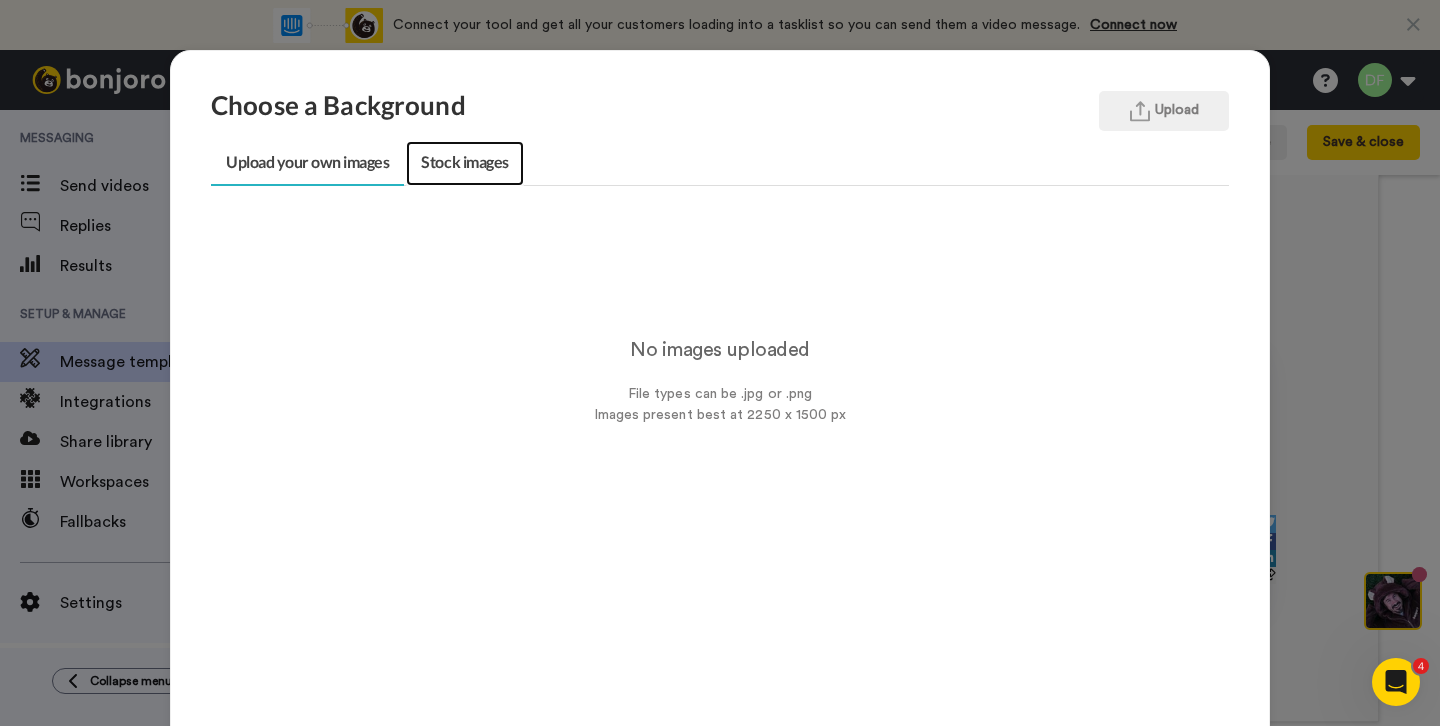 click on "Stock images" at bounding box center [464, 163] 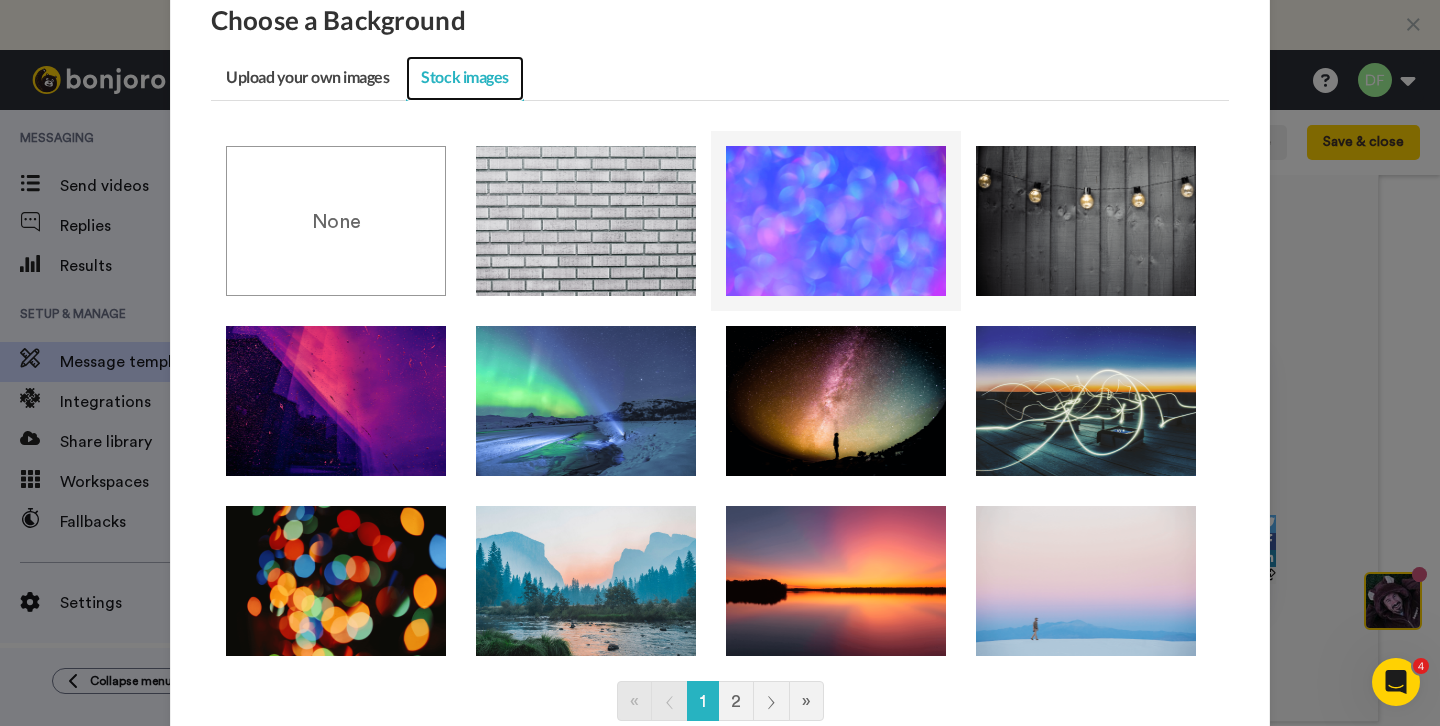 scroll, scrollTop: 89, scrollLeft: 0, axis: vertical 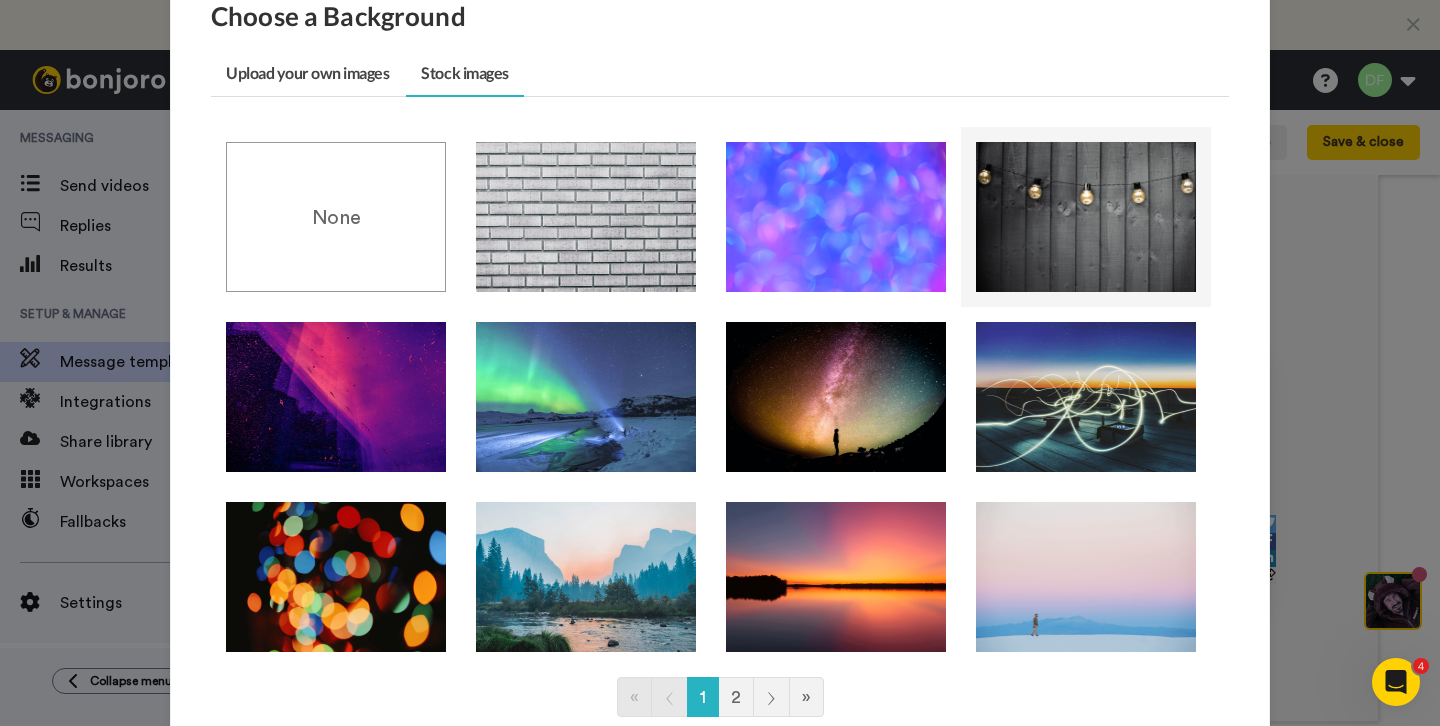 click at bounding box center (1086, 217) 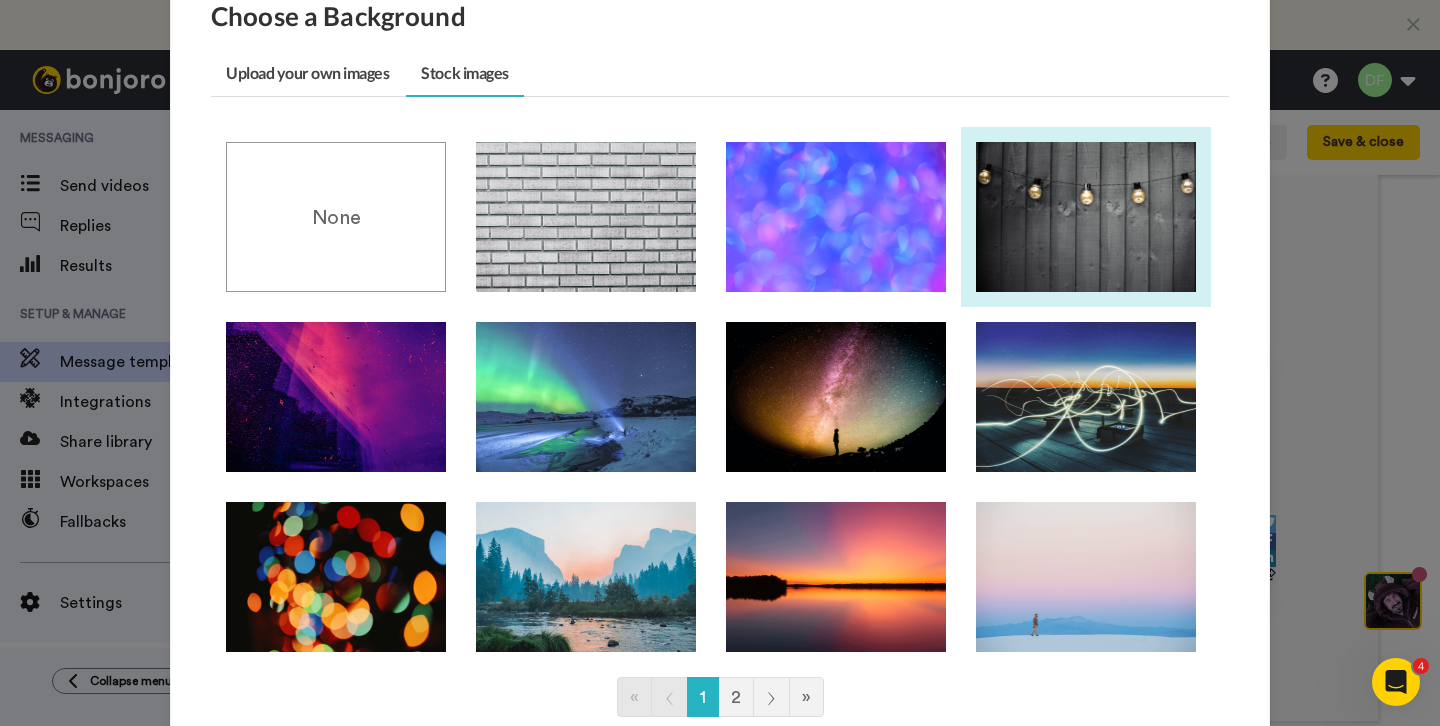 click at bounding box center (1086, 217) 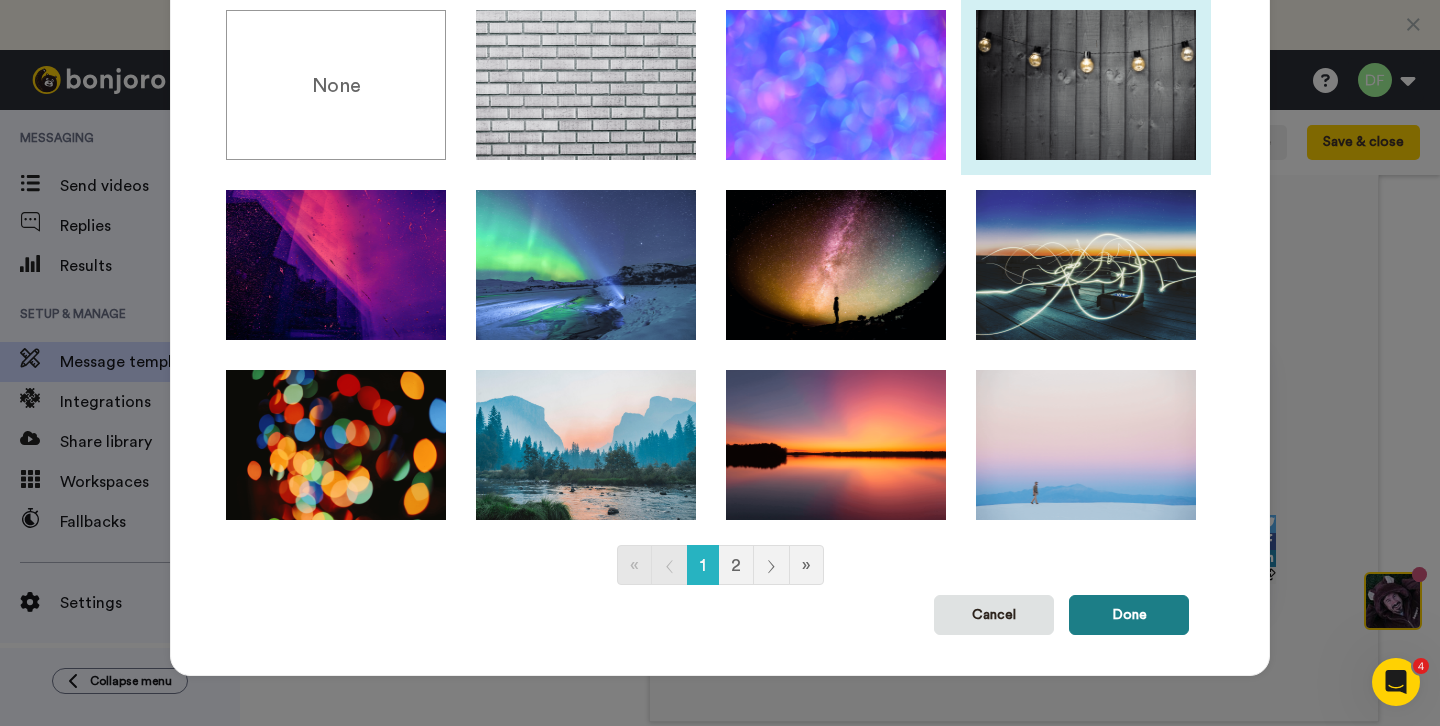click on "Done" at bounding box center (1129, 615) 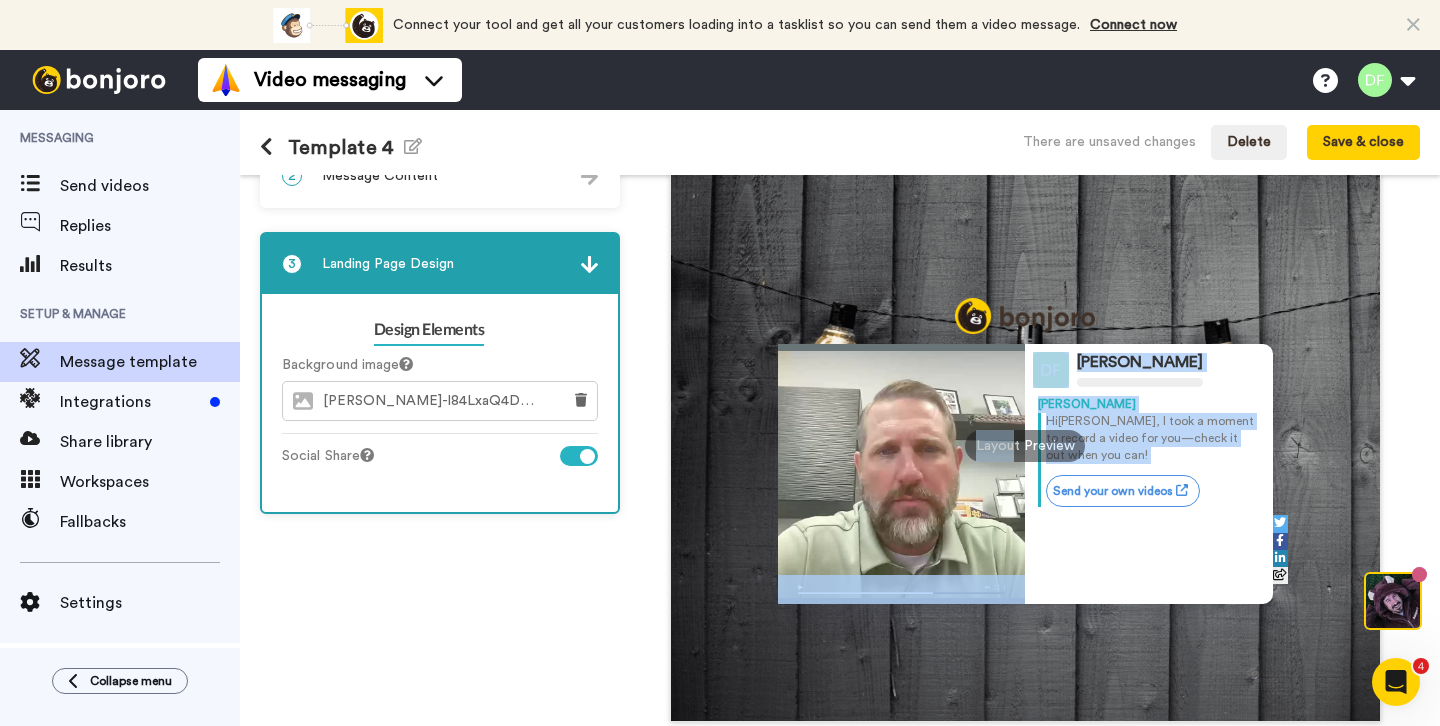 drag, startPoint x: 1003, startPoint y: 367, endPoint x: 1014, endPoint y: 451, distance: 84.71718 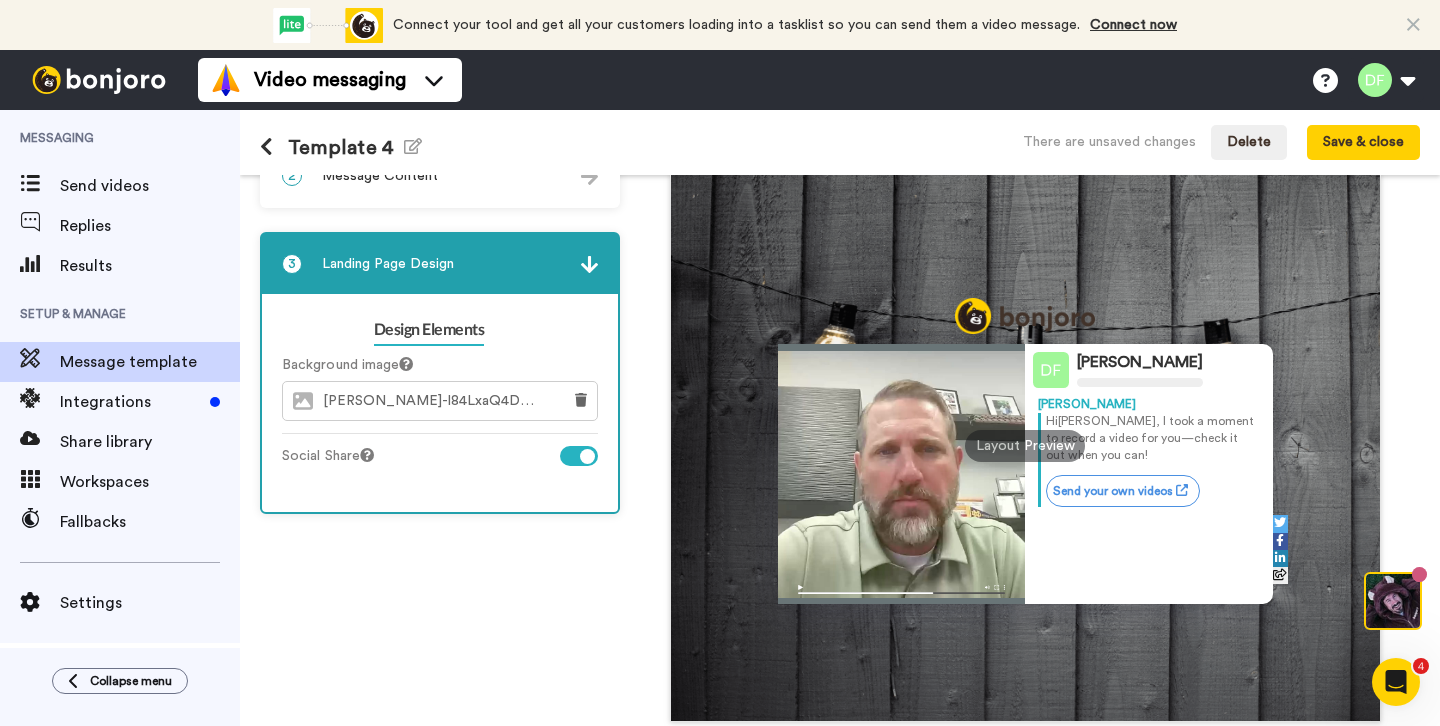 click at bounding box center (902, 474) 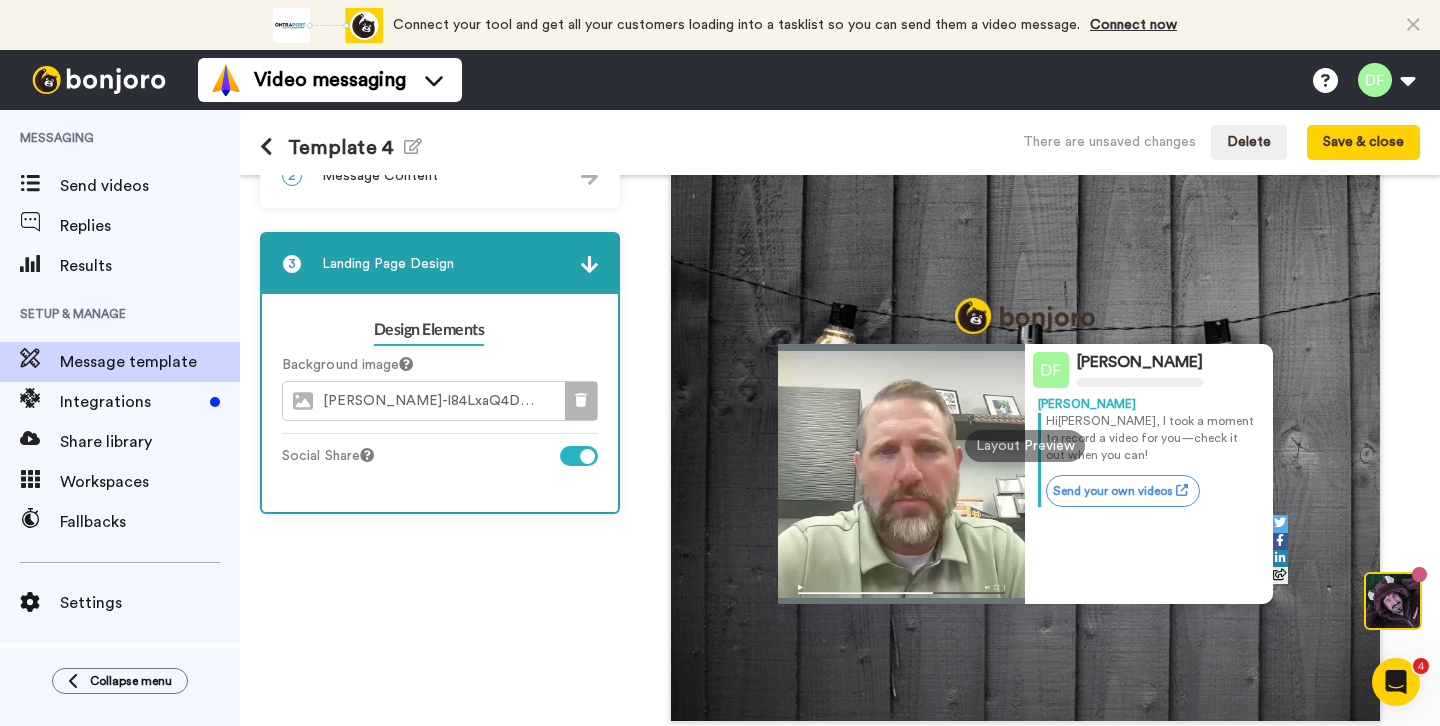 click 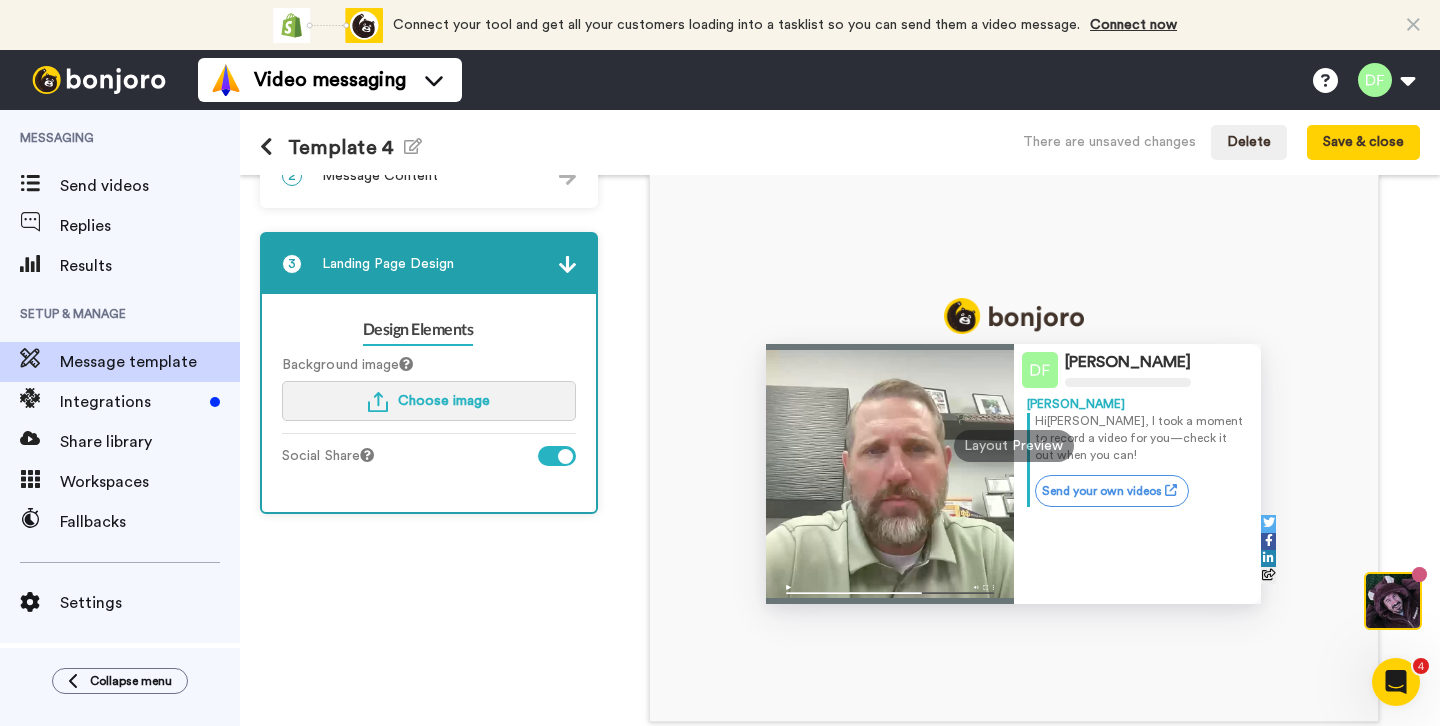 click on "Choose image" at bounding box center (444, 401) 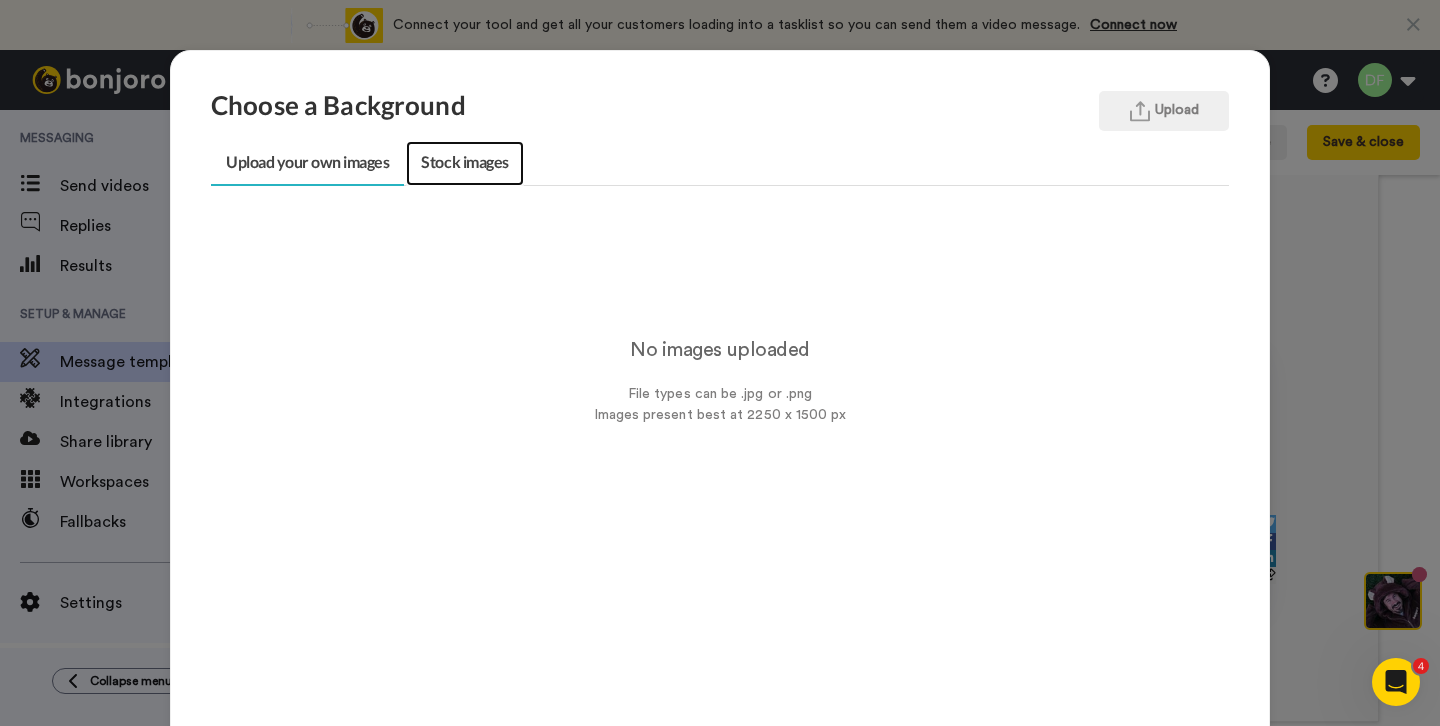 click on "Stock images" at bounding box center [464, 163] 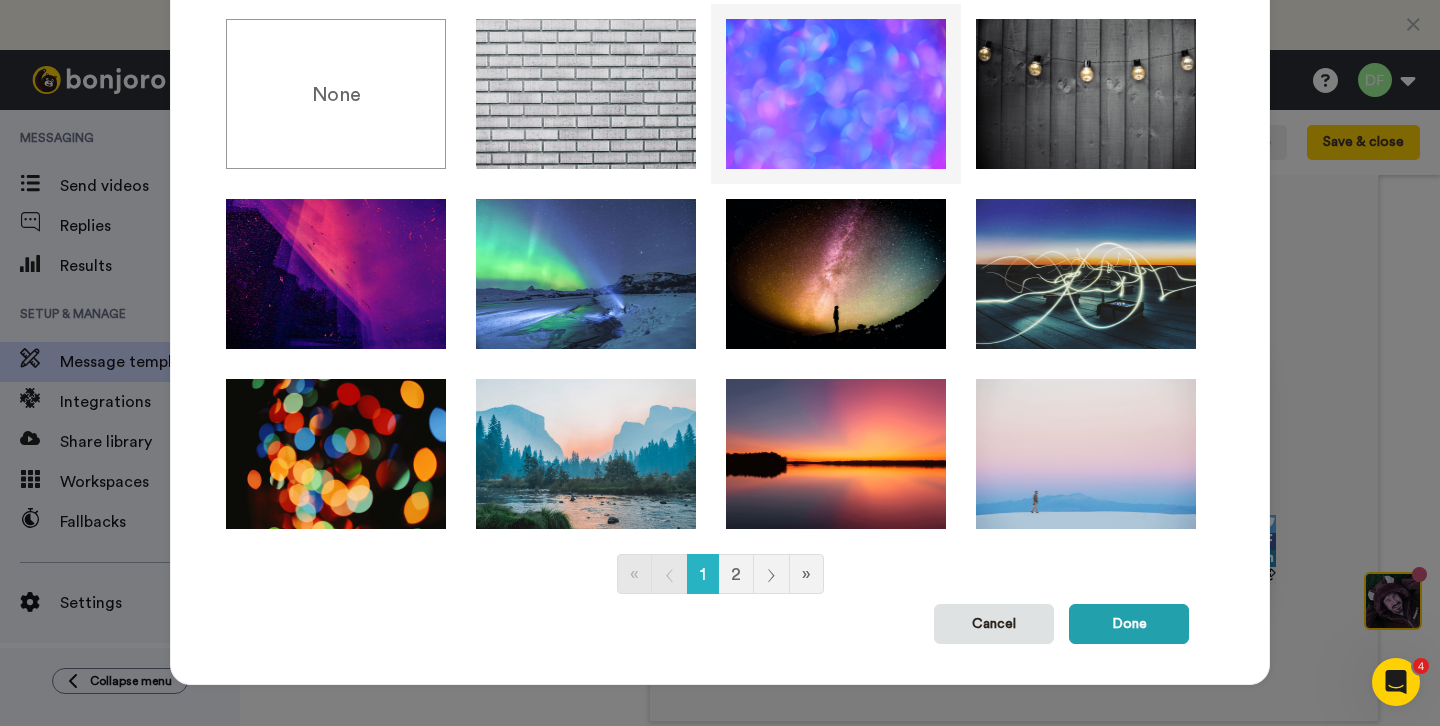 scroll, scrollTop: 221, scrollLeft: 0, axis: vertical 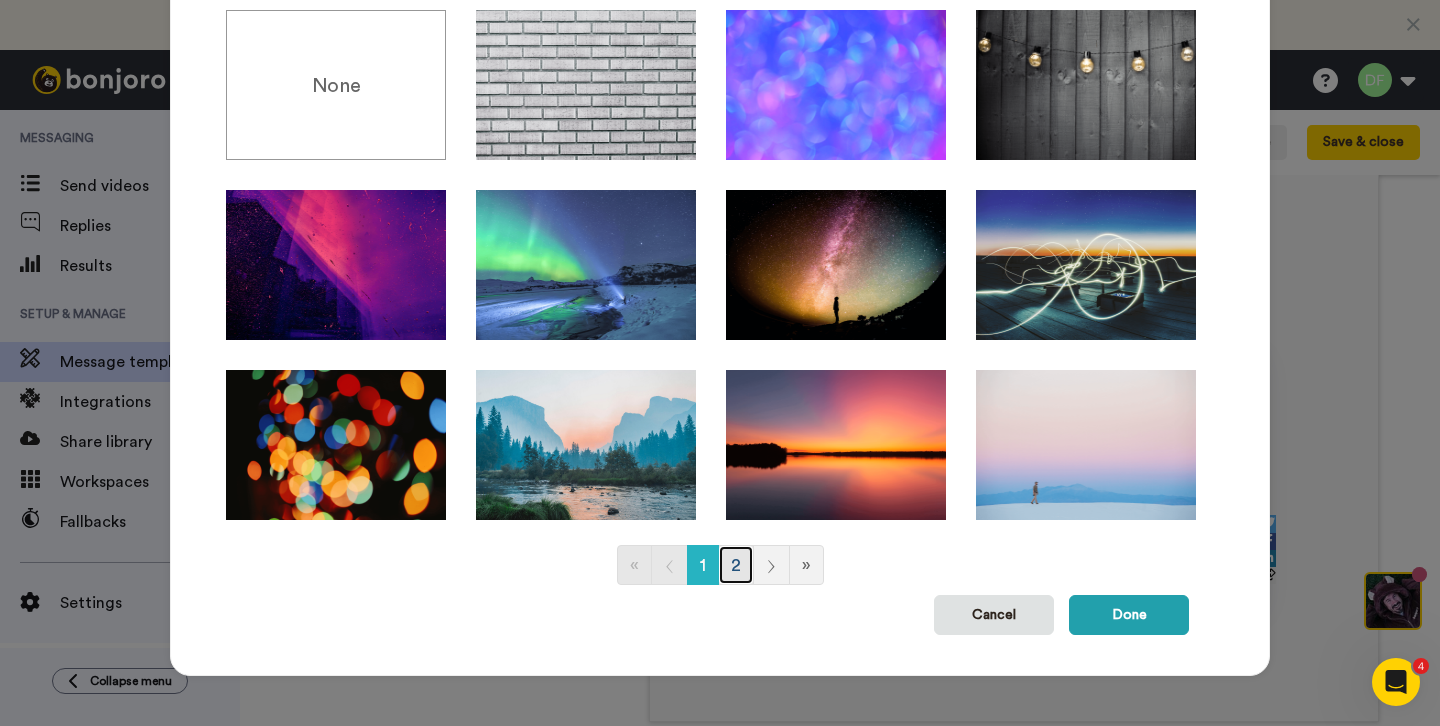 click on "2" at bounding box center [736, 565] 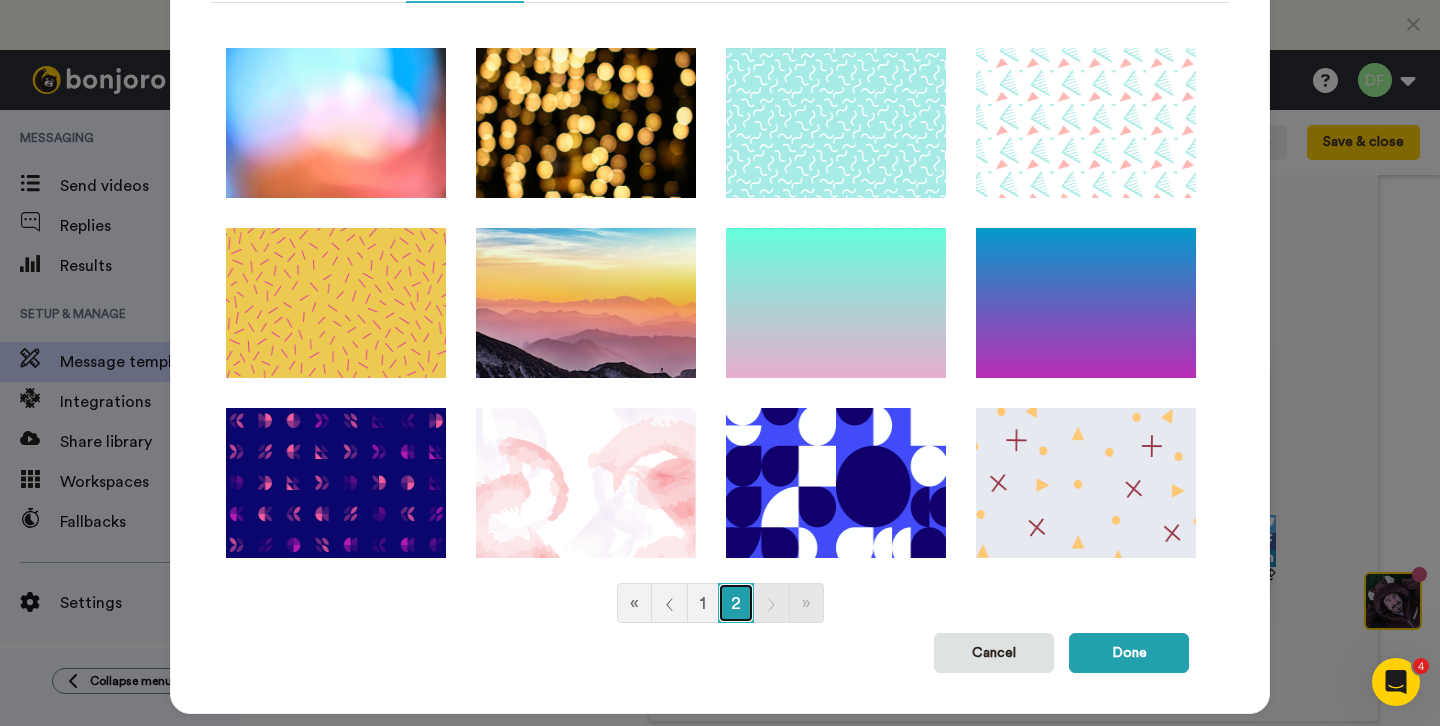 scroll, scrollTop: 177, scrollLeft: 0, axis: vertical 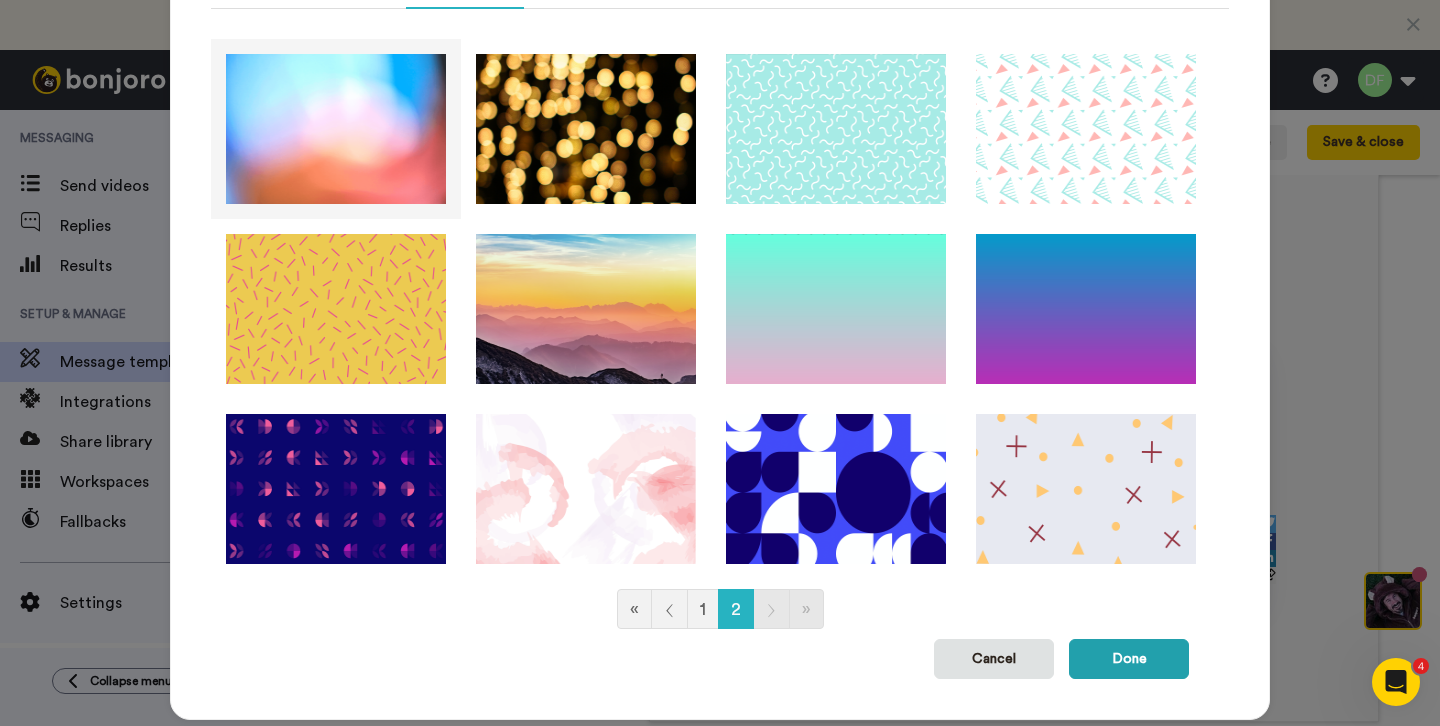 click at bounding box center [336, 129] 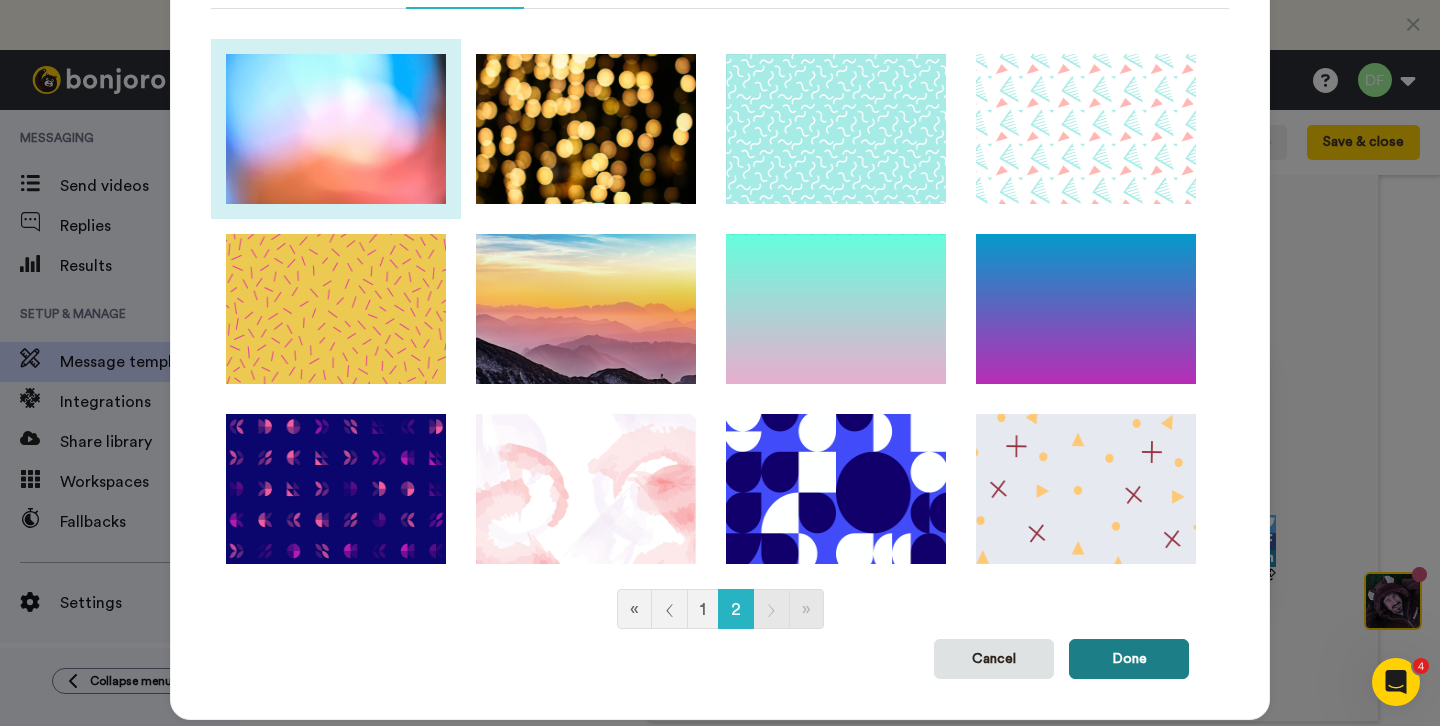 click on "Done" at bounding box center (1129, 659) 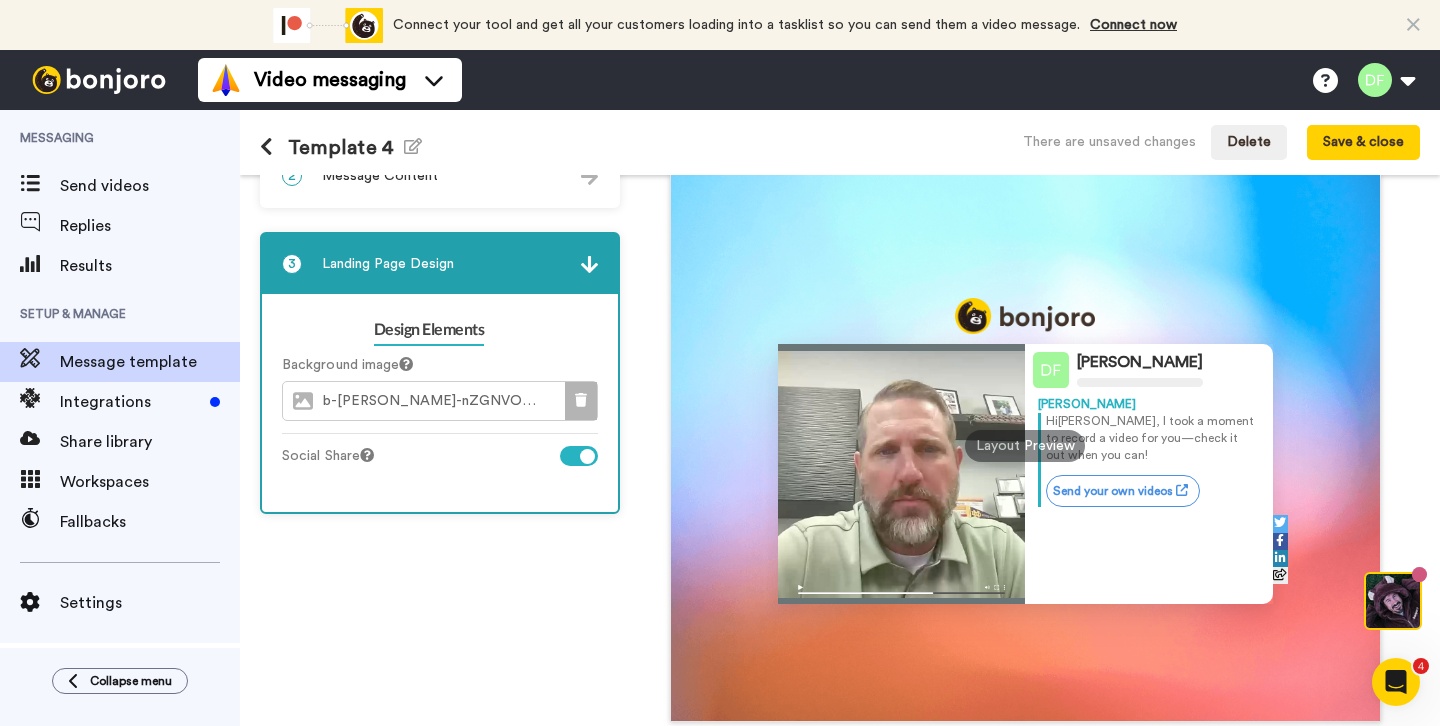 click 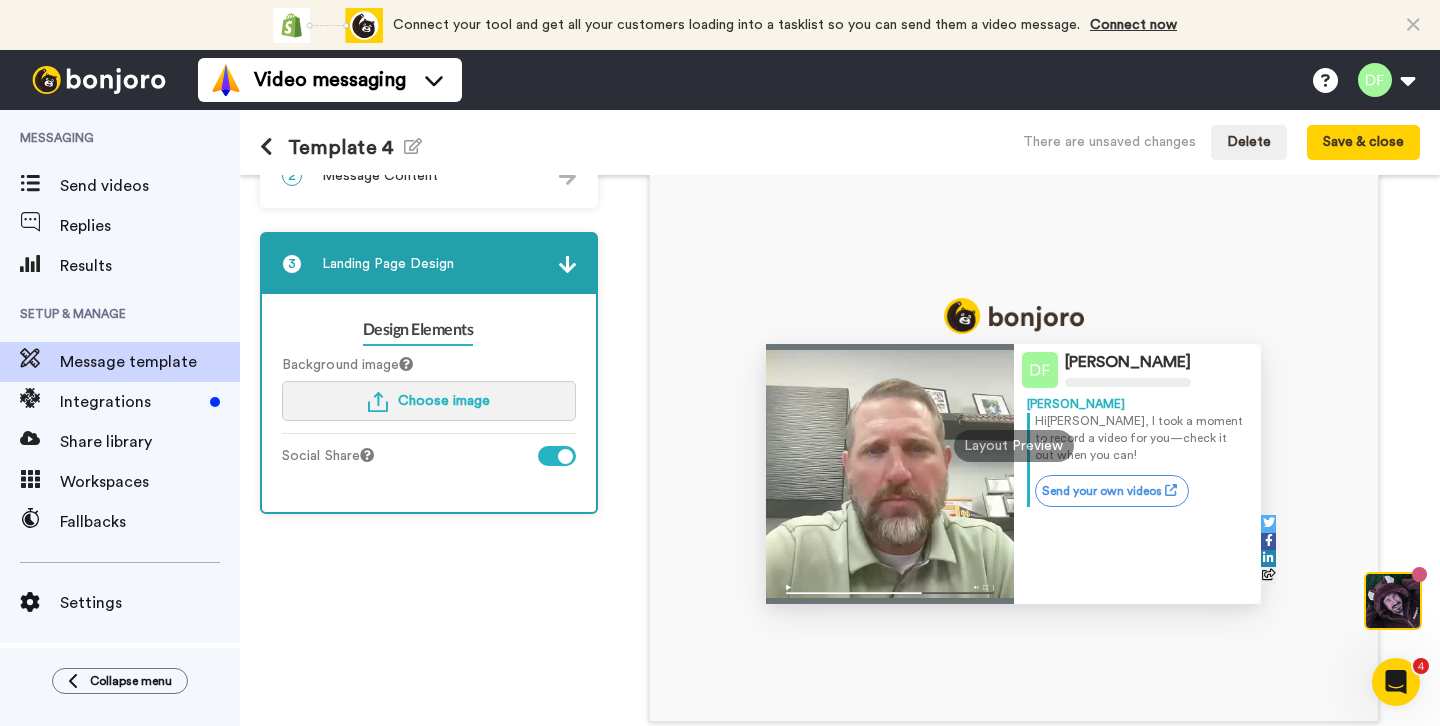 click on "Choose image" at bounding box center [429, 401] 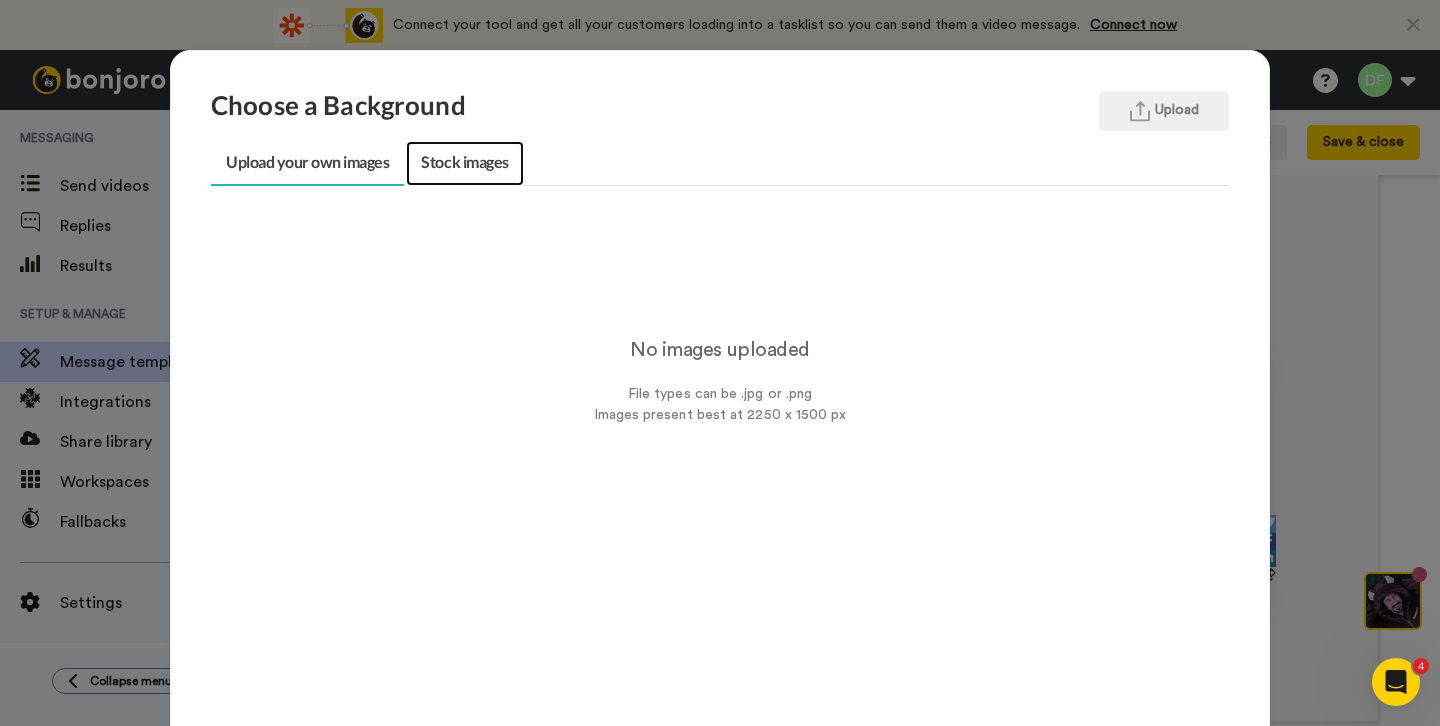 click on "Stock images" at bounding box center [464, 163] 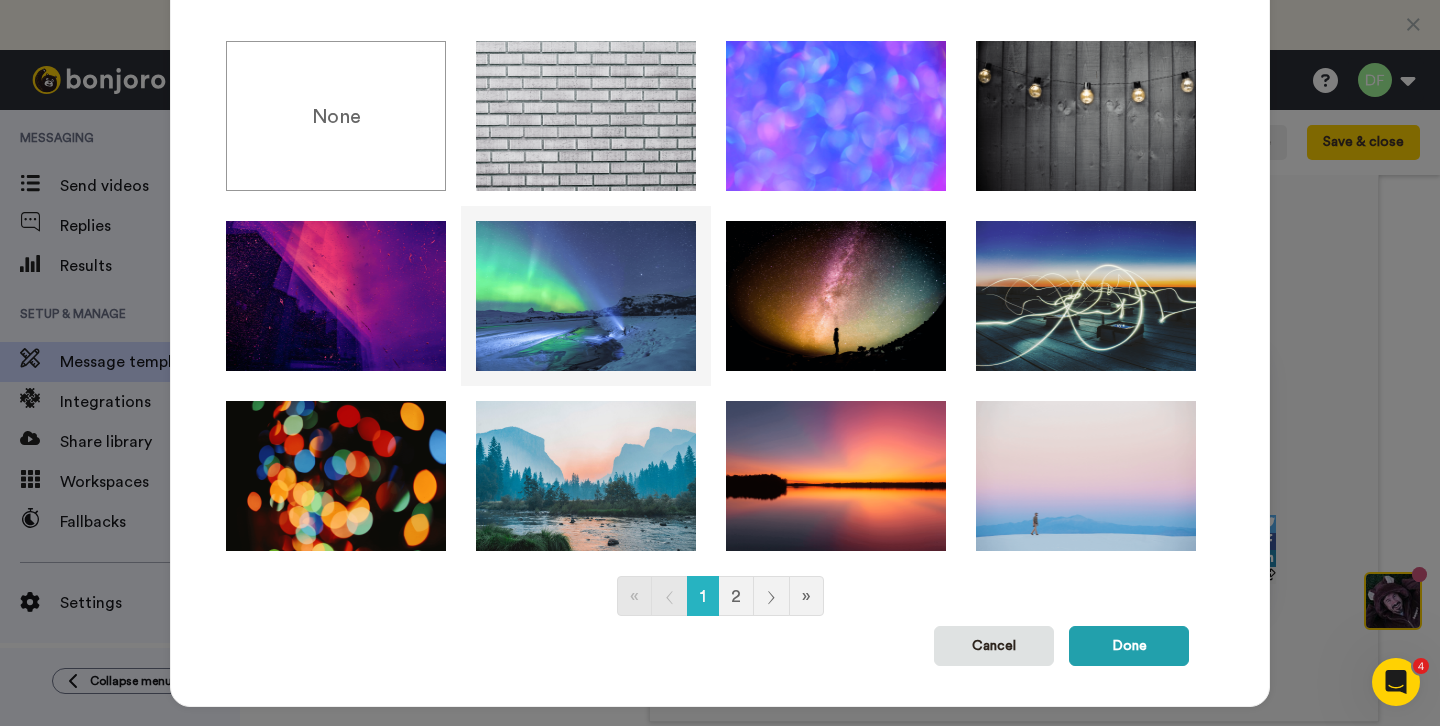 scroll, scrollTop: 203, scrollLeft: 0, axis: vertical 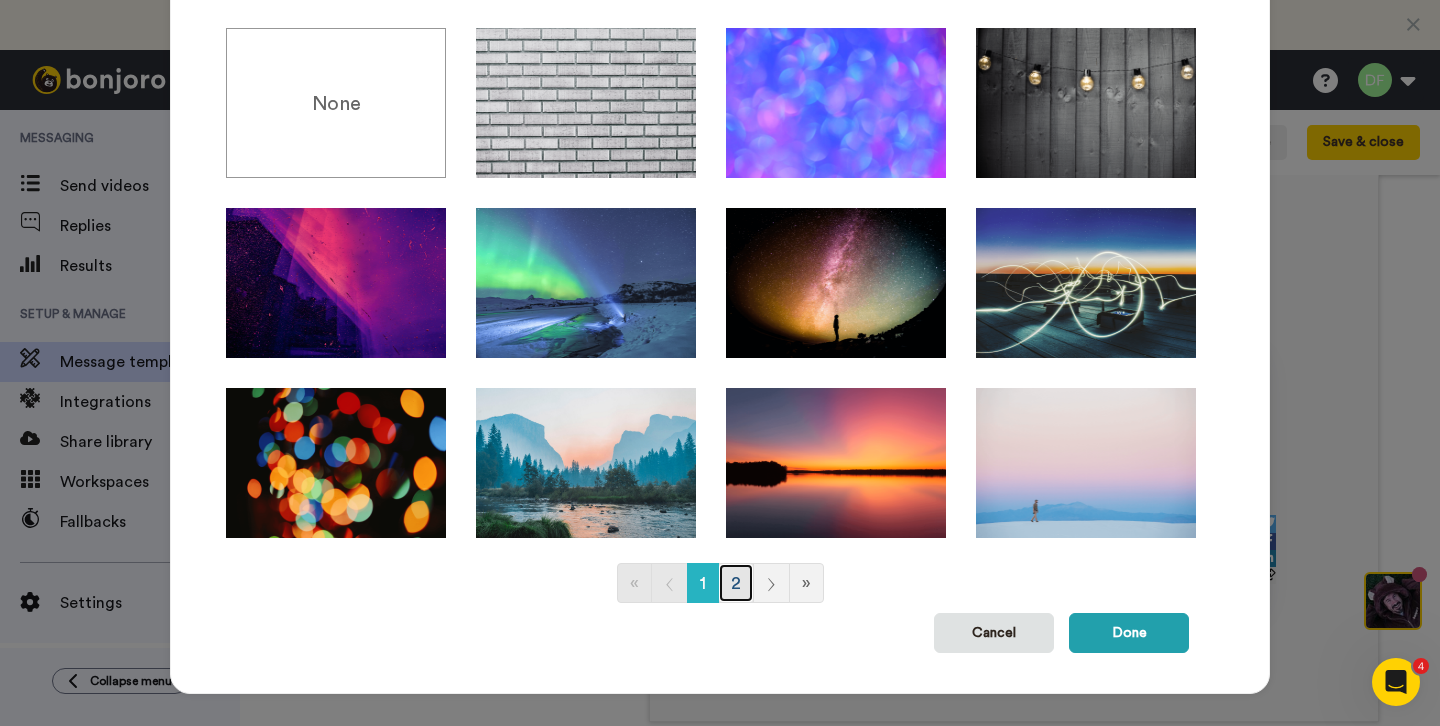 click on "2" at bounding box center [736, 583] 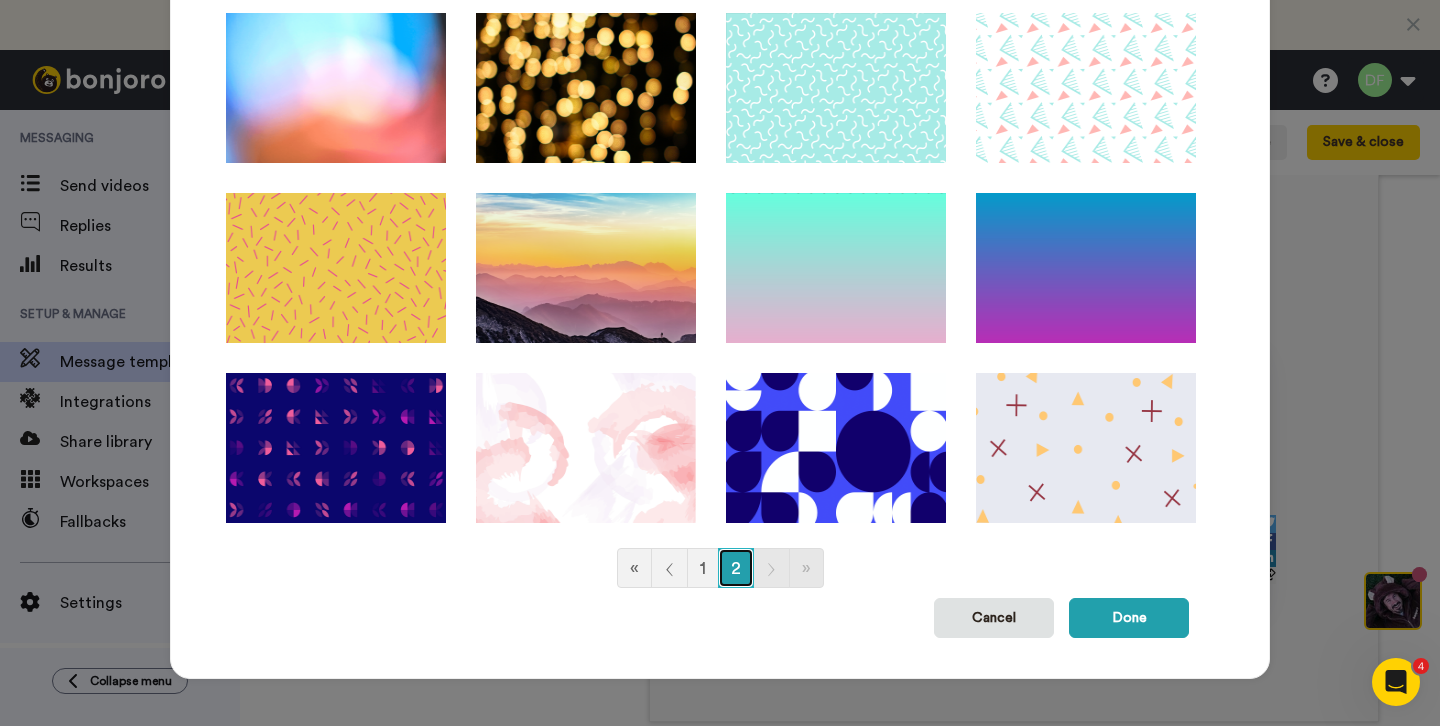 scroll, scrollTop: 221, scrollLeft: 0, axis: vertical 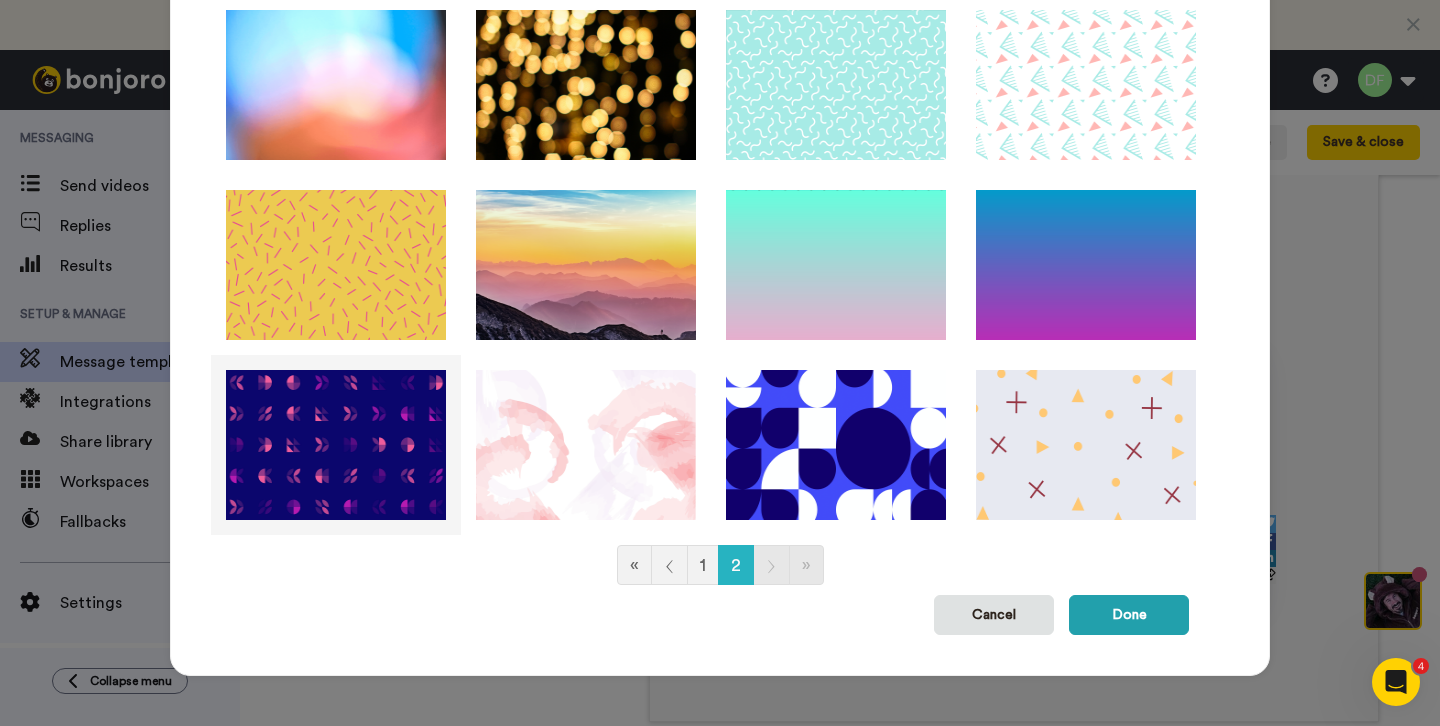 click at bounding box center (336, 445) 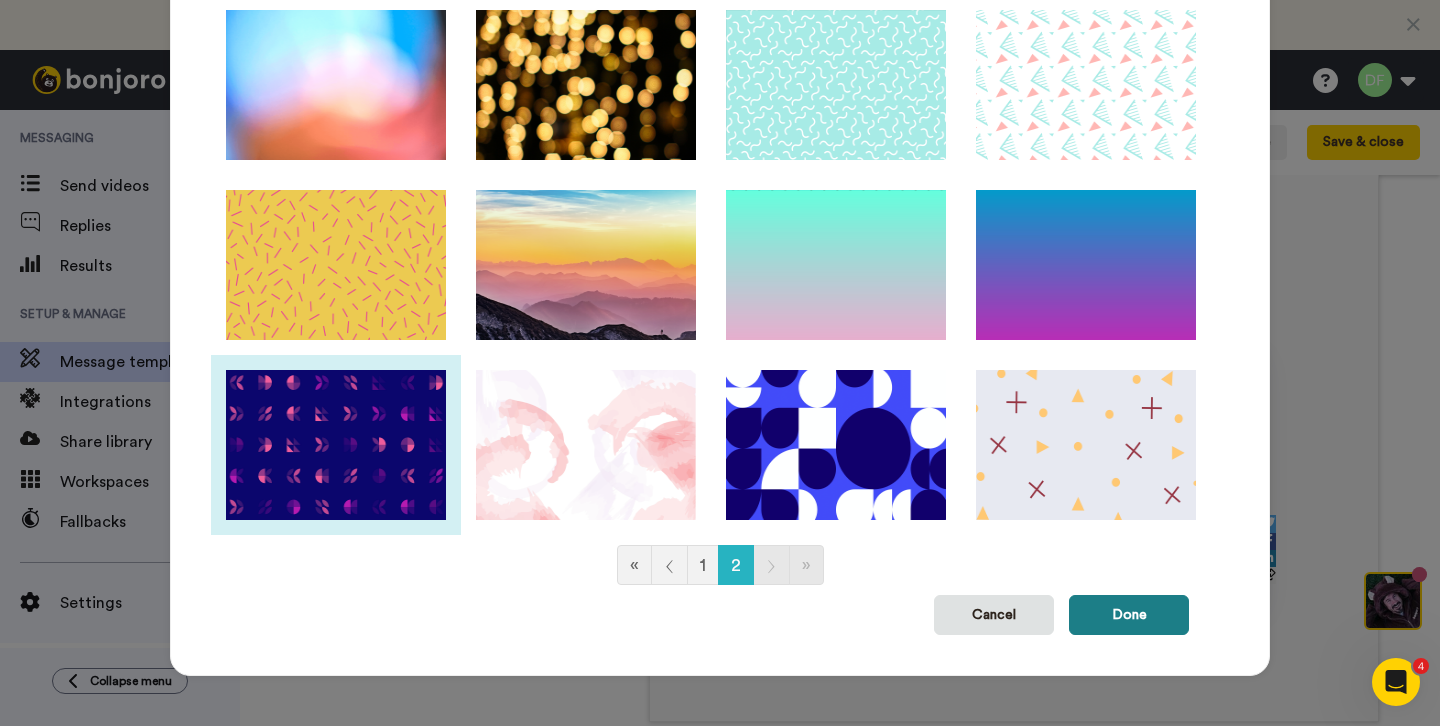 click on "Done" at bounding box center (1129, 615) 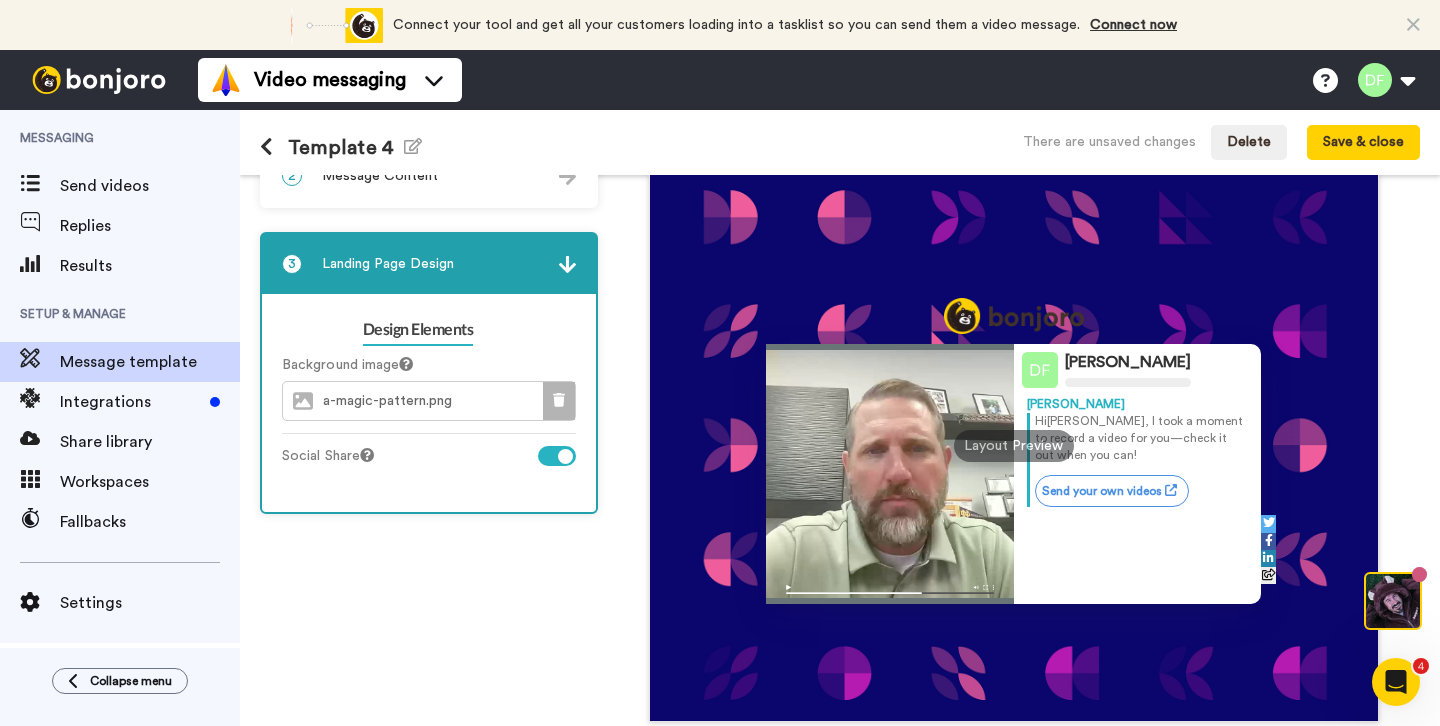click 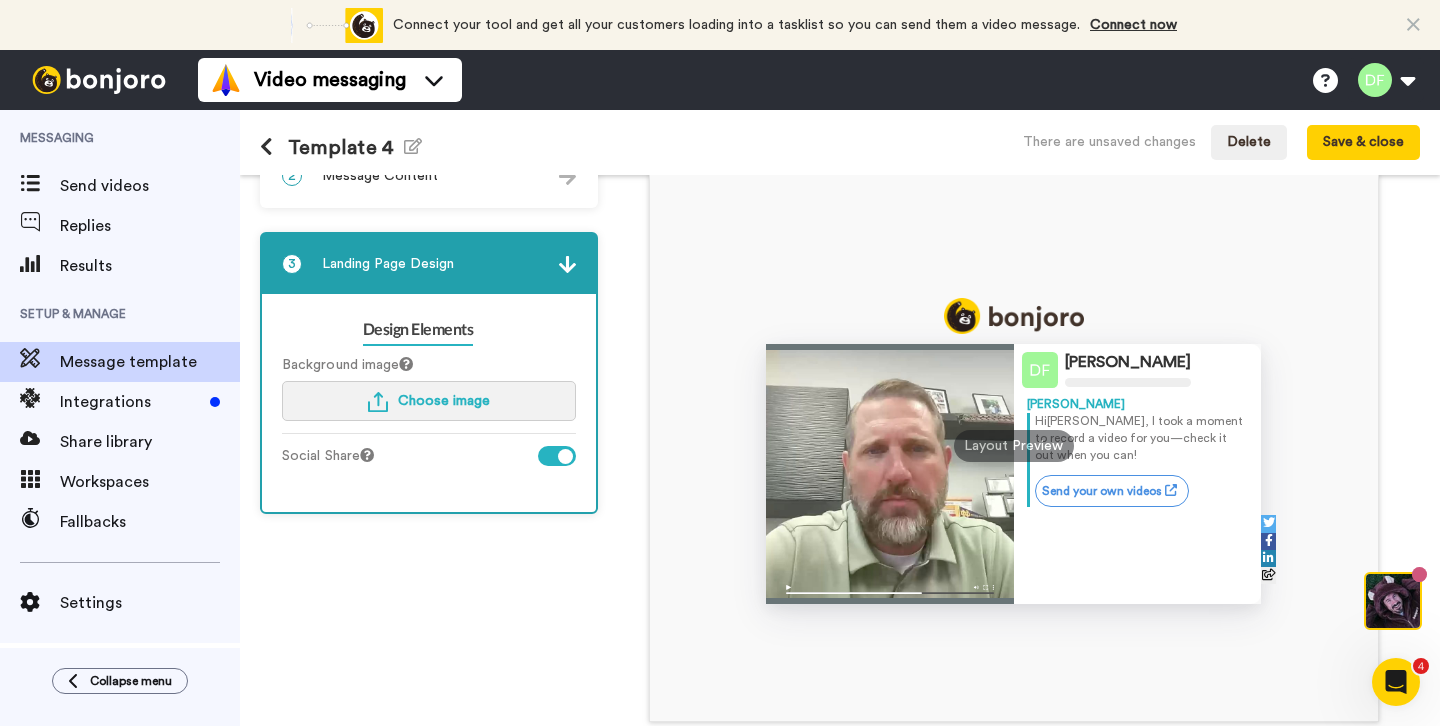 click on "Choose image" at bounding box center (429, 401) 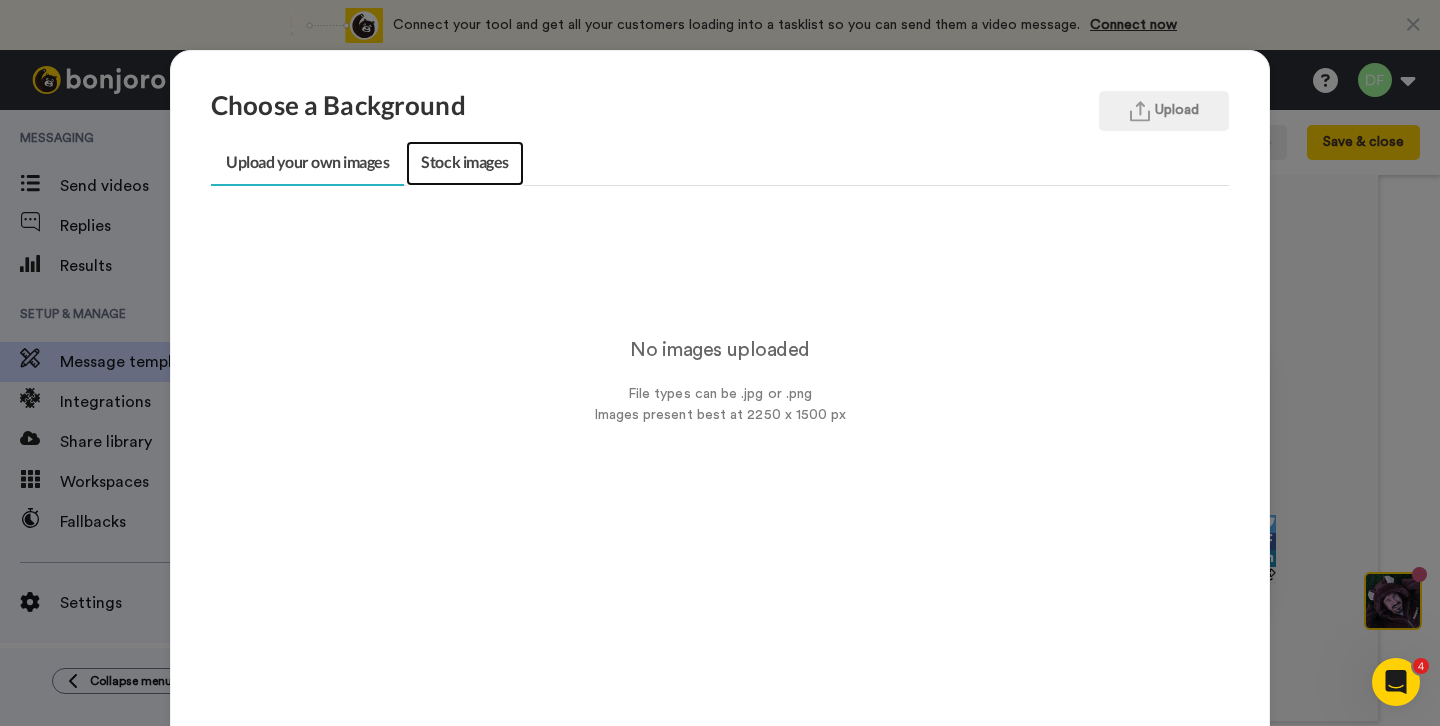 click on "Stock images" at bounding box center (464, 163) 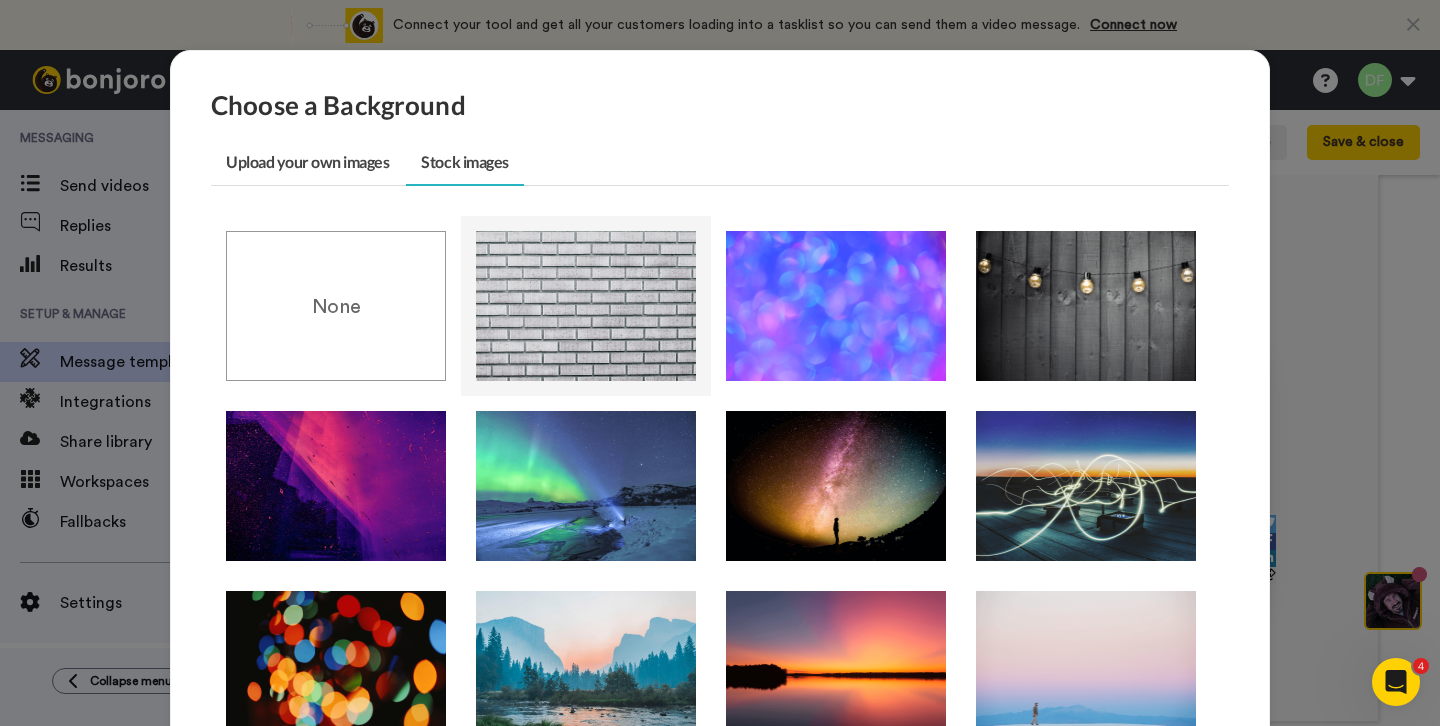 click at bounding box center (586, 306) 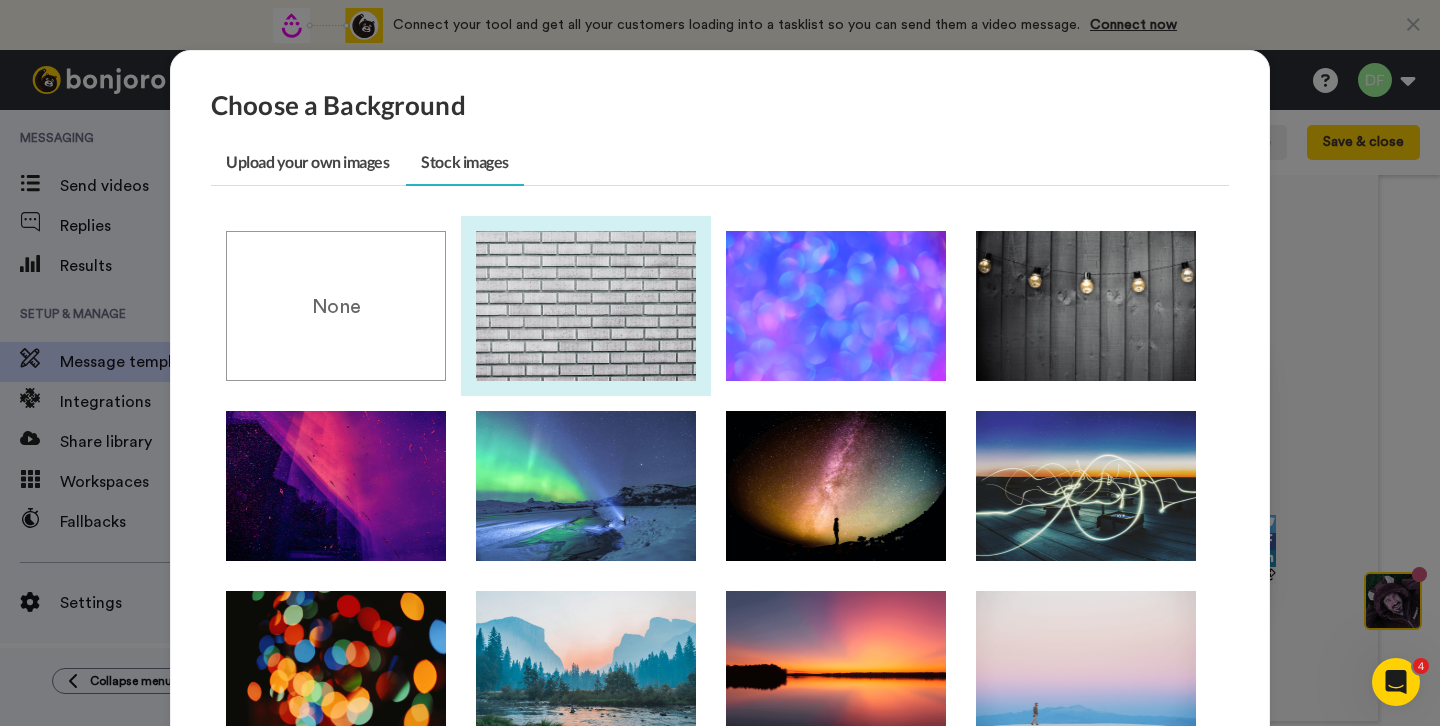 scroll, scrollTop: 221, scrollLeft: 0, axis: vertical 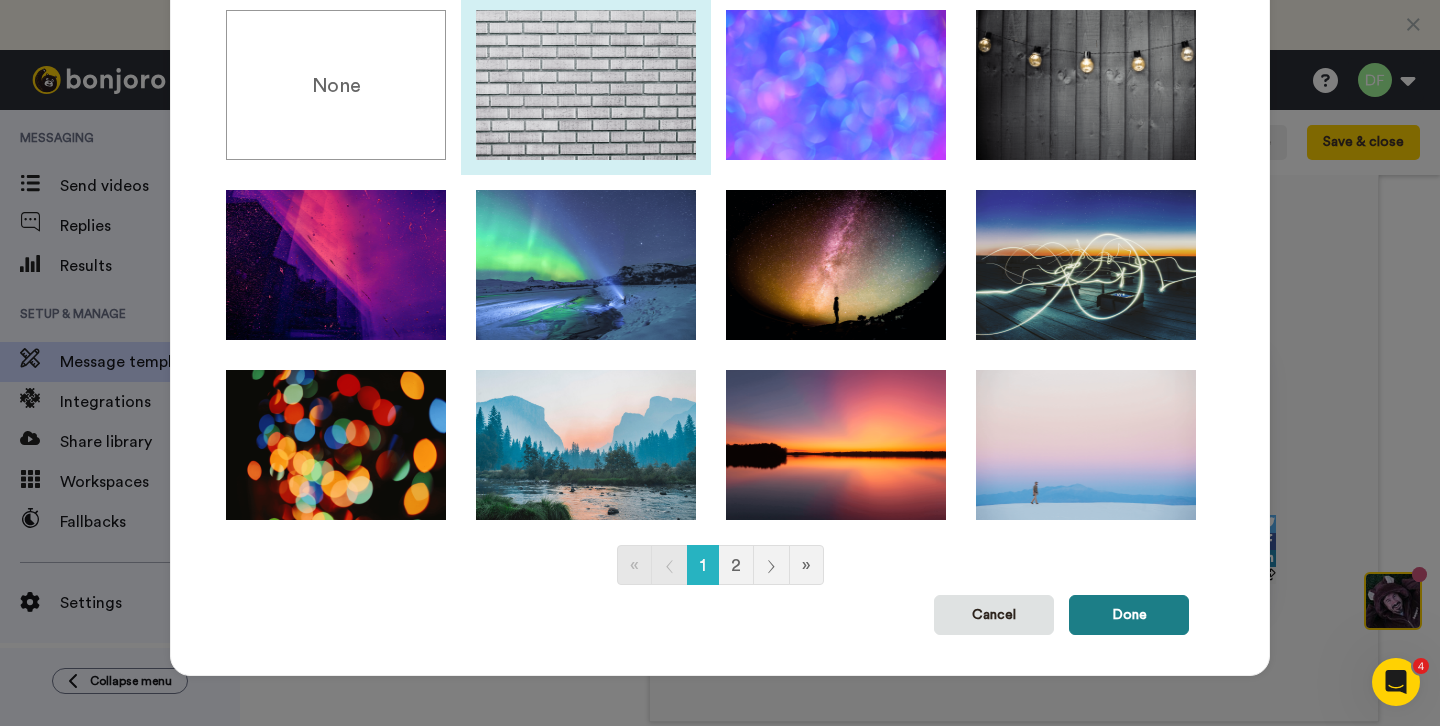 click on "Done" at bounding box center [1129, 615] 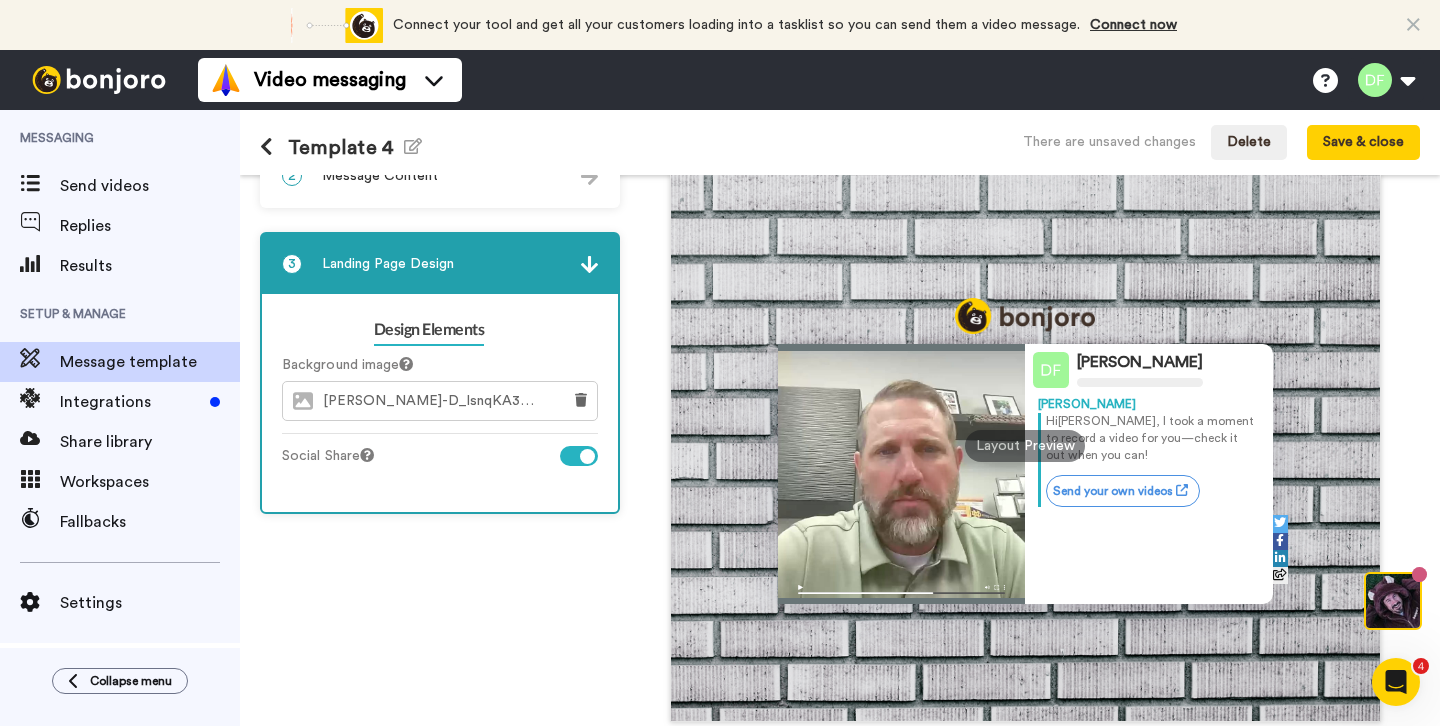 click at bounding box center (579, 456) 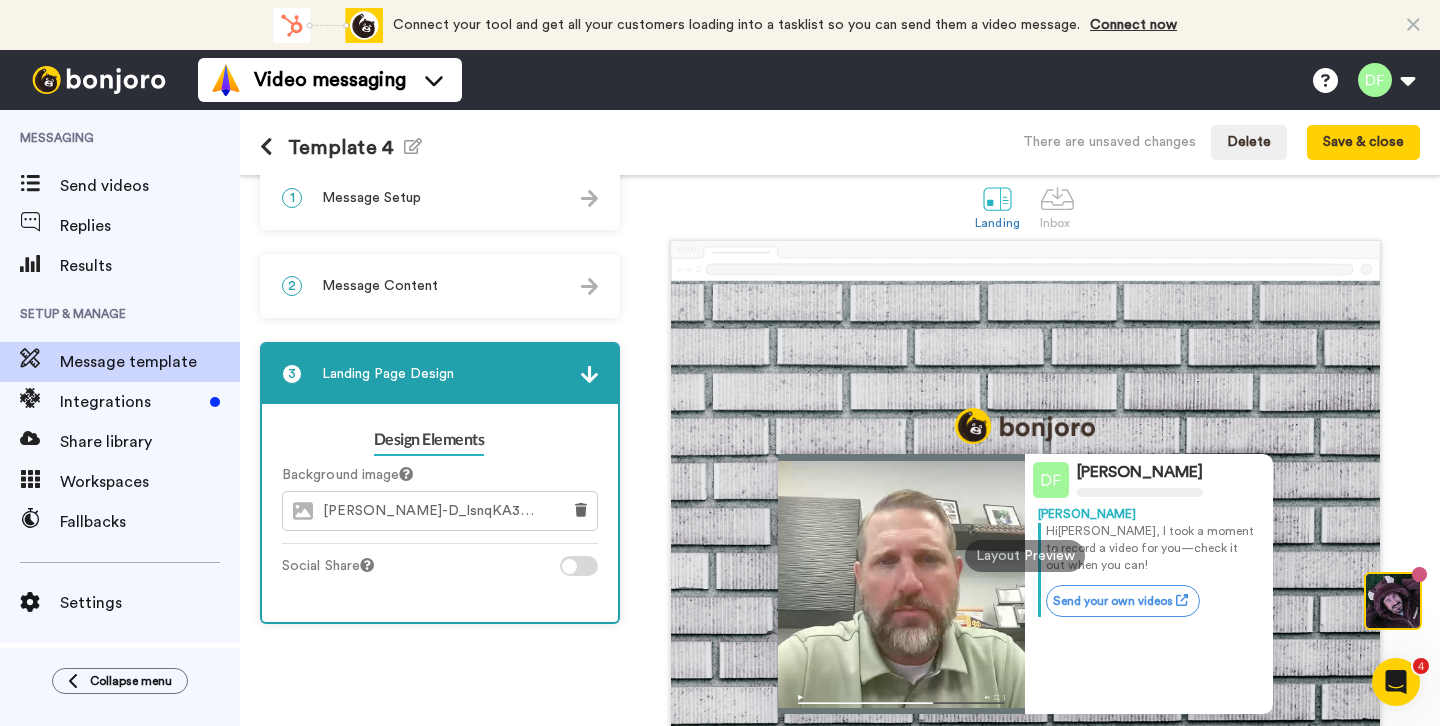 scroll, scrollTop: 18, scrollLeft: 0, axis: vertical 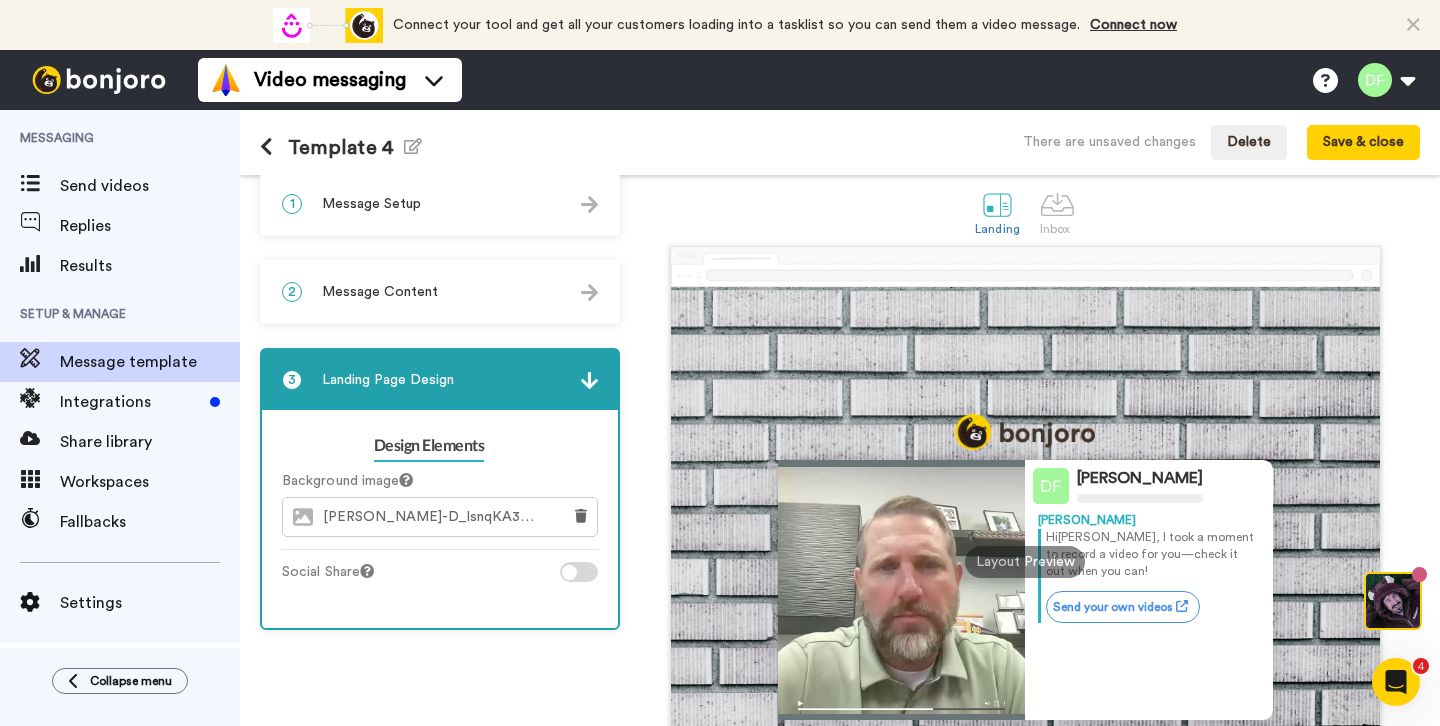 click on "2 Message Content" at bounding box center (440, 292) 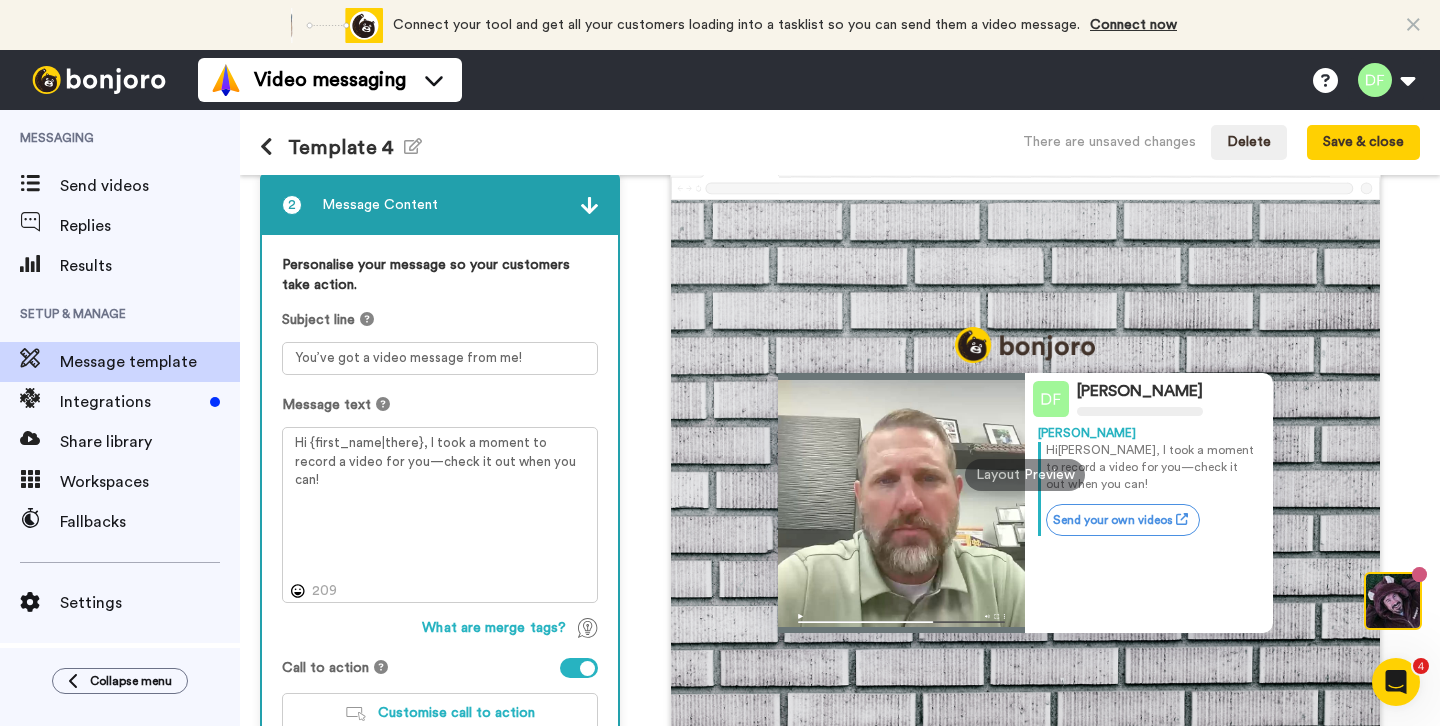 scroll, scrollTop: 120, scrollLeft: 0, axis: vertical 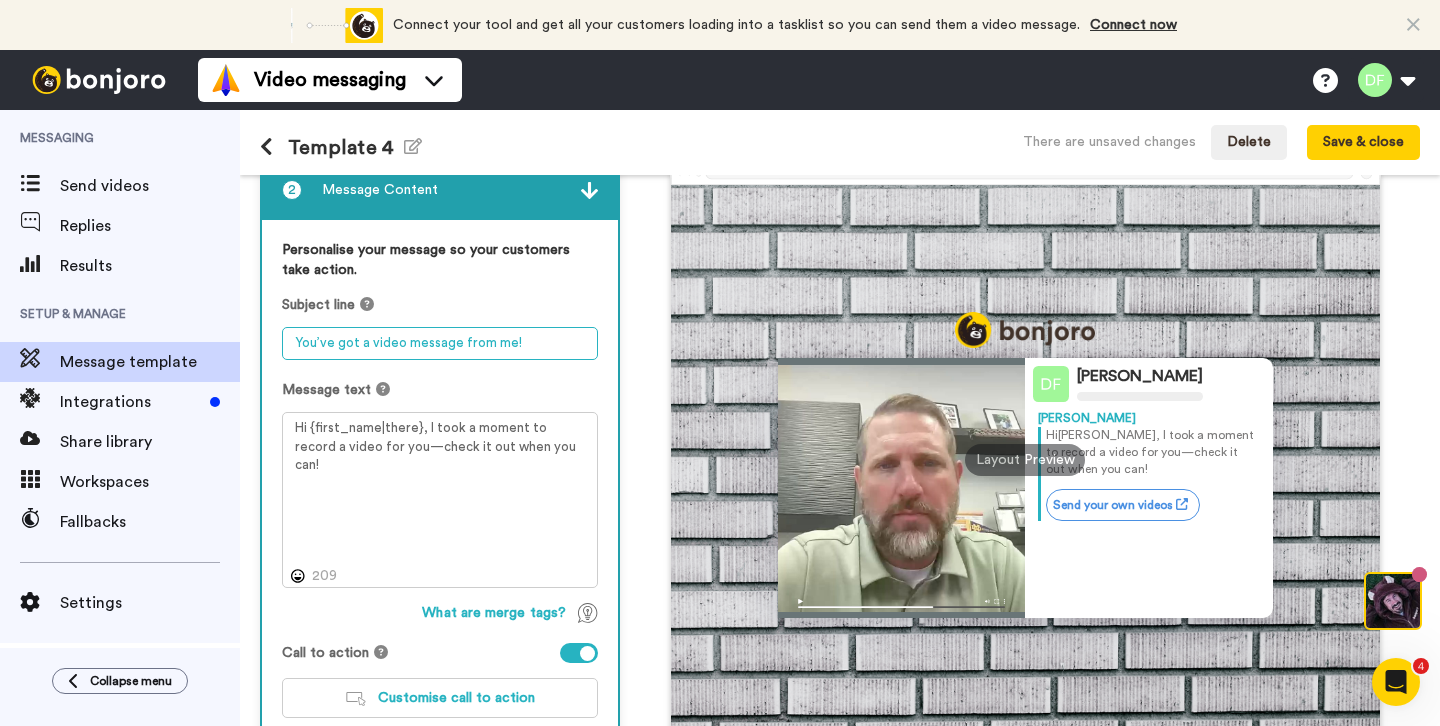 drag, startPoint x: 534, startPoint y: 343, endPoint x: 277, endPoint y: 335, distance: 257.12448 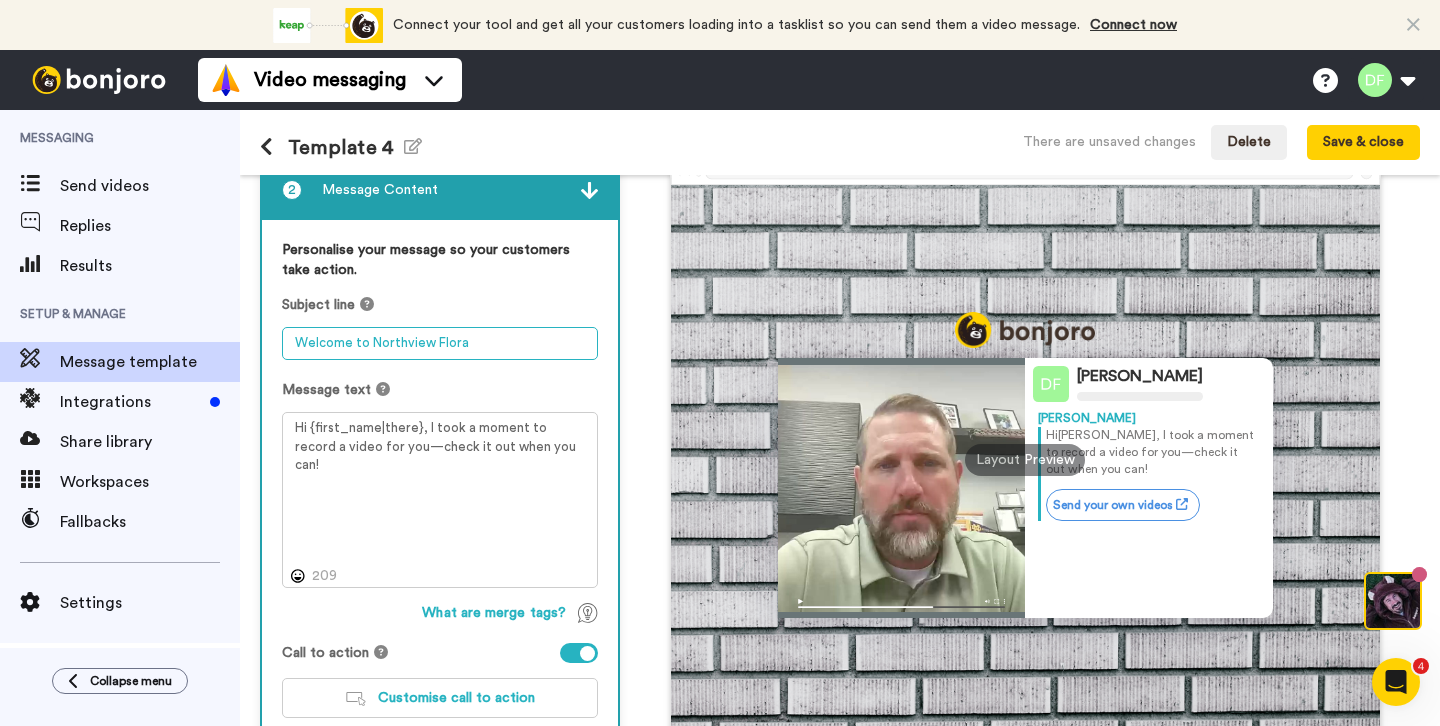 type on "Welcome to Northview Flora" 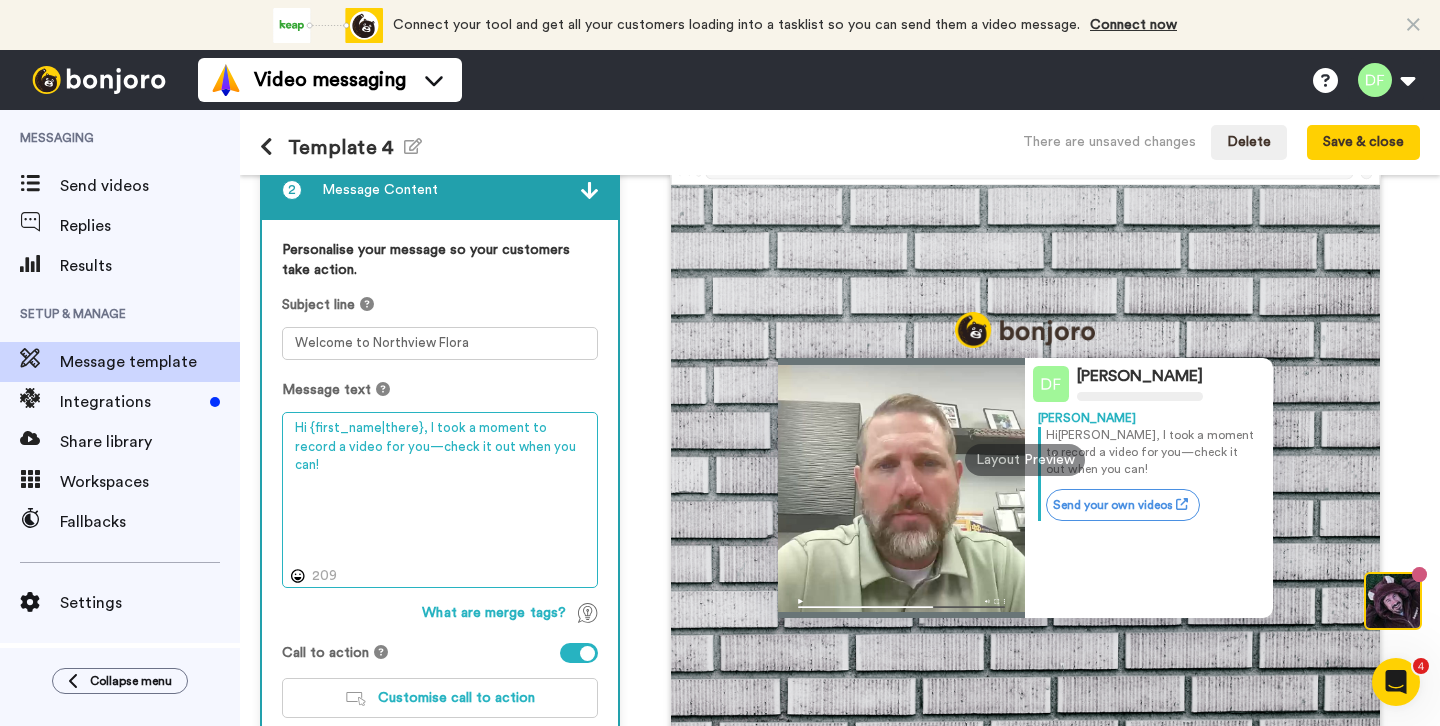 drag, startPoint x: 426, startPoint y: 430, endPoint x: 425, endPoint y: 440, distance: 10.049875 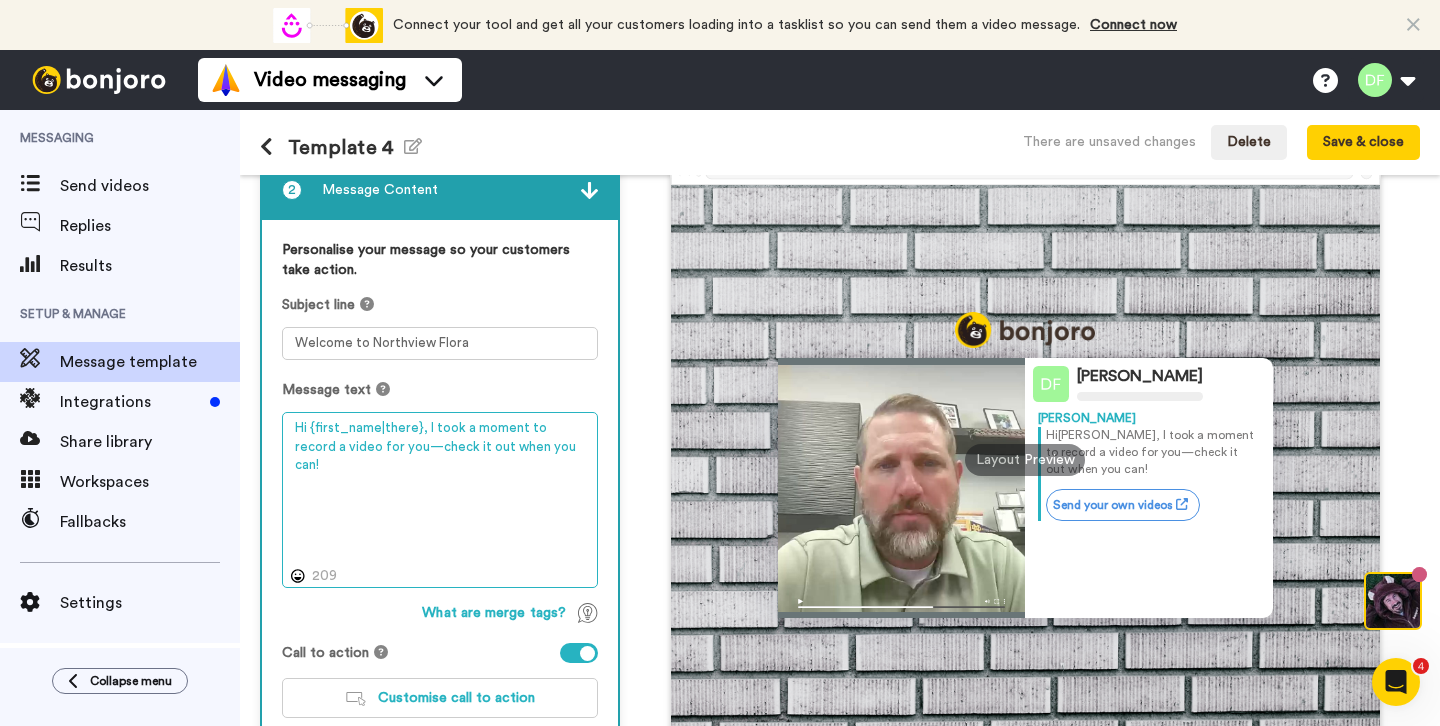 click on "Hi {first_name|there}, I took a moment to record a video for you—check it out when you can!" at bounding box center [440, 500] 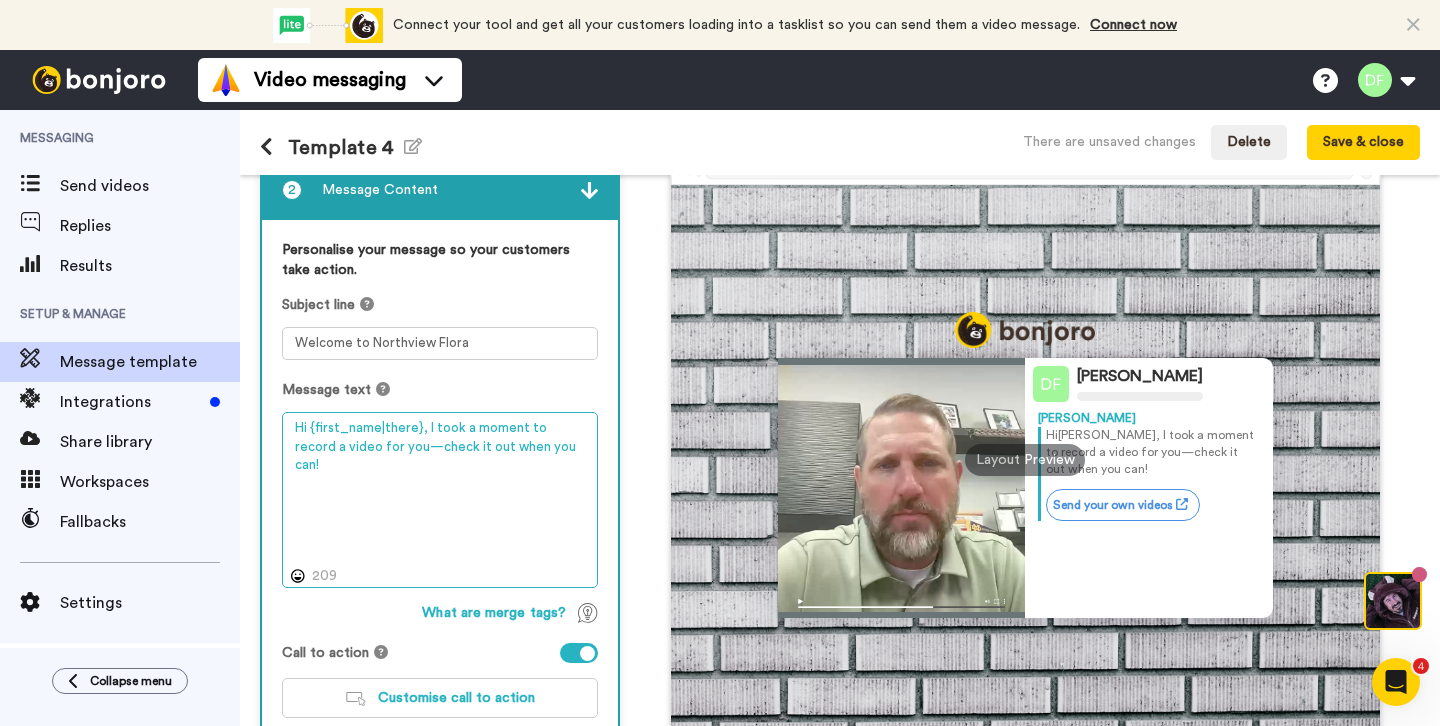 drag, startPoint x: 425, startPoint y: 428, endPoint x: 381, endPoint y: 449, distance: 48.754486 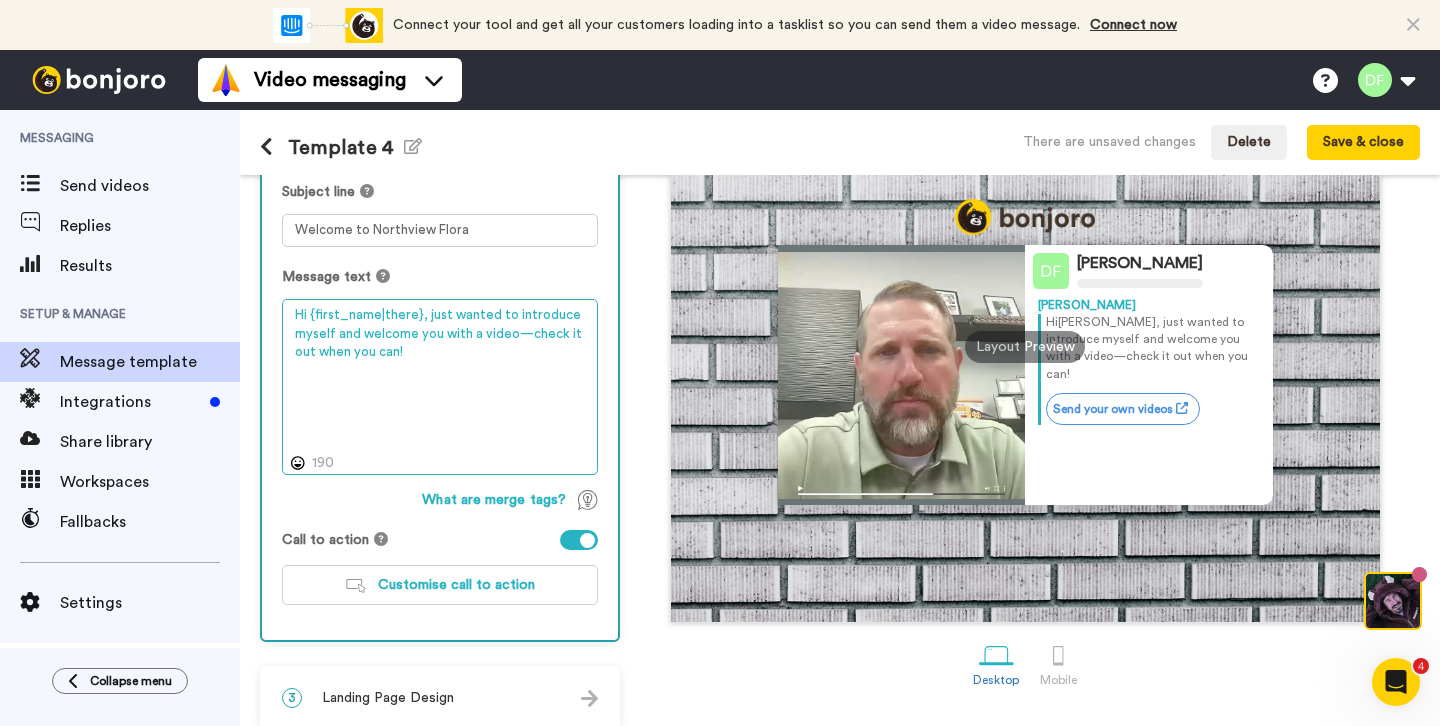 scroll, scrollTop: 252, scrollLeft: 0, axis: vertical 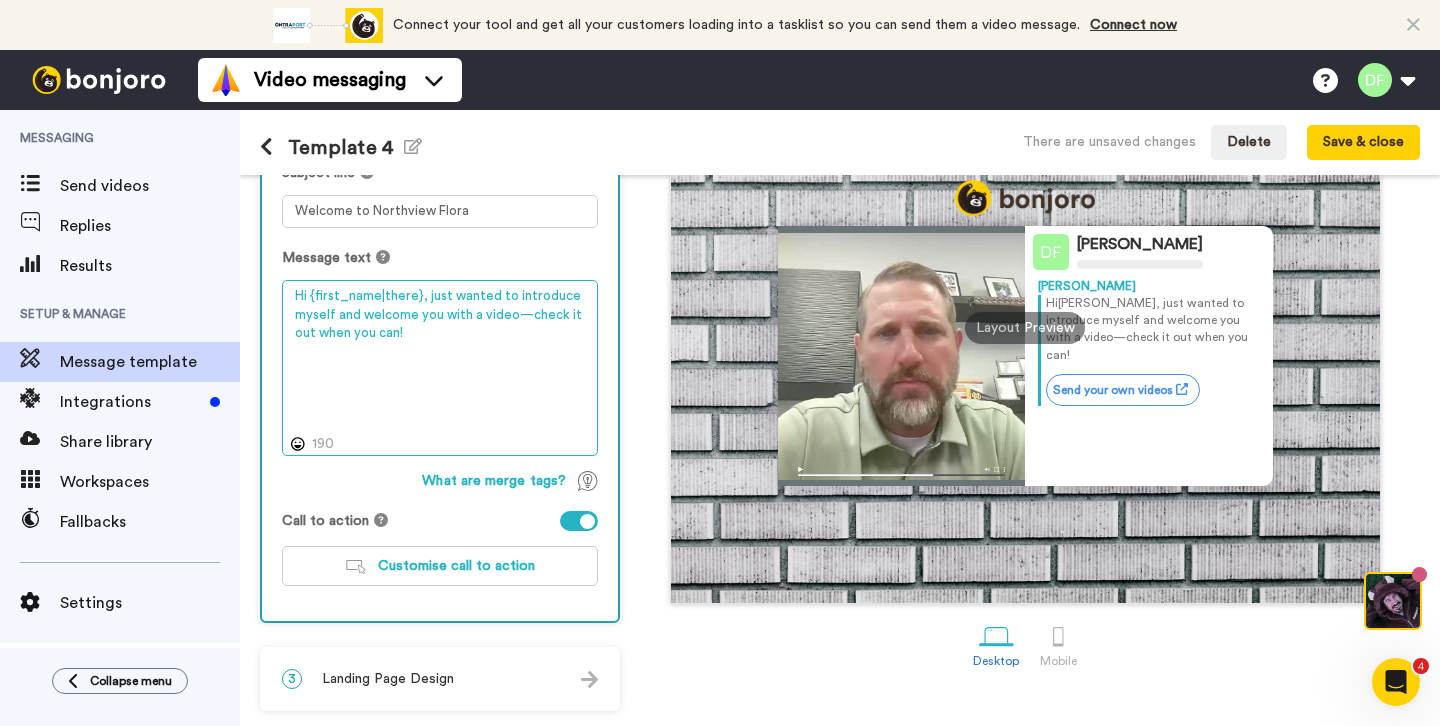 type on "Hi {first_name|there}, just wanted to introduce myself and welcome you with a video—check it out when you can!" 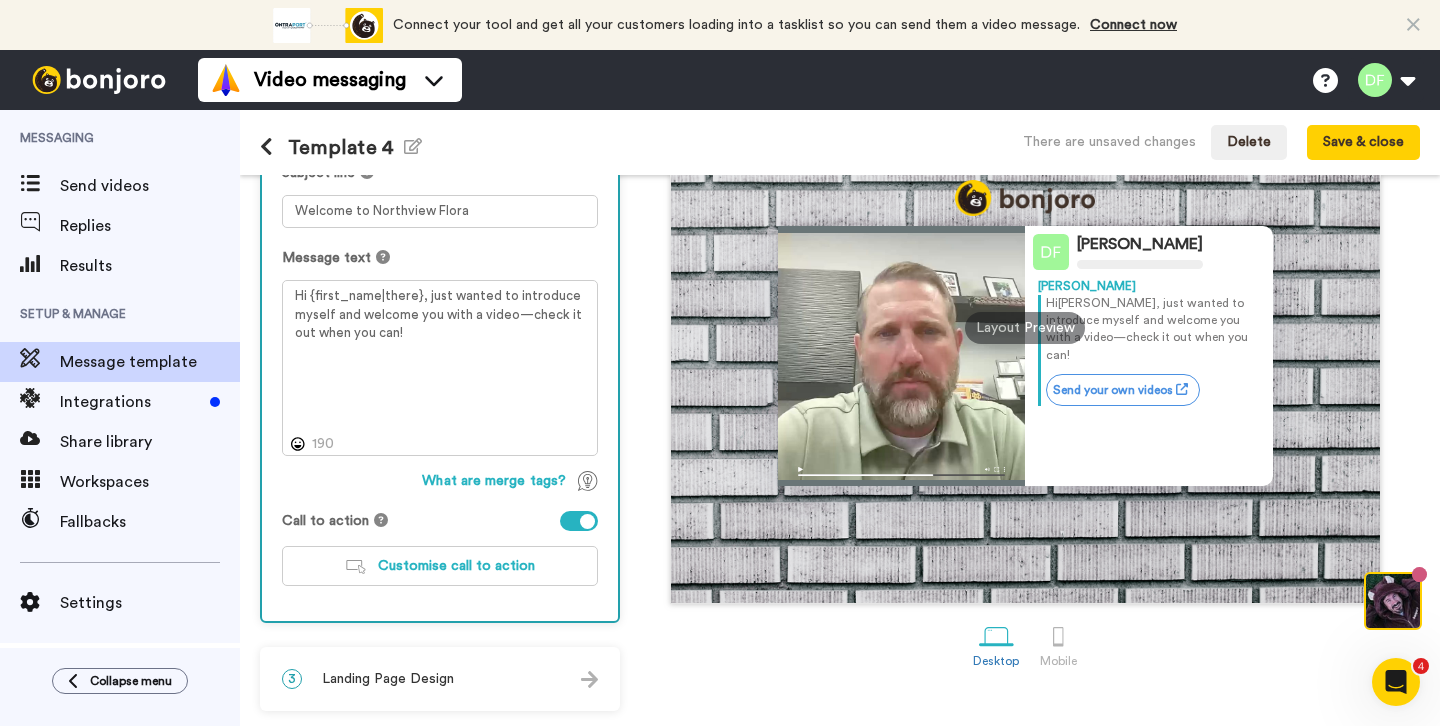 click at bounding box center (579, 521) 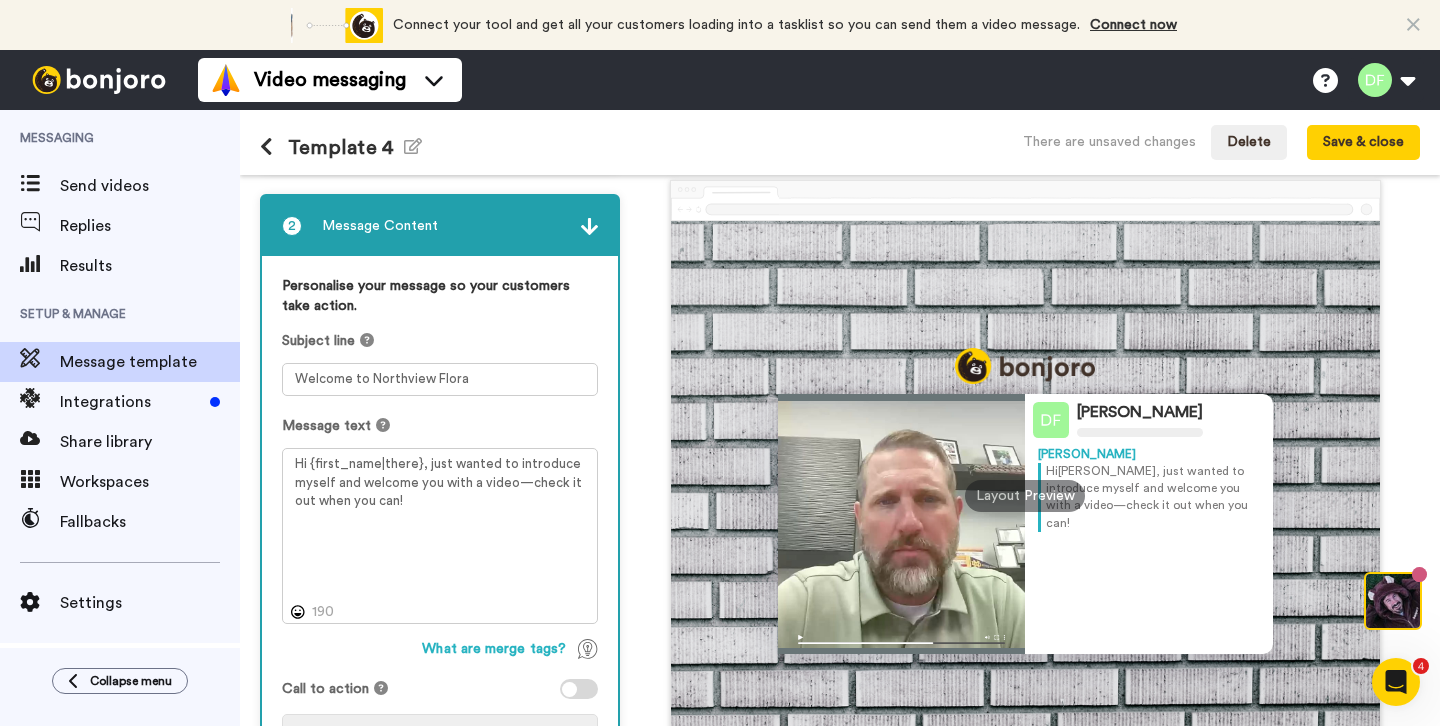scroll, scrollTop: 0, scrollLeft: 0, axis: both 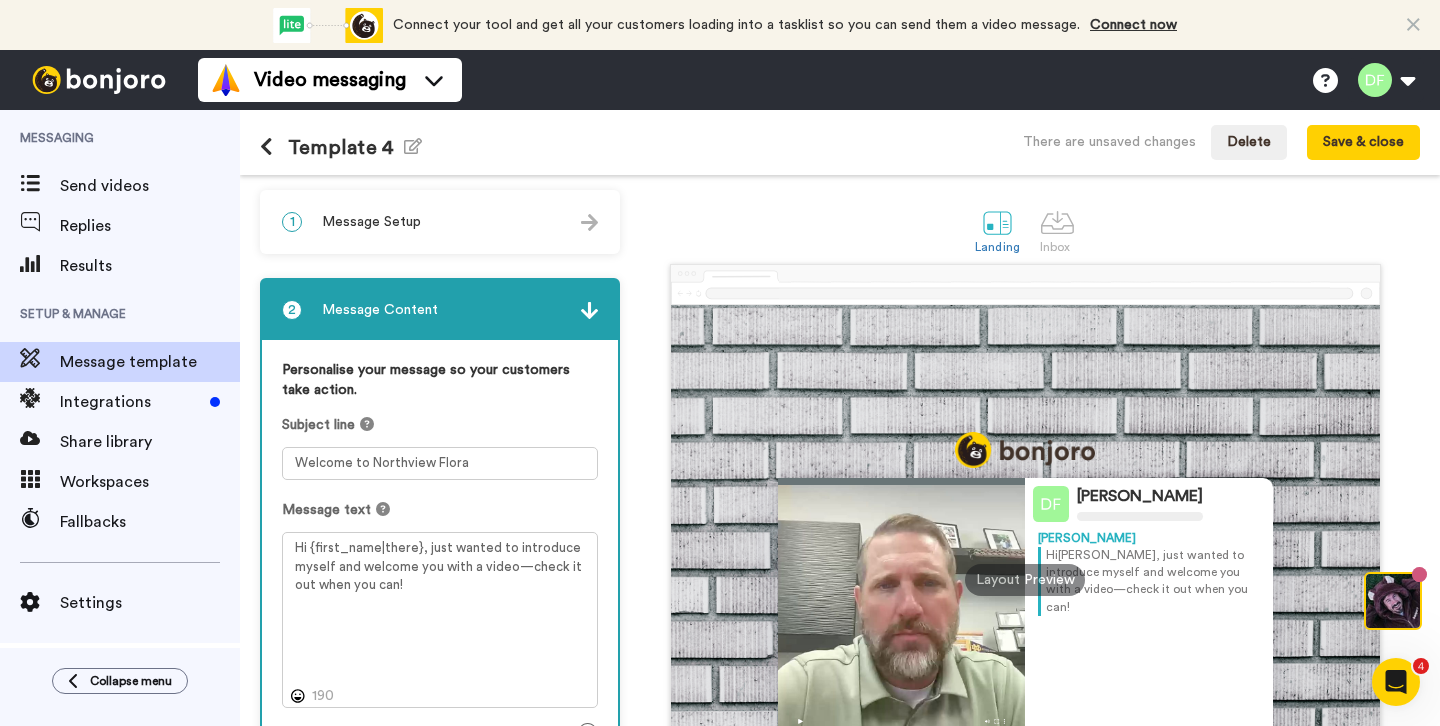 click on "1 Message Setup" at bounding box center (440, 222) 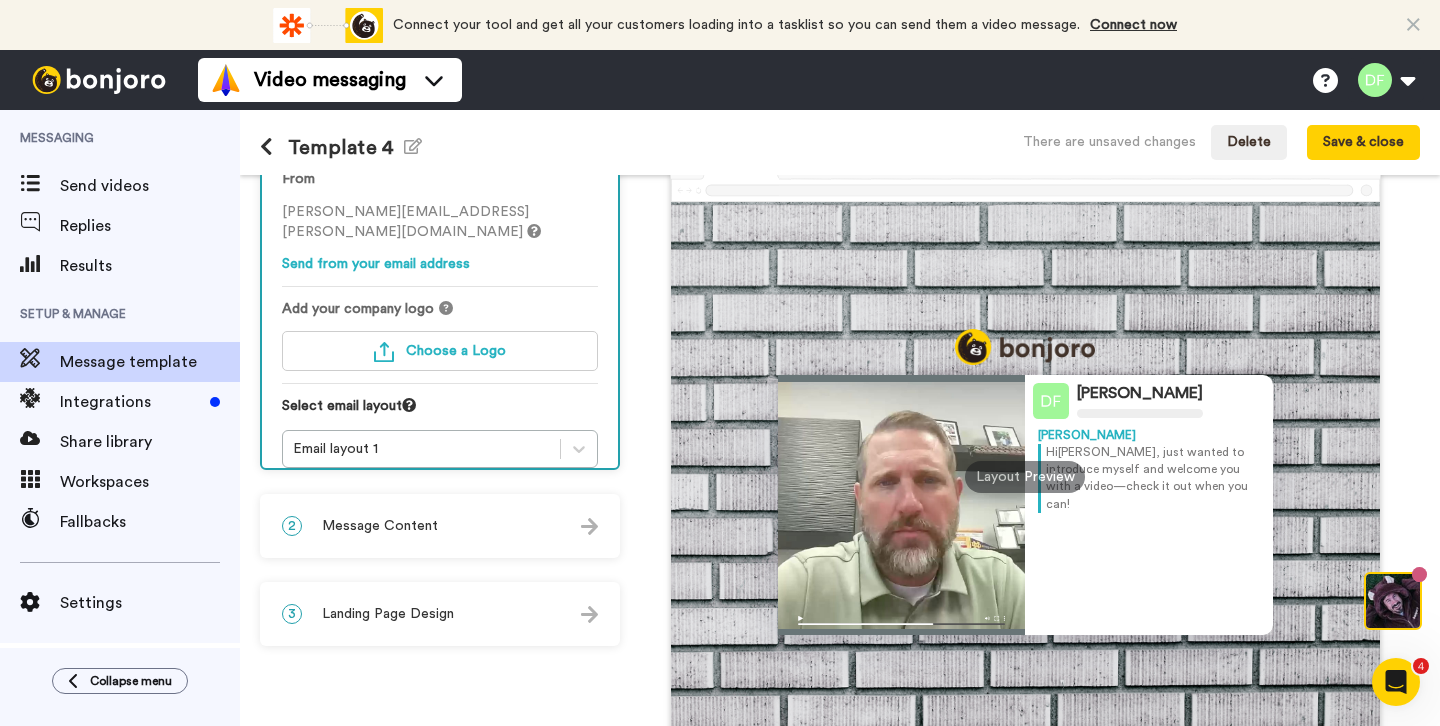 scroll, scrollTop: 105, scrollLeft: 0, axis: vertical 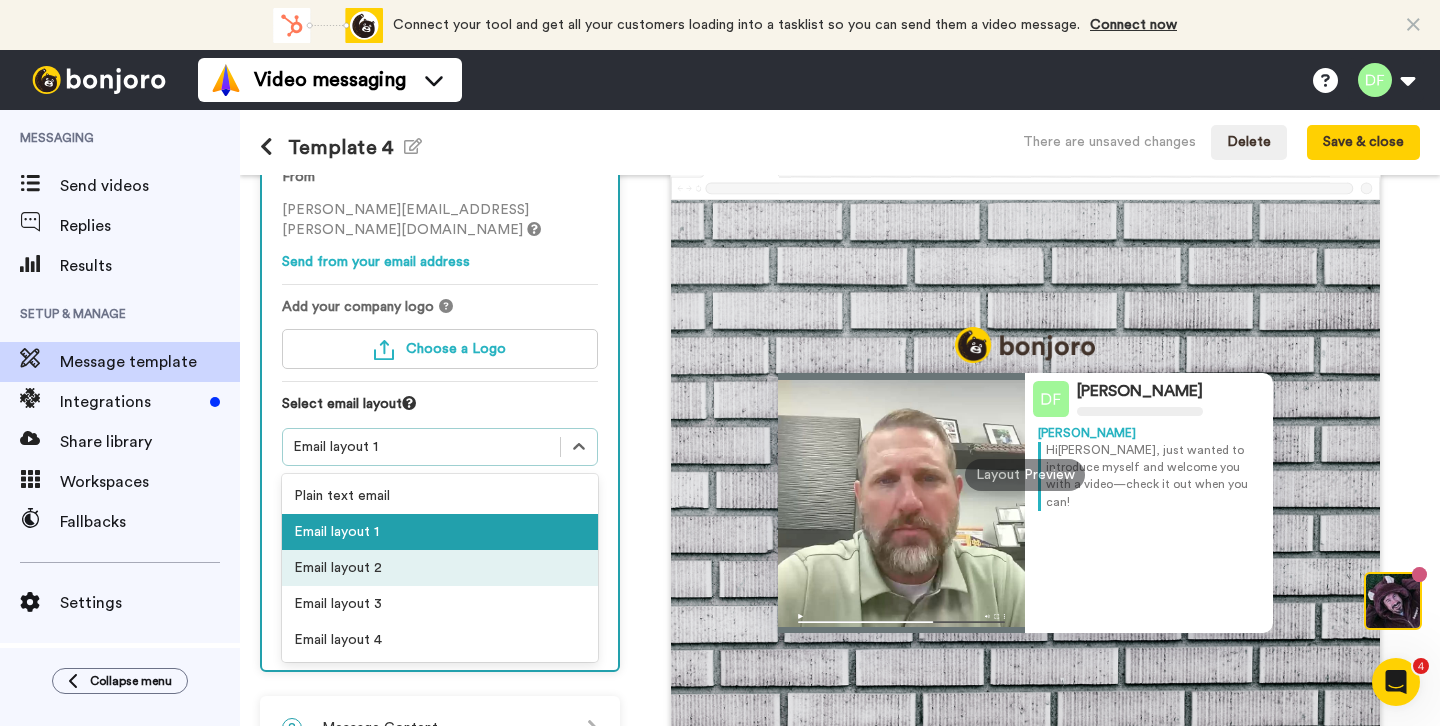 click on "Email layout 2" at bounding box center (440, 568) 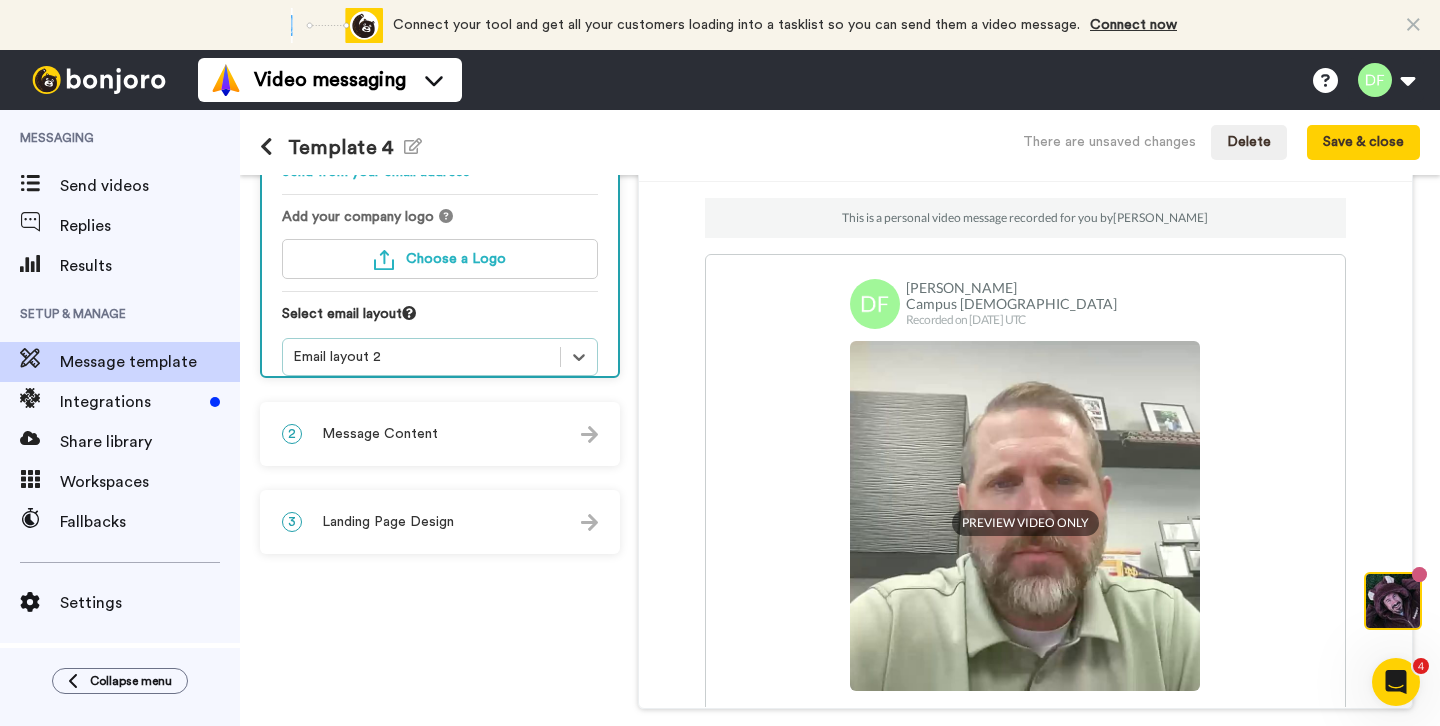 scroll, scrollTop: 198, scrollLeft: 0, axis: vertical 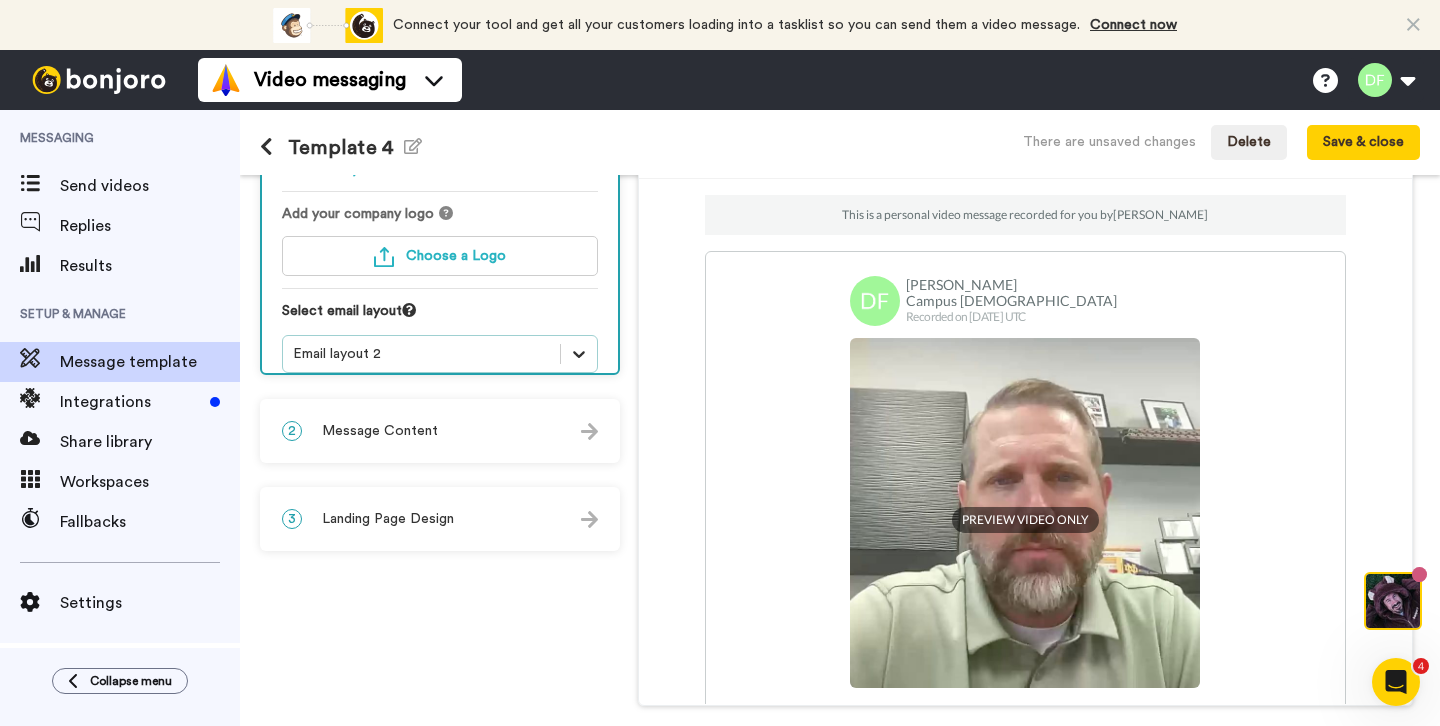 click at bounding box center [579, 354] 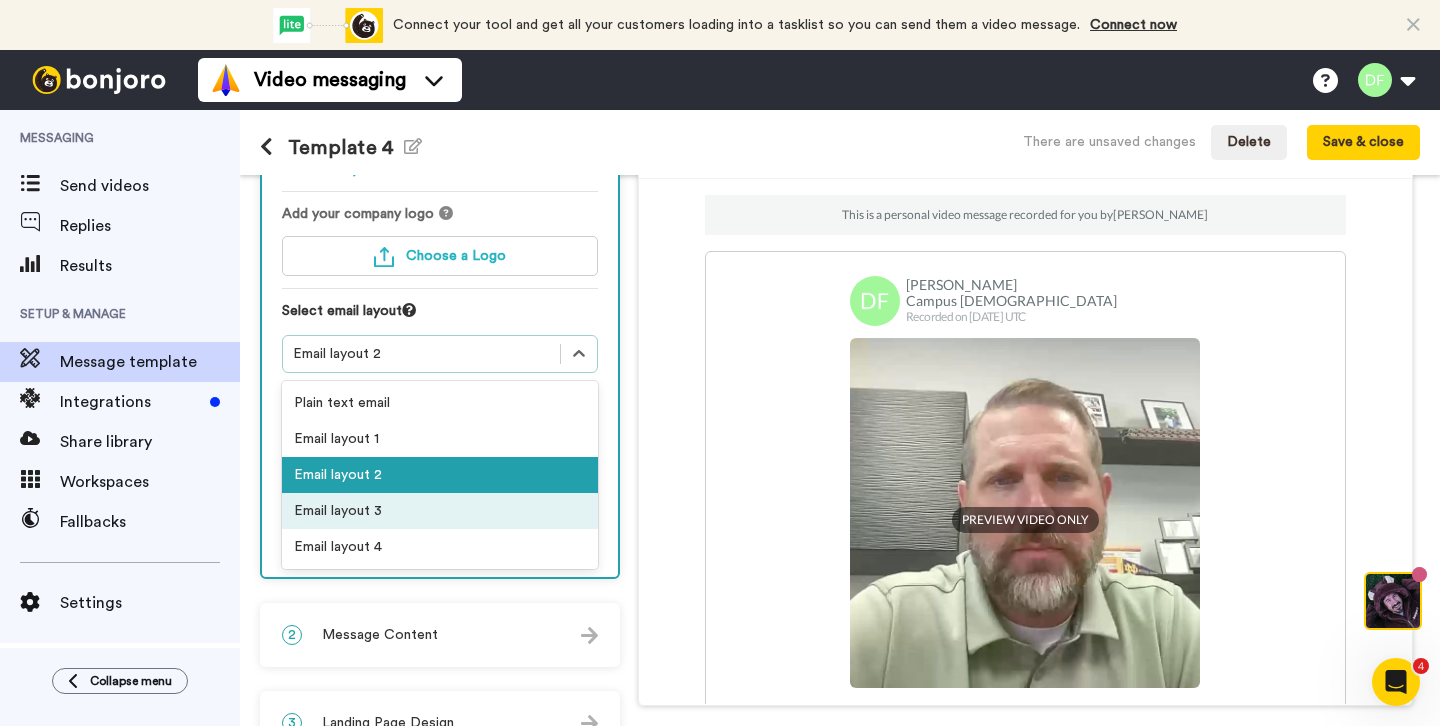 click on "Email layout 3" at bounding box center [440, 511] 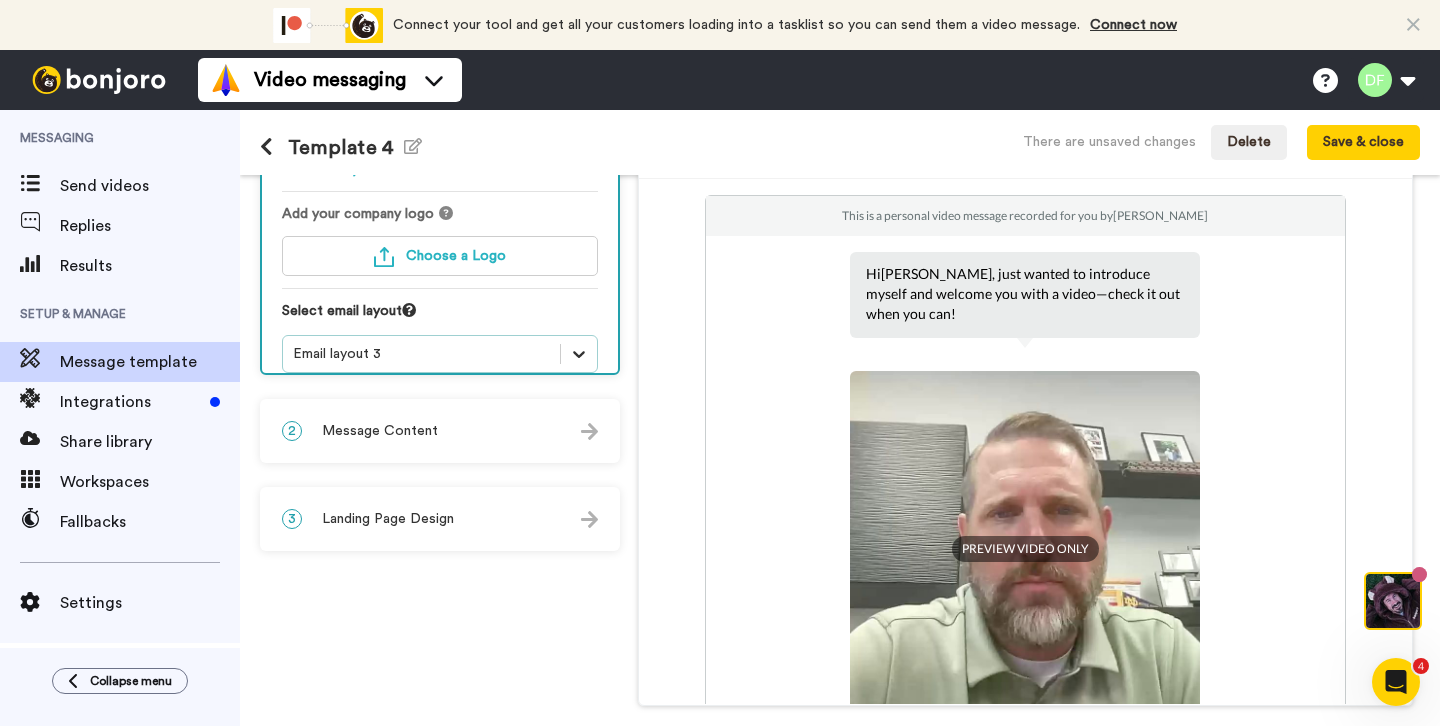 click 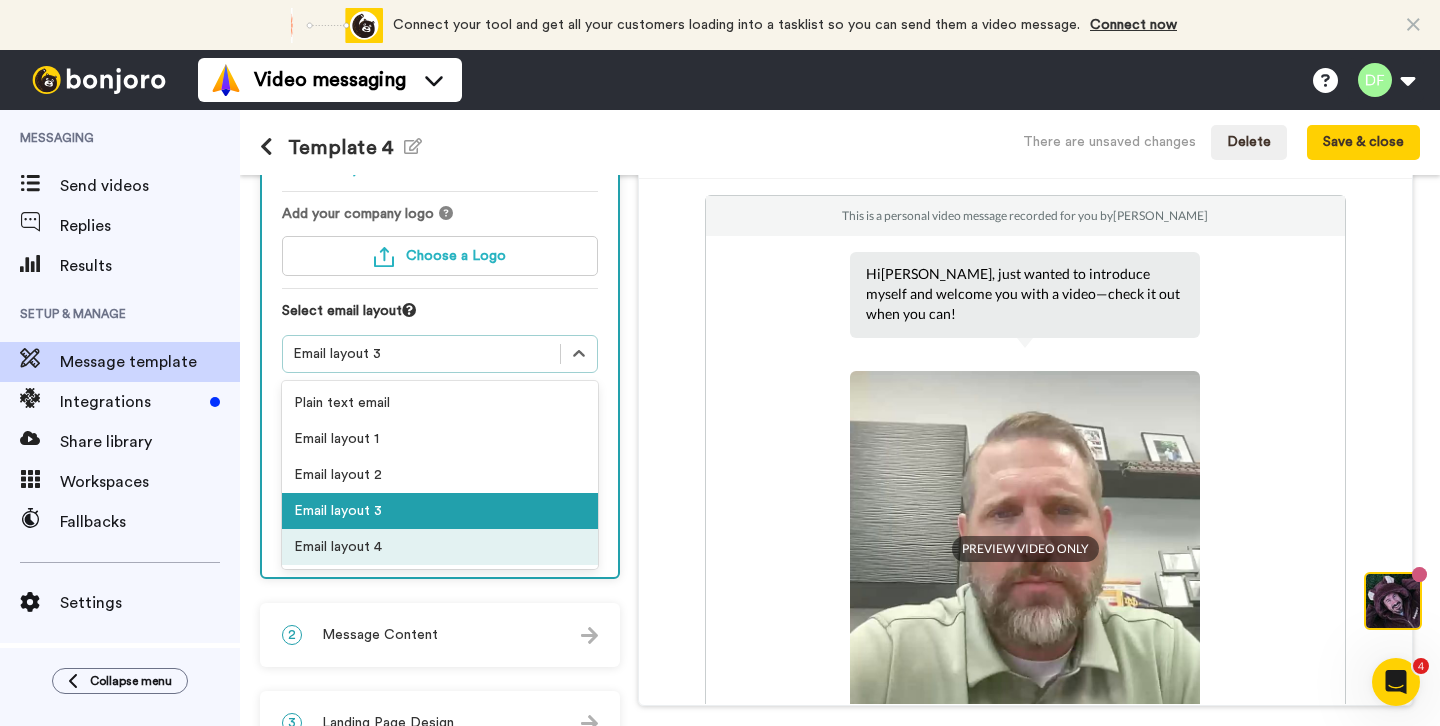 click on "Email layout 4" at bounding box center [440, 547] 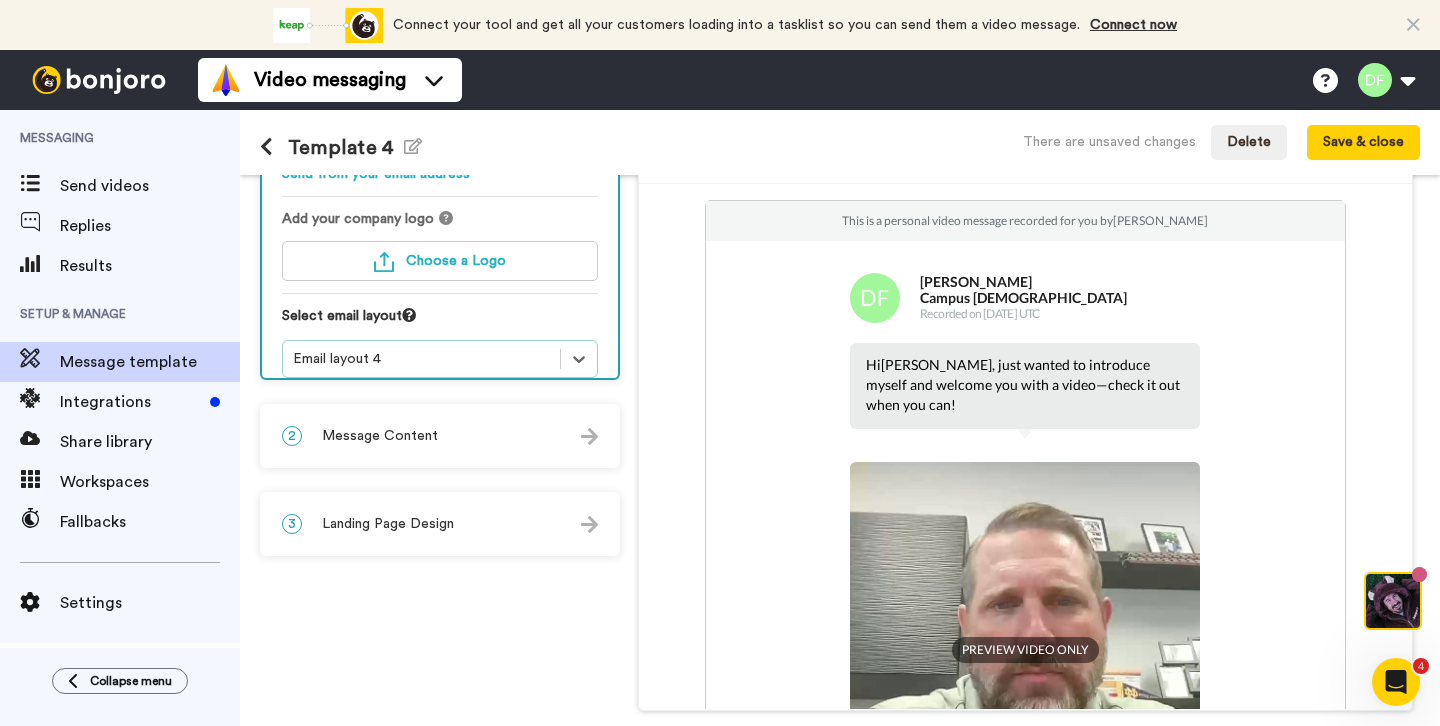 scroll, scrollTop: 189, scrollLeft: 0, axis: vertical 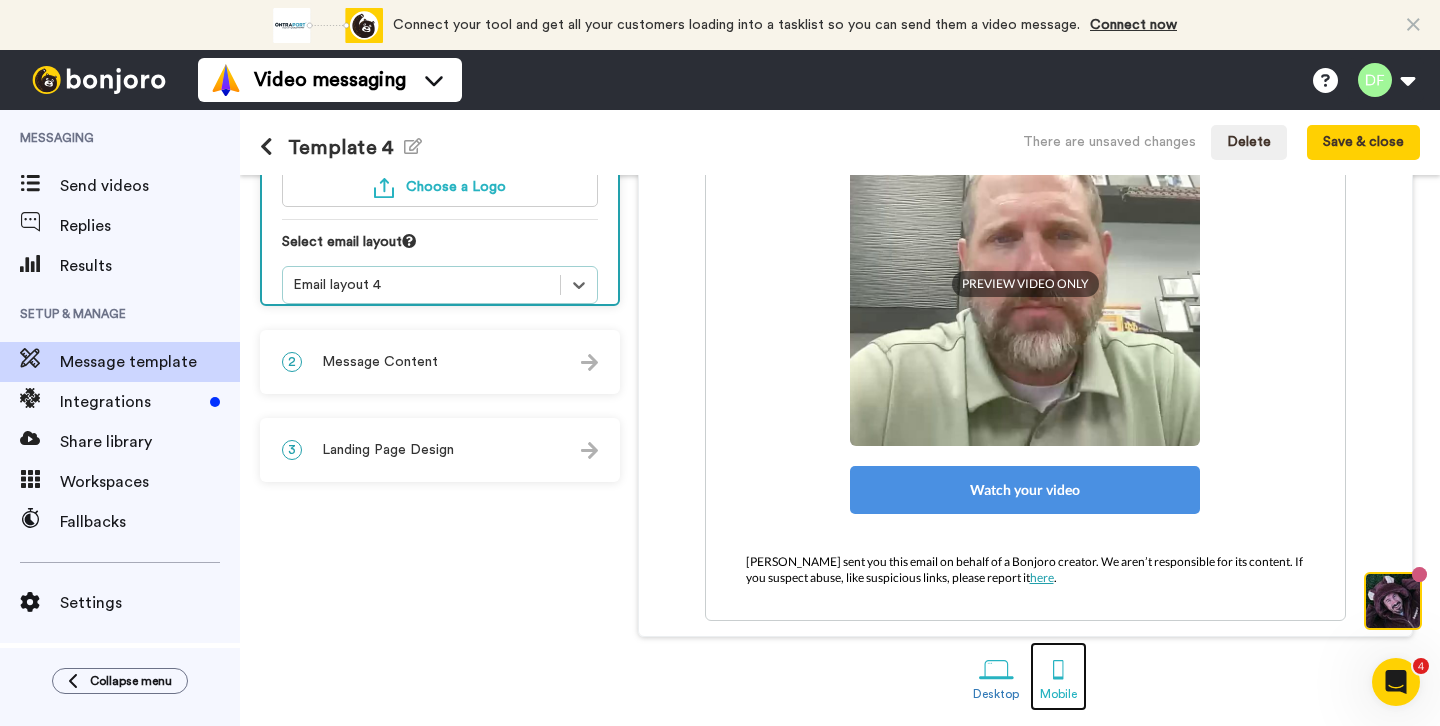 click at bounding box center [1058, 669] 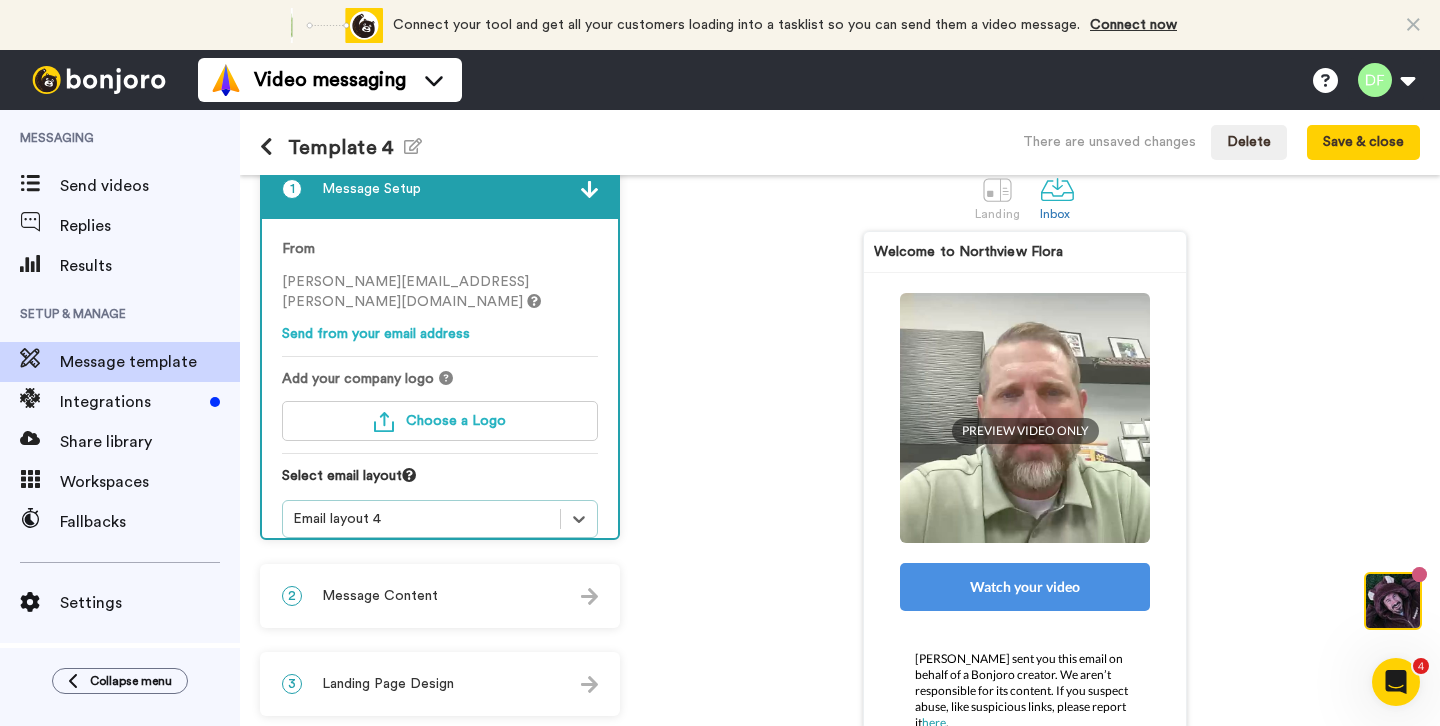 scroll, scrollTop: 38, scrollLeft: 0, axis: vertical 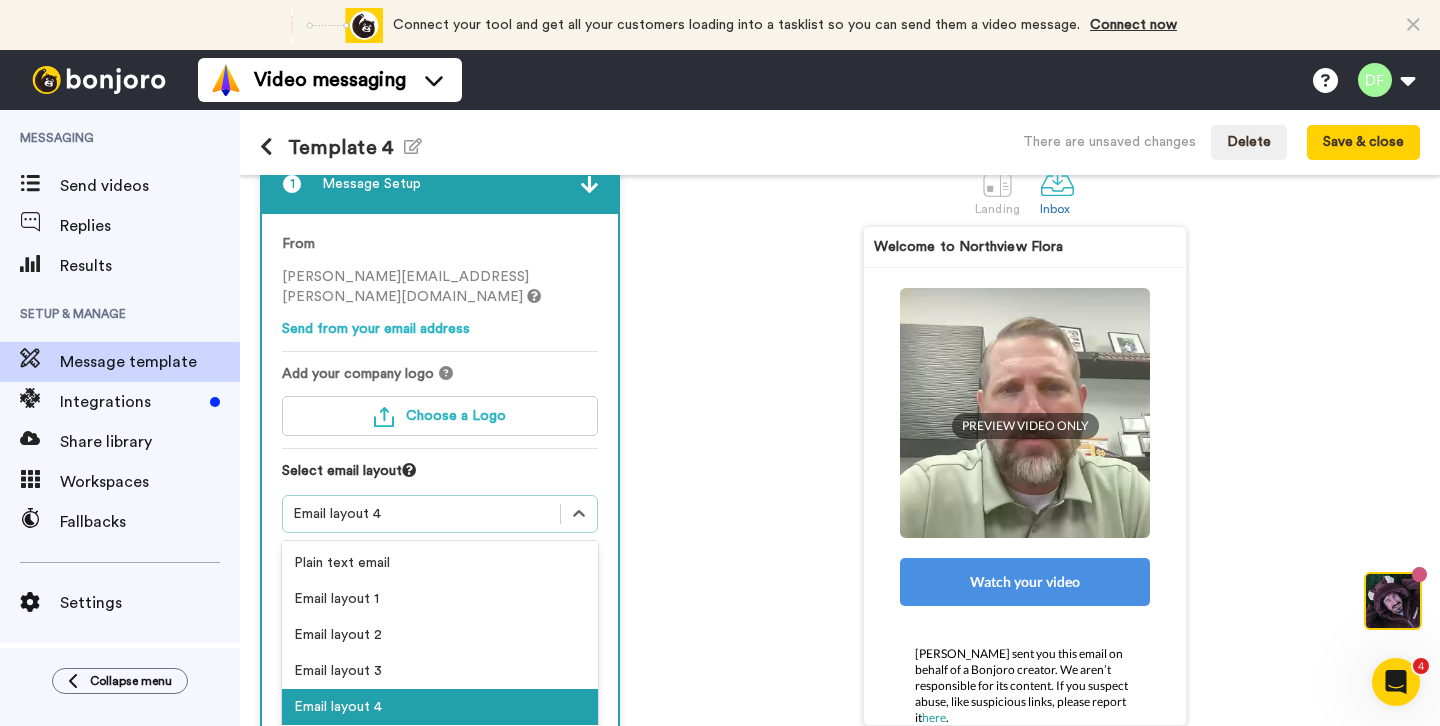 click on "Email layout 4" at bounding box center (421, 514) 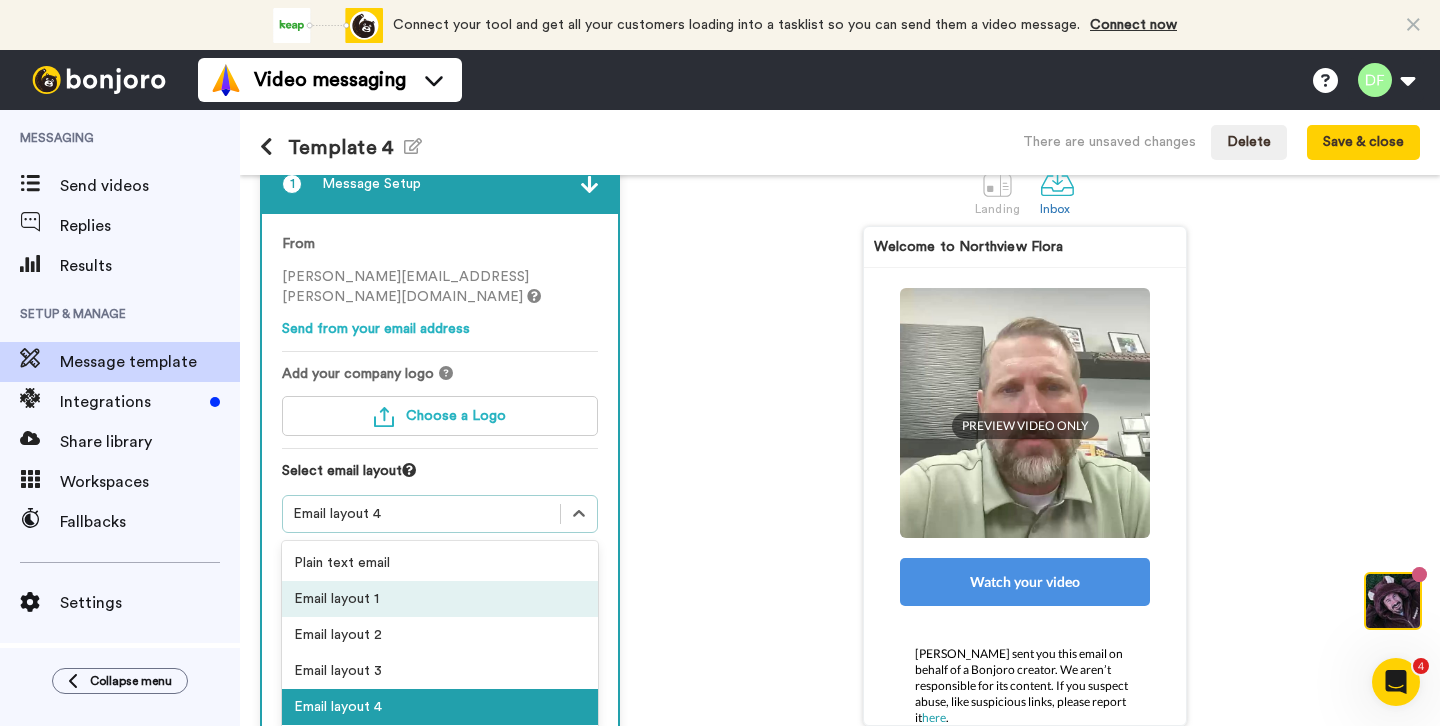 click on "Email layout 1" at bounding box center [440, 599] 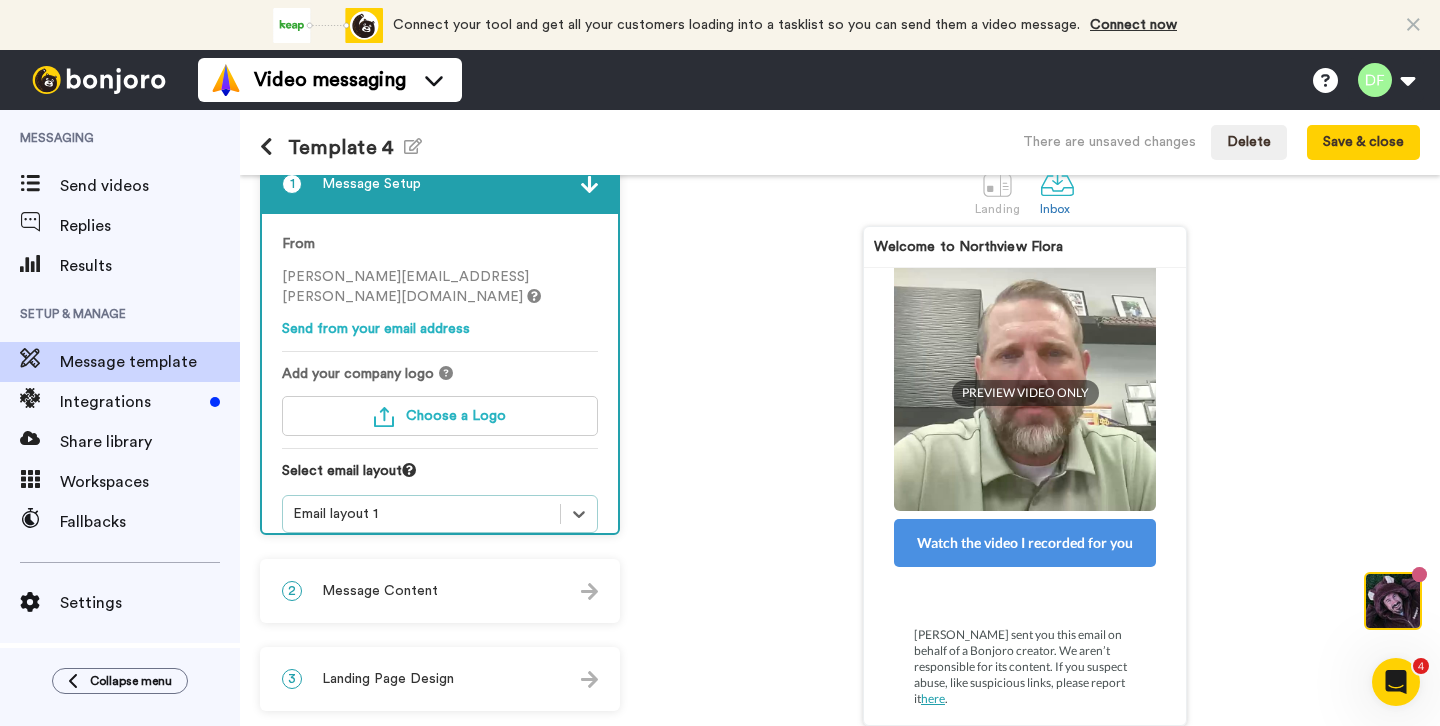 scroll, scrollTop: 245, scrollLeft: 0, axis: vertical 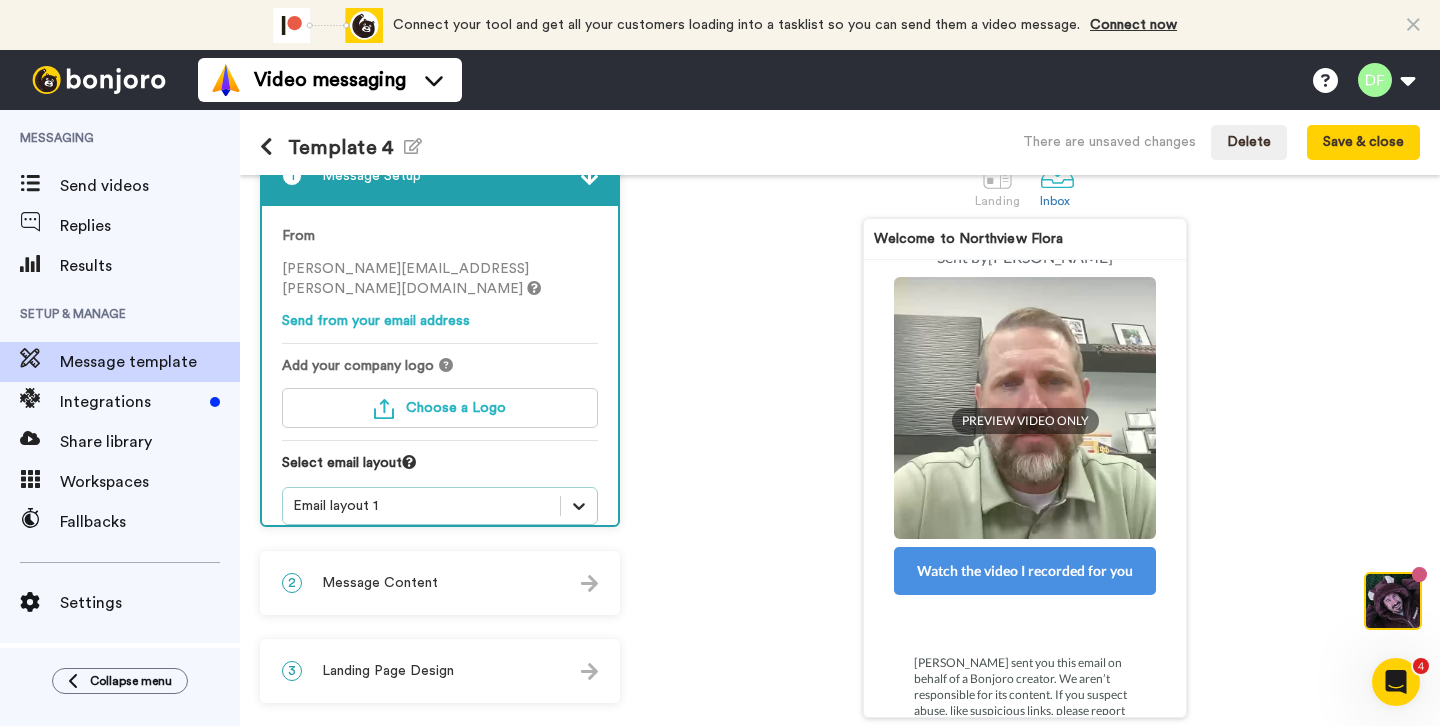 click 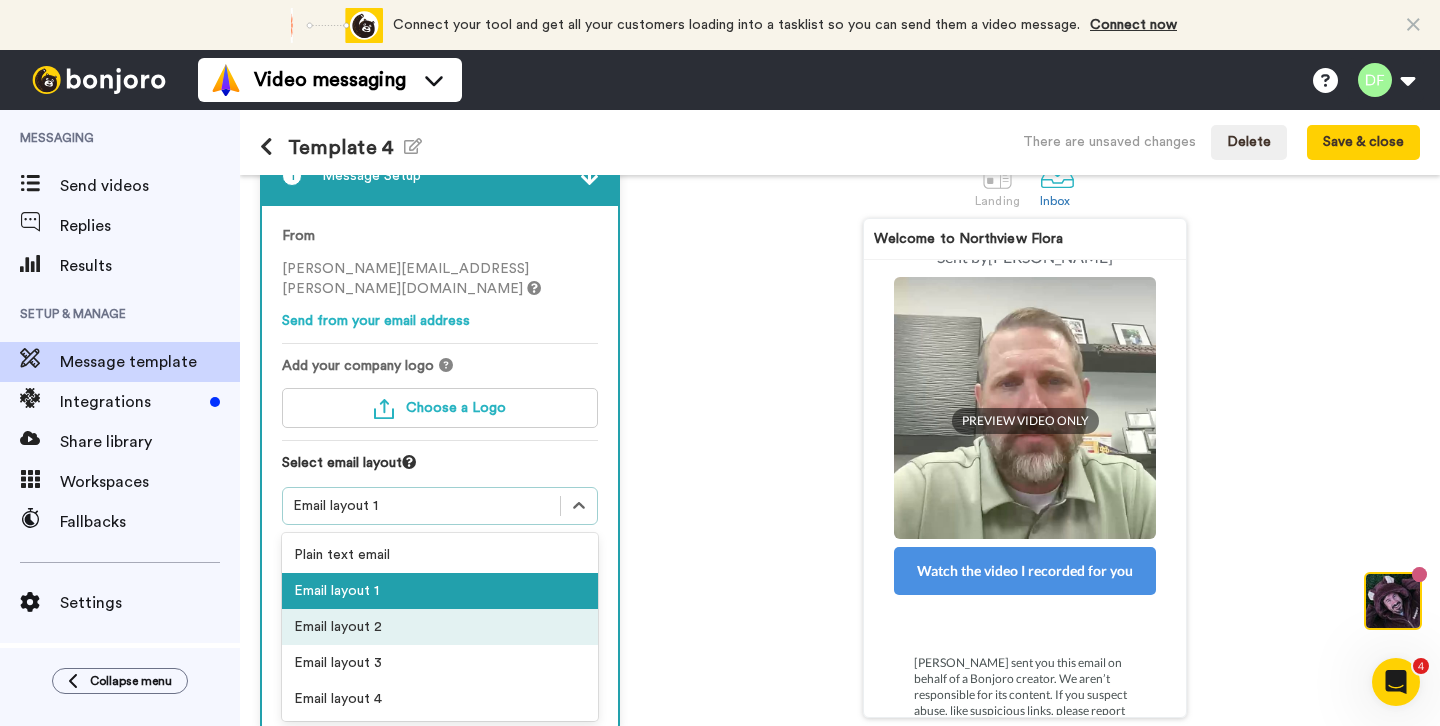 click on "Email layout 2" at bounding box center (440, 627) 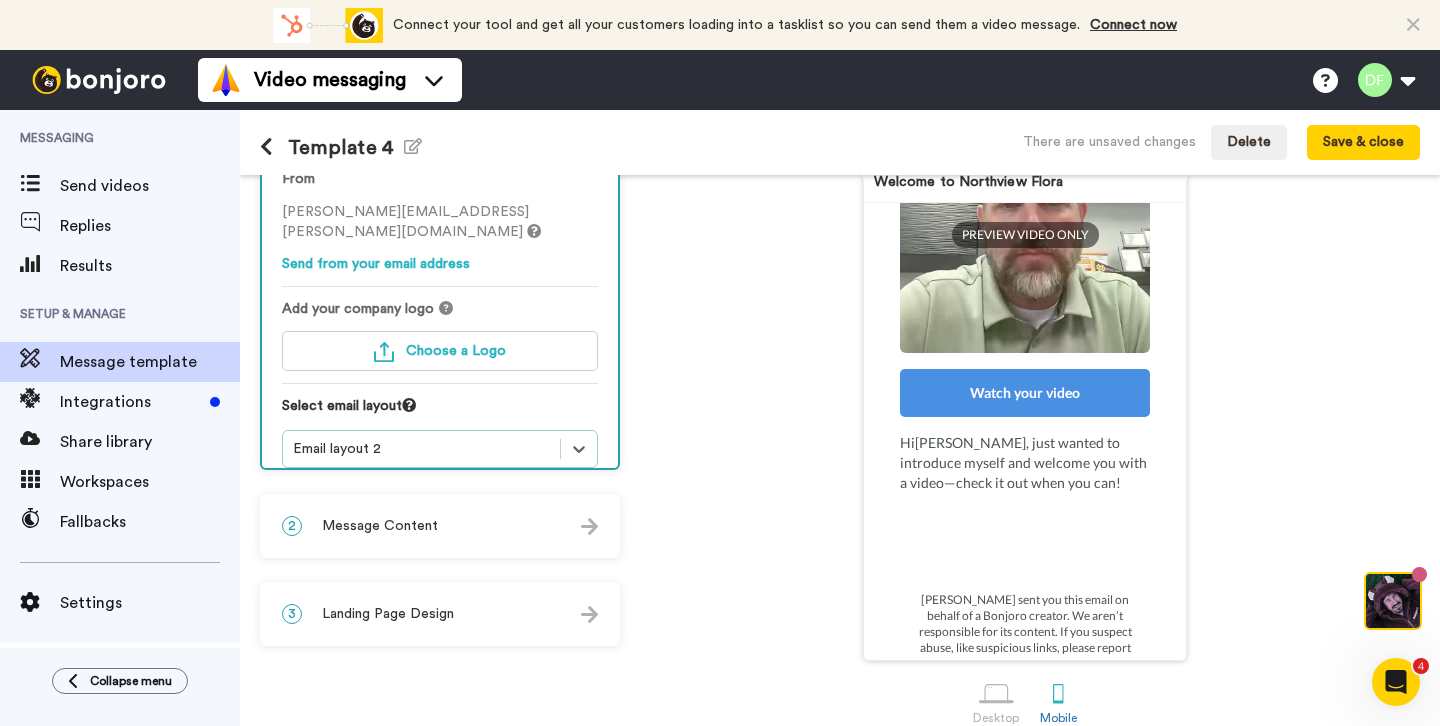 scroll, scrollTop: 109, scrollLeft: 0, axis: vertical 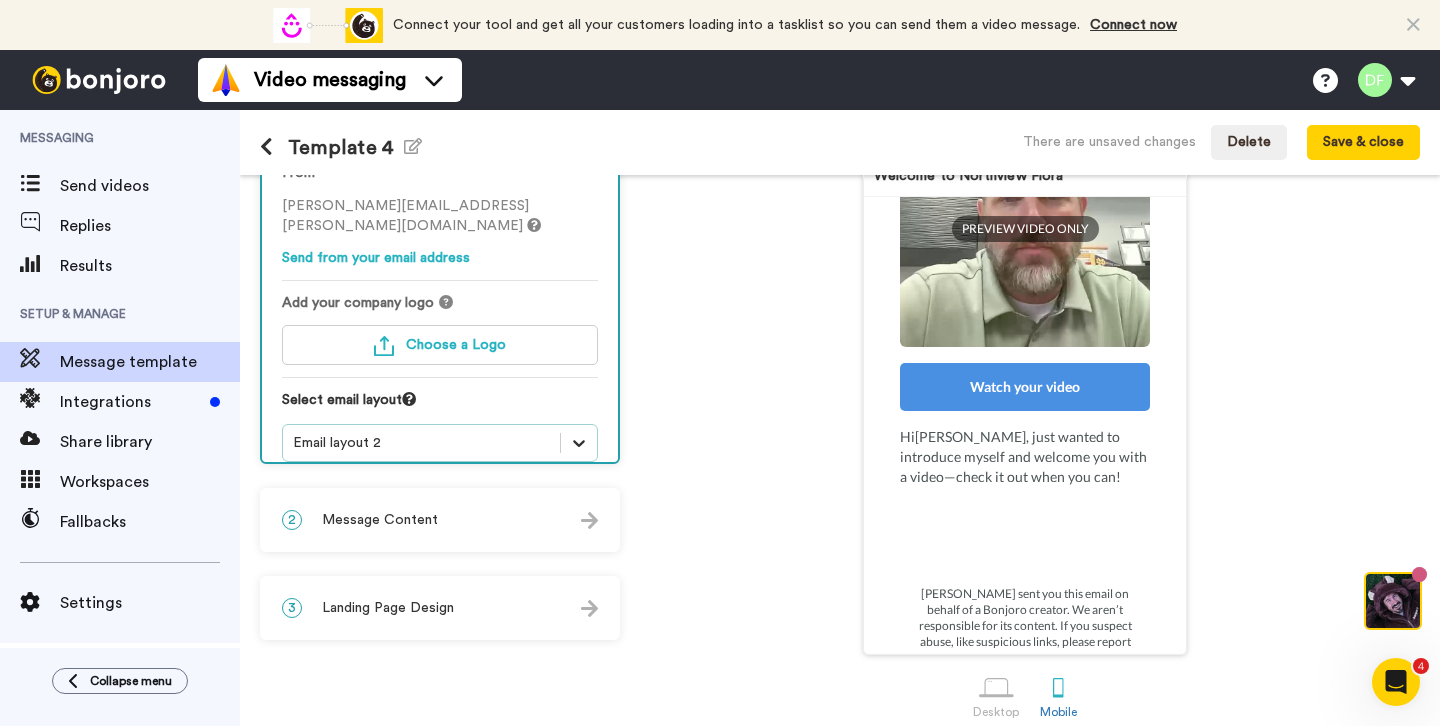 click 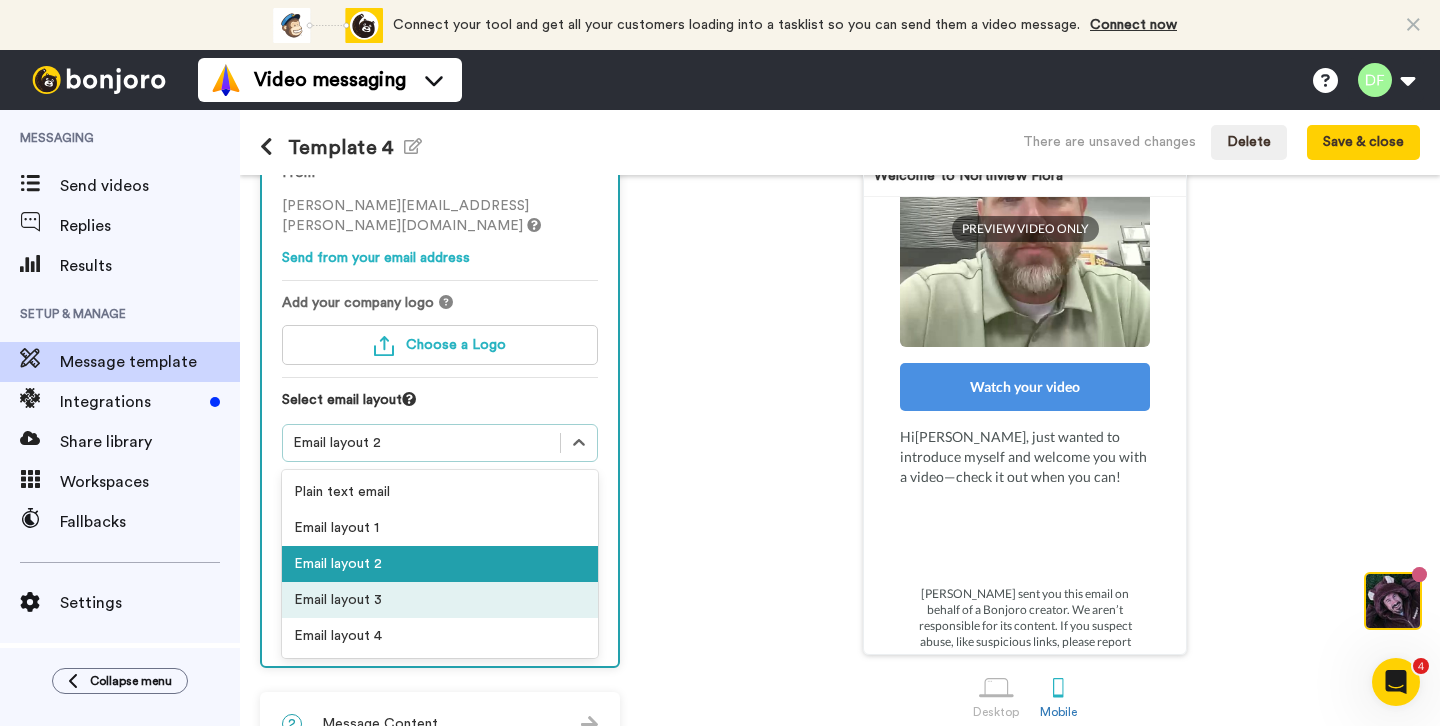 click on "Email layout 3" at bounding box center (440, 600) 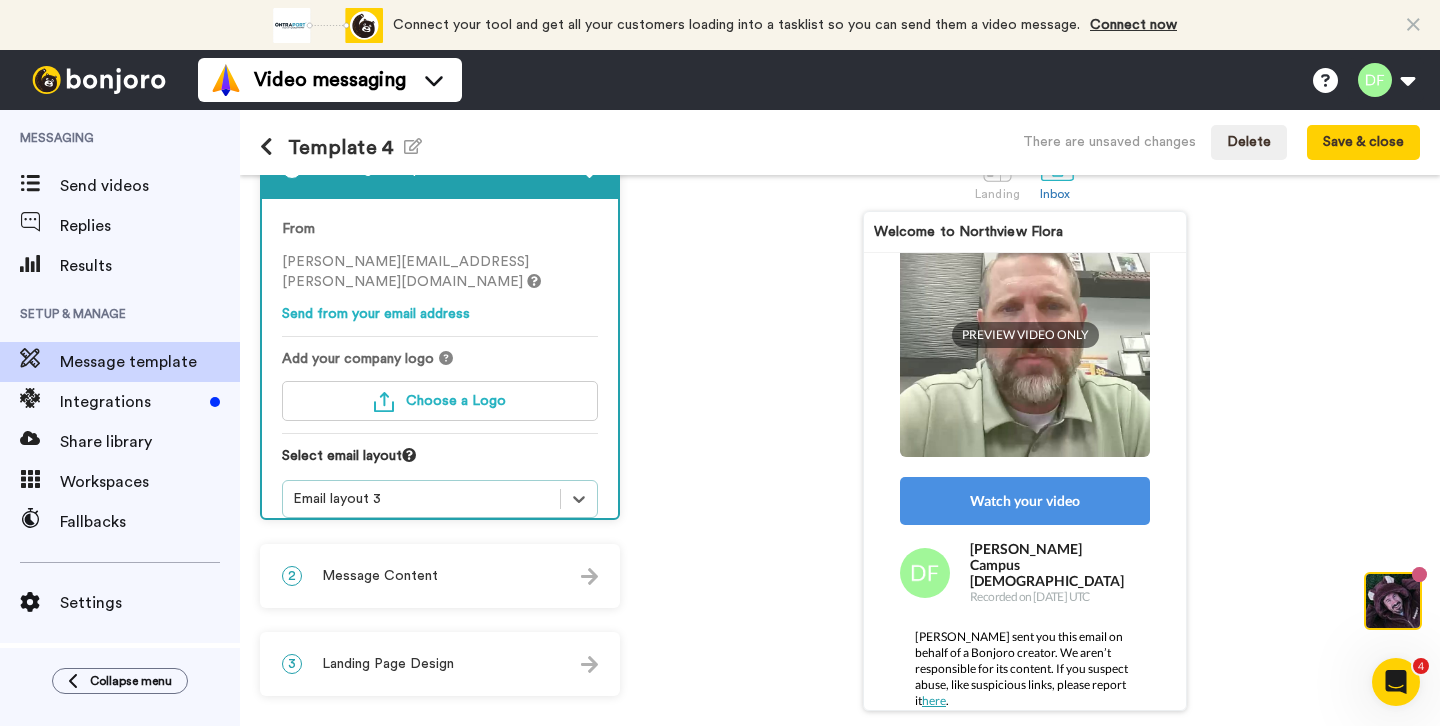 scroll, scrollTop: 40, scrollLeft: 0, axis: vertical 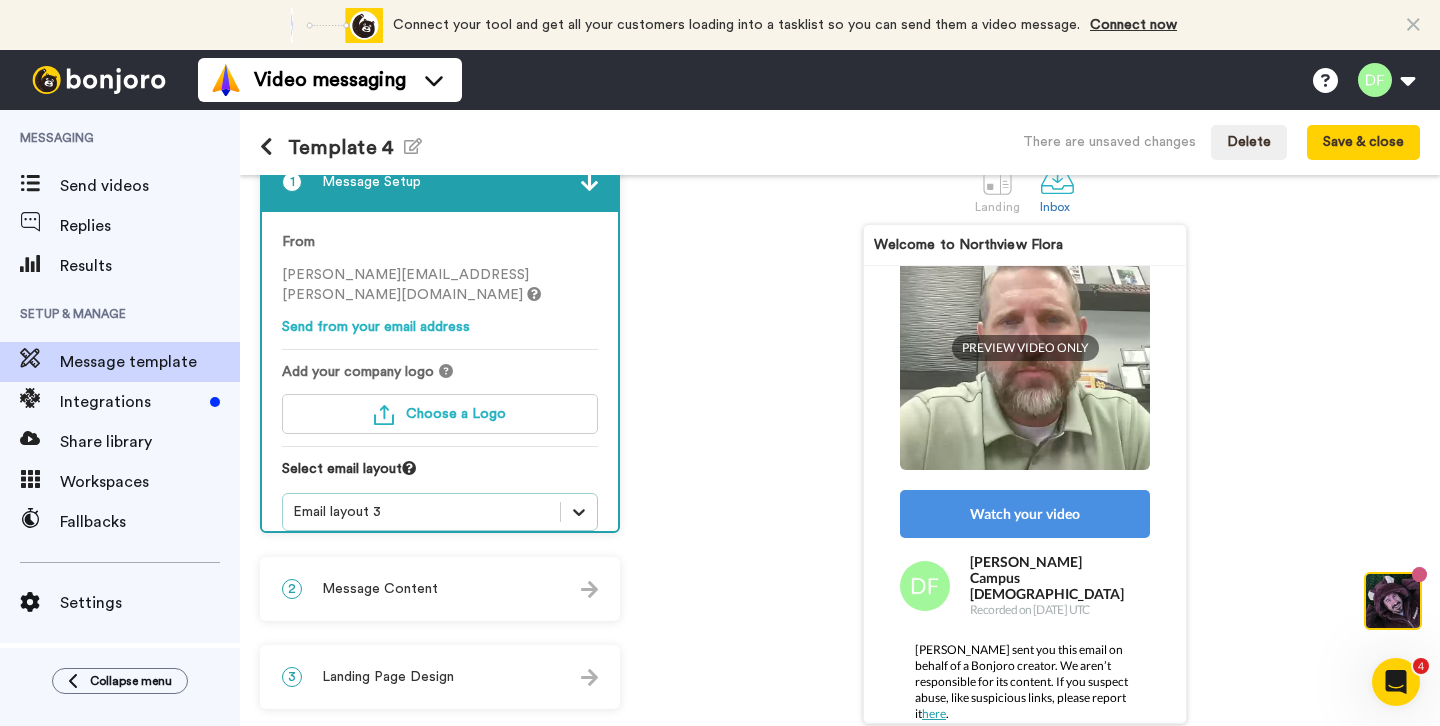 click 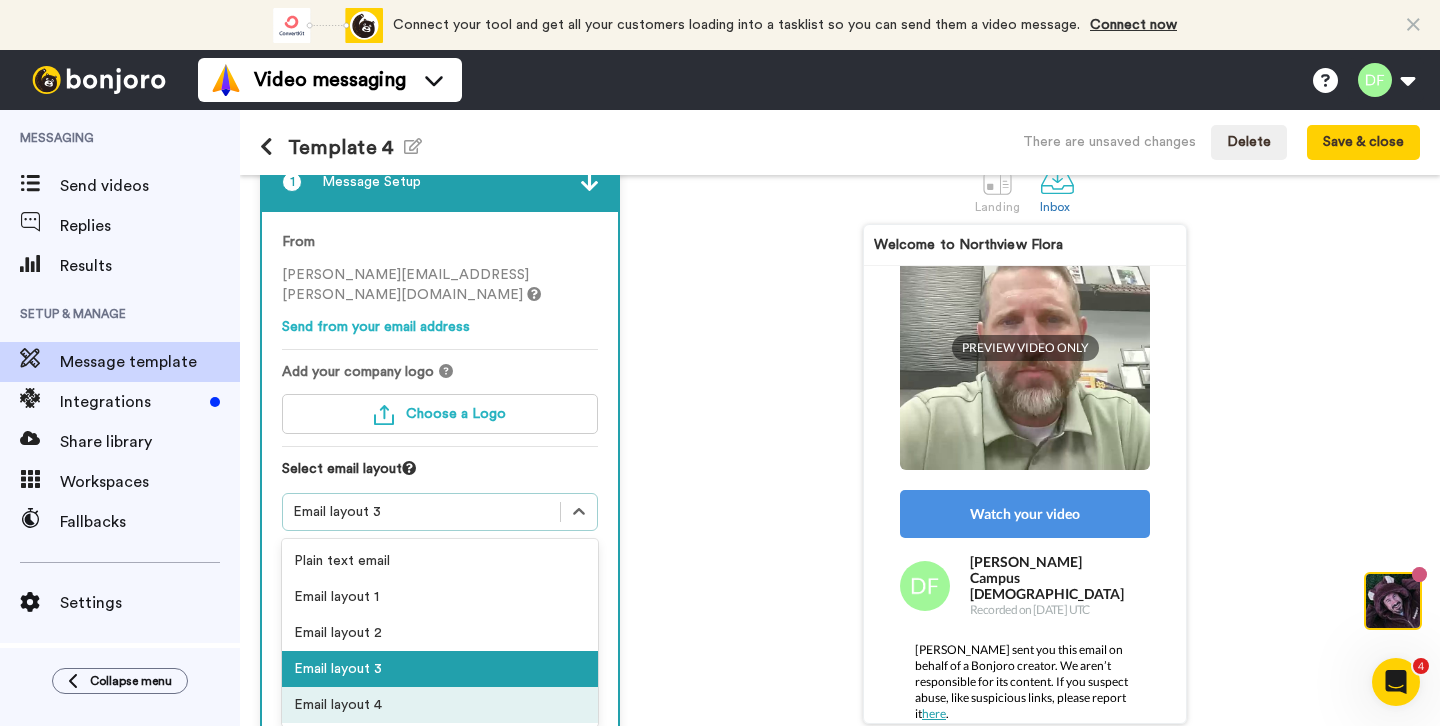 click on "Email layout 4" at bounding box center (440, 705) 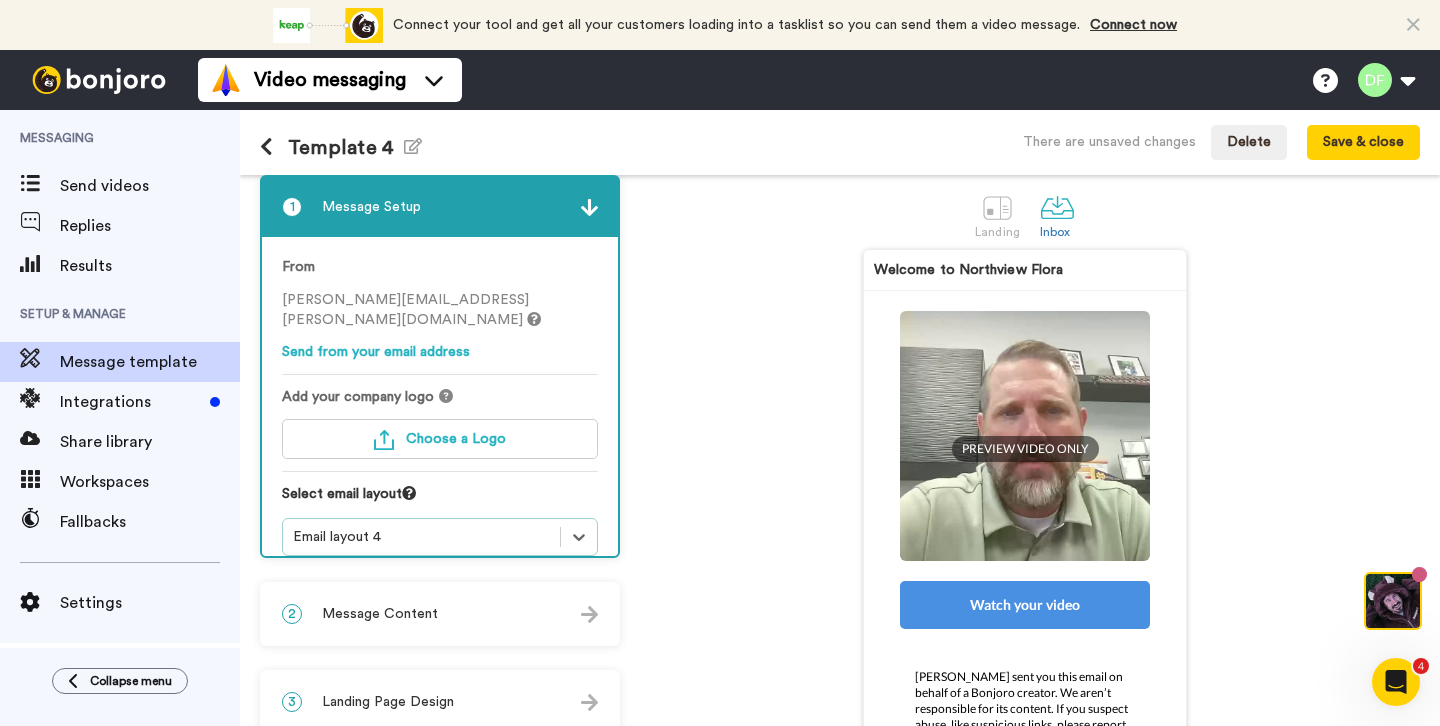 scroll, scrollTop: 1, scrollLeft: 0, axis: vertical 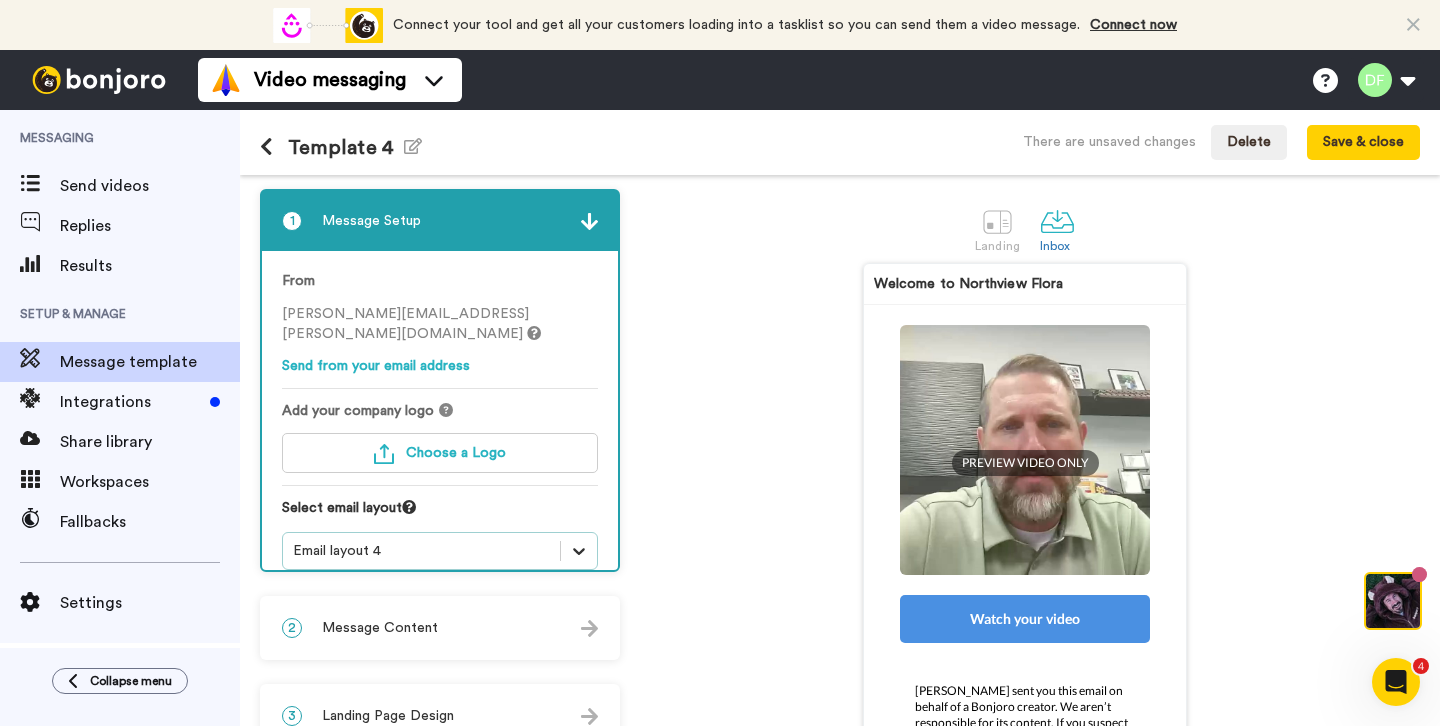 click on "option Email layout 4, selected.   Select is focused , press Down to open the menu,  Email layout 4" at bounding box center (440, 551) 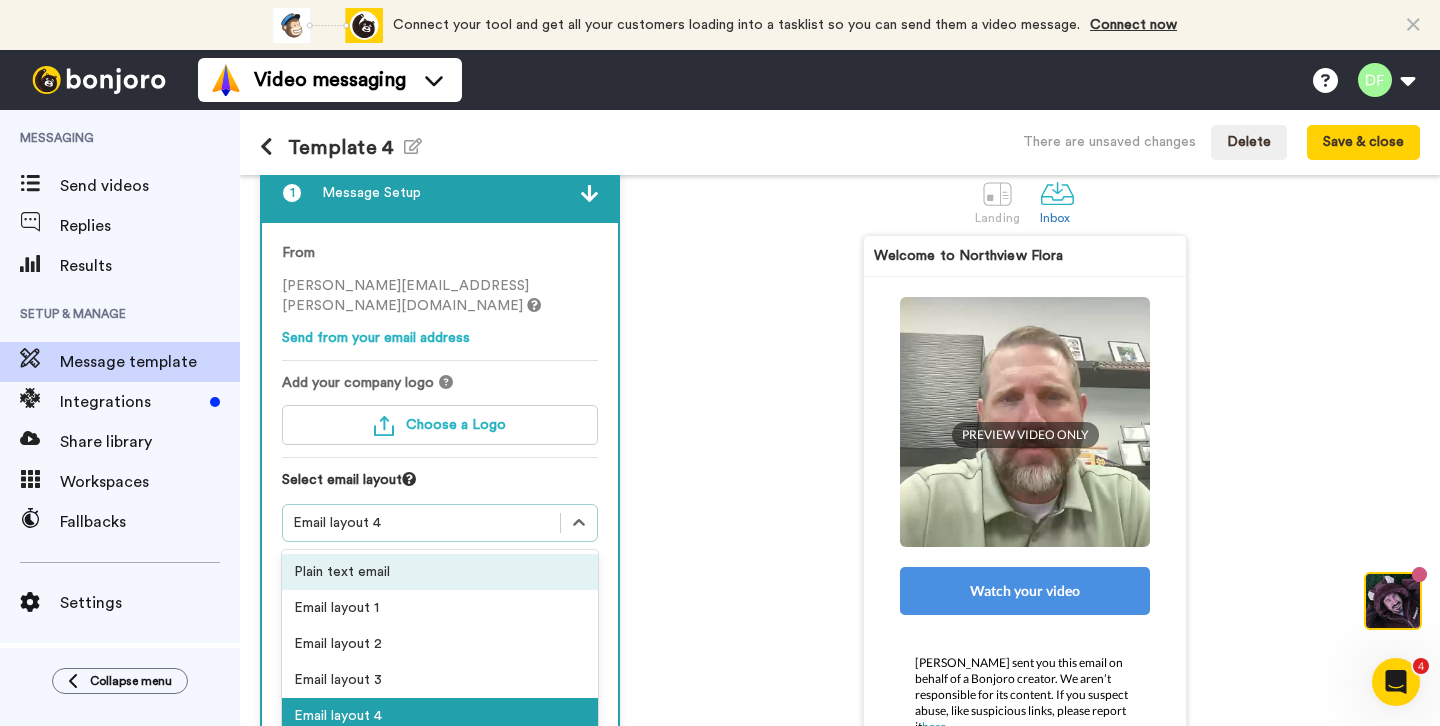 click on "Plain text email" at bounding box center [440, 572] 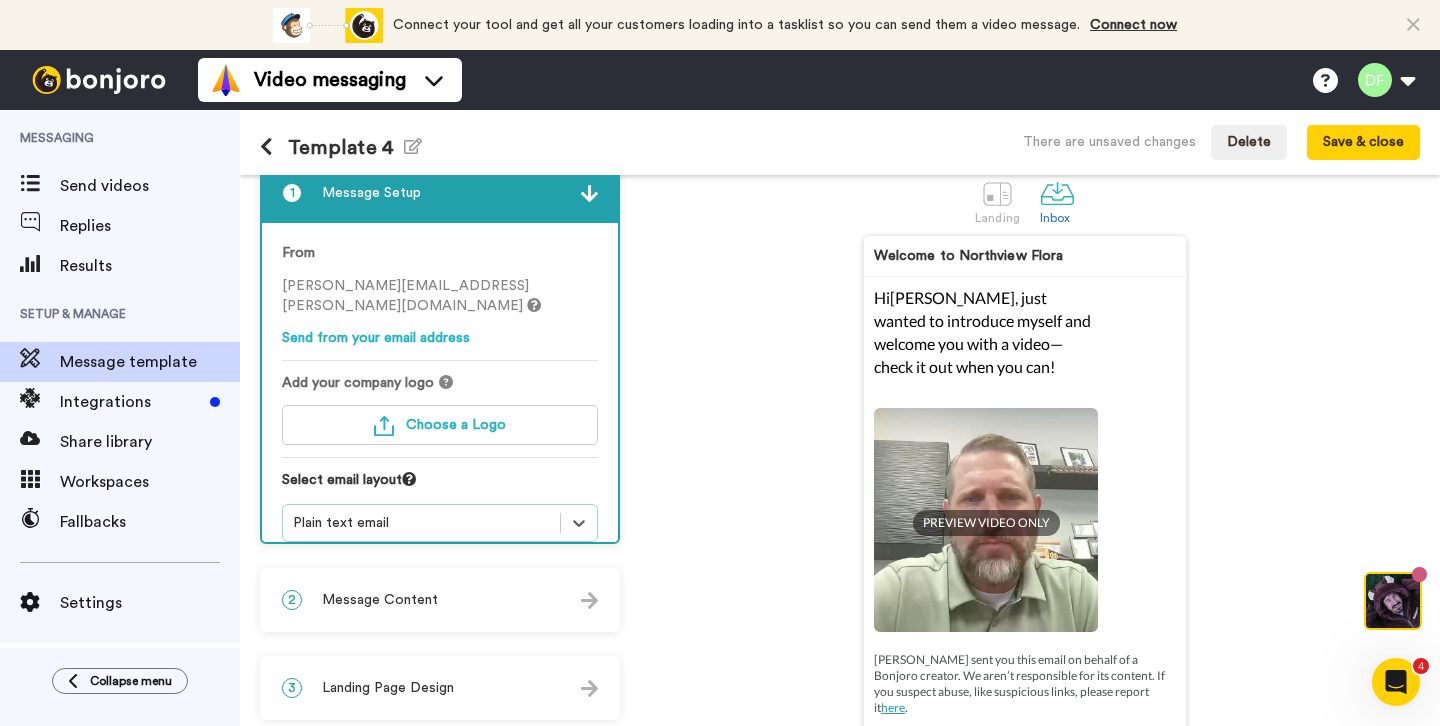 scroll, scrollTop: 0, scrollLeft: 0, axis: both 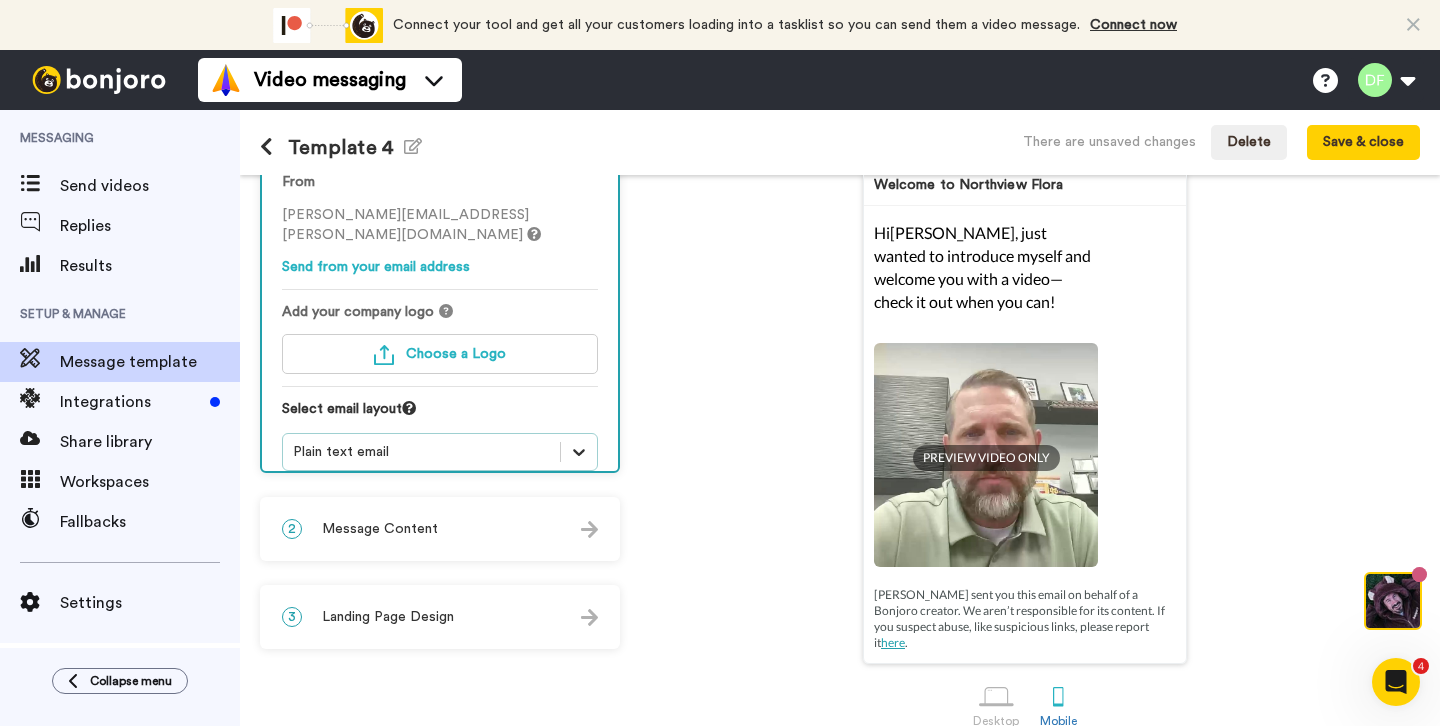 click 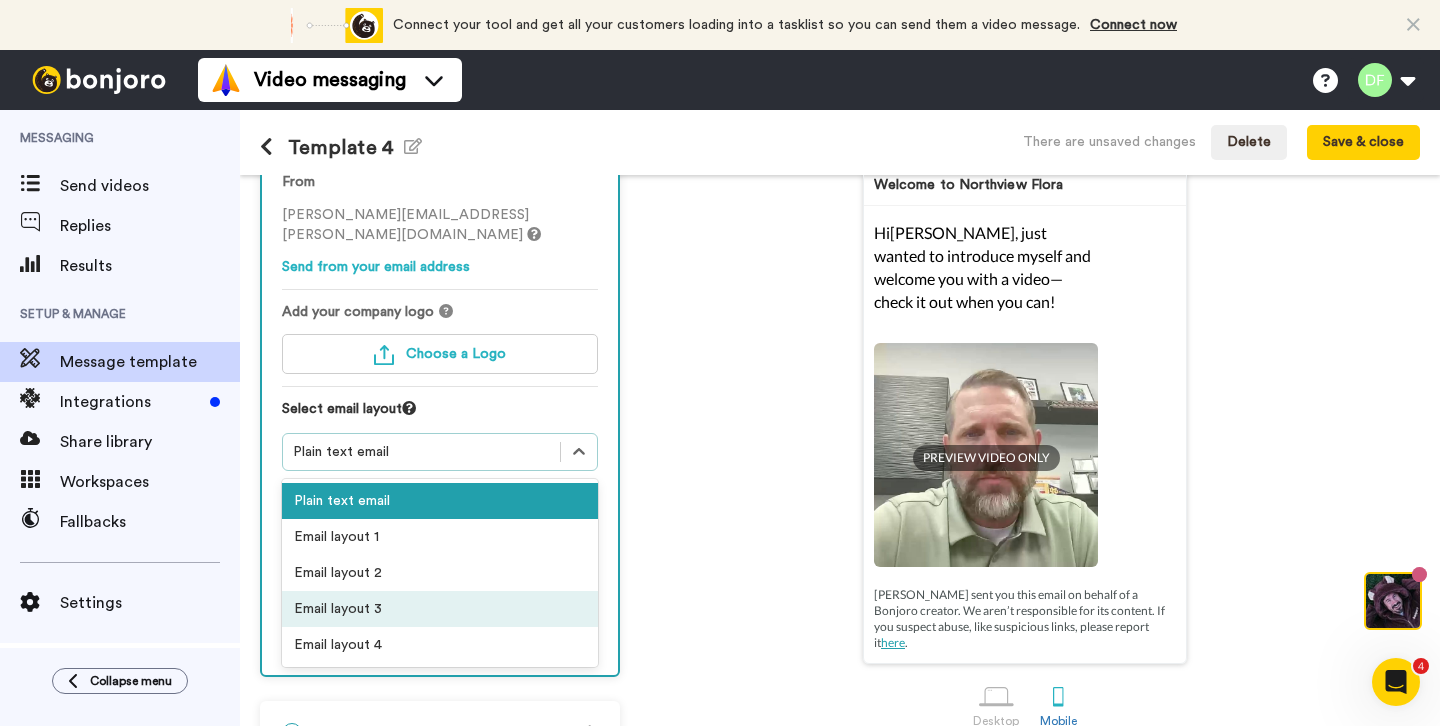 click on "Email layout 3" at bounding box center (440, 609) 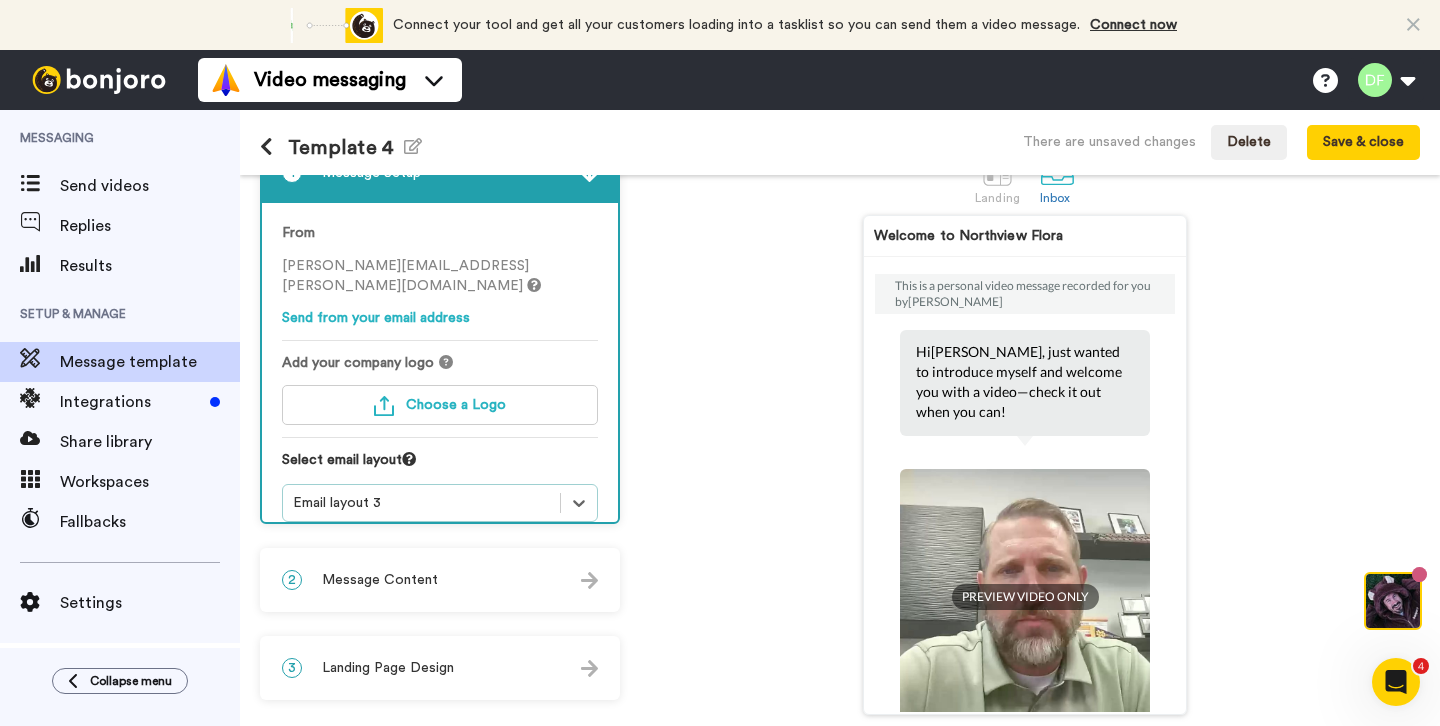 scroll, scrollTop: 55, scrollLeft: 0, axis: vertical 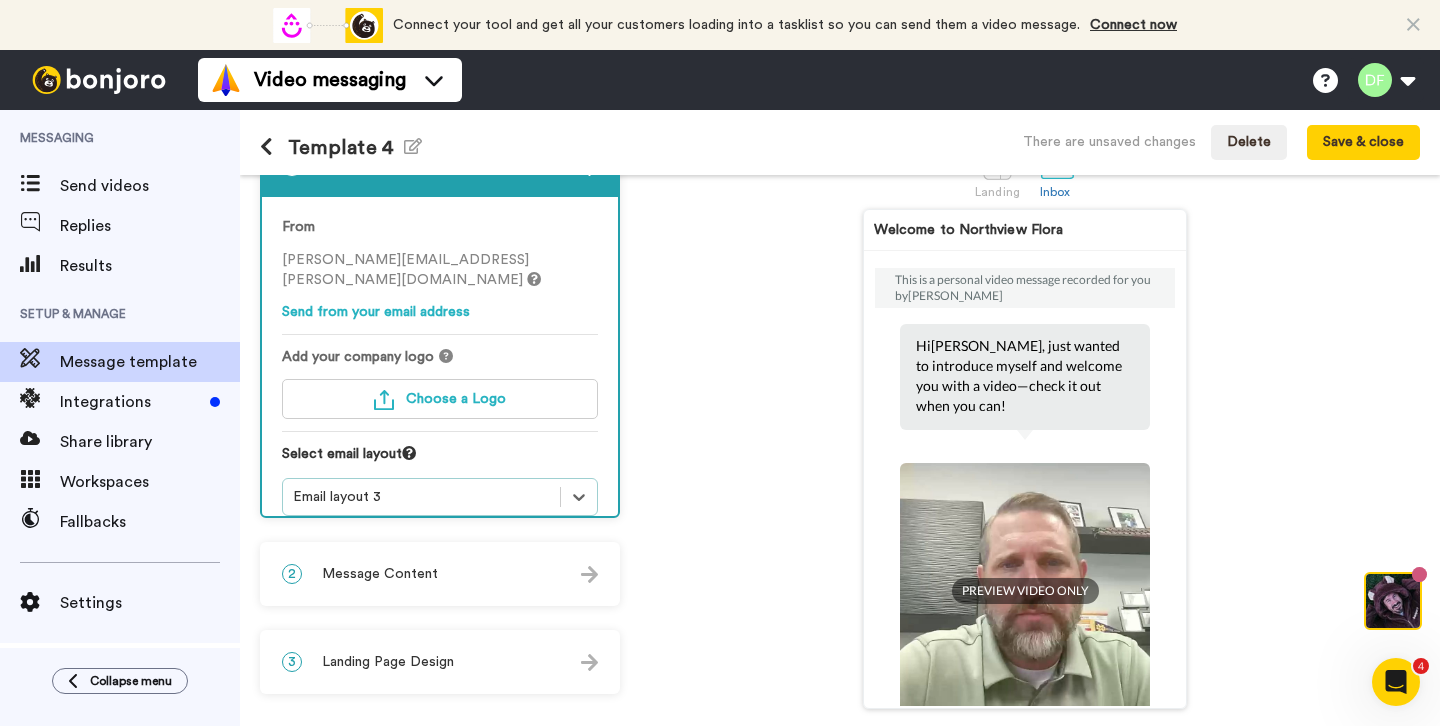 click on "Email layout 3" at bounding box center [421, 497] 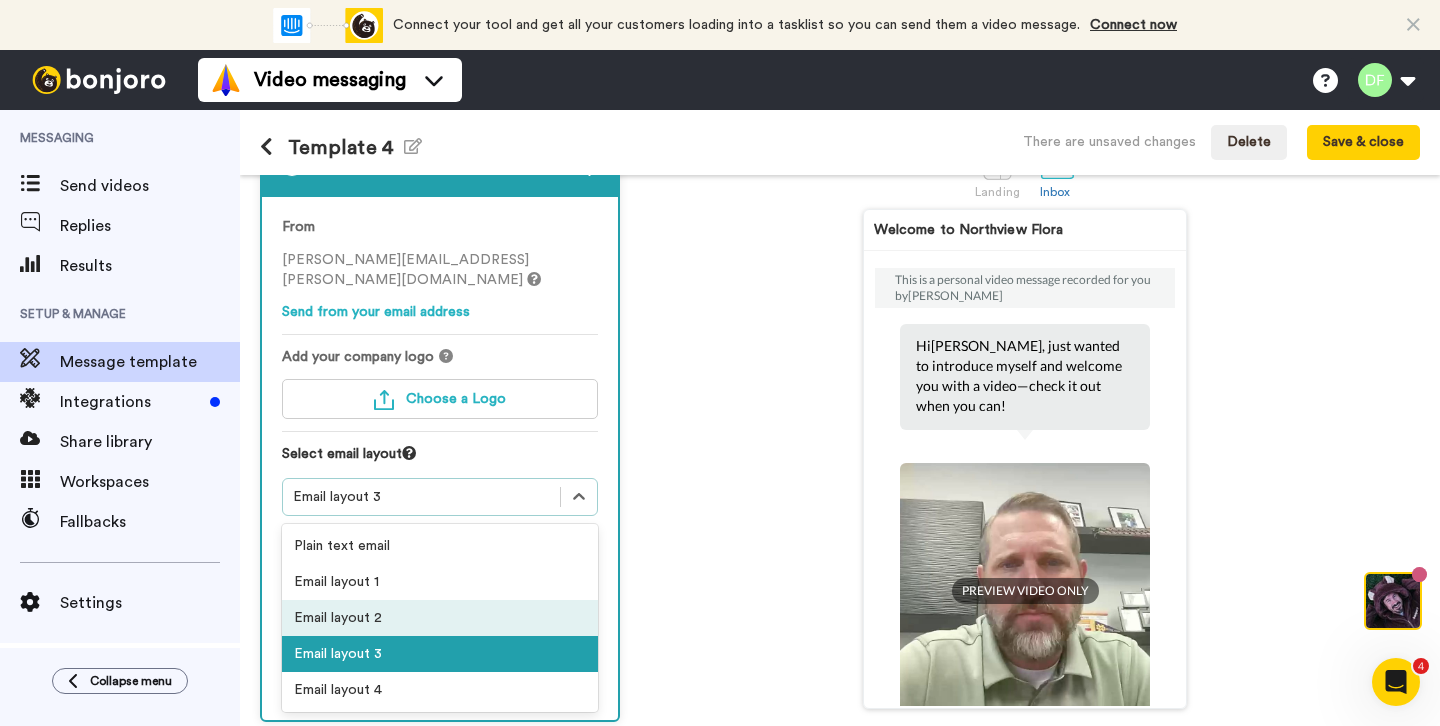 click on "Email layout 2" at bounding box center (440, 618) 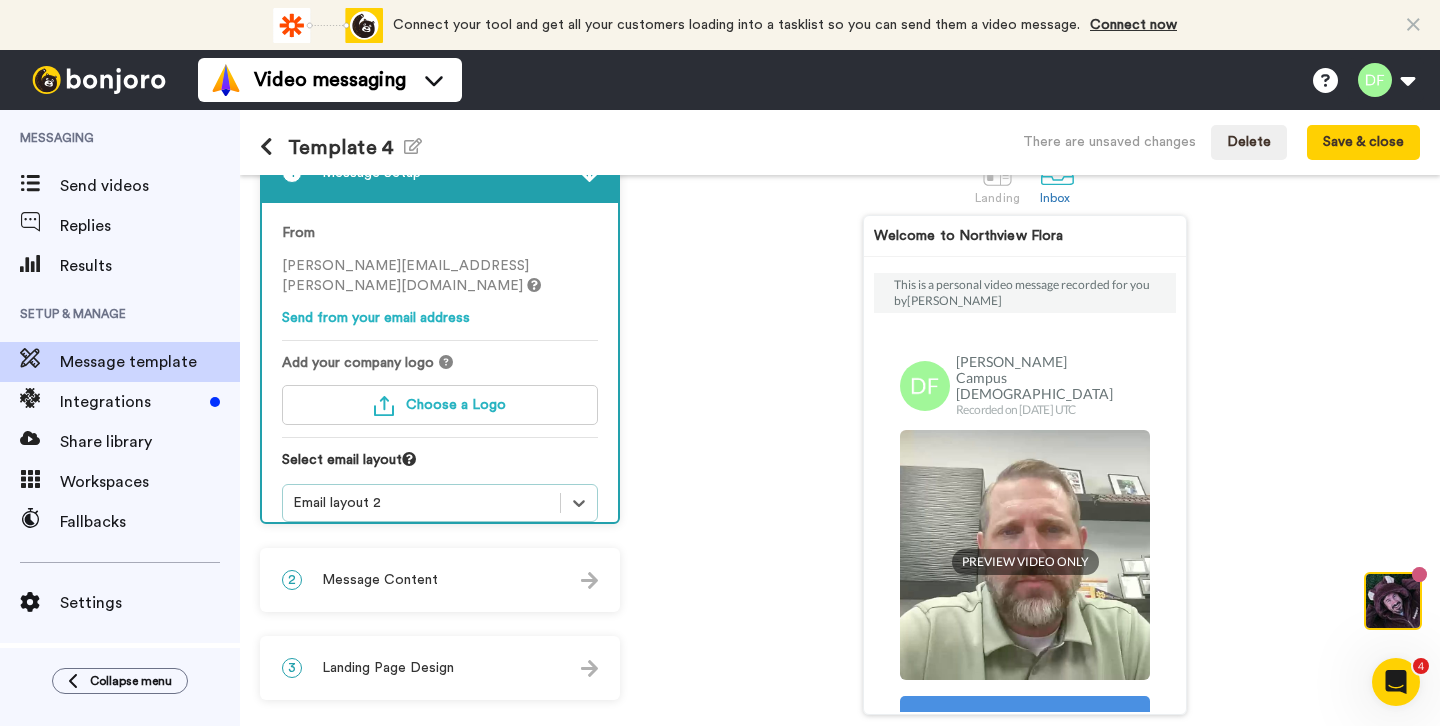scroll, scrollTop: 43, scrollLeft: 0, axis: vertical 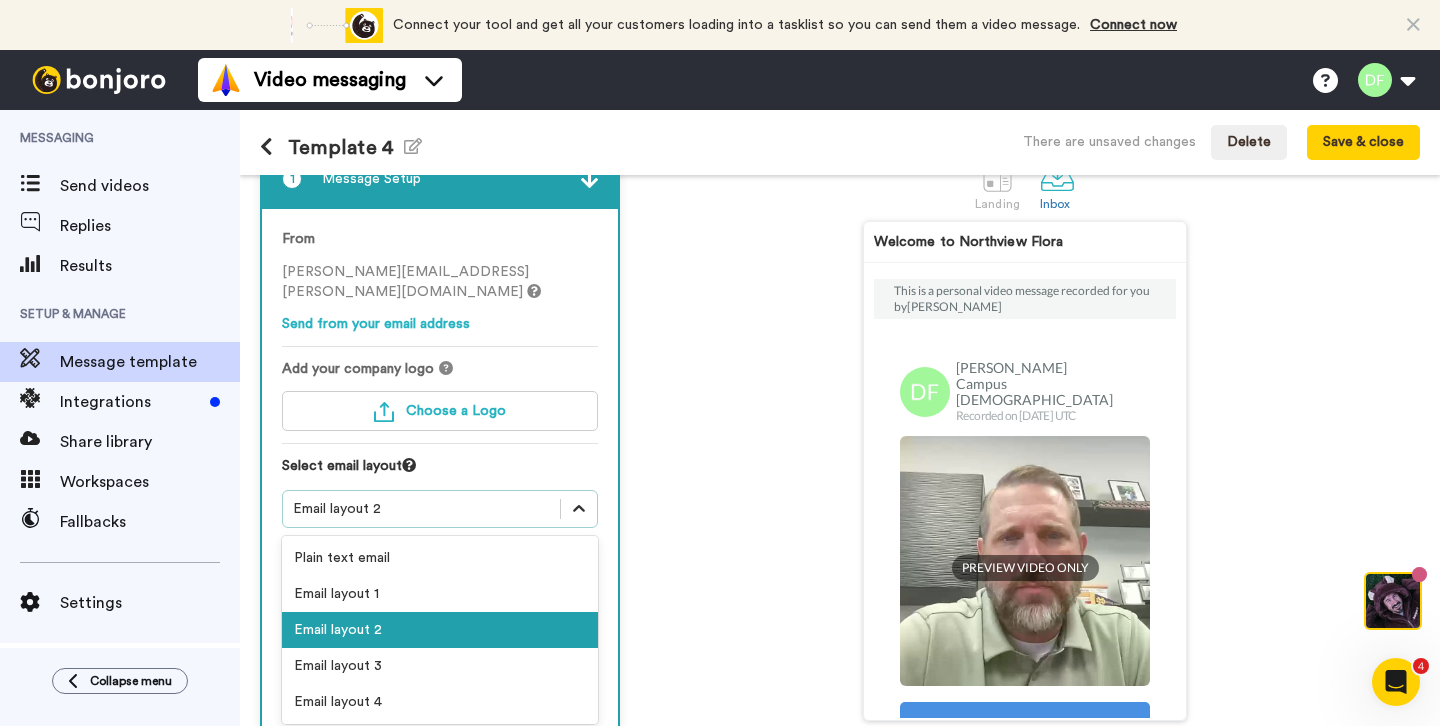click at bounding box center [579, 509] 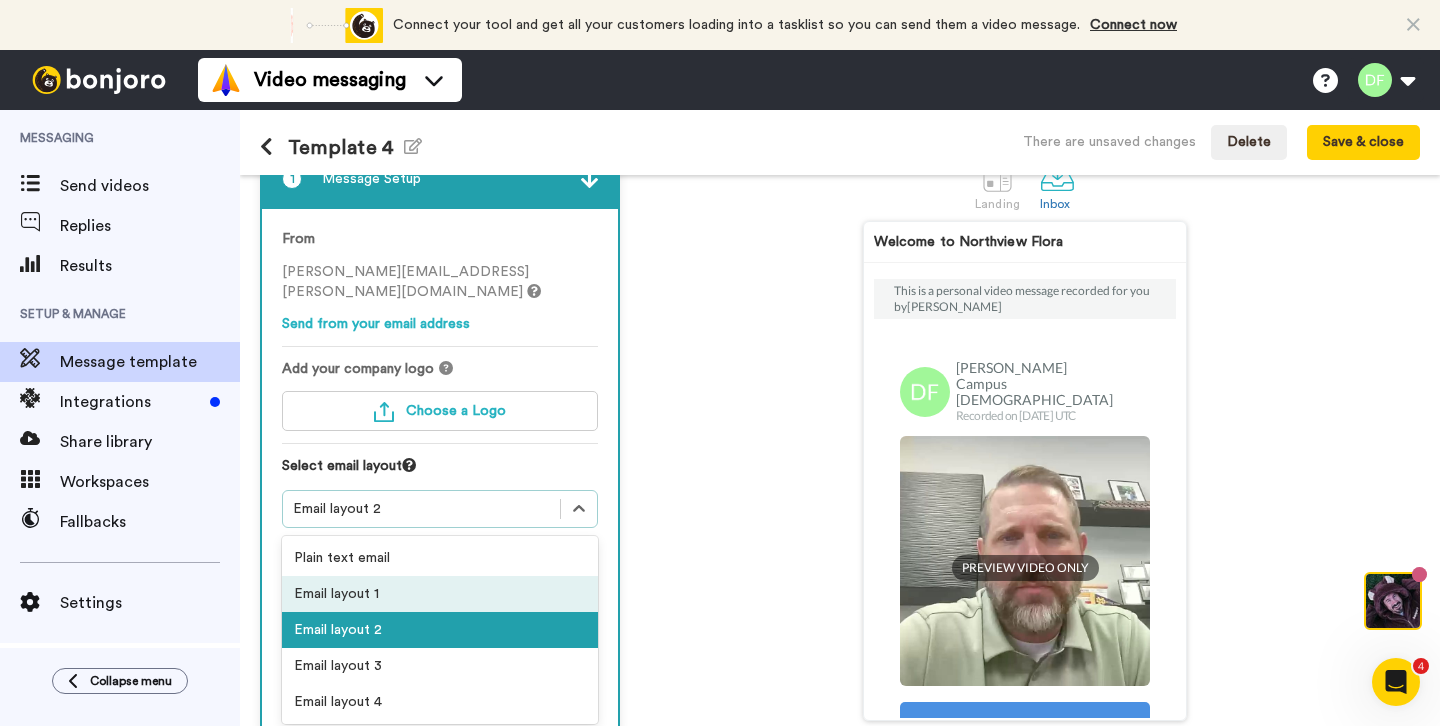 click on "Email layout 1" at bounding box center [440, 594] 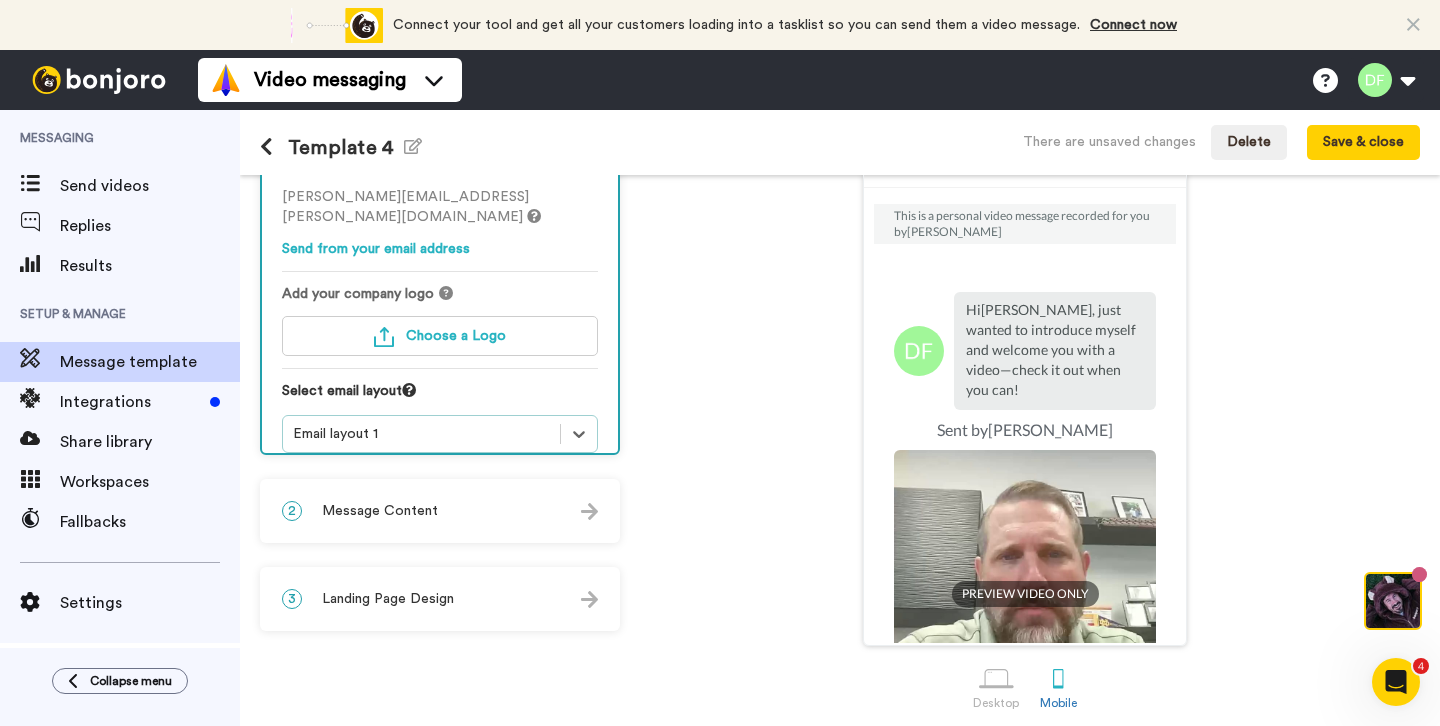 scroll, scrollTop: 119, scrollLeft: 0, axis: vertical 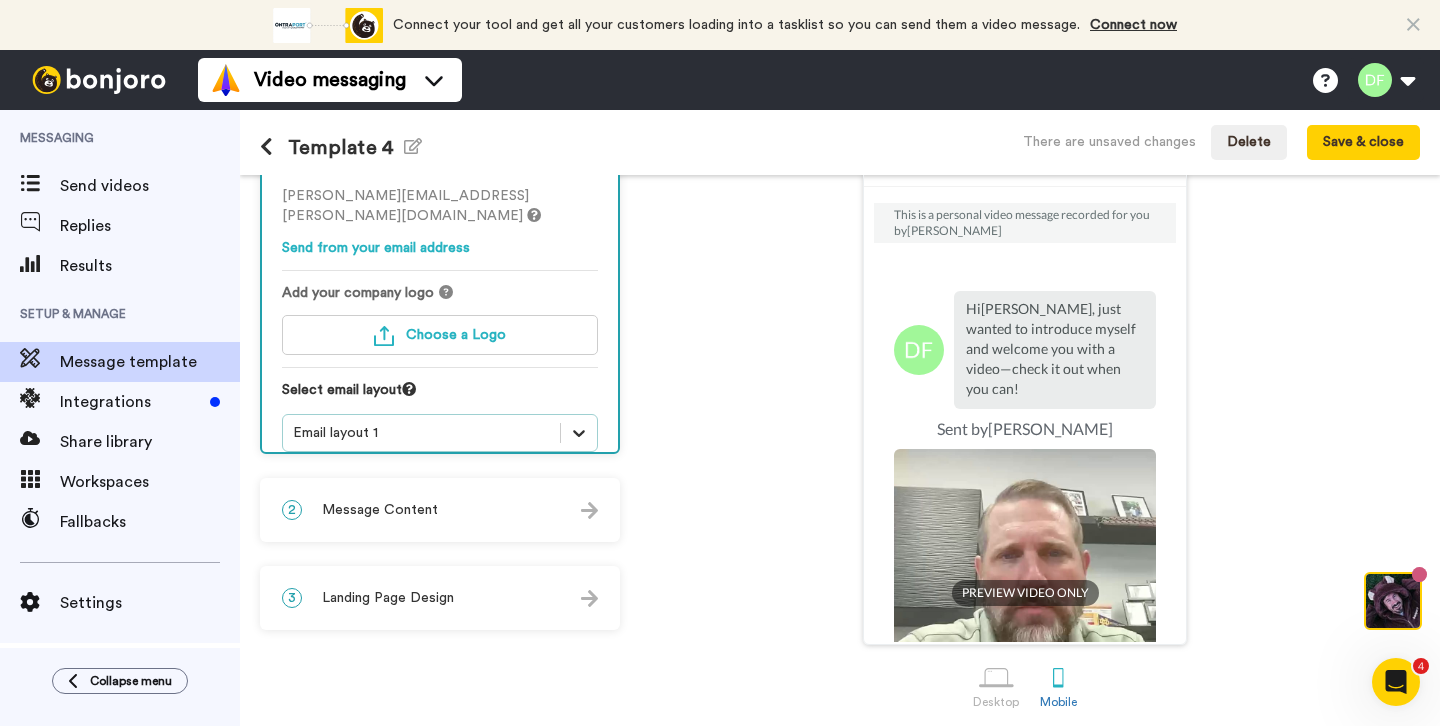 click 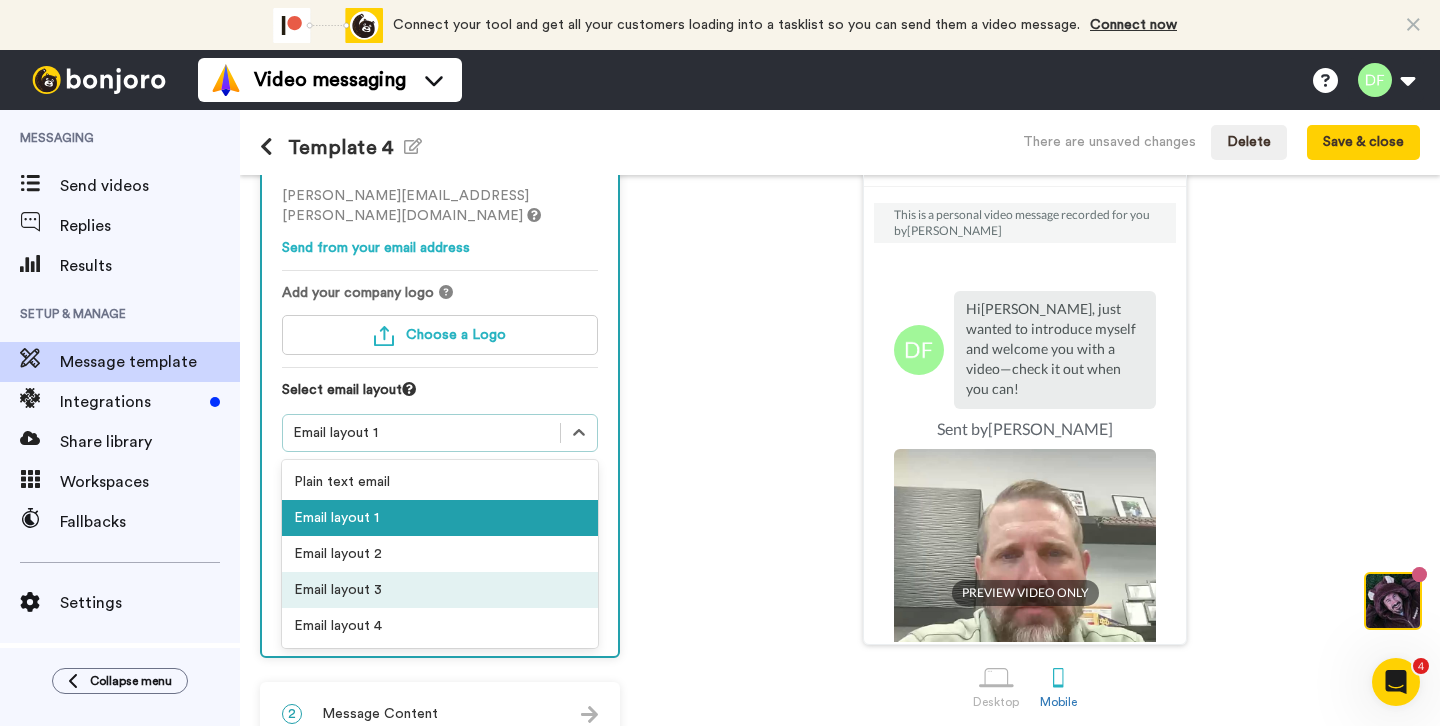 click on "Email layout 3" at bounding box center (440, 590) 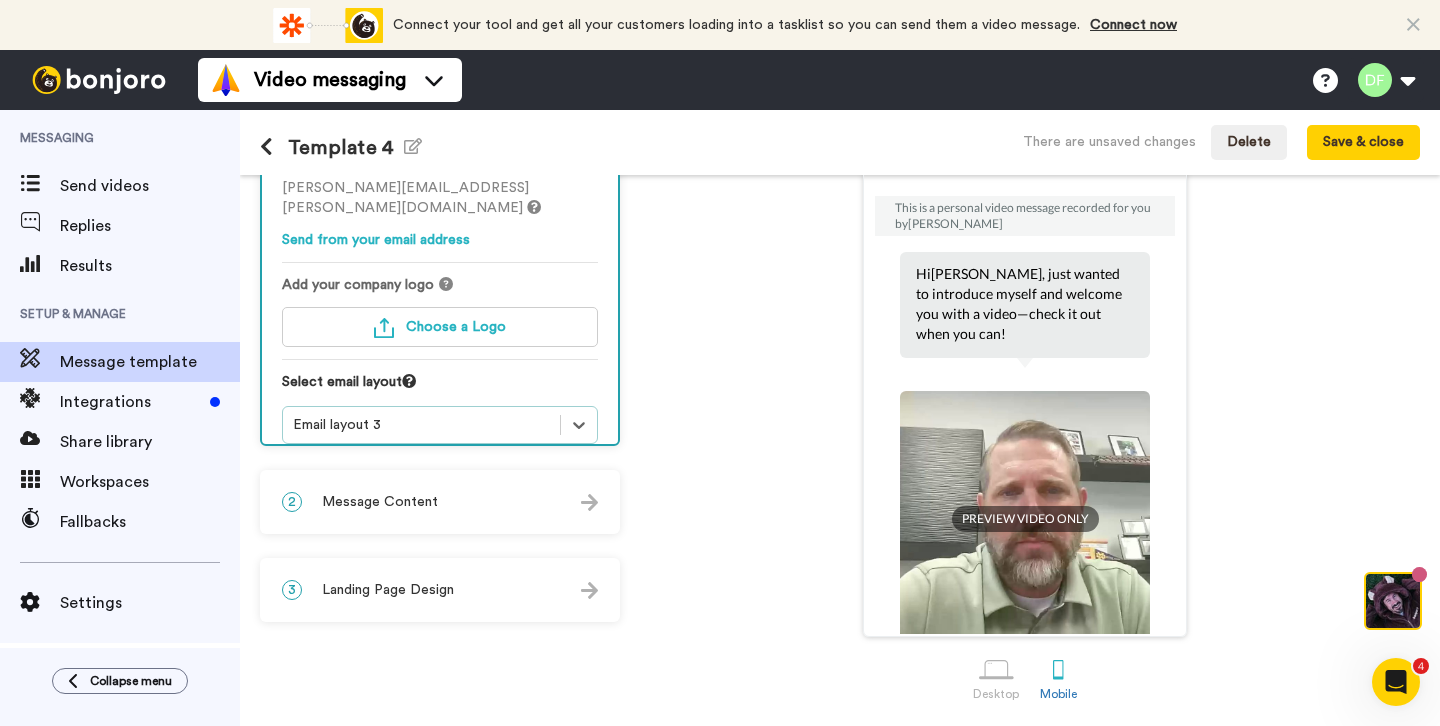 scroll, scrollTop: 128, scrollLeft: 0, axis: vertical 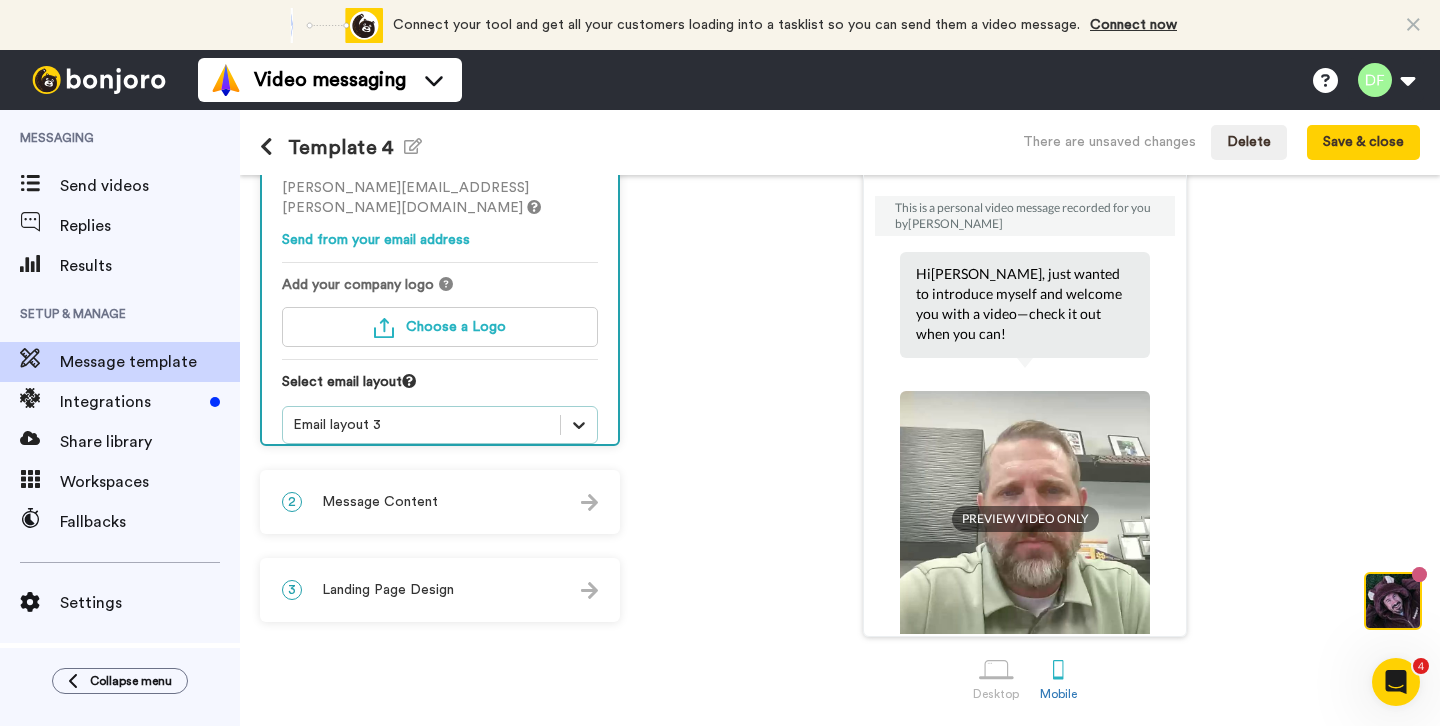 click 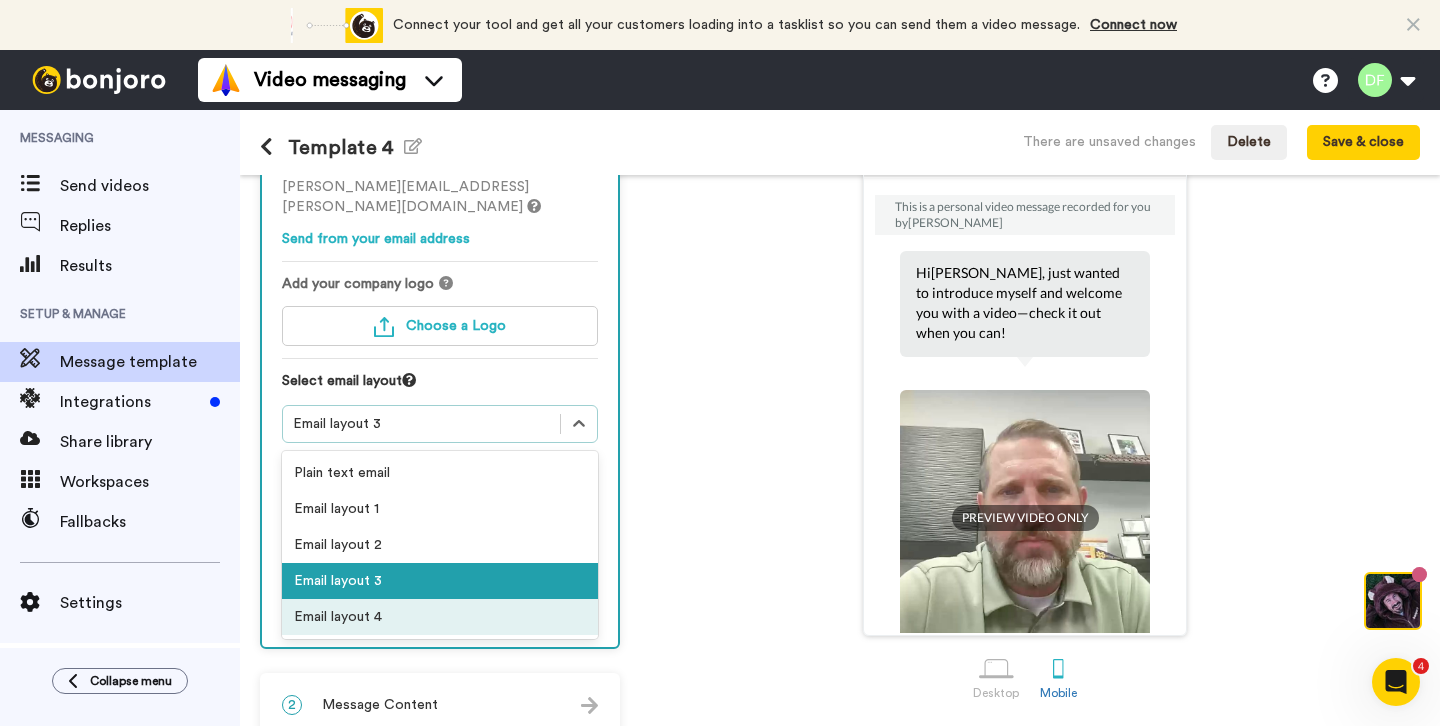 click on "Email layout 4" at bounding box center [440, 617] 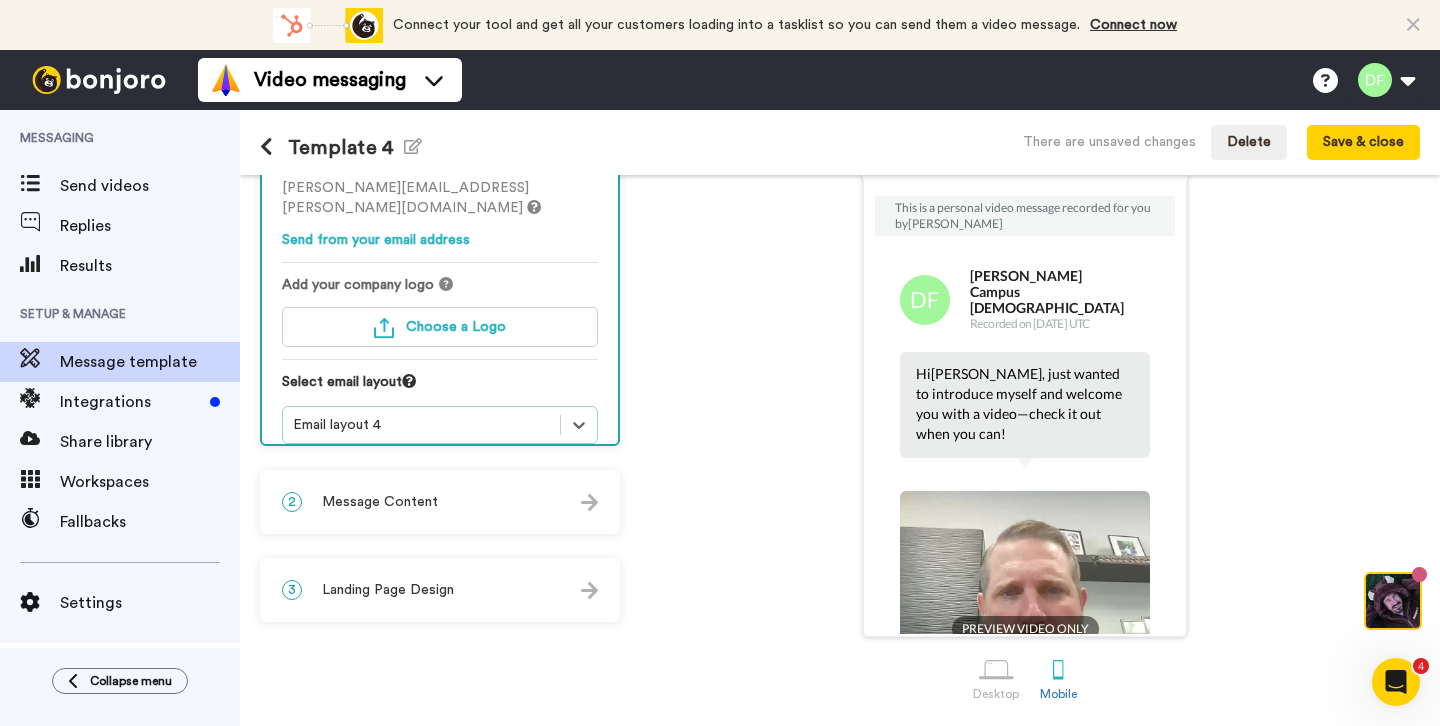 scroll, scrollTop: 129, scrollLeft: 0, axis: vertical 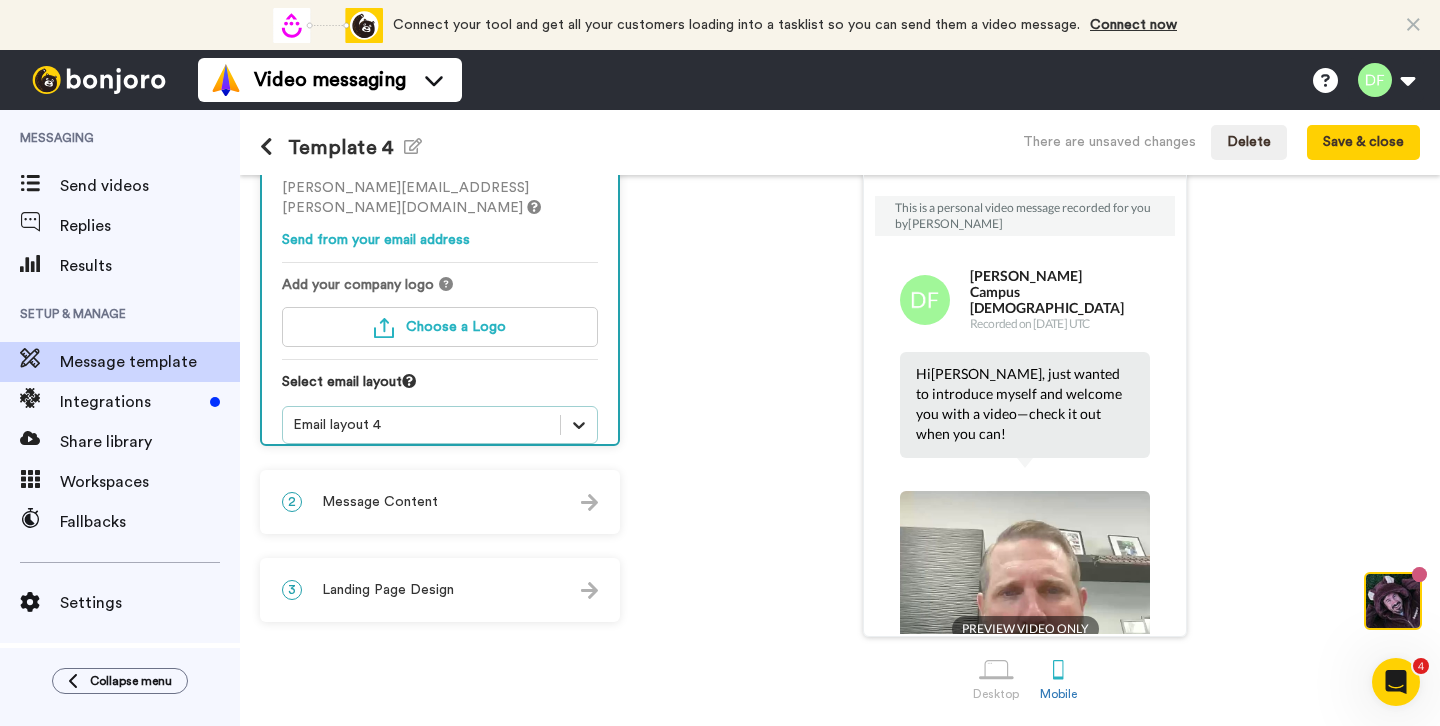 click at bounding box center [579, 425] 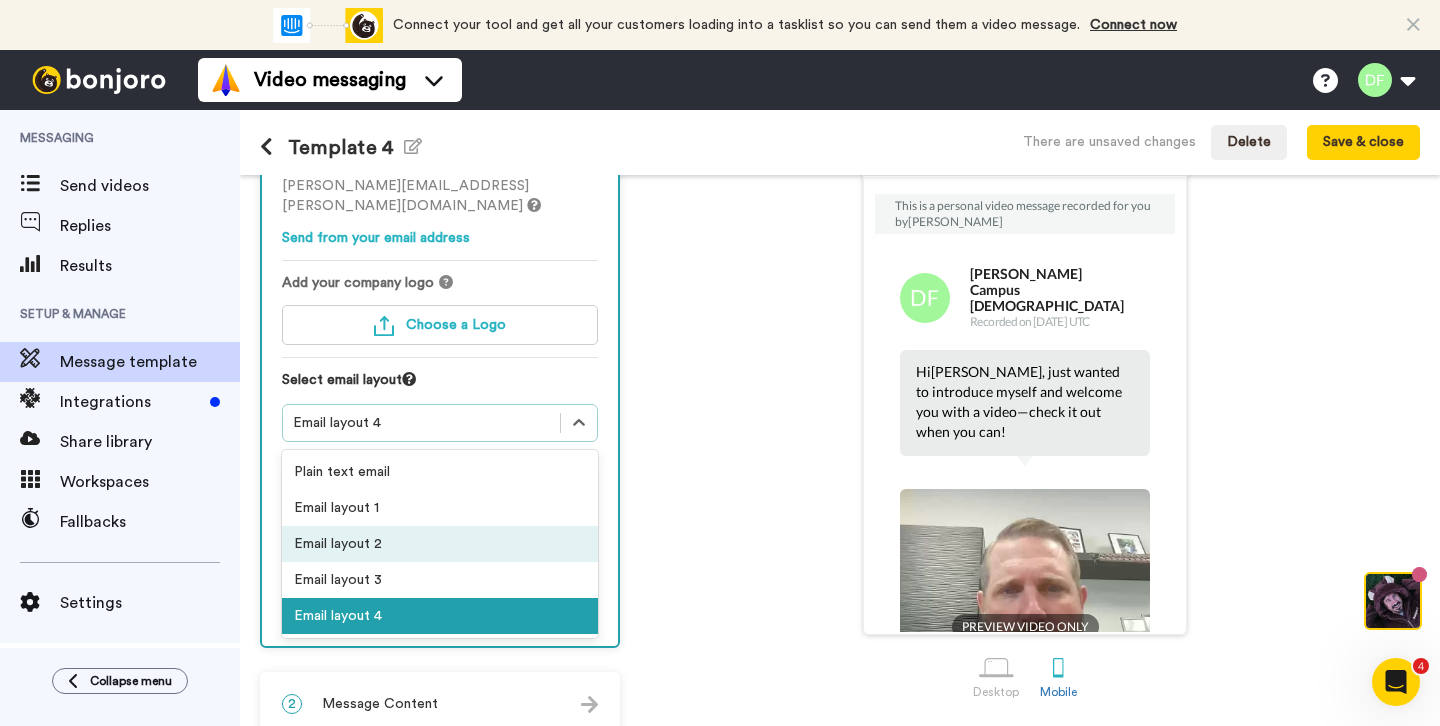click on "Email layout 2" at bounding box center (440, 544) 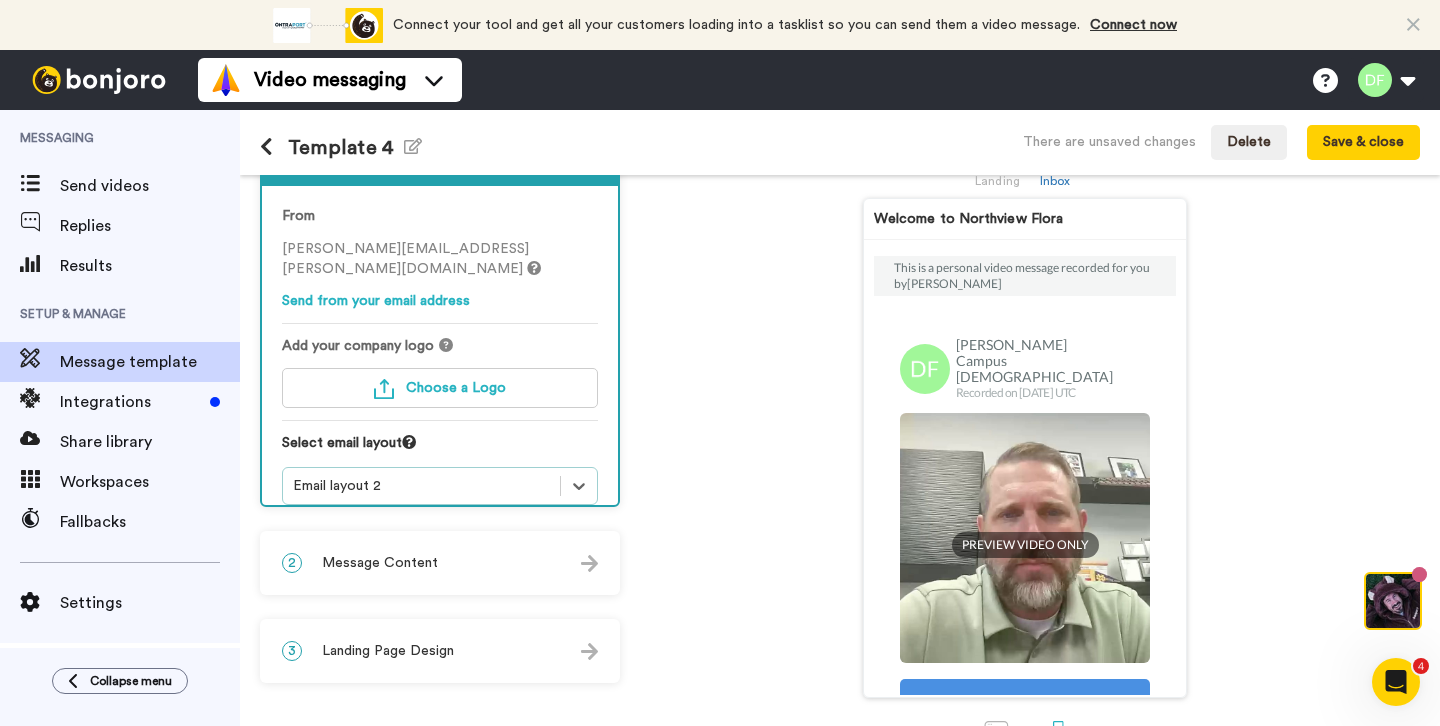 scroll, scrollTop: 67, scrollLeft: 0, axis: vertical 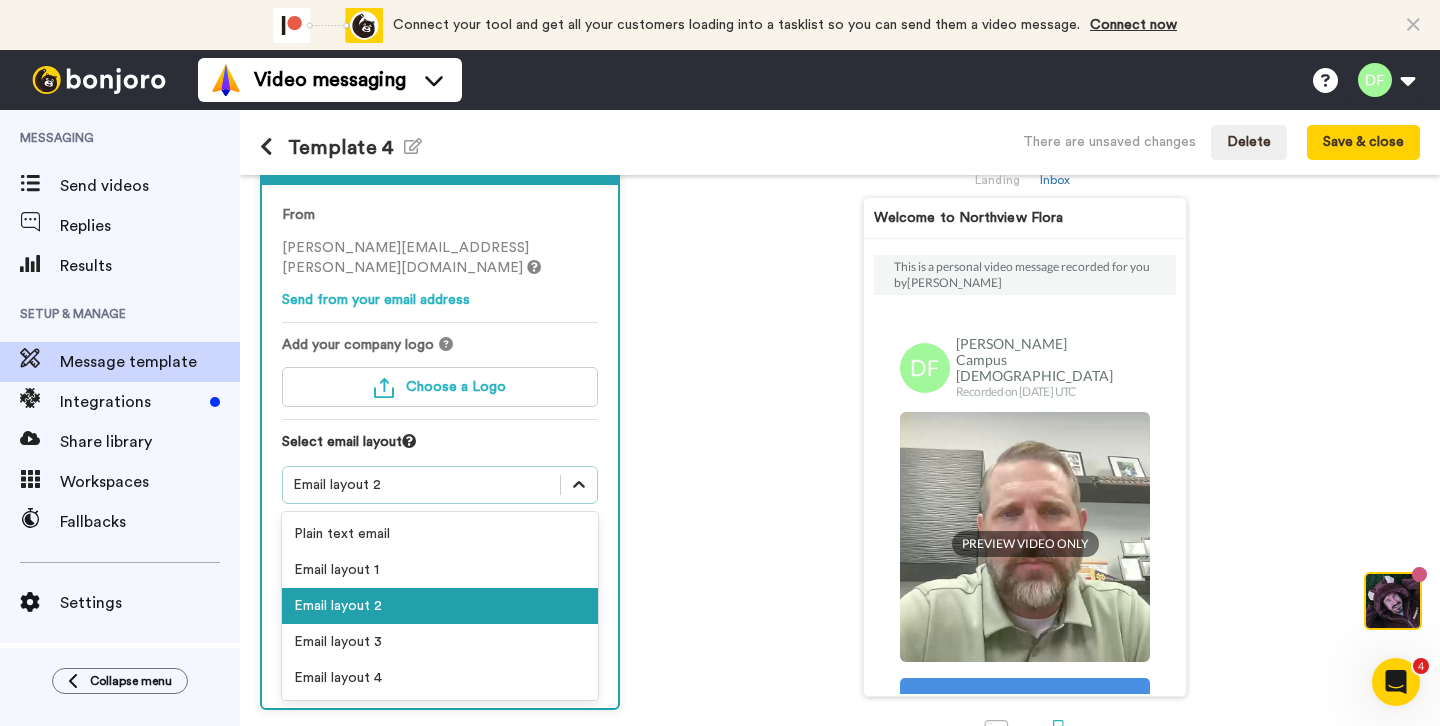 click 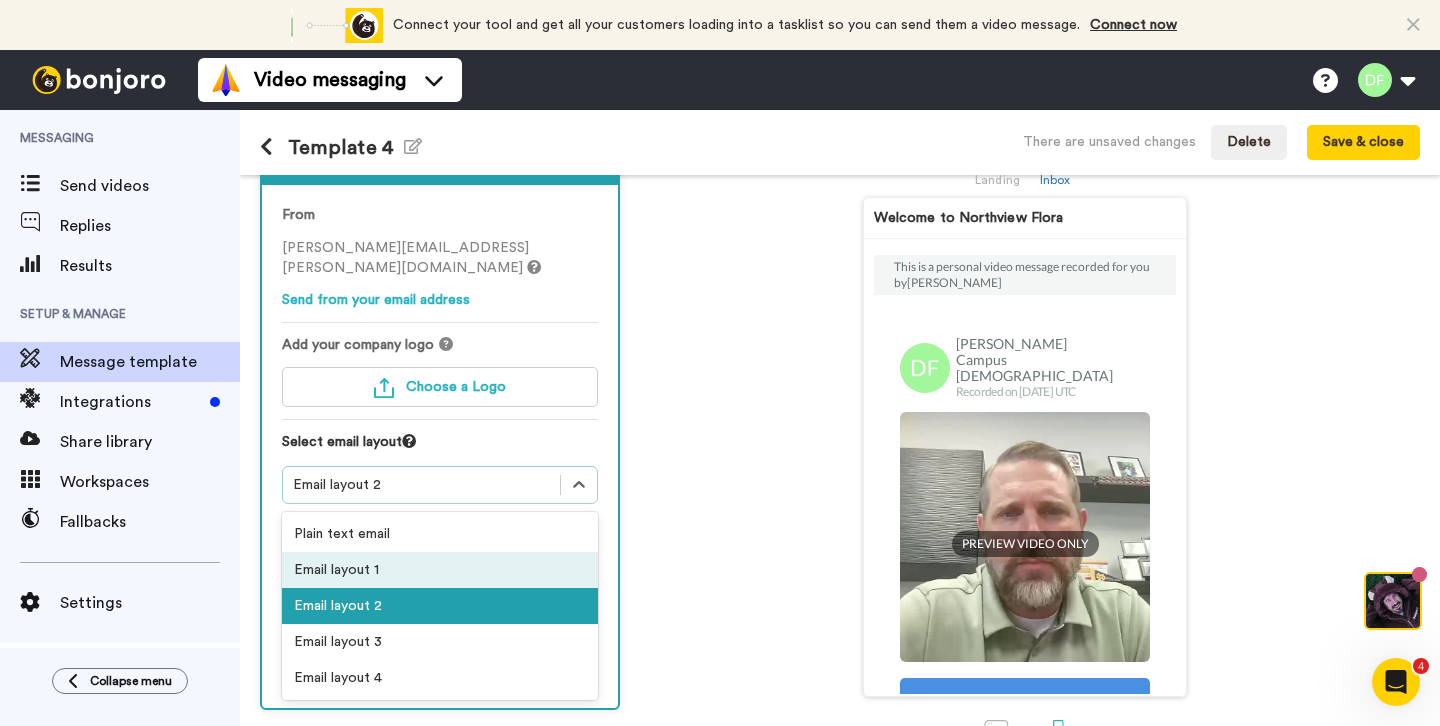 click on "Email layout 1" at bounding box center (440, 570) 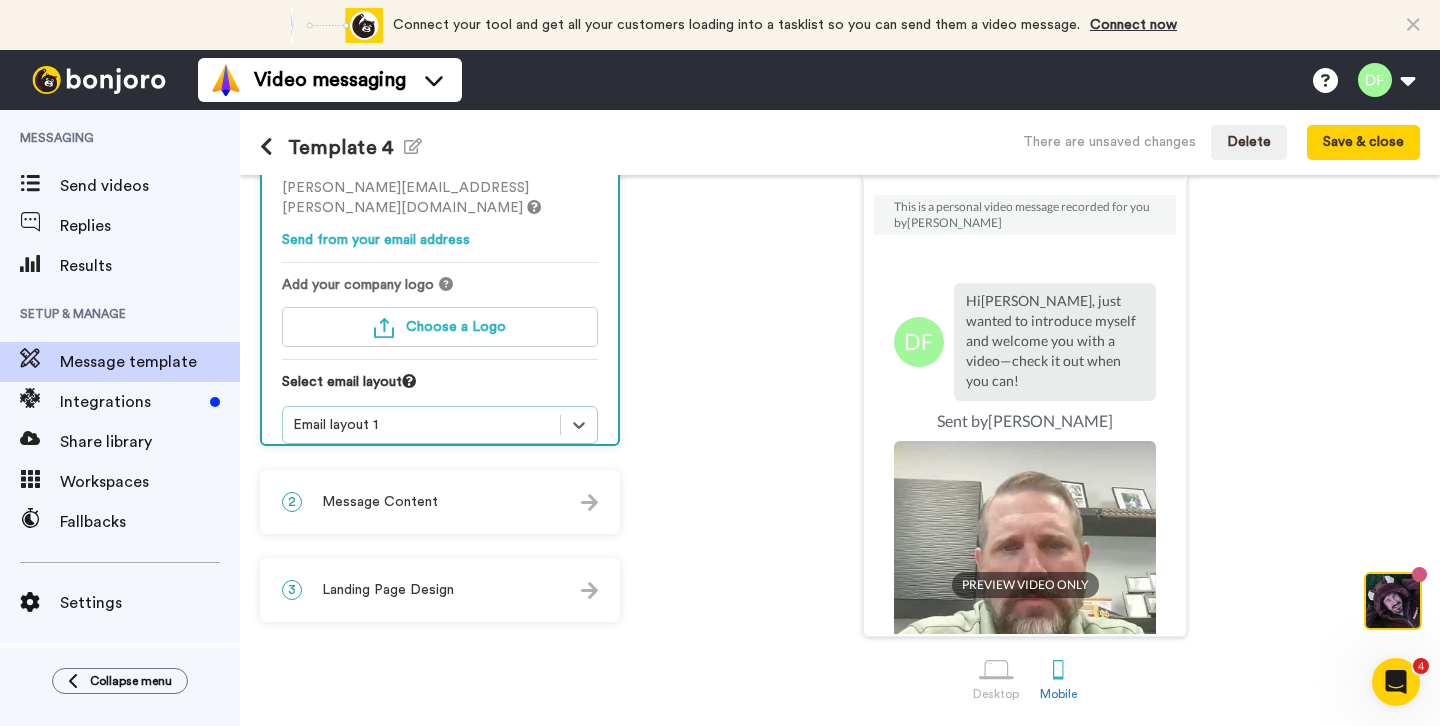 scroll, scrollTop: 129, scrollLeft: 0, axis: vertical 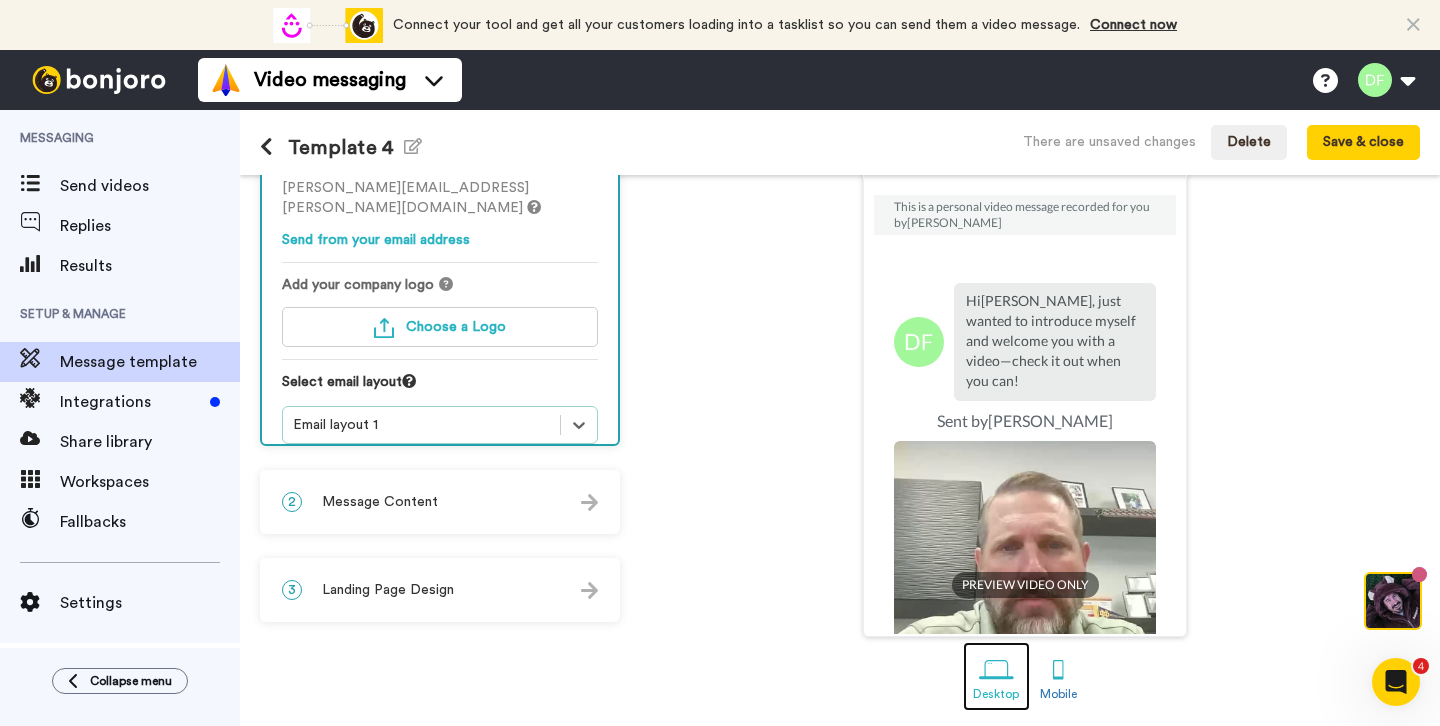 click at bounding box center [996, 669] 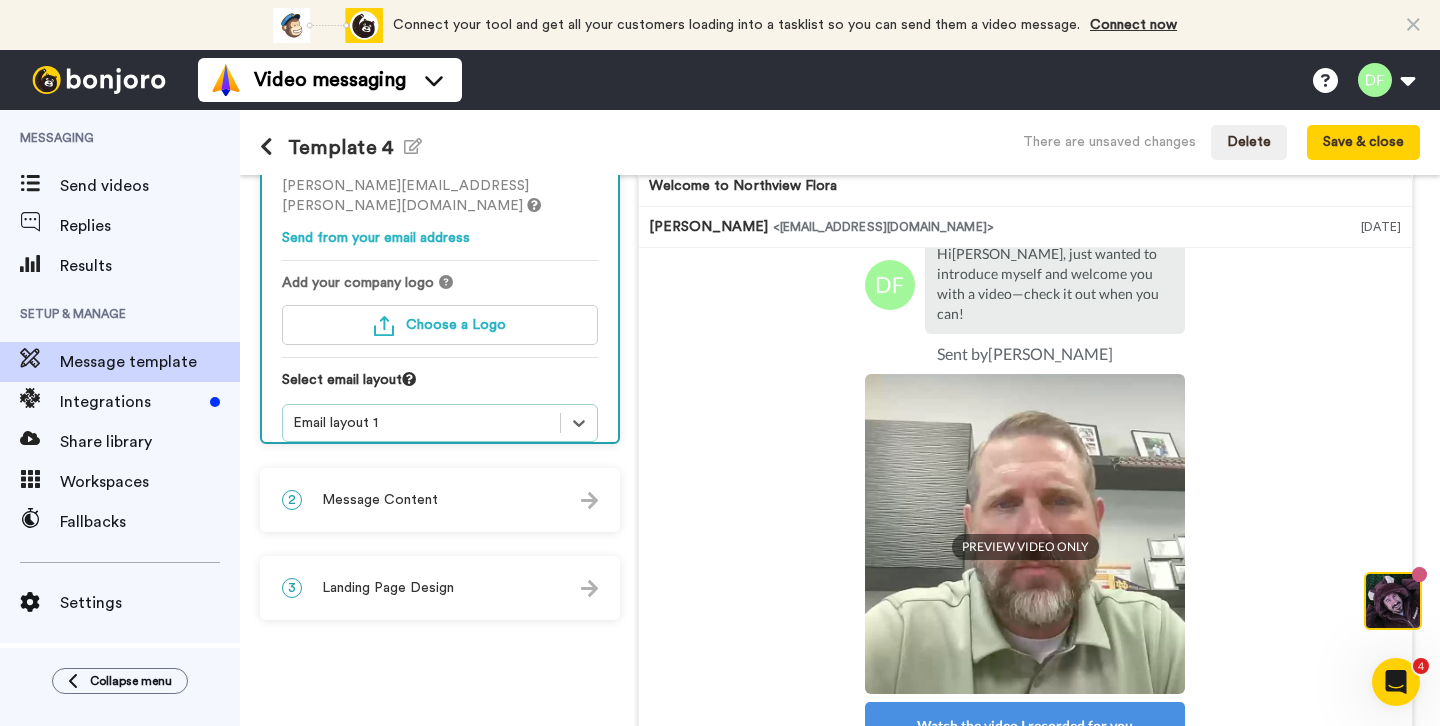 scroll, scrollTop: 181, scrollLeft: 0, axis: vertical 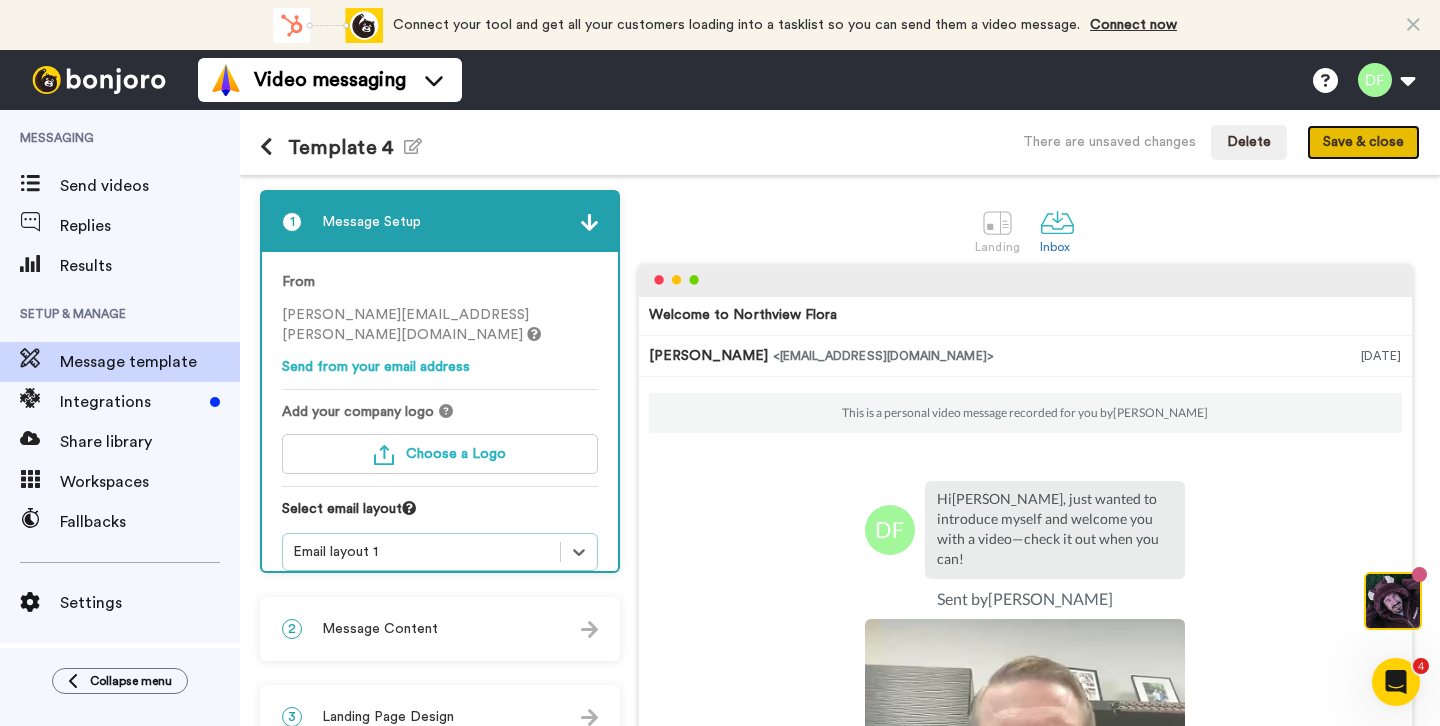 click on "Save & close" at bounding box center [1363, 143] 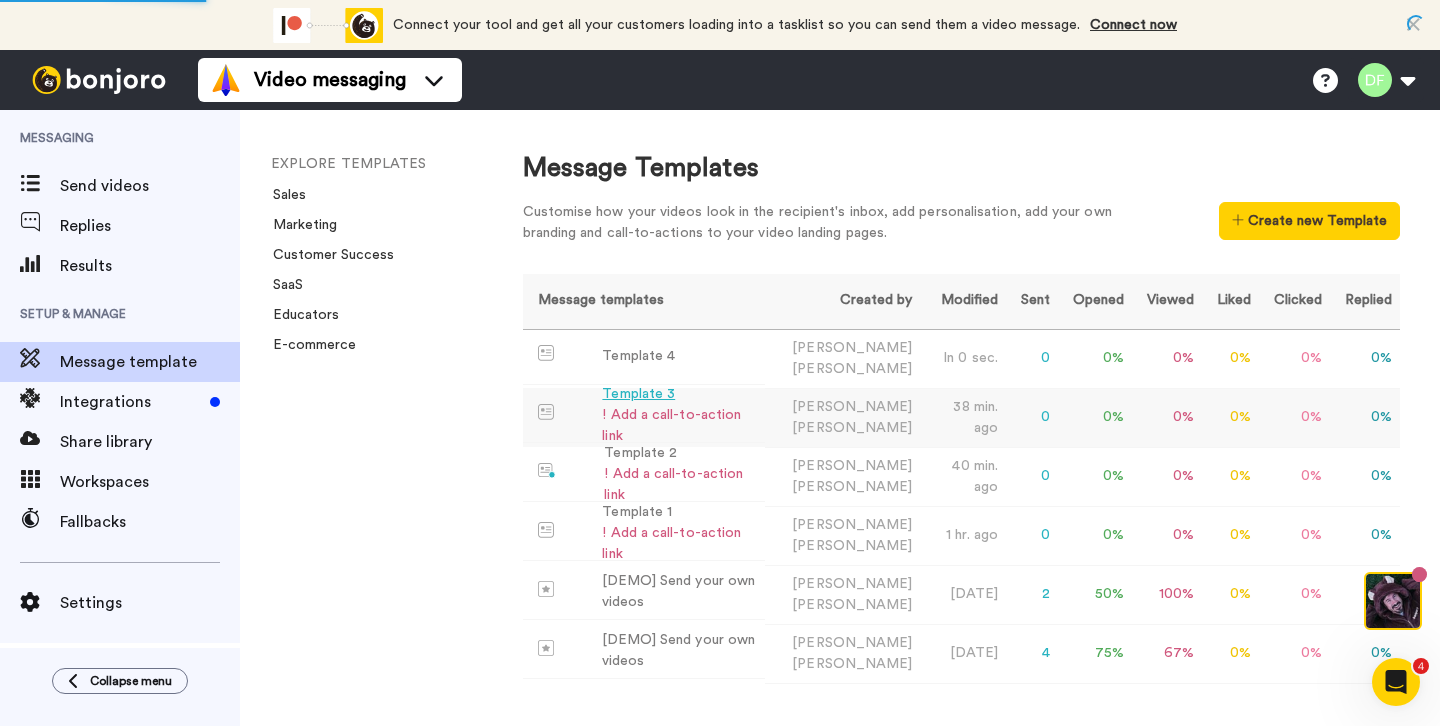 click on "! Add a call-to-action link" at bounding box center [679, 426] 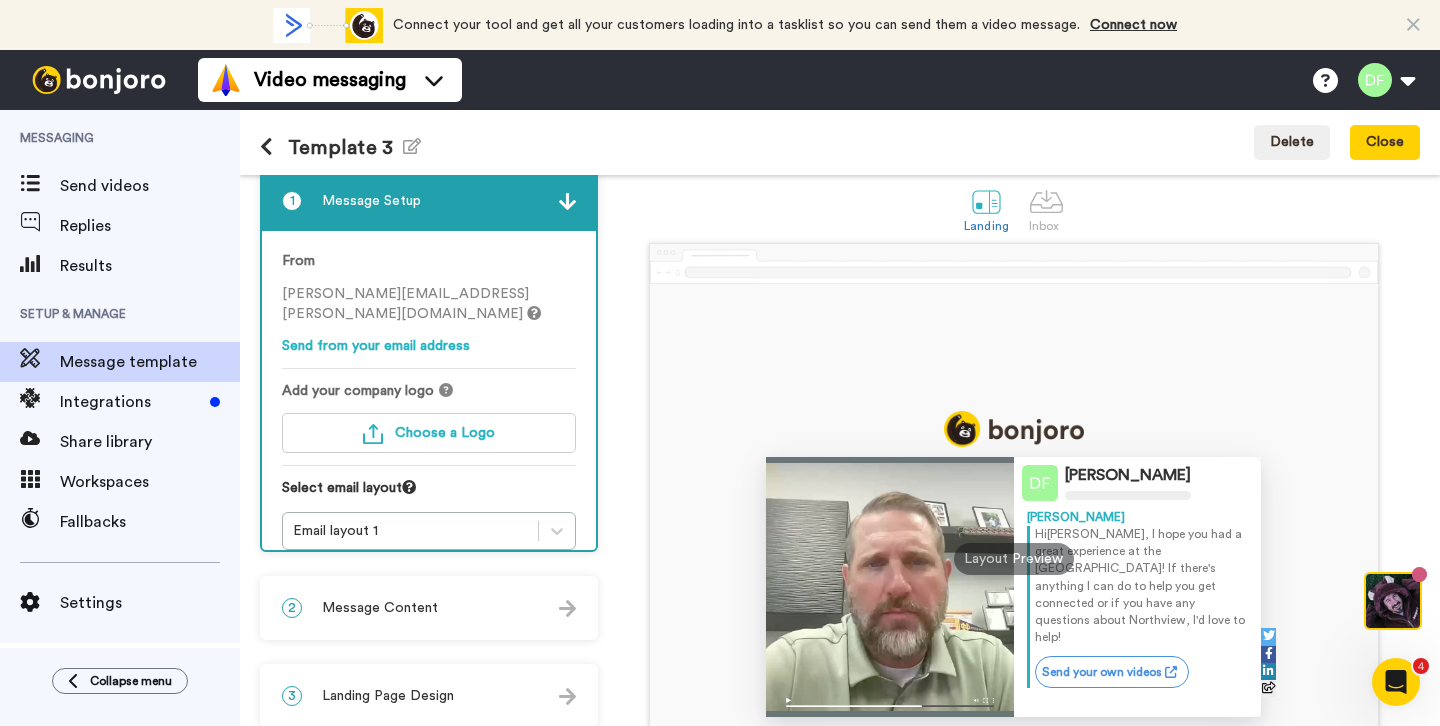 scroll, scrollTop: 0, scrollLeft: 0, axis: both 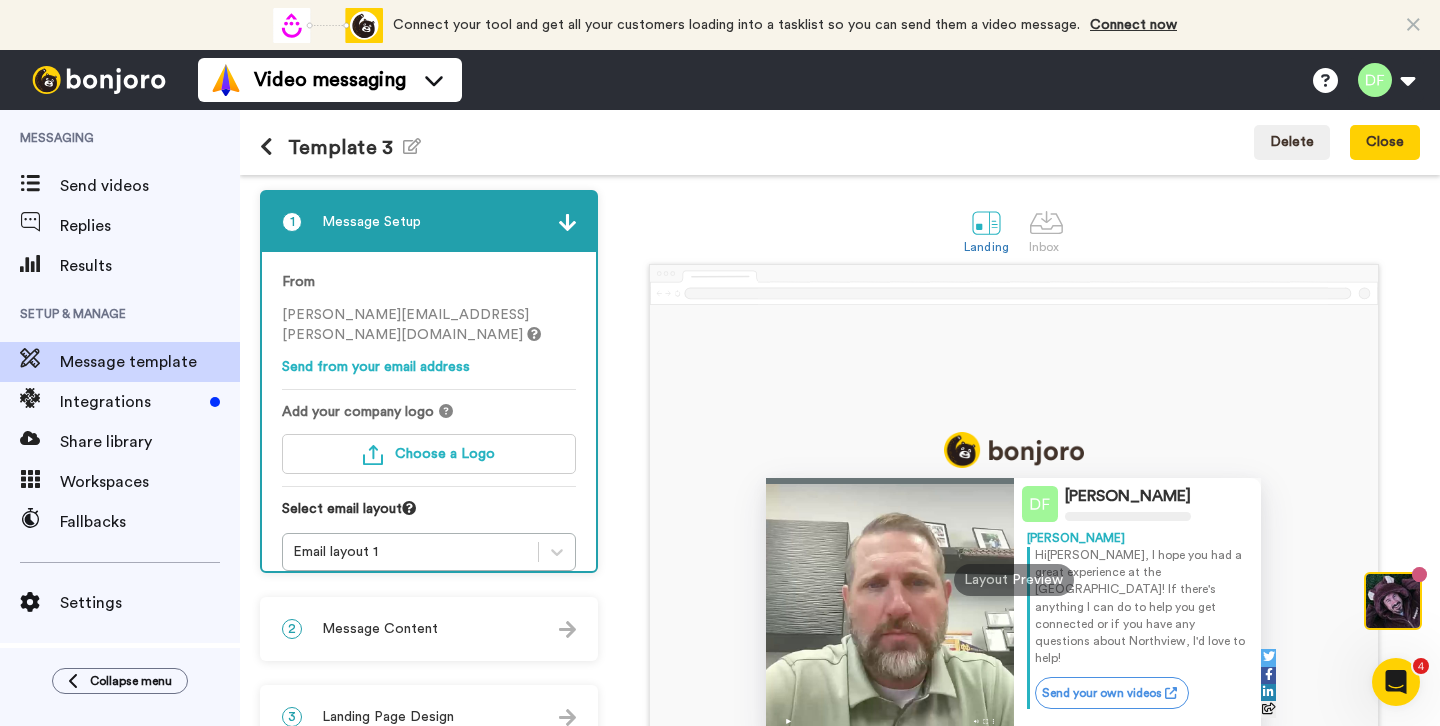 click at bounding box center (266, 147) 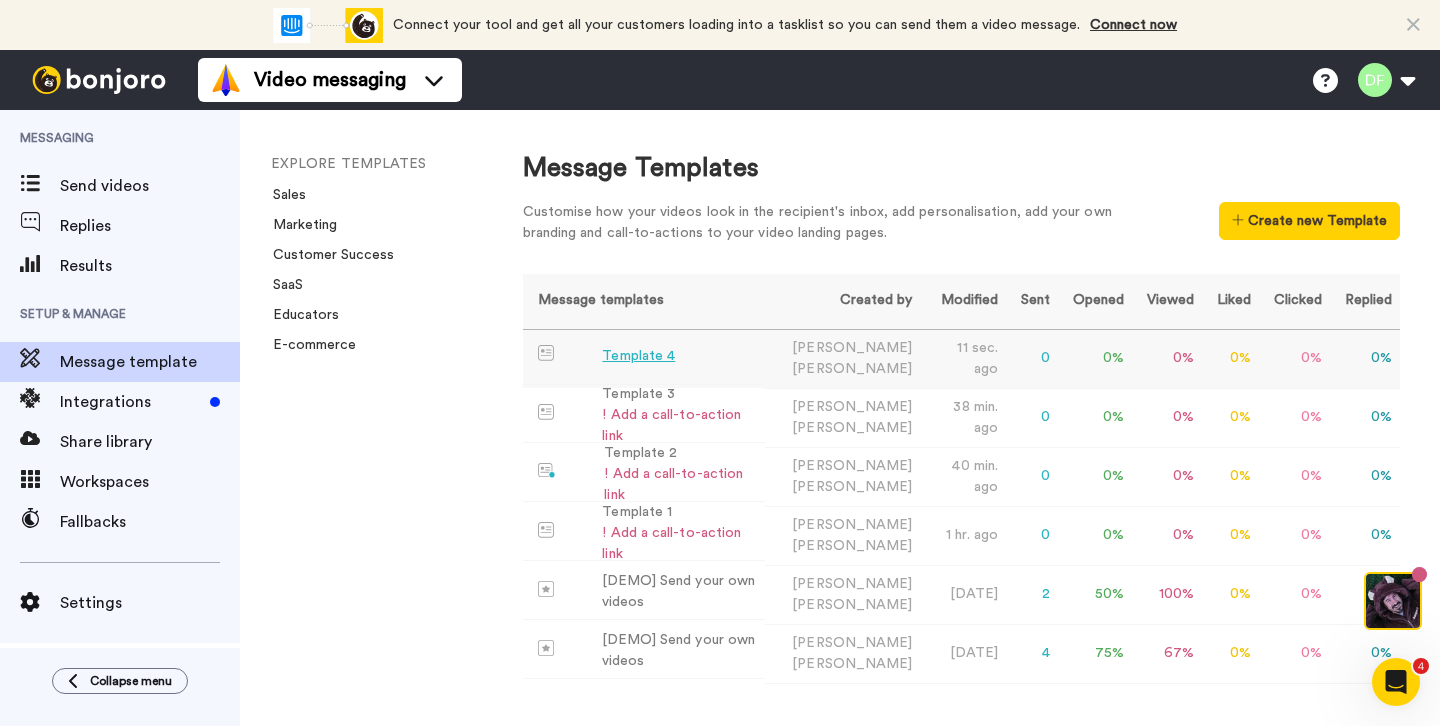 click on "Template 4" at bounding box center (644, 357) 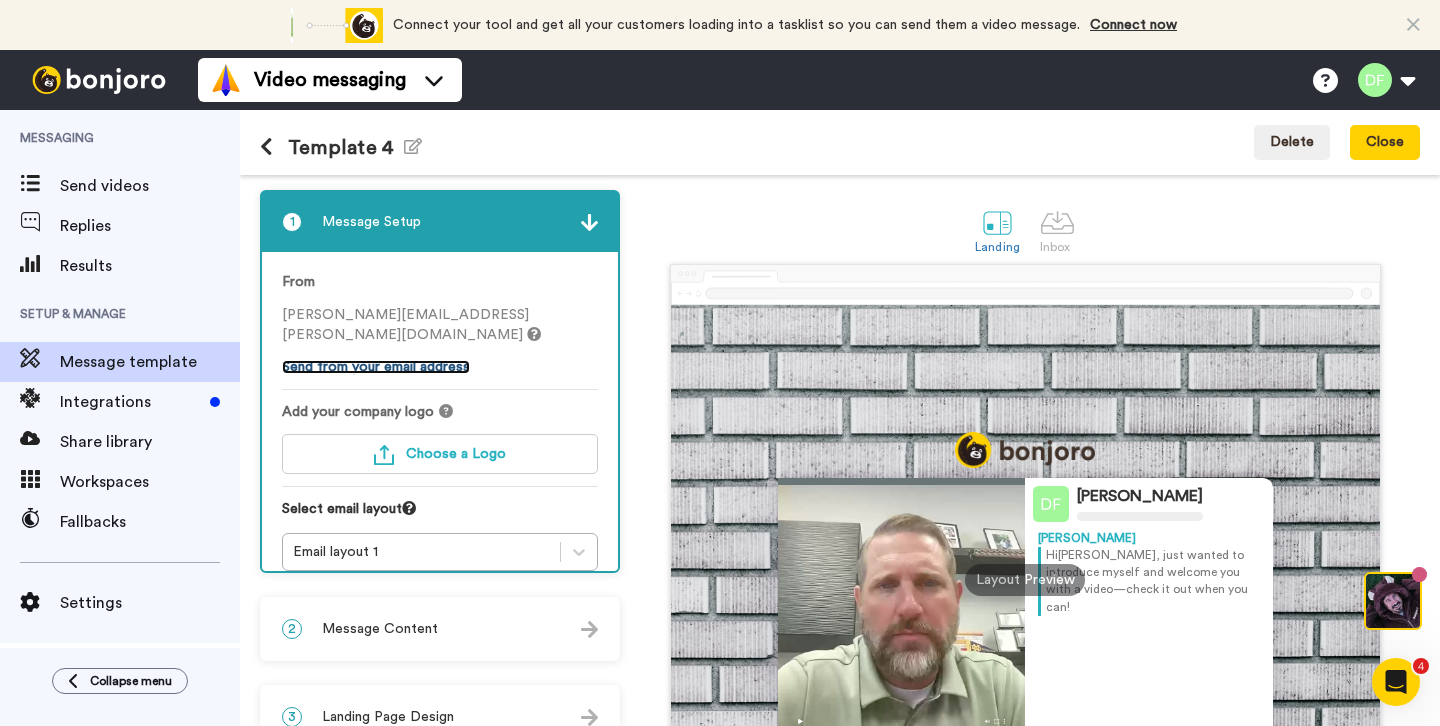 click on "Send from your email address" at bounding box center [376, 367] 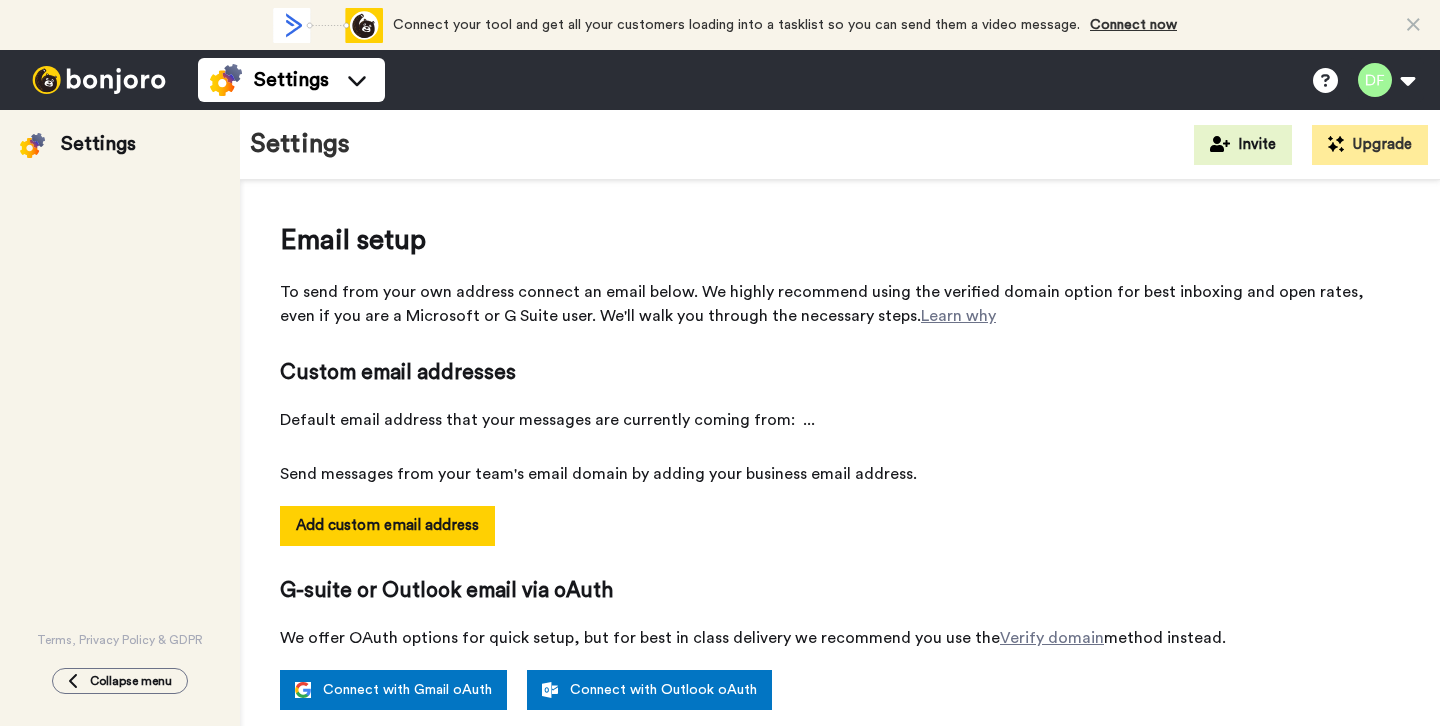scroll, scrollTop: 0, scrollLeft: 0, axis: both 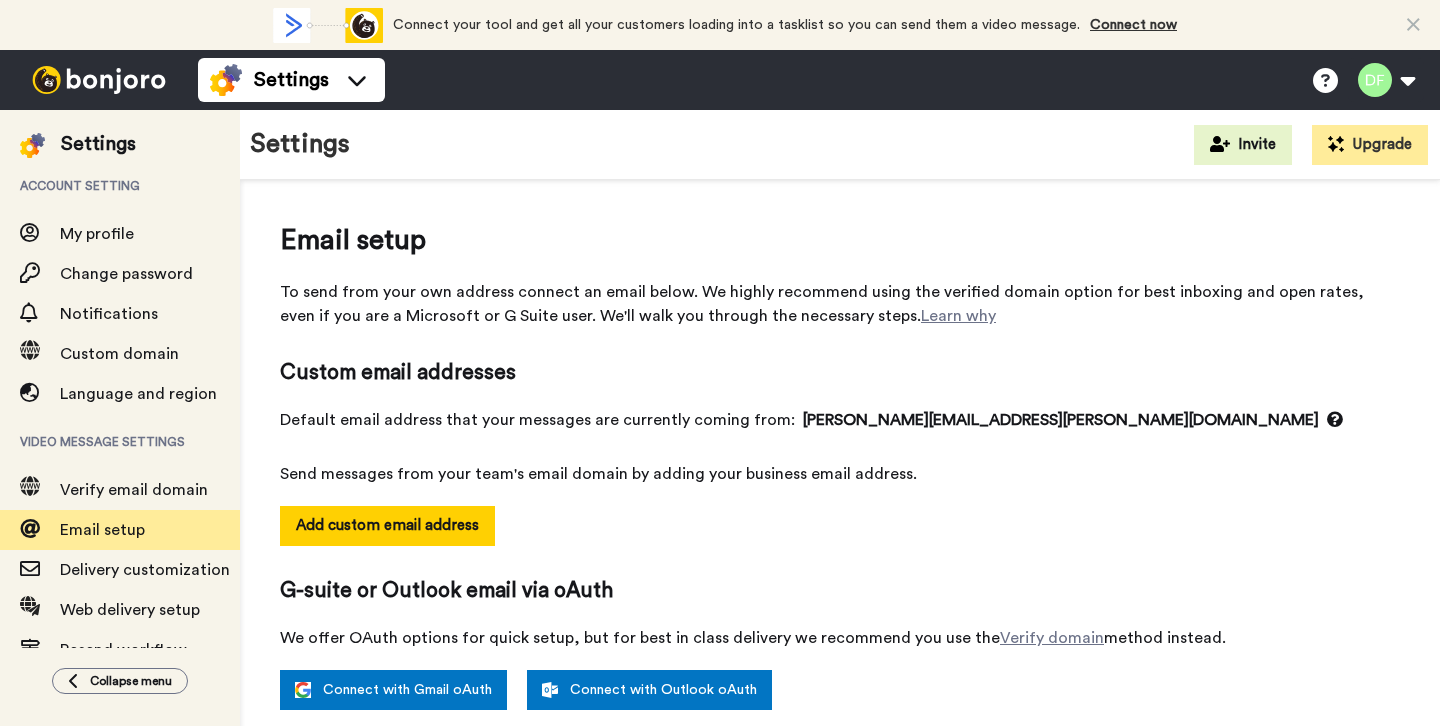 select on "162247" 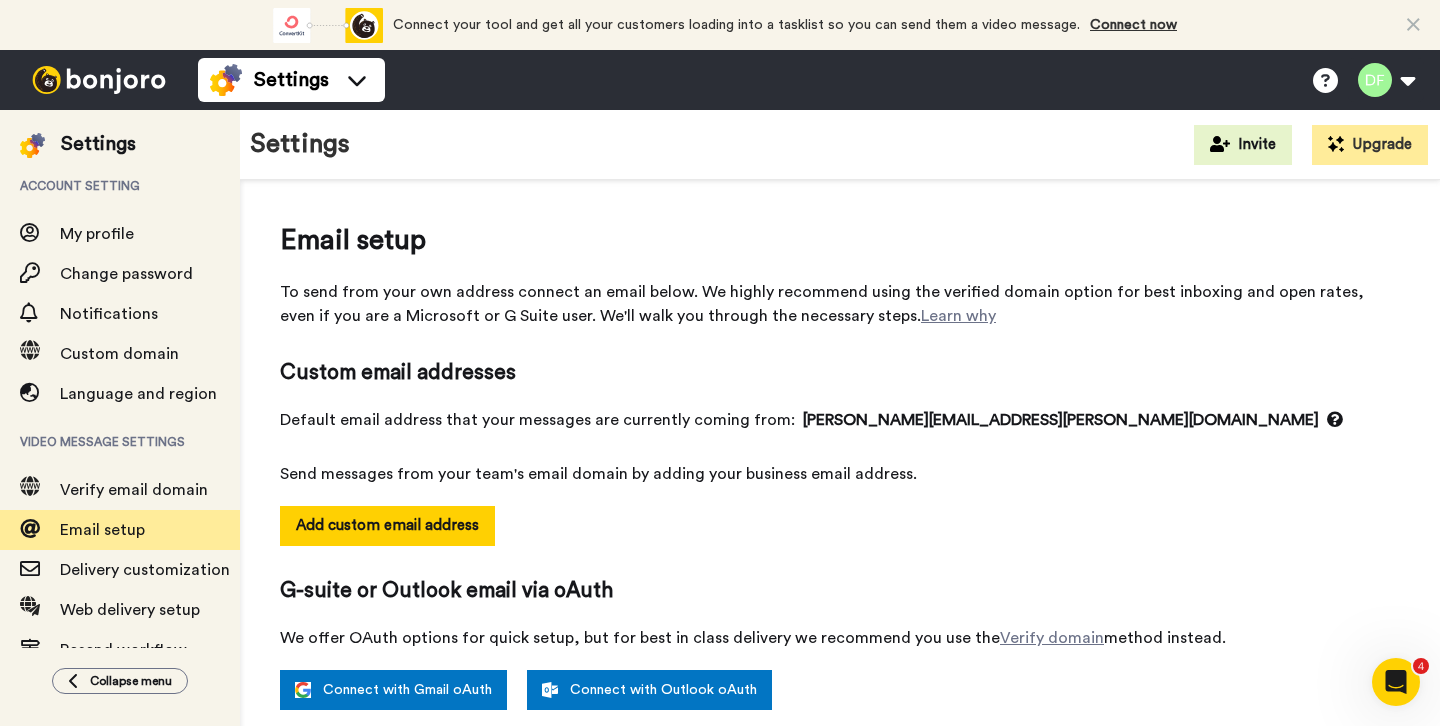 scroll, scrollTop: 0, scrollLeft: 0, axis: both 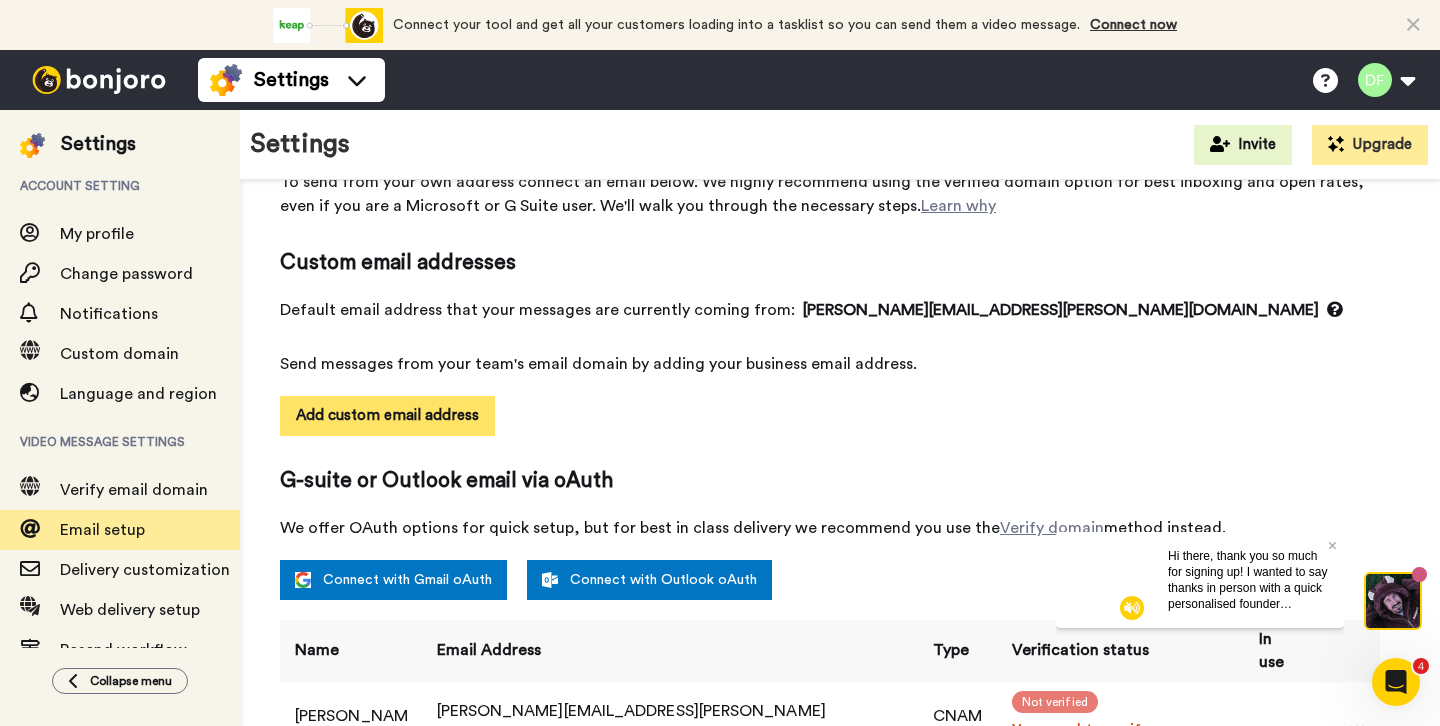 click on "Add custom email address" at bounding box center [387, 416] 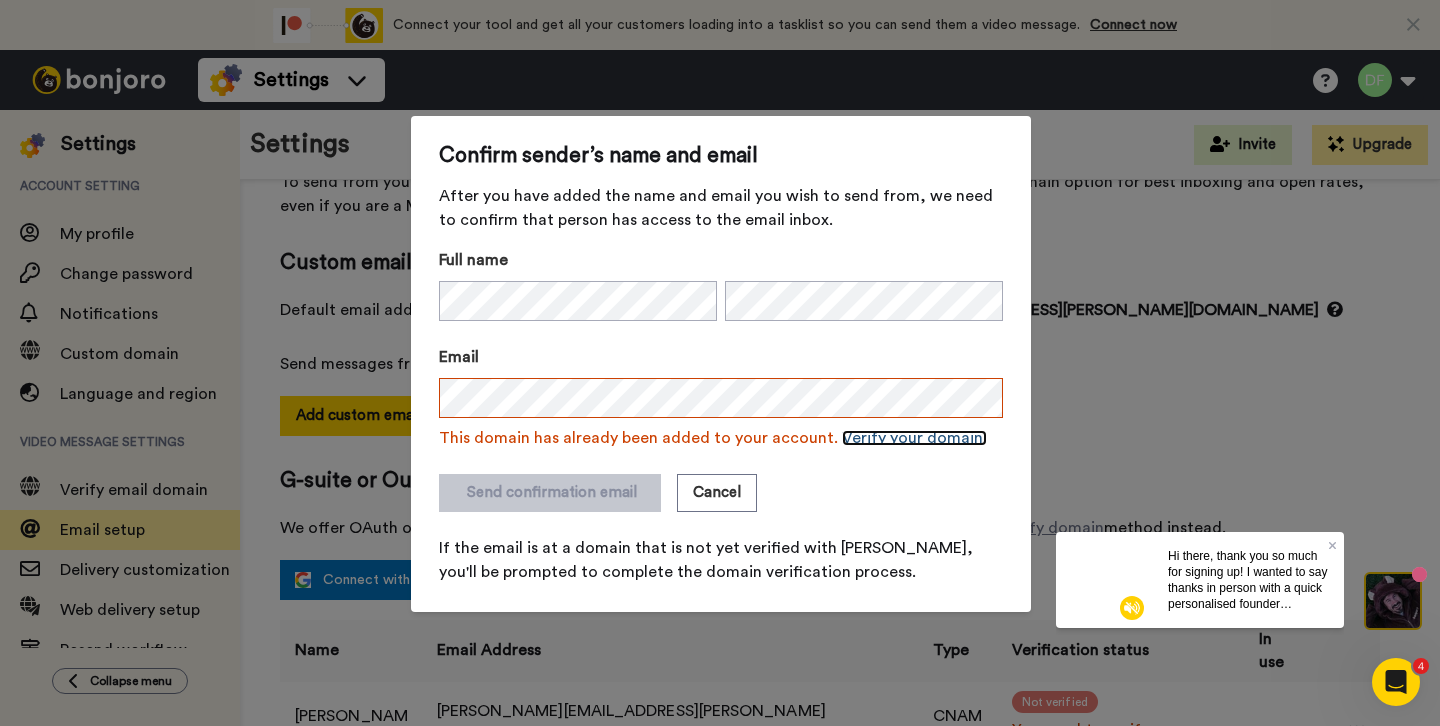 click on "Verify your domain." at bounding box center [914, 438] 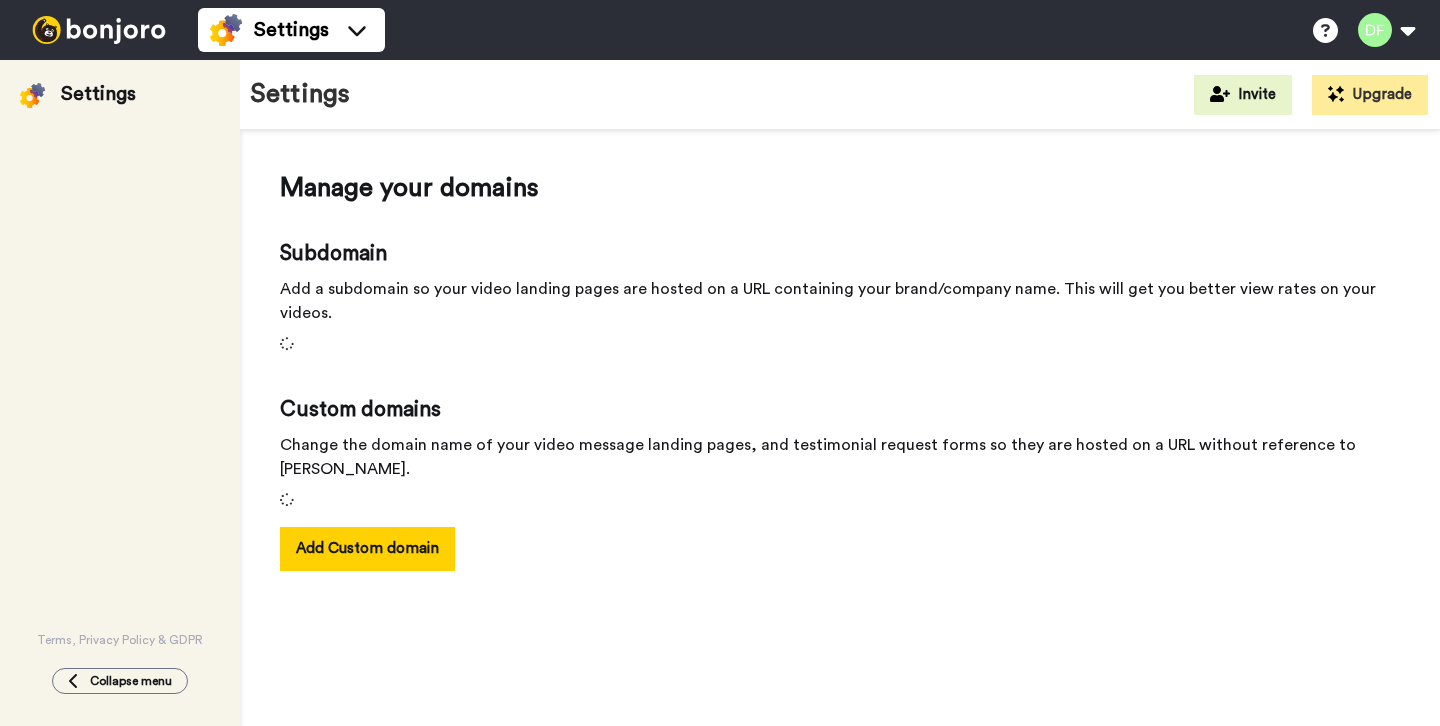 scroll, scrollTop: 0, scrollLeft: 0, axis: both 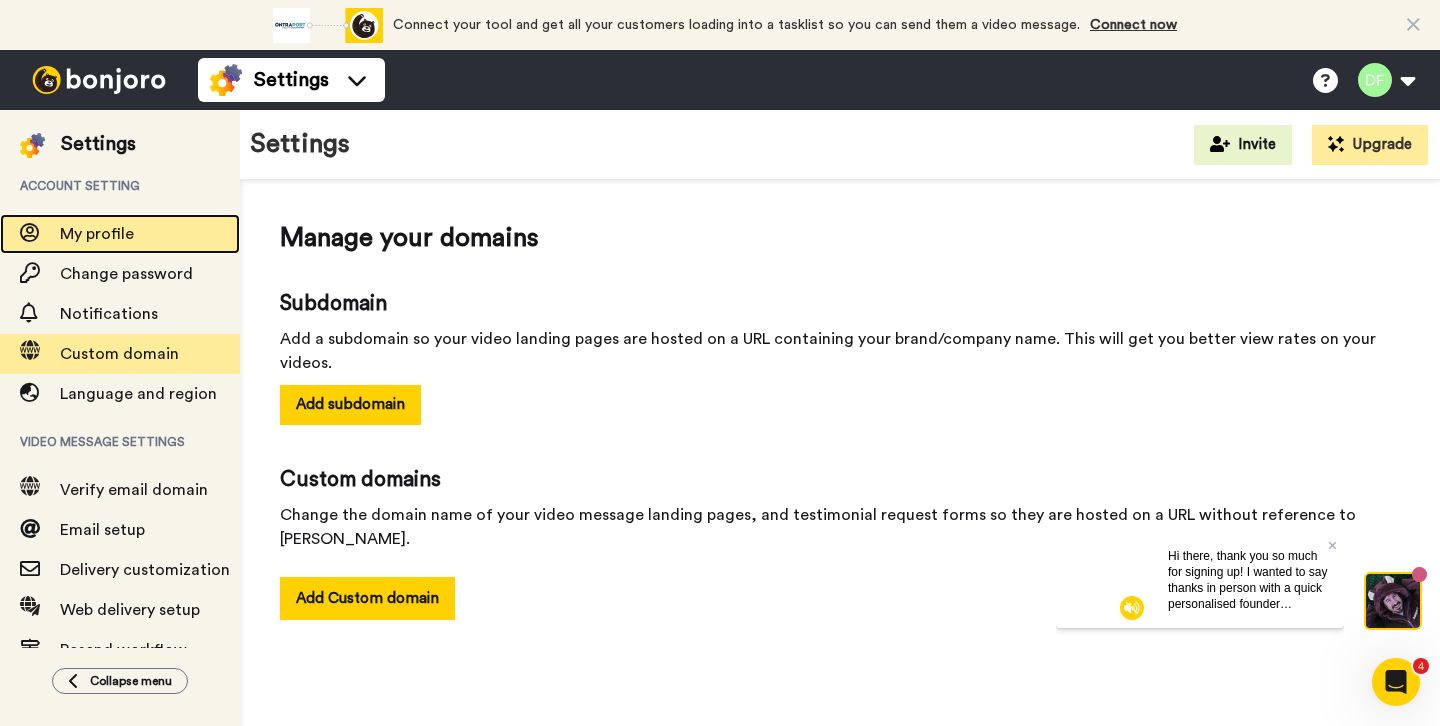 click on "My profile" at bounding box center (97, 234) 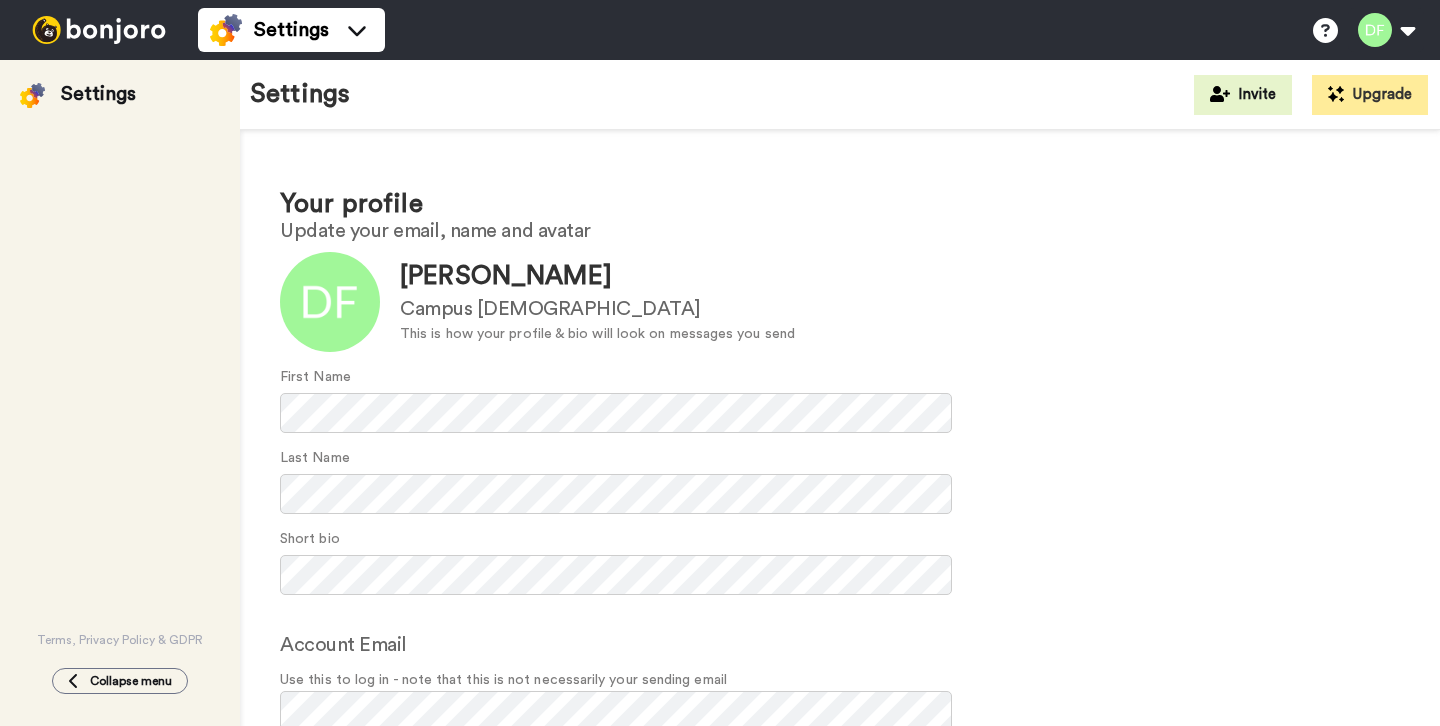 scroll, scrollTop: 0, scrollLeft: 0, axis: both 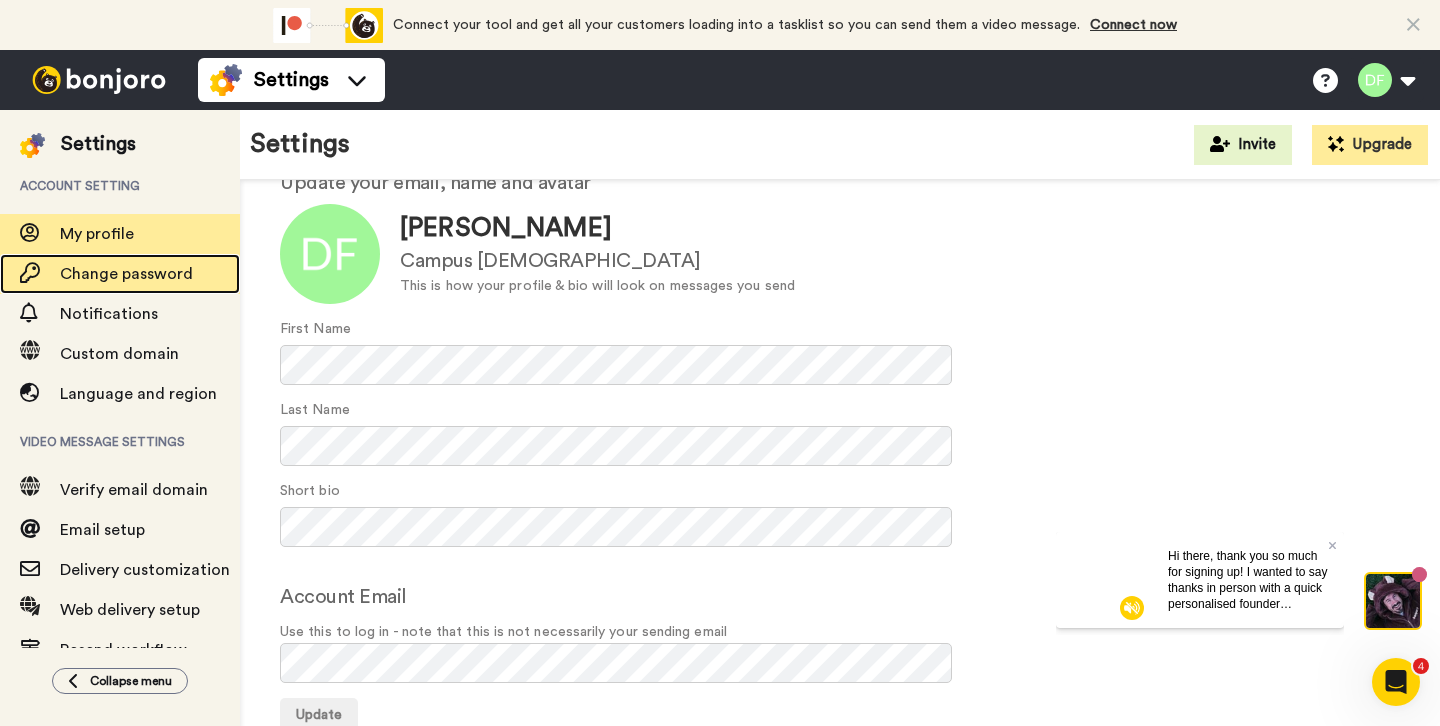 click on "Change password" at bounding box center (126, 274) 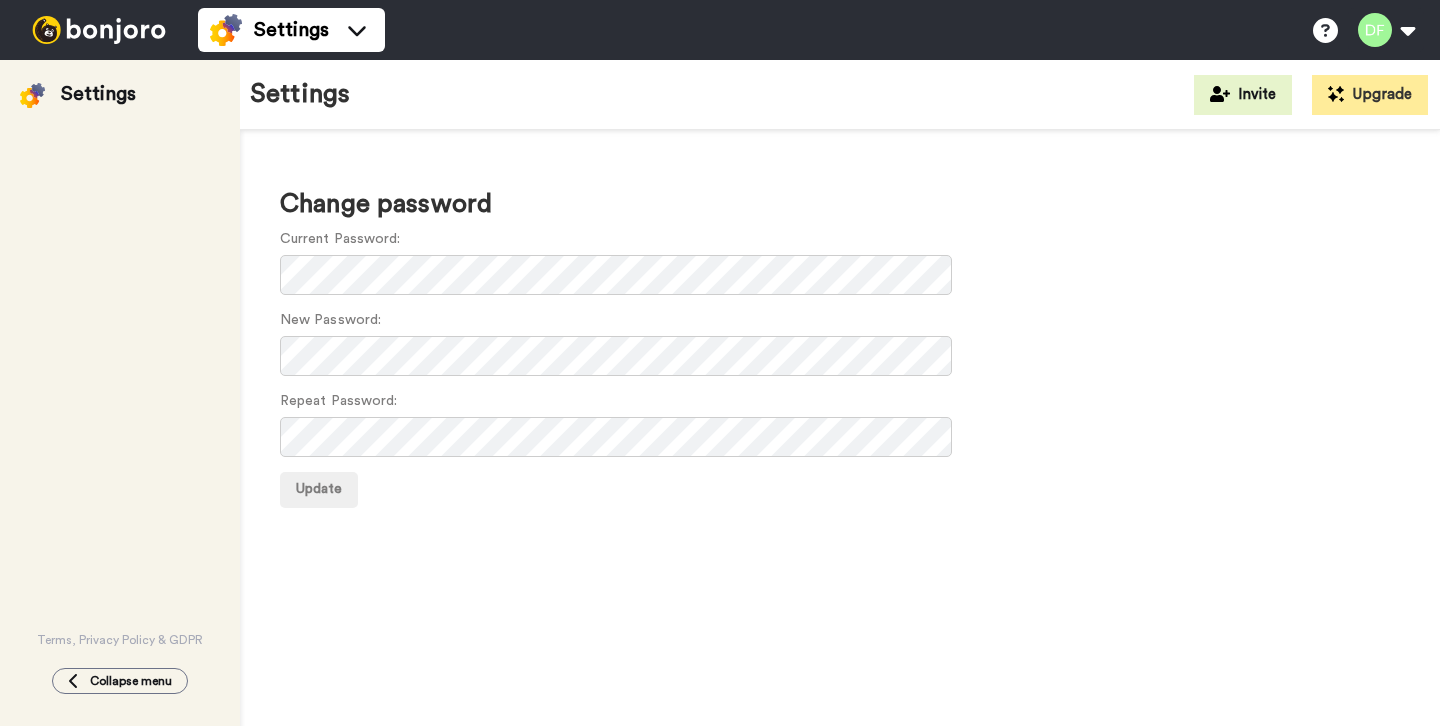 scroll, scrollTop: 0, scrollLeft: 0, axis: both 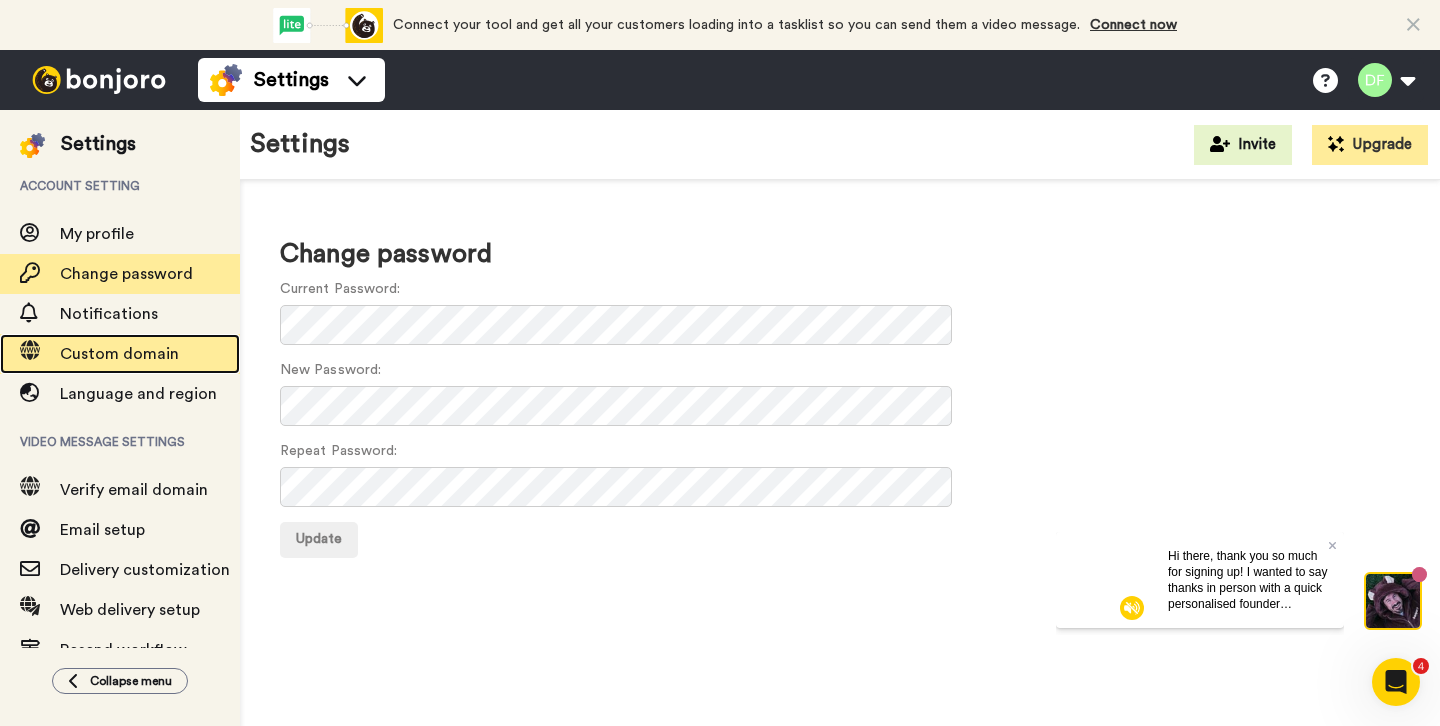 click on "Custom domain" at bounding box center [119, 354] 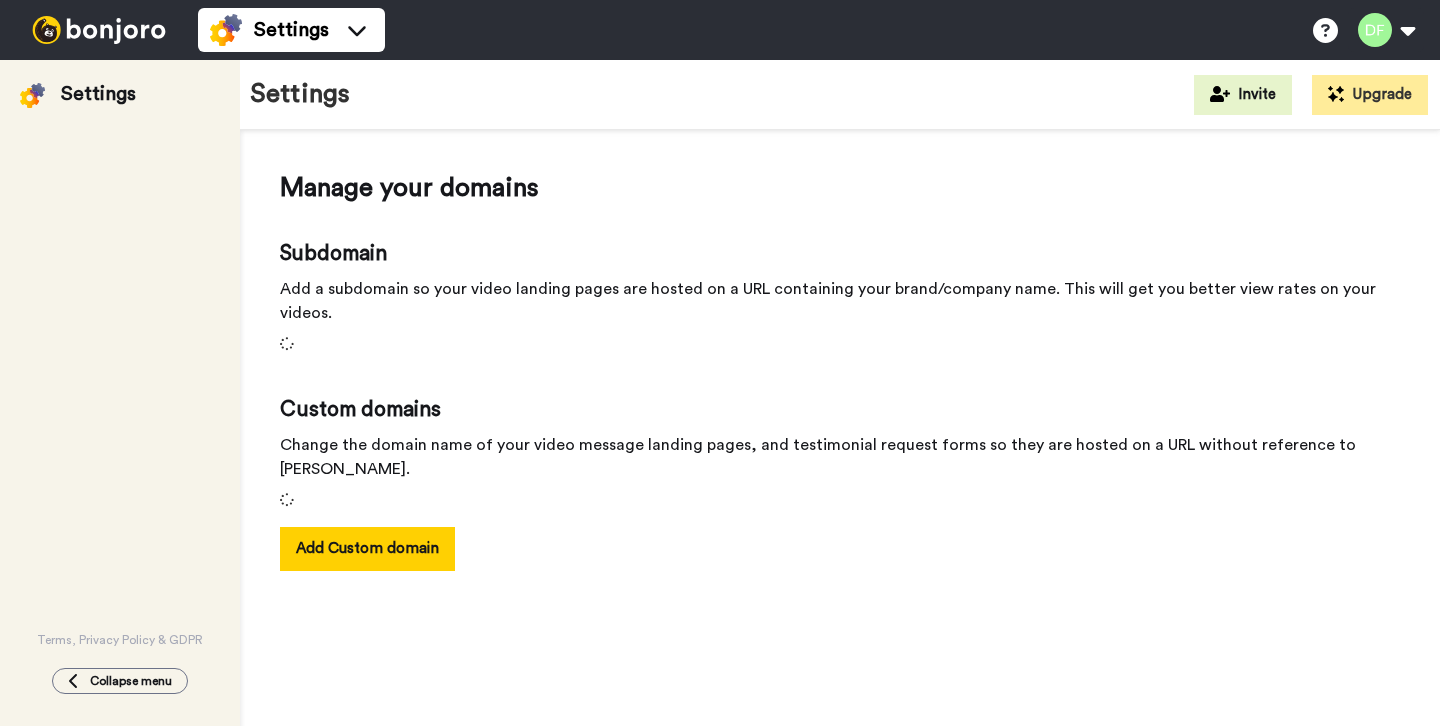 scroll, scrollTop: 0, scrollLeft: 0, axis: both 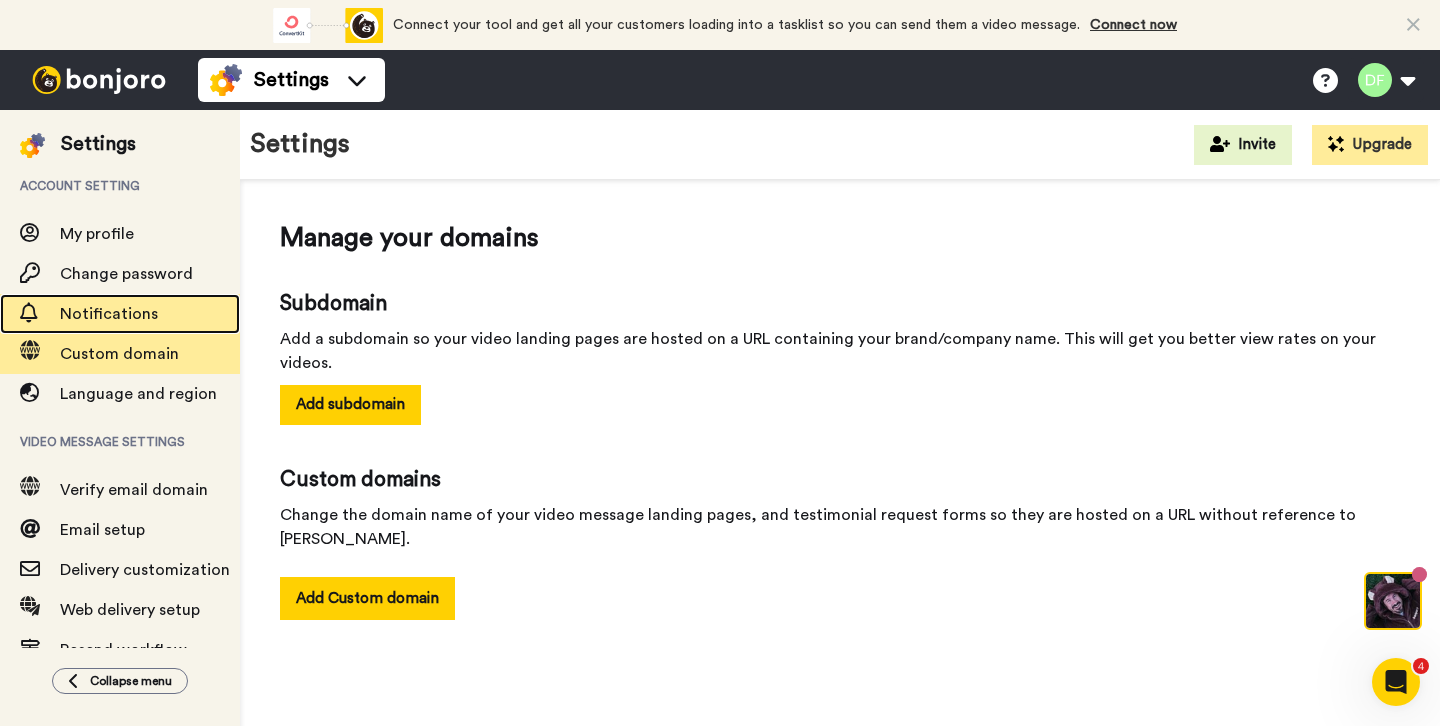 click on "Notifications" at bounding box center [150, 314] 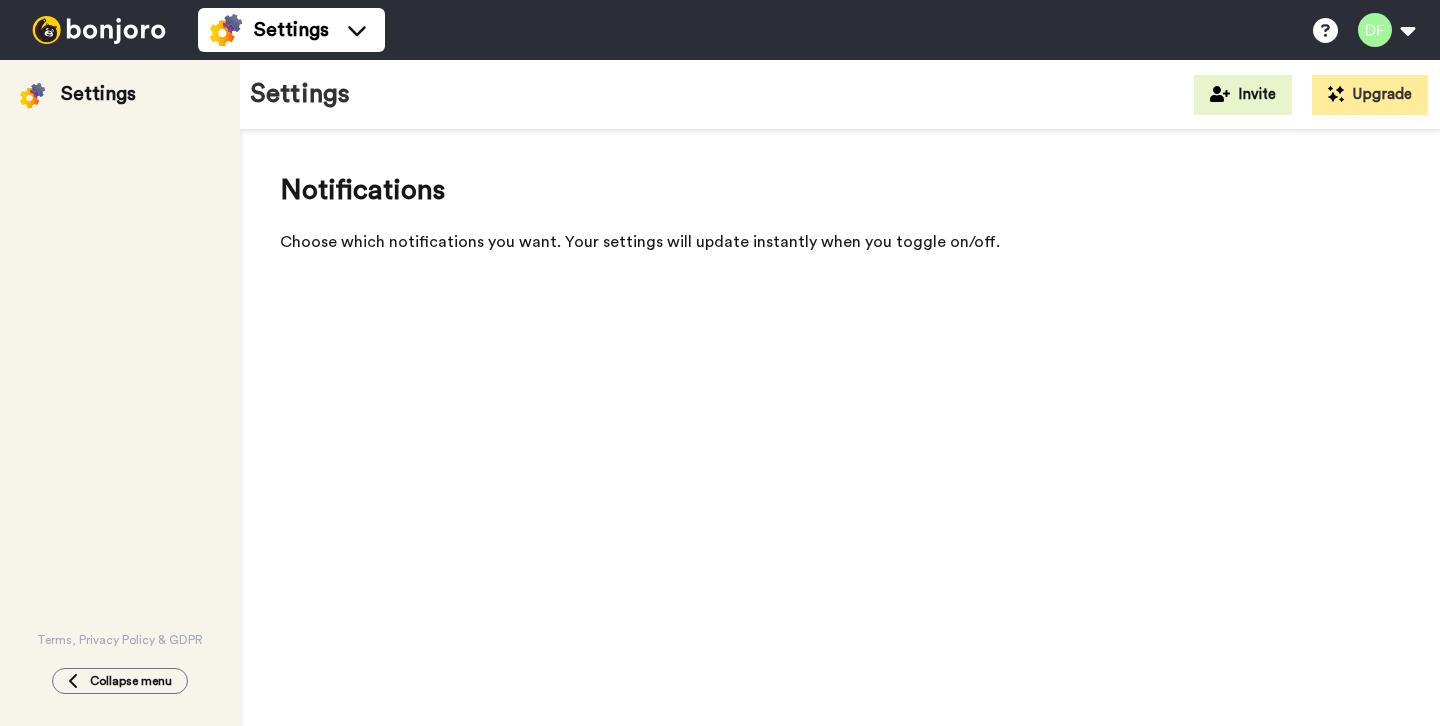 scroll, scrollTop: 0, scrollLeft: 0, axis: both 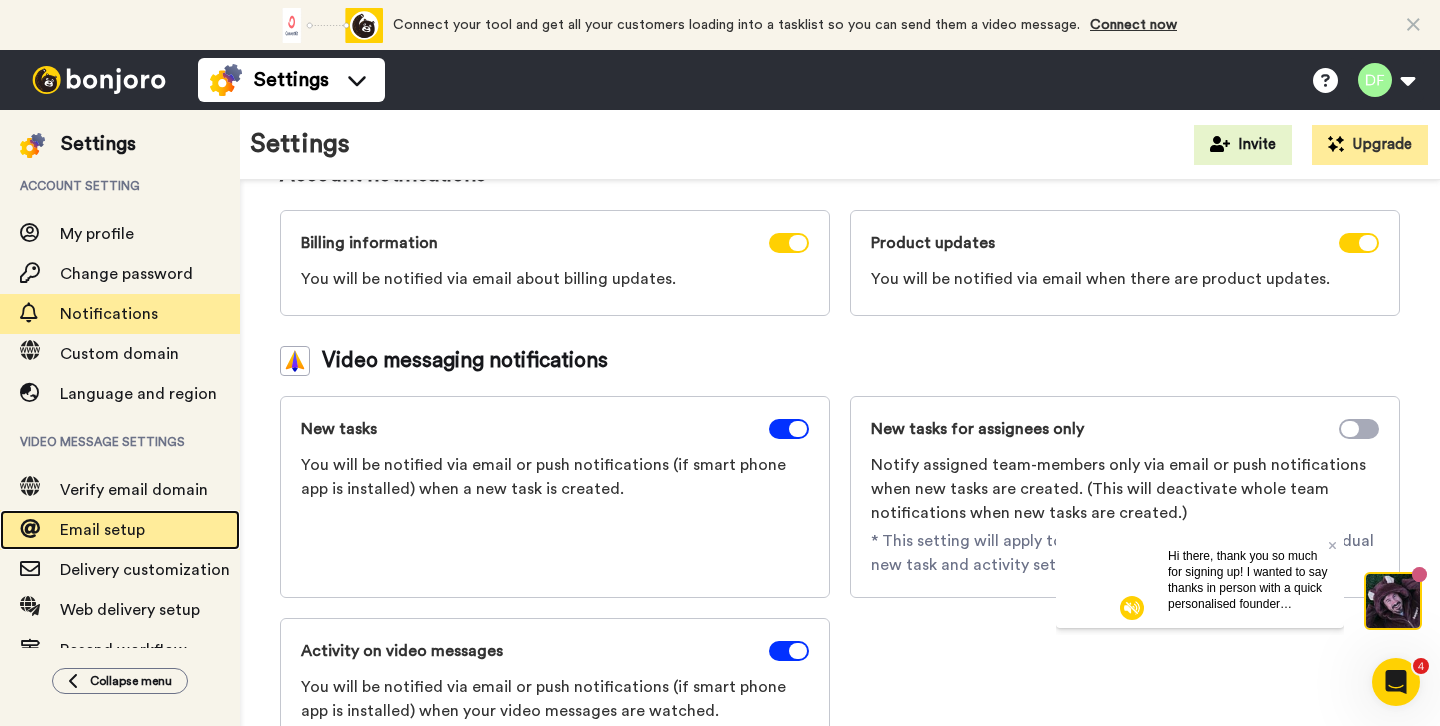 click on "Email setup" at bounding box center [102, 530] 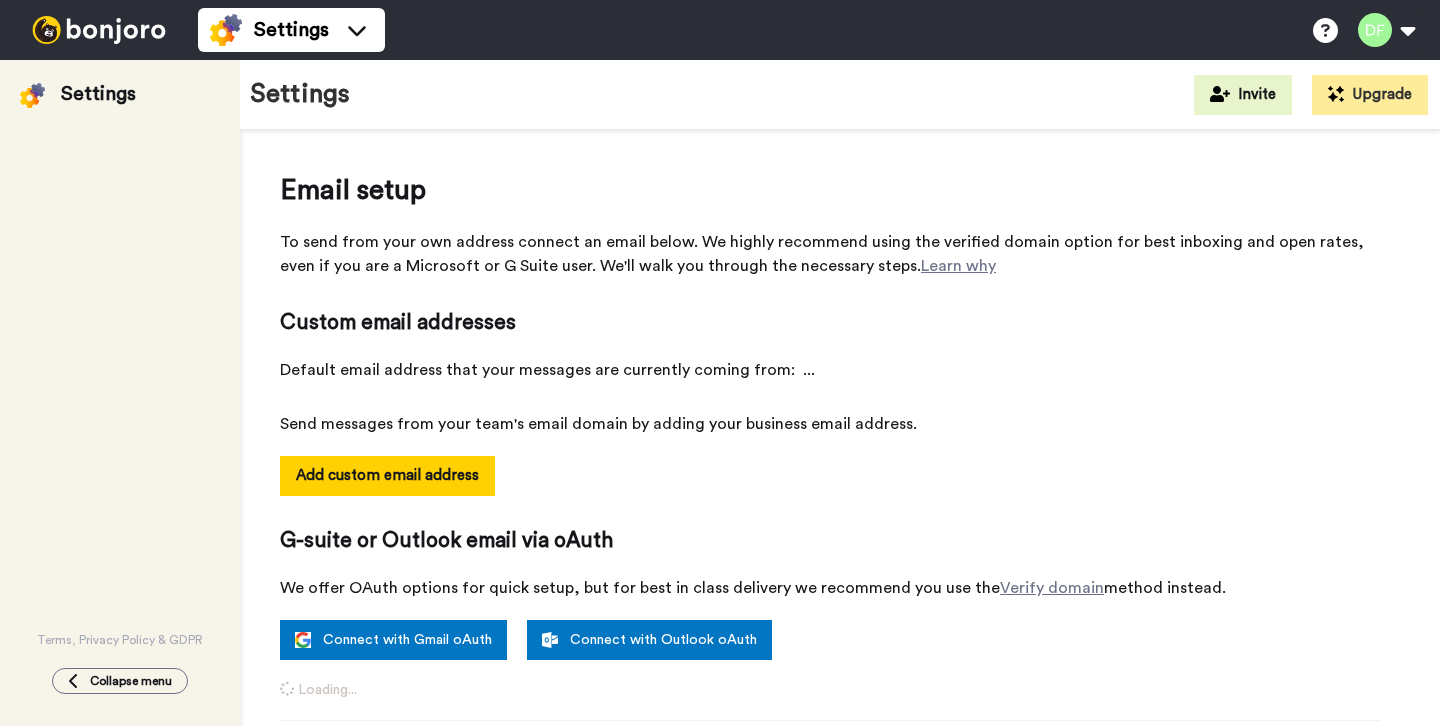 scroll, scrollTop: 0, scrollLeft: 0, axis: both 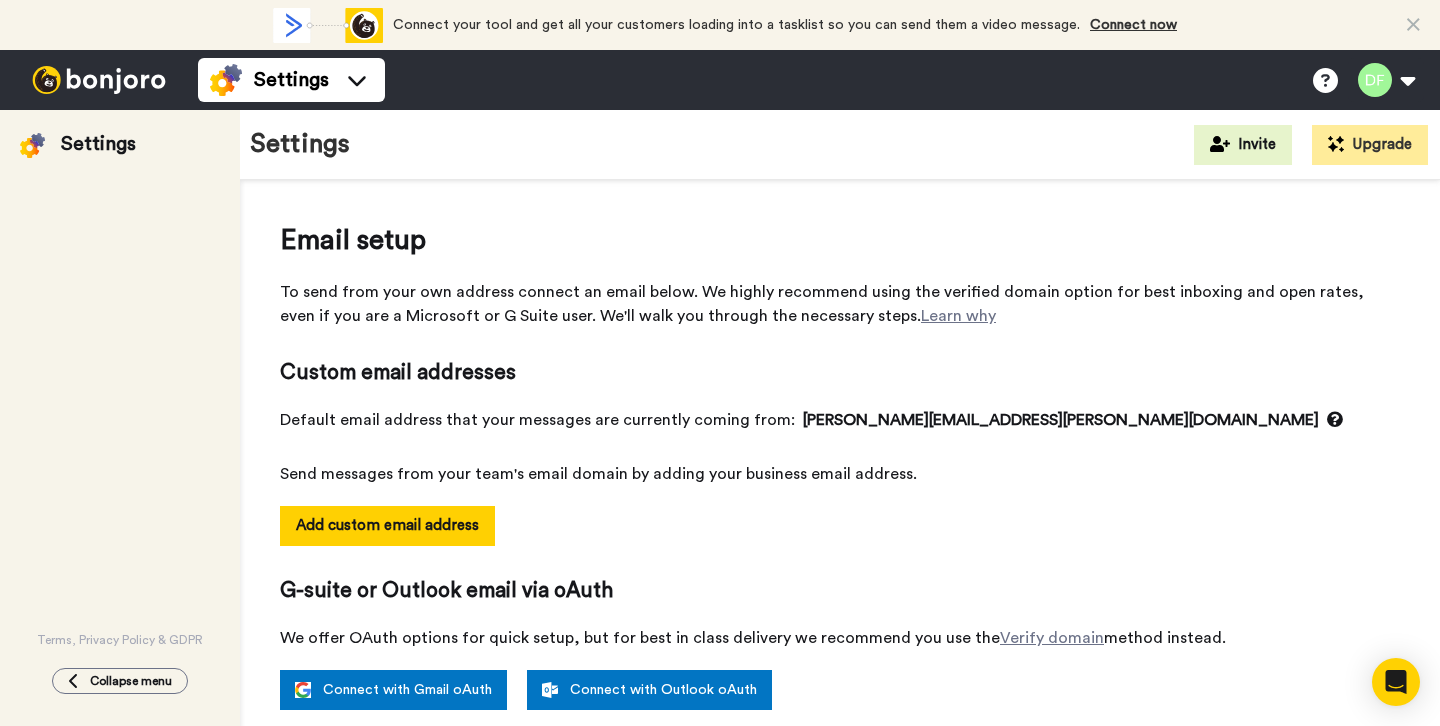 select on "162247" 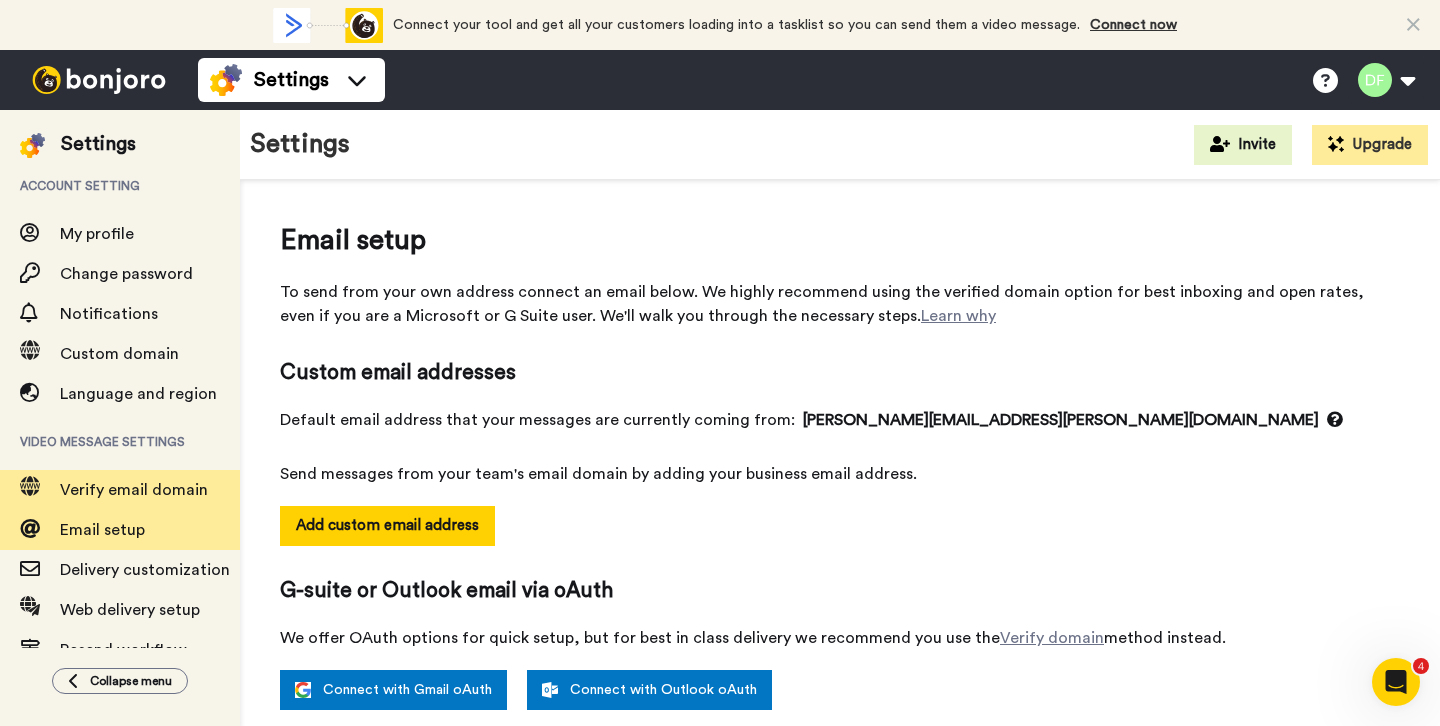 scroll, scrollTop: 0, scrollLeft: 0, axis: both 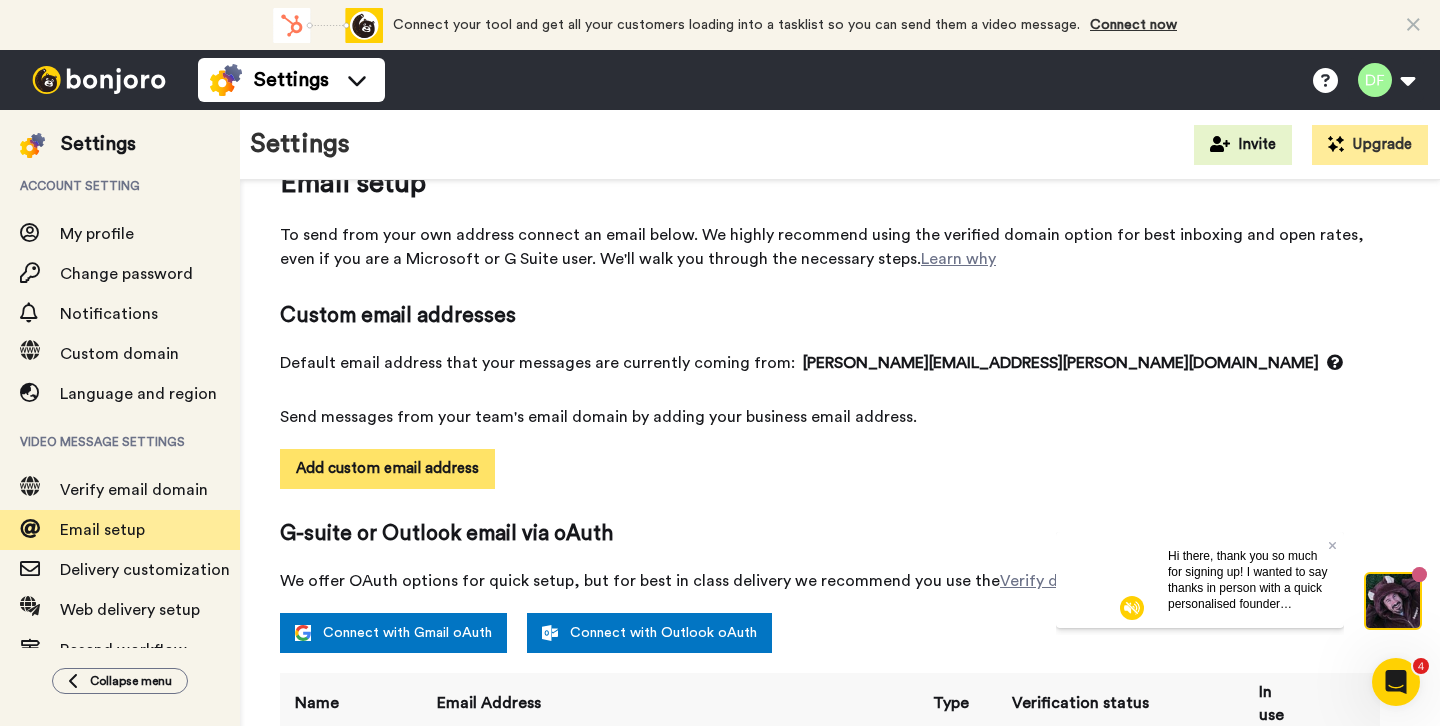 click on "Add custom email address" at bounding box center [387, 469] 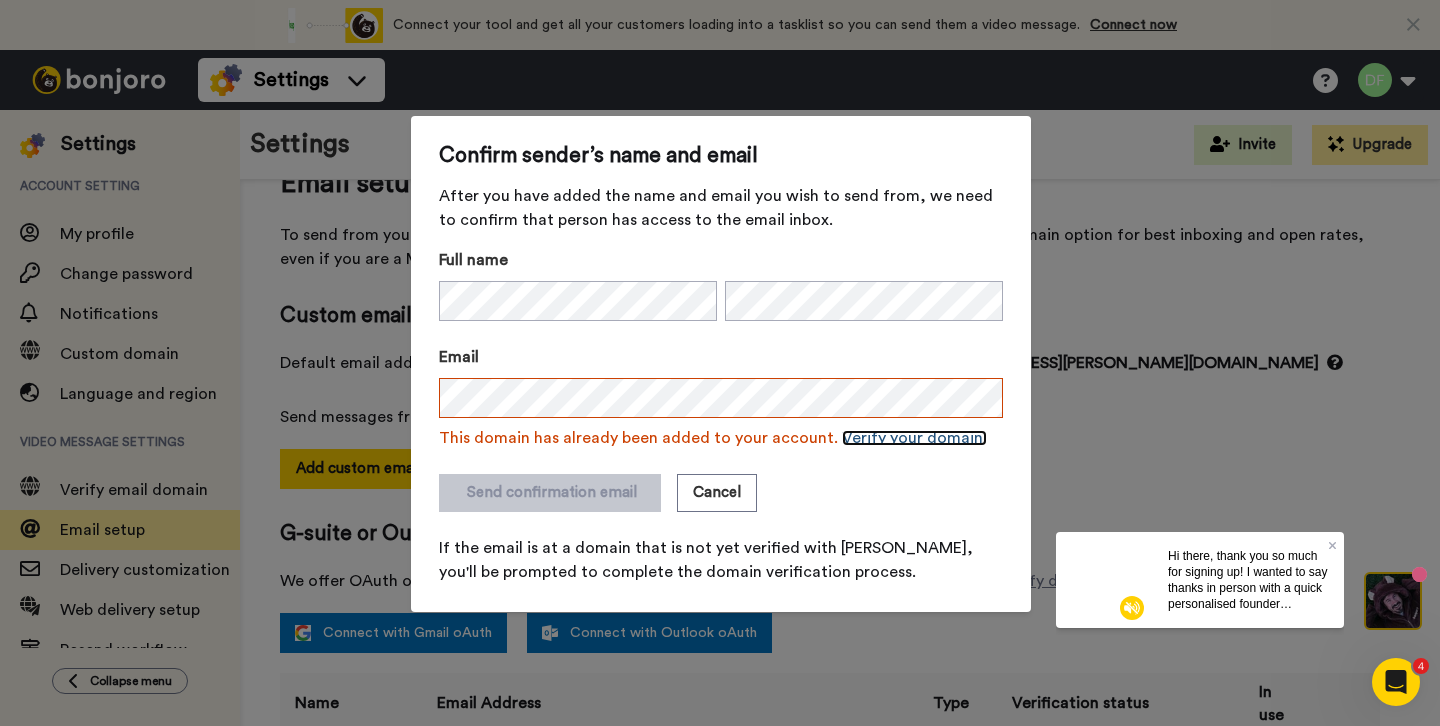 click on "Verify your domain." at bounding box center [914, 438] 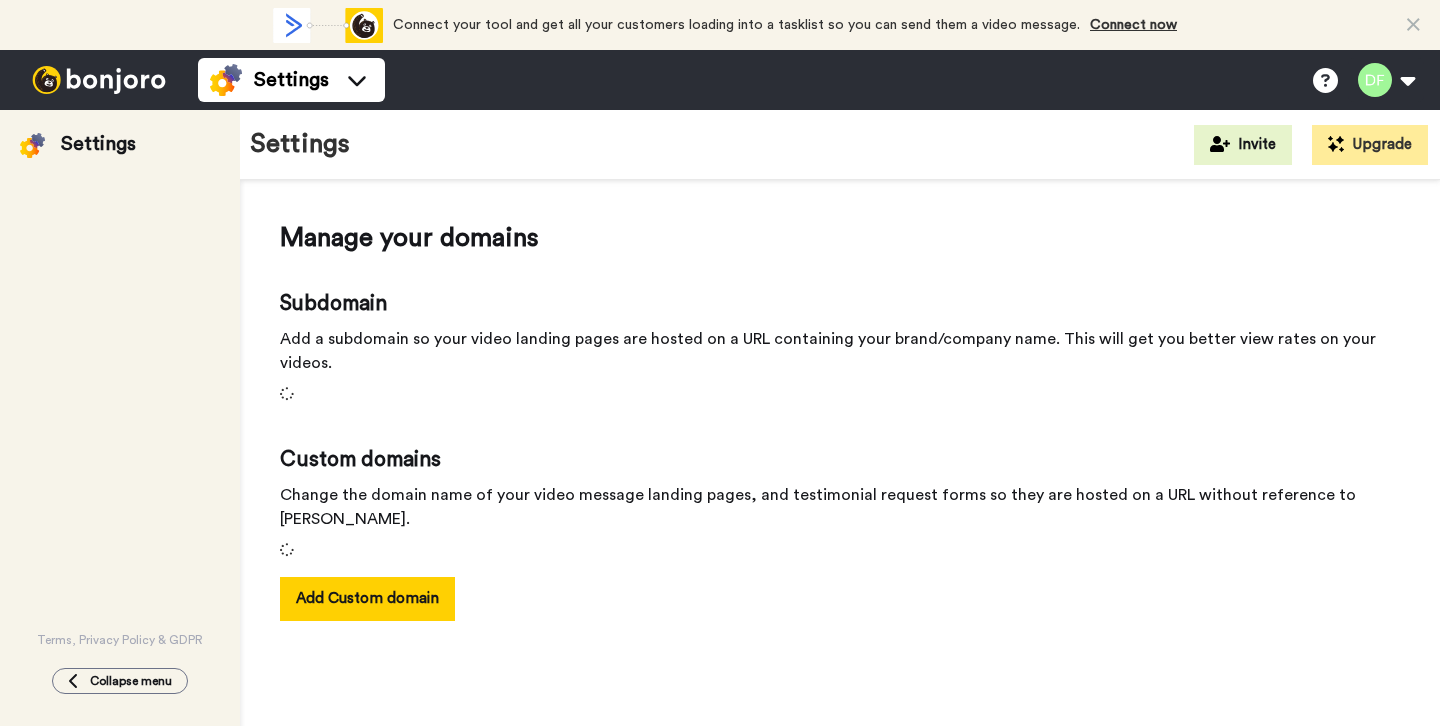 scroll, scrollTop: 0, scrollLeft: 0, axis: both 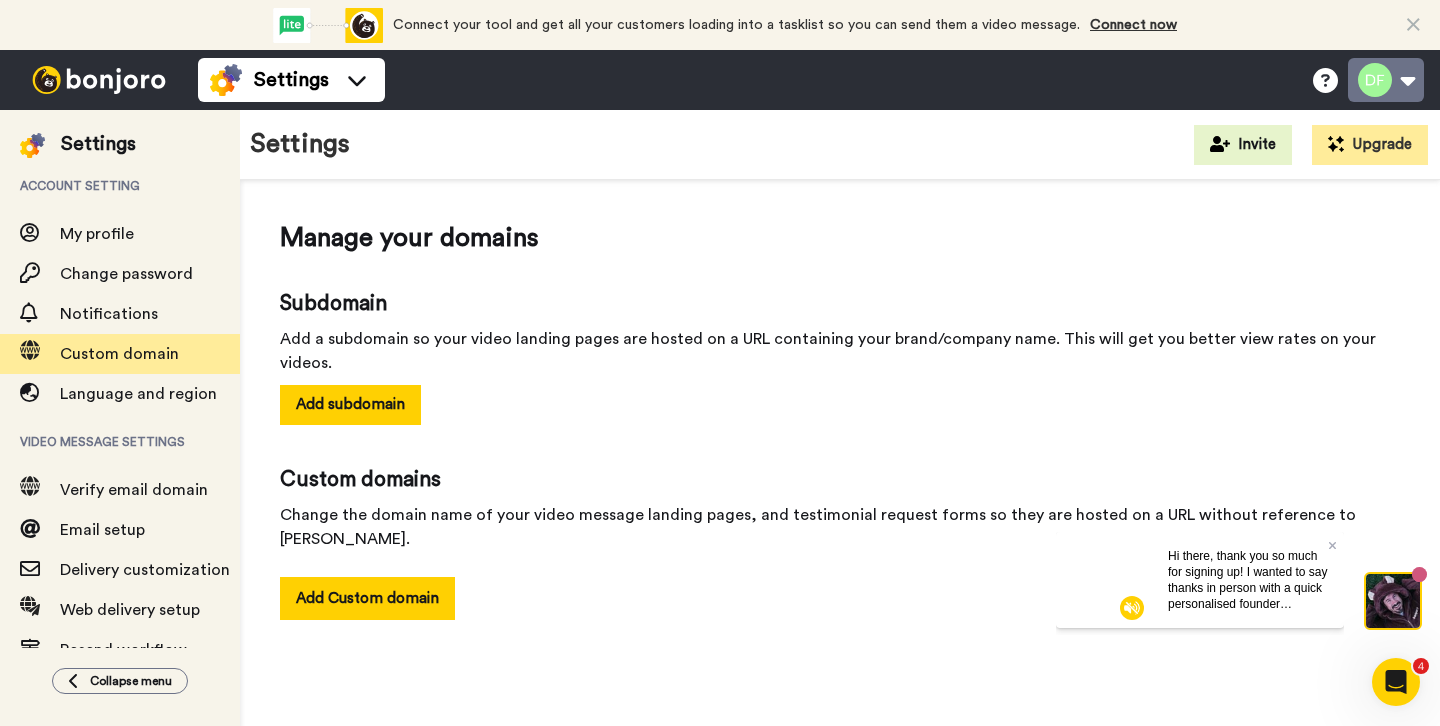 click at bounding box center [1386, 80] 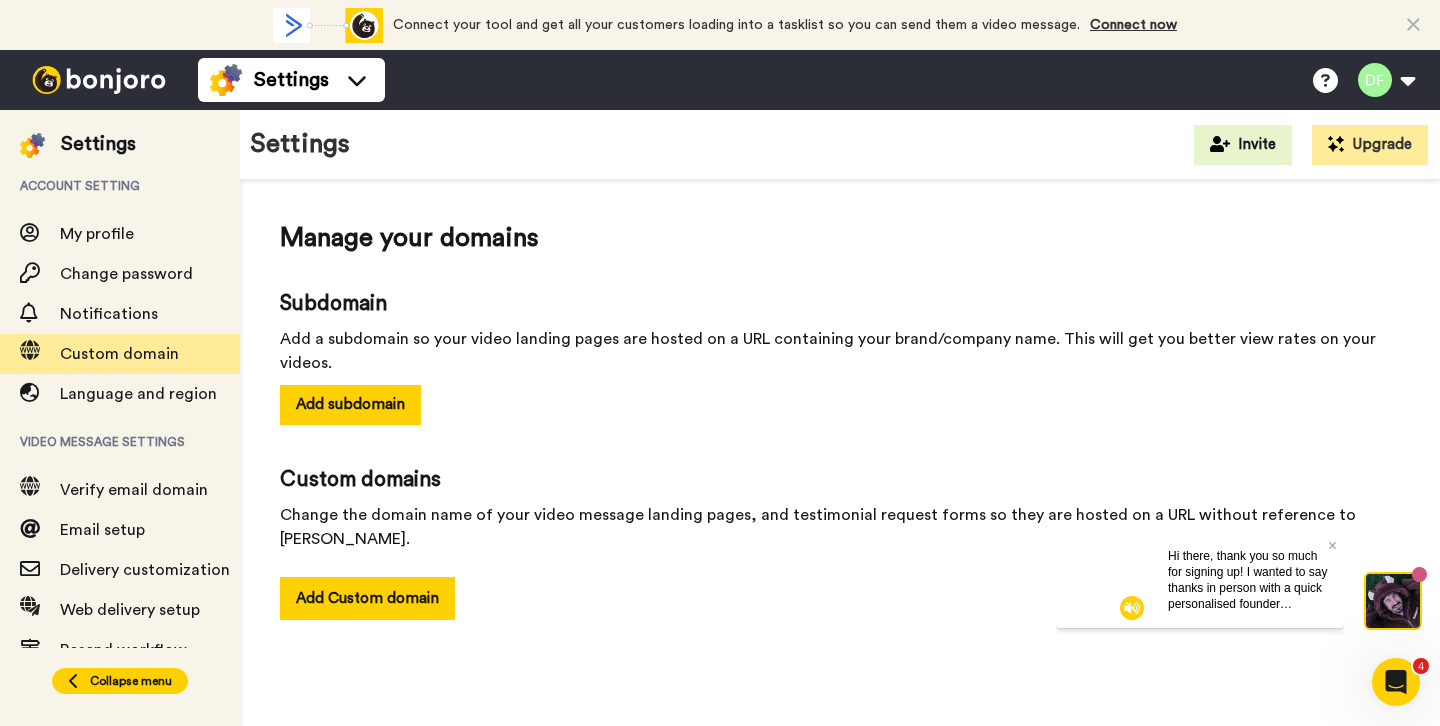 click on "Collapse menu" at bounding box center [131, 681] 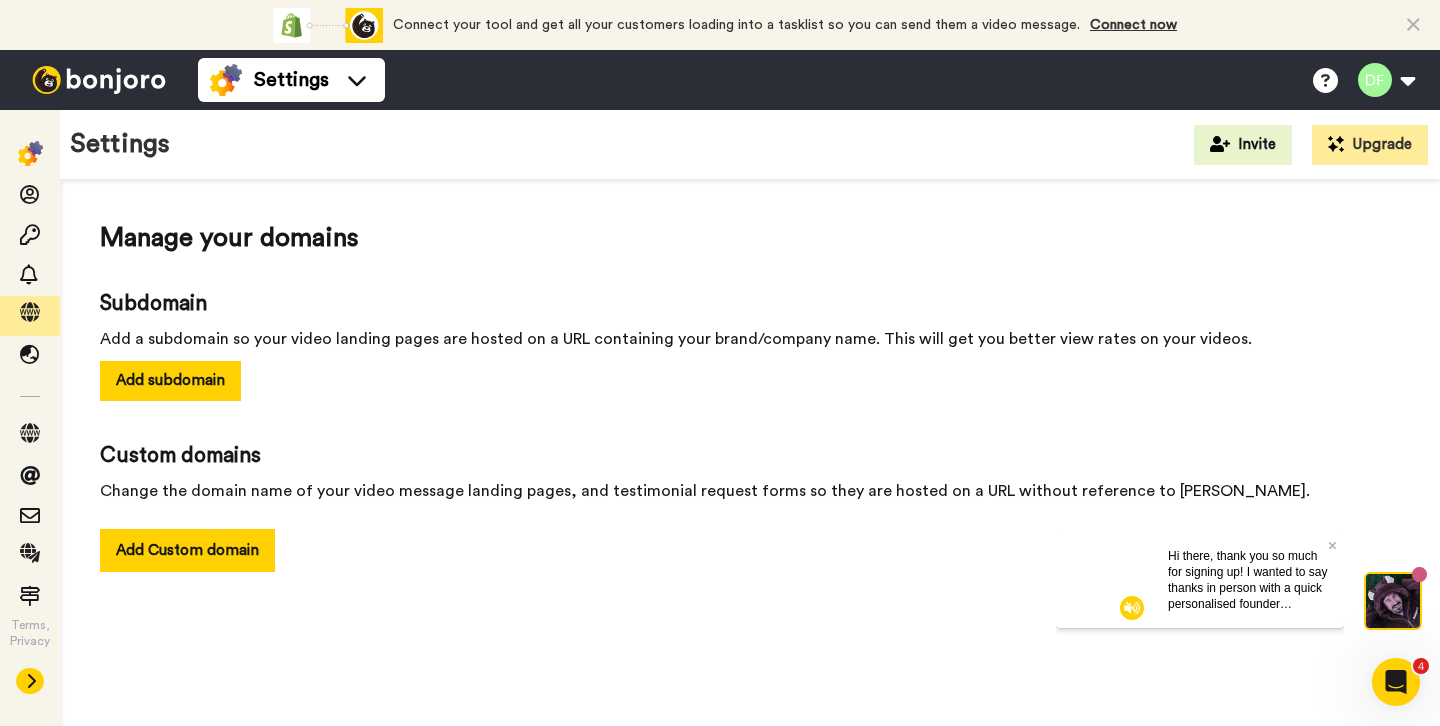 click 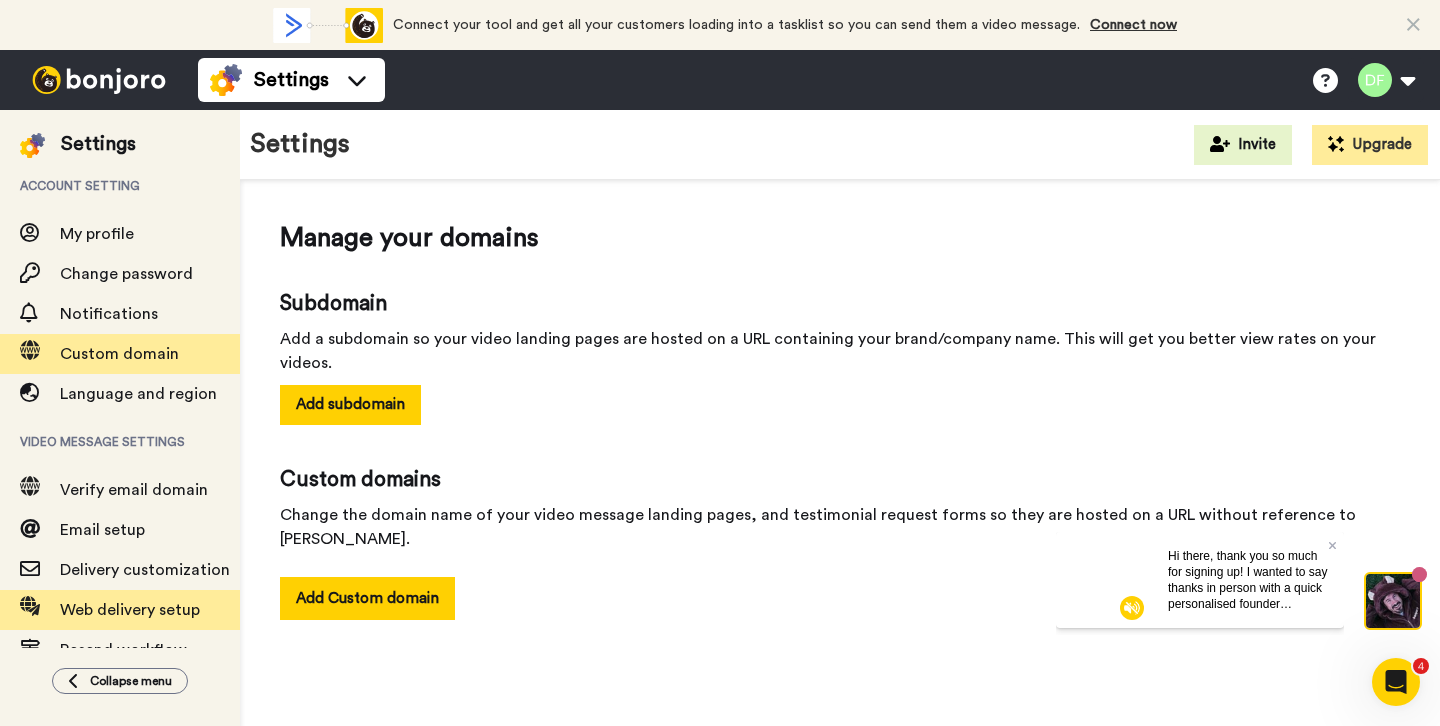 scroll, scrollTop: 38, scrollLeft: 0, axis: vertical 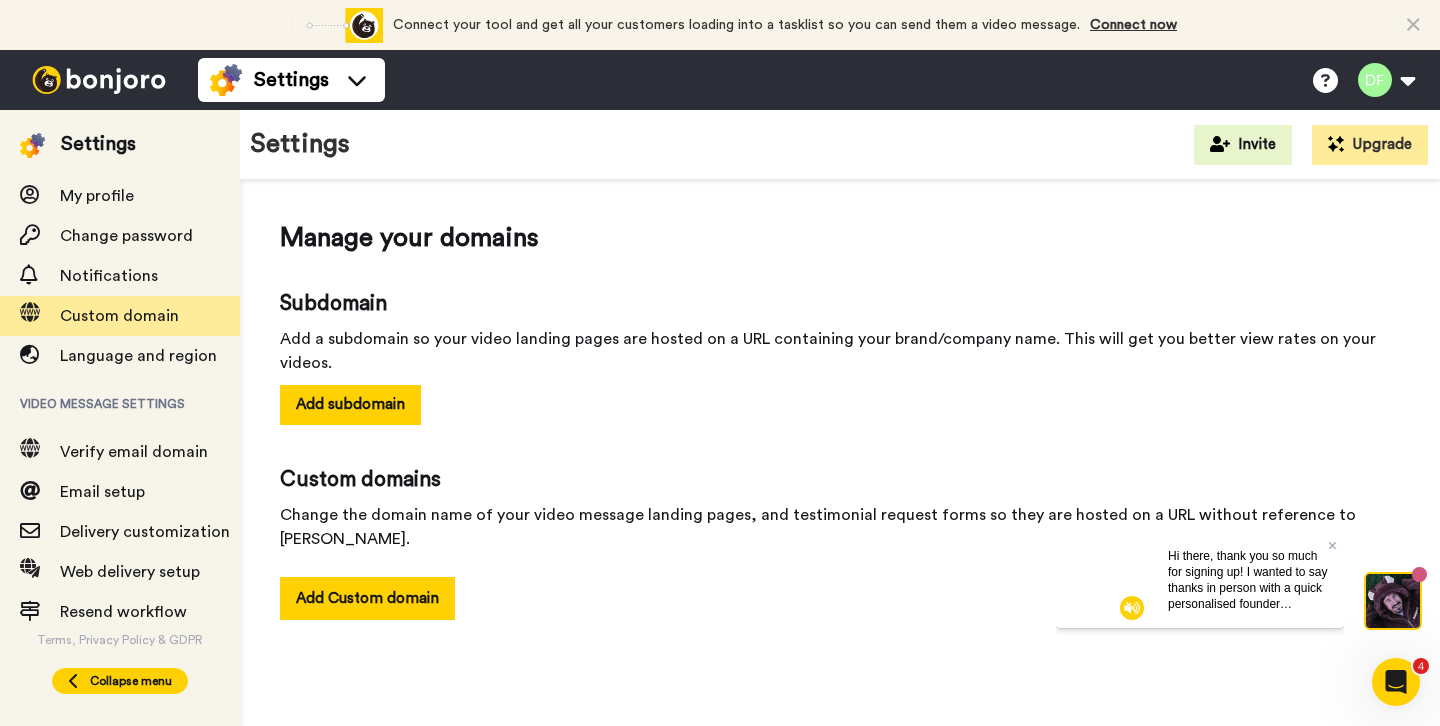 click on "Collapse menu" at bounding box center (131, 681) 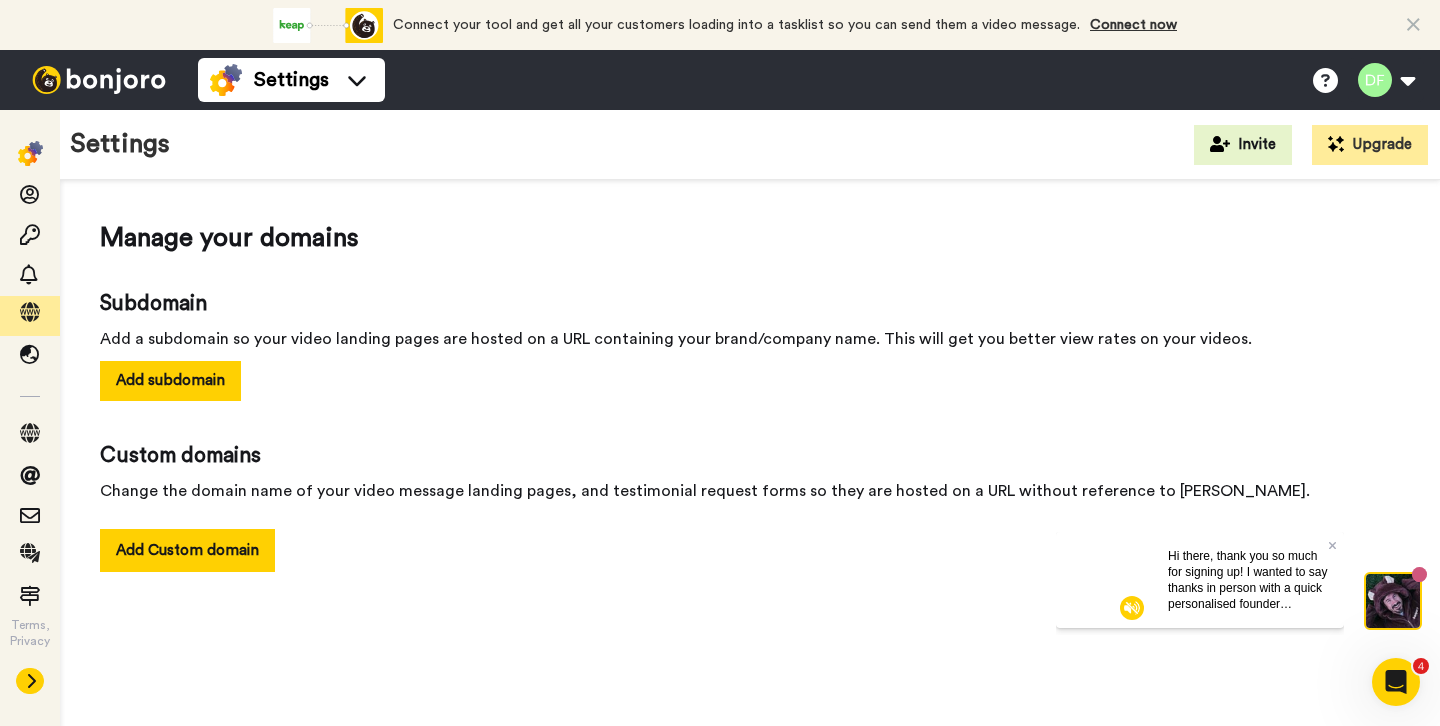 click at bounding box center [99, 80] 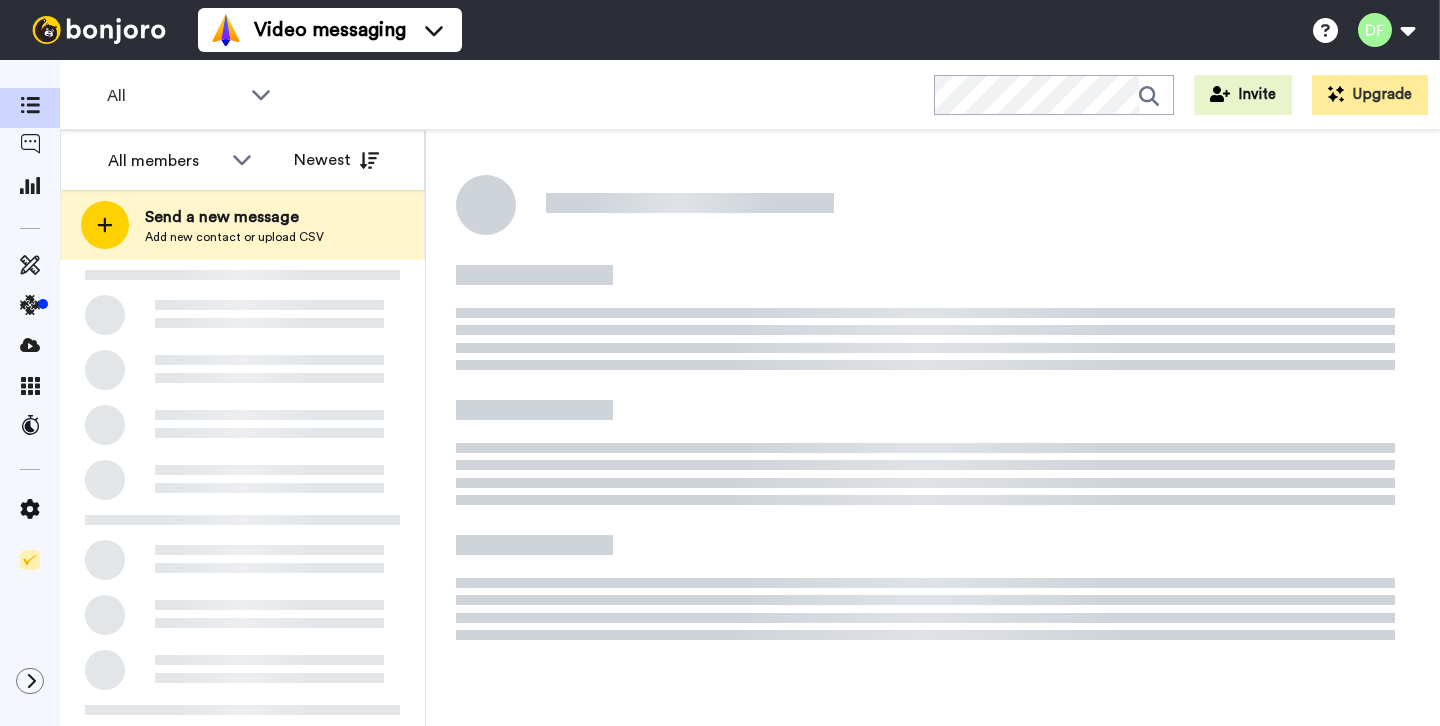 scroll, scrollTop: 0, scrollLeft: 0, axis: both 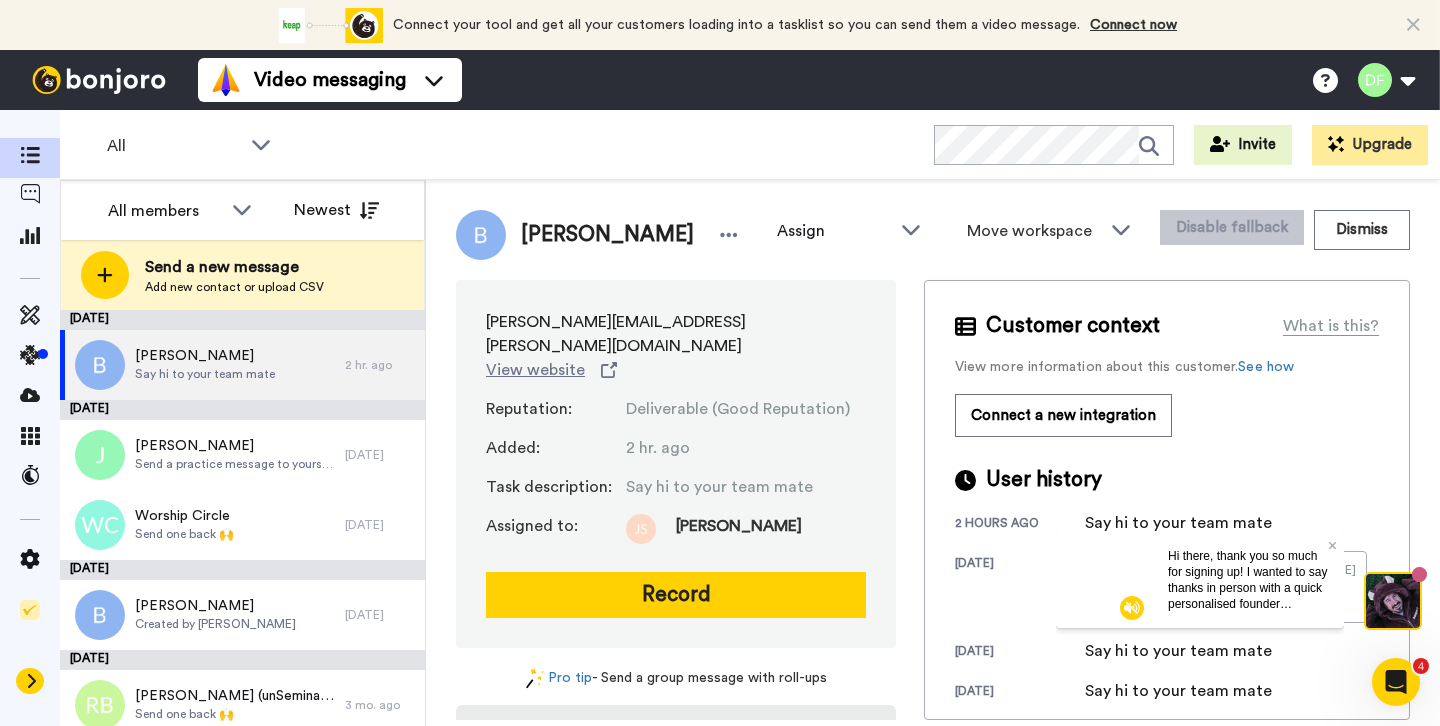 click 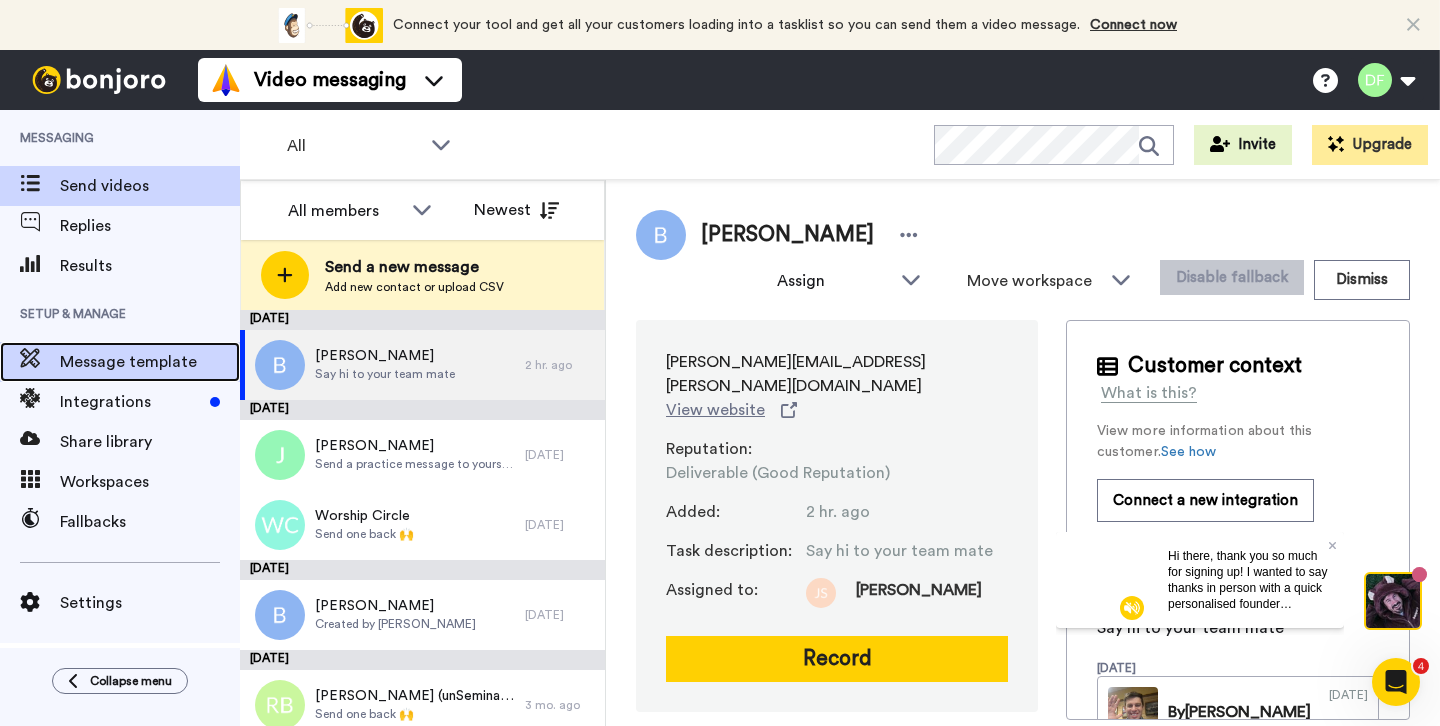 click on "Message template" at bounding box center (150, 362) 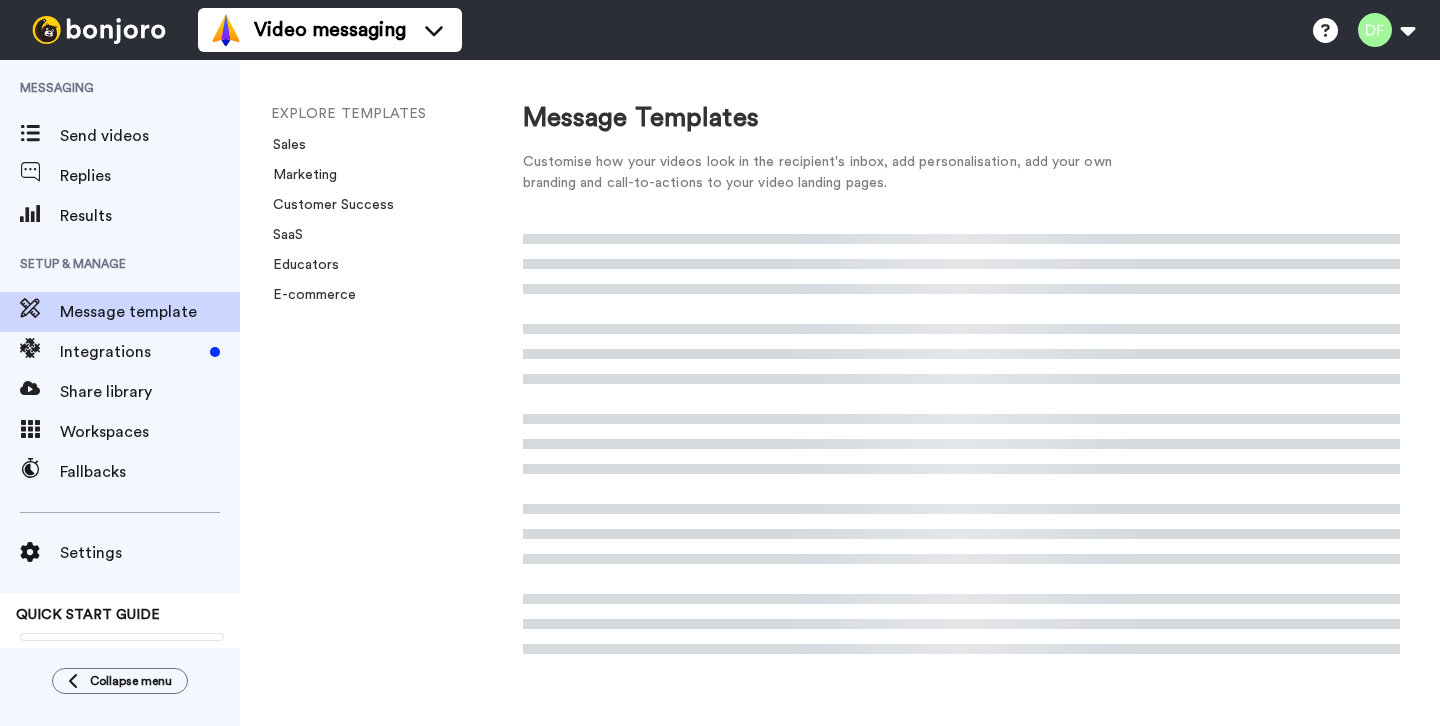 scroll, scrollTop: 0, scrollLeft: 0, axis: both 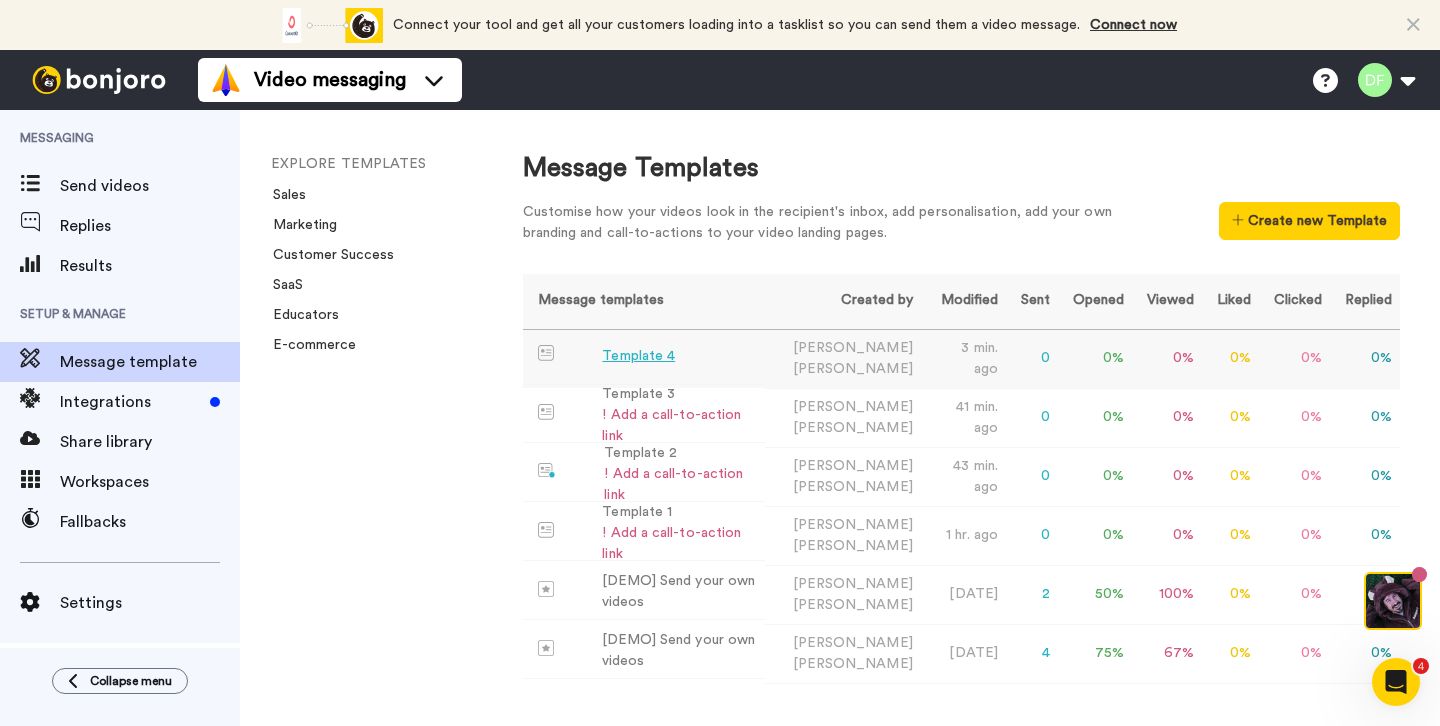 click on "Template 4" at bounding box center [644, 357] 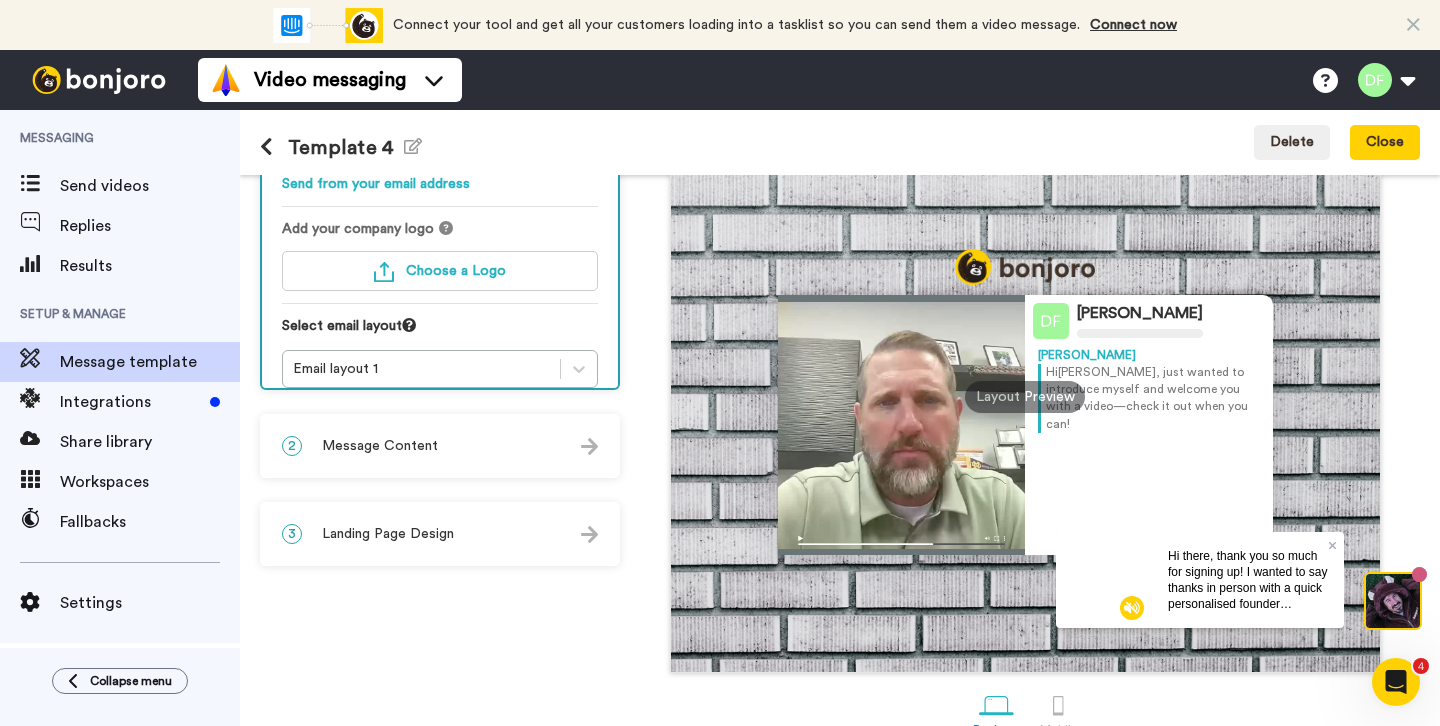 scroll, scrollTop: 221, scrollLeft: 0, axis: vertical 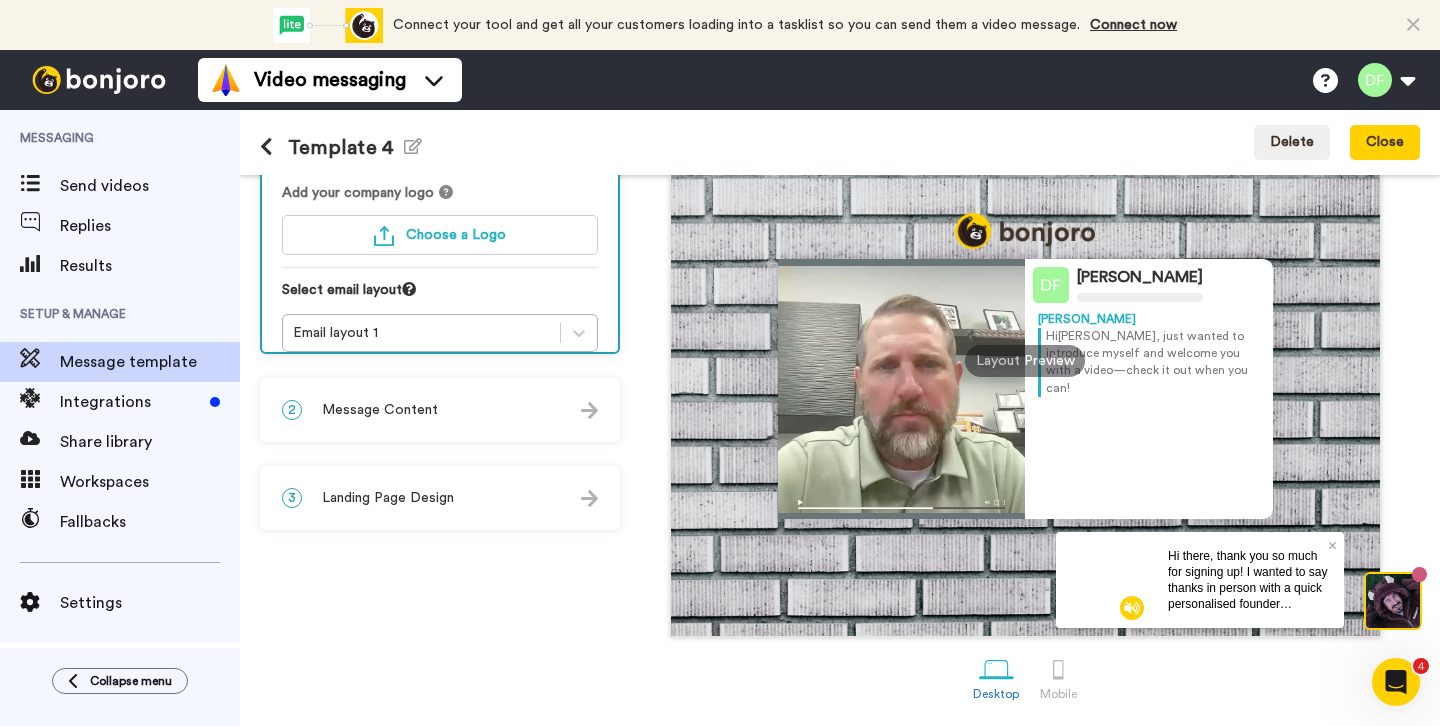 click on "Hi there, thank you so much for signing up! I wanted to say thanks in person with a quick personalised founder welcome to Bonjoro from here in Australia.  I've also included a few tips to help you get the very best results, would love to hear back!" at bounding box center [1248, 579] 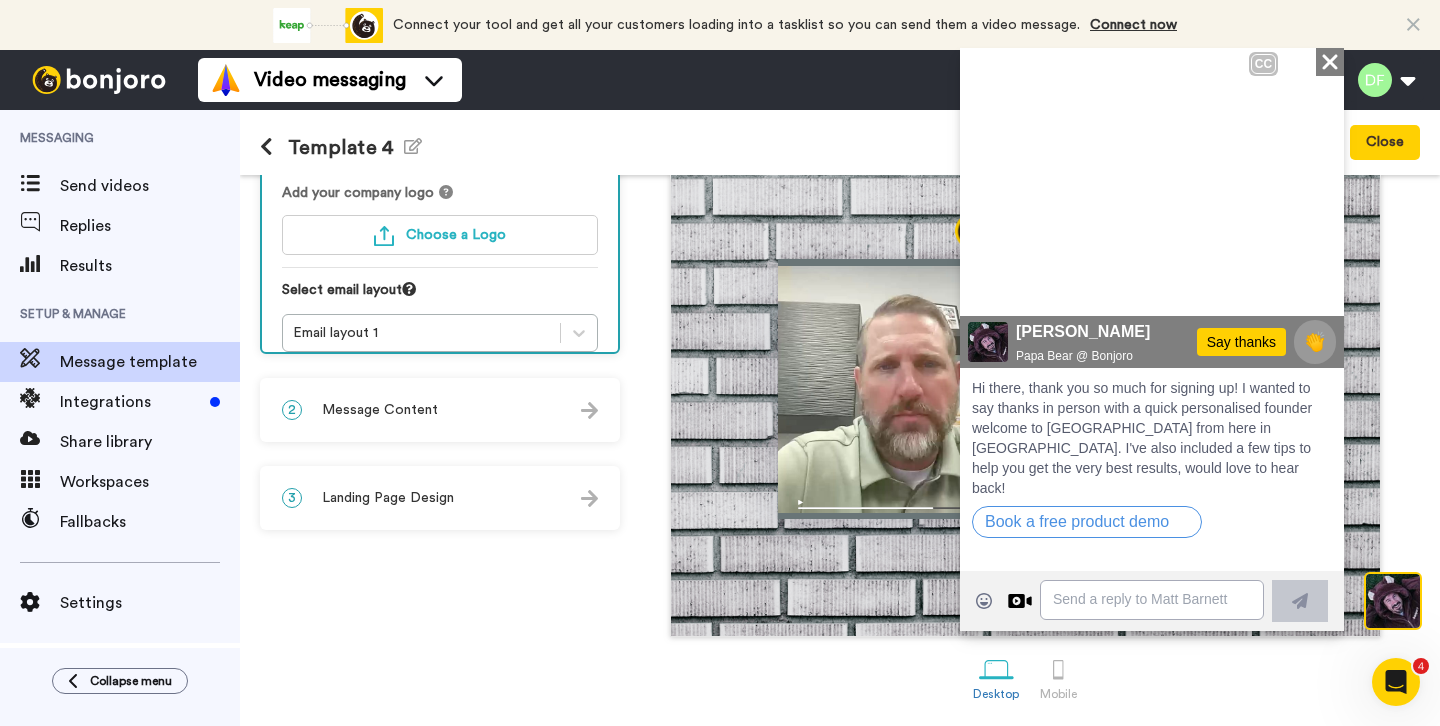 click on "Say thanks" at bounding box center [1241, 341] 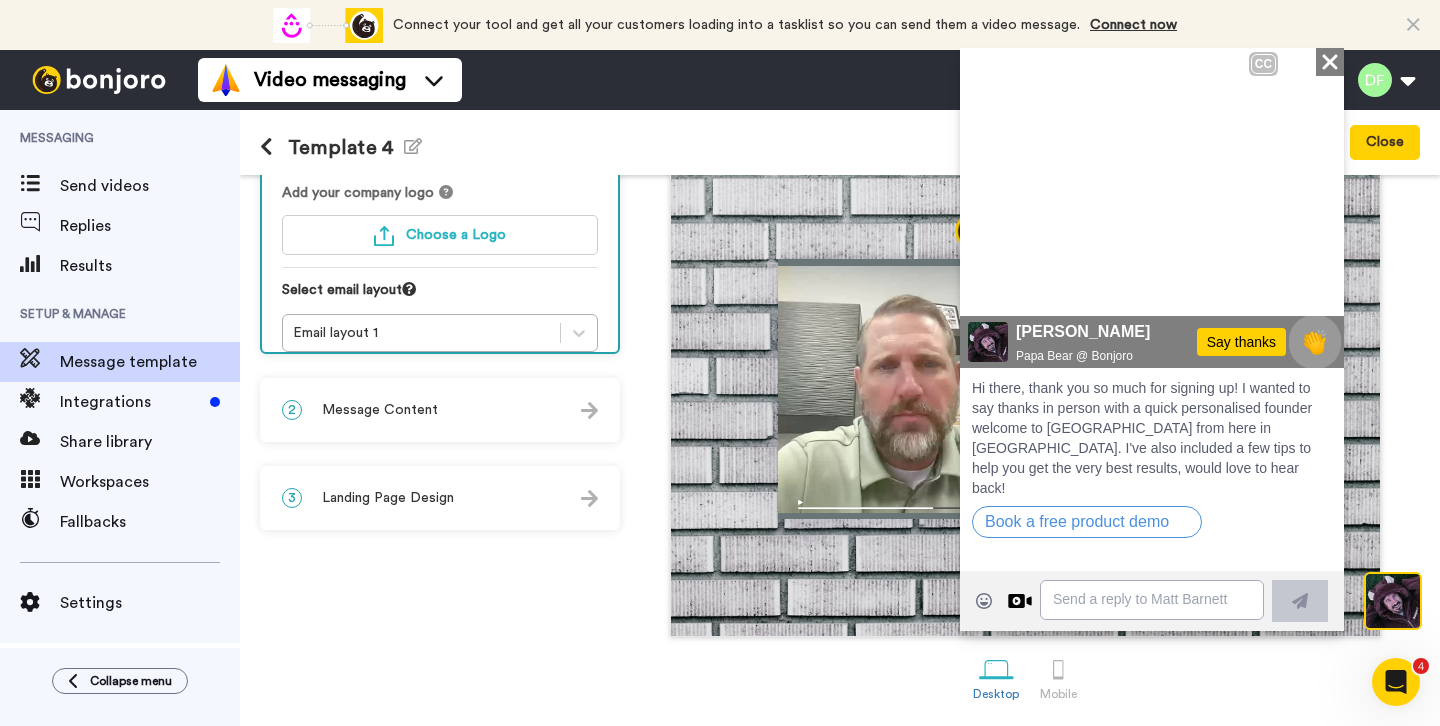 click on "👏" at bounding box center (1315, 341) 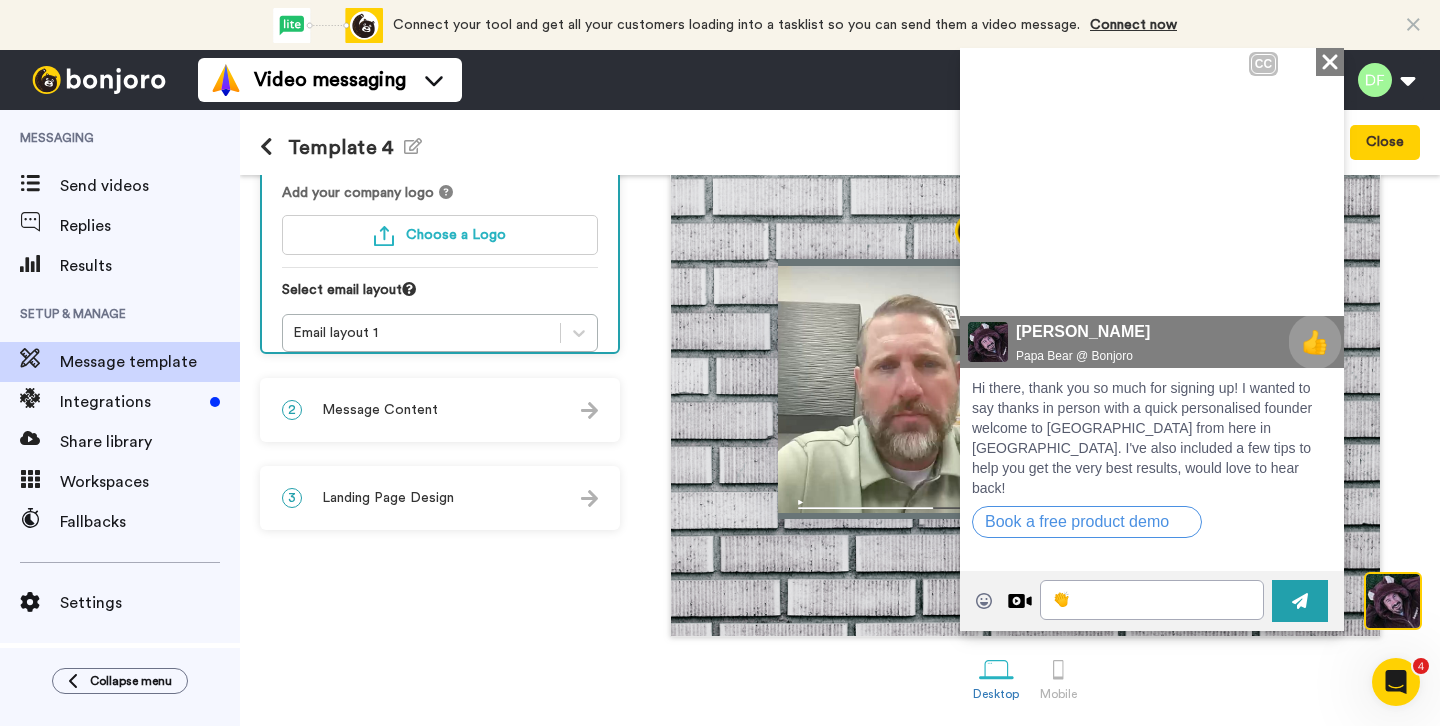 click on "👍" at bounding box center [1315, 341] 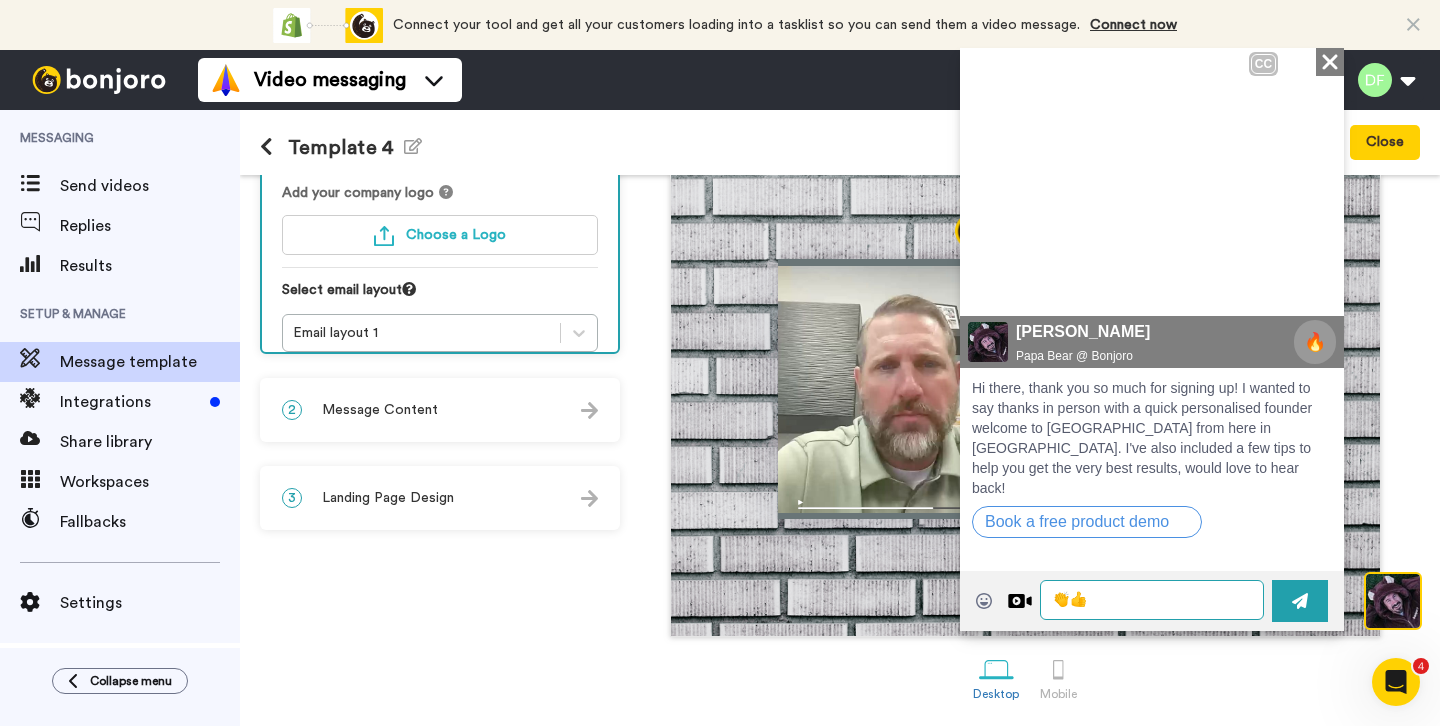 type on "👏" 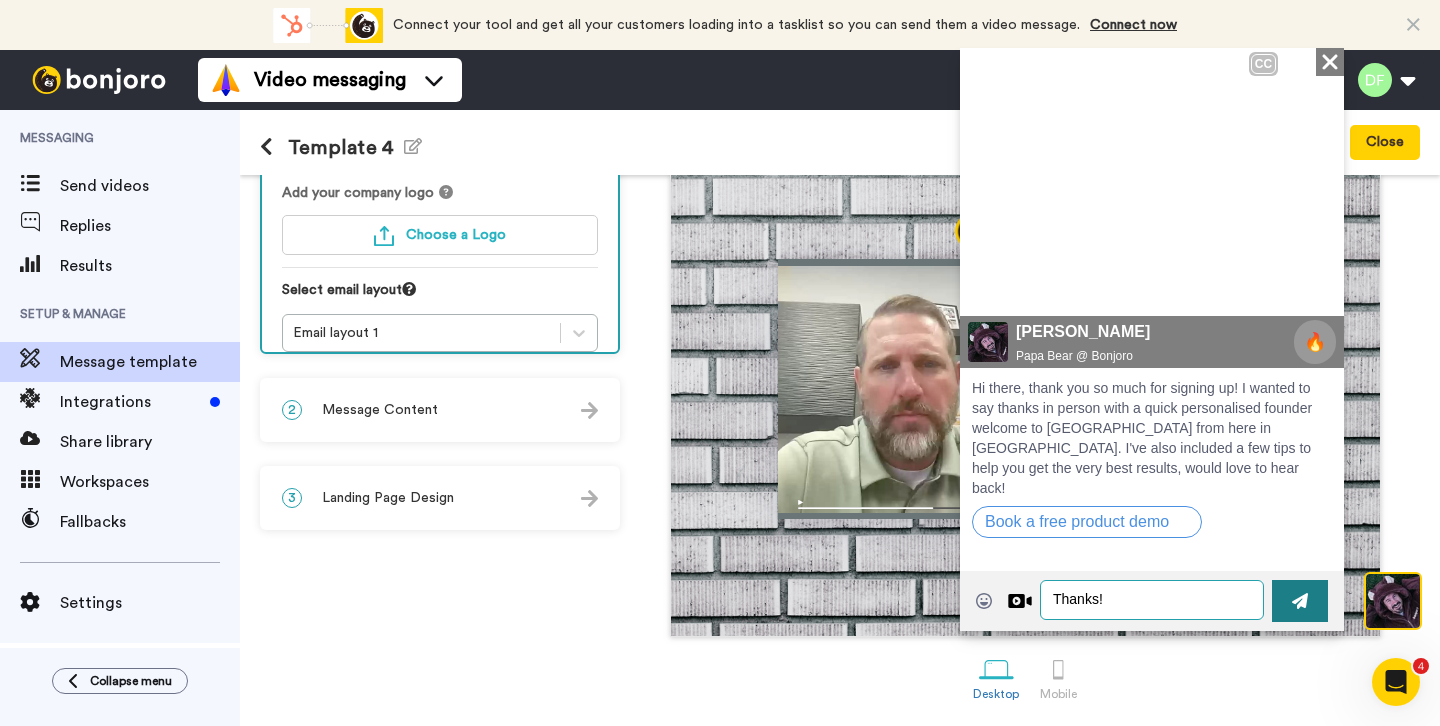 type on "Thanks!" 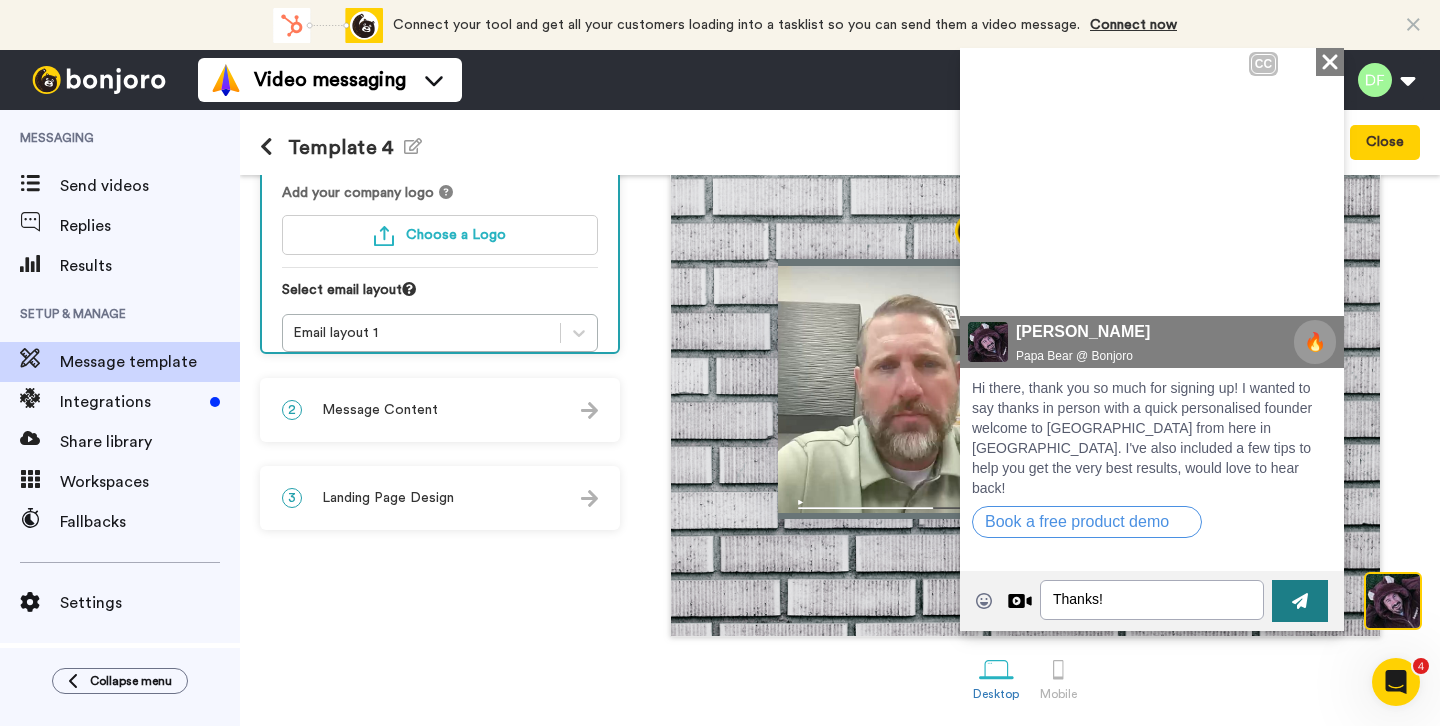 click at bounding box center [1300, 600] 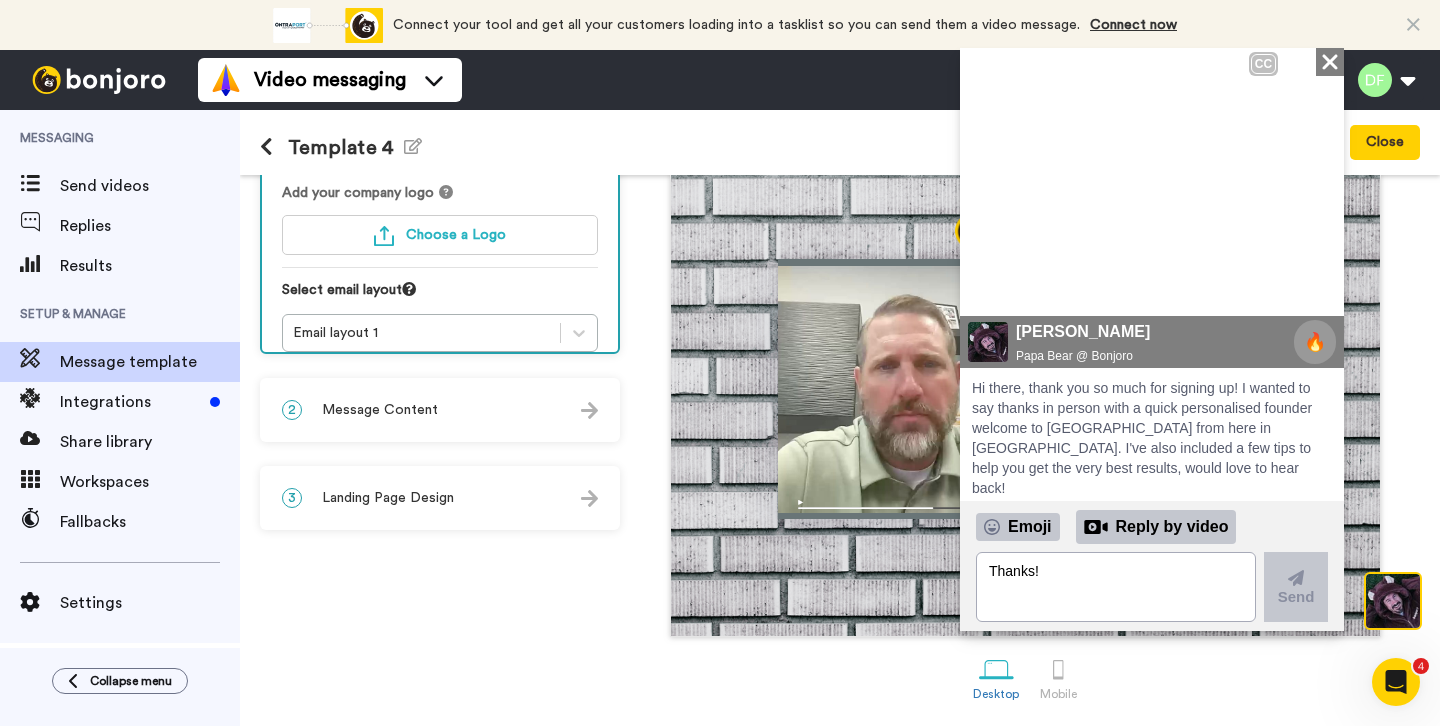 click on "Dave Falkenberg Dave Hi  Tom , just wanted to introduce myself and welcome you with a video—check it out when you can! Layout Preview" at bounding box center (1025, 341) 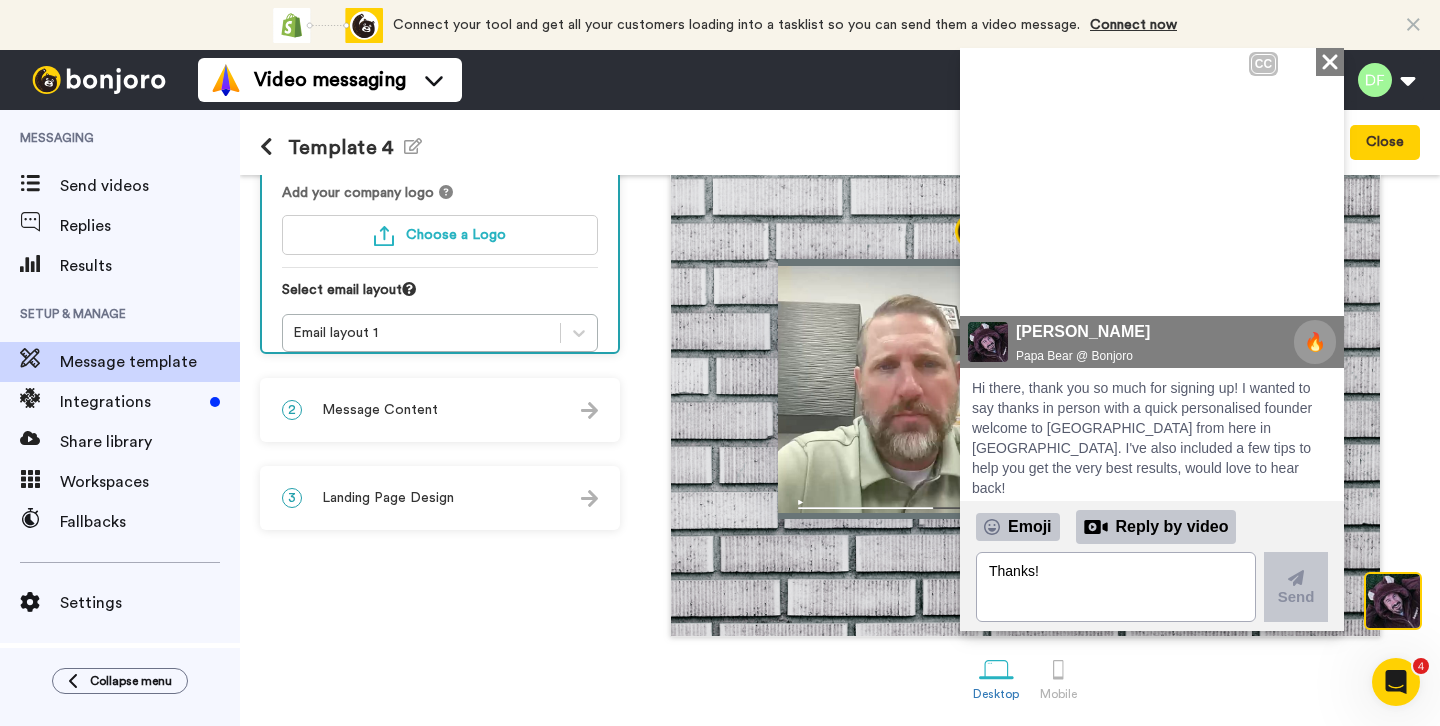 click on "Close" at bounding box center (1330, 61) 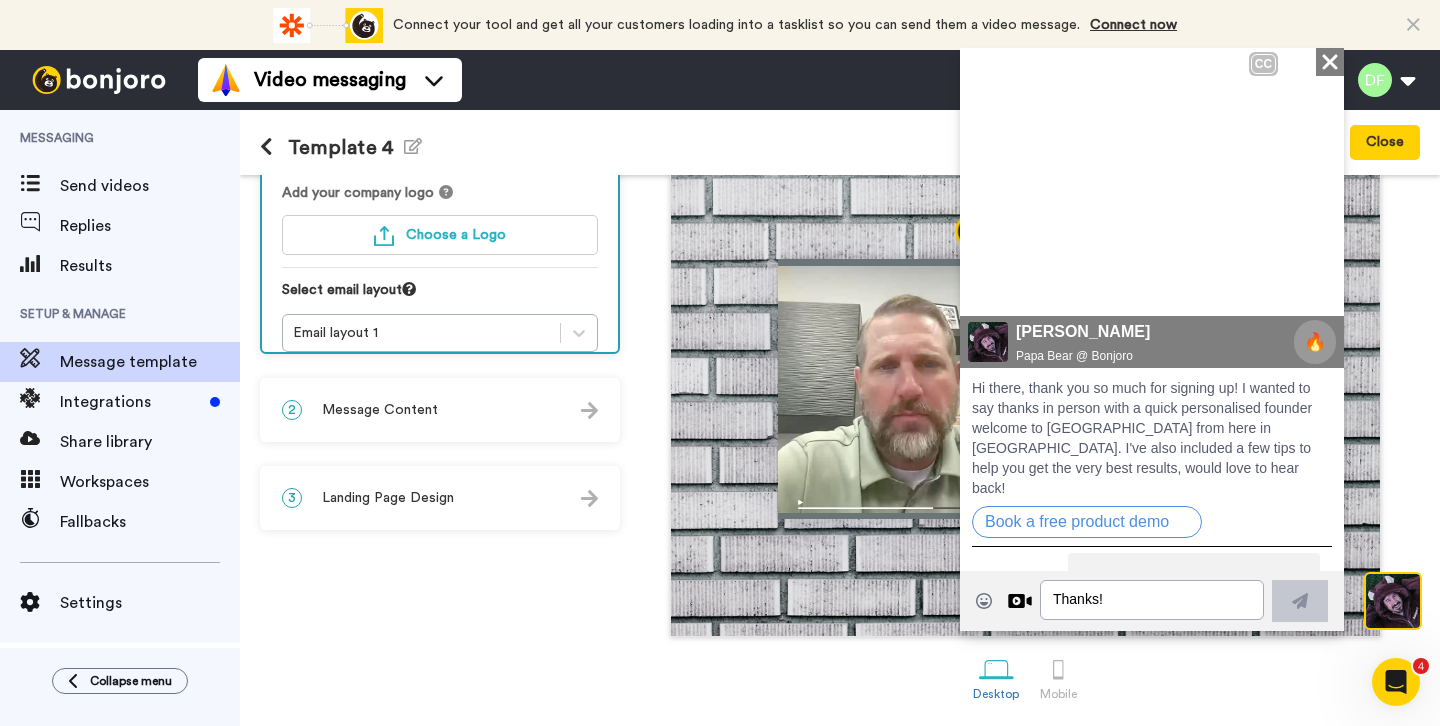 click on "Close" 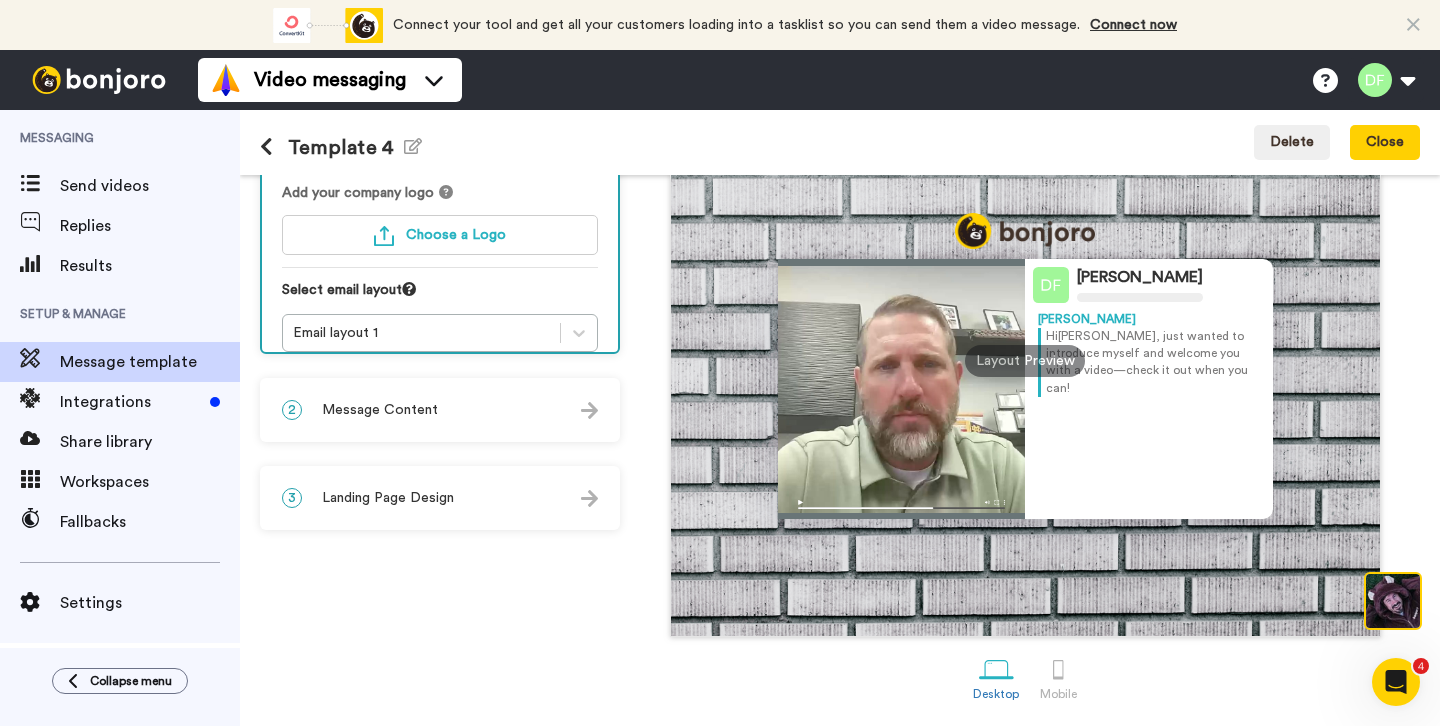 click 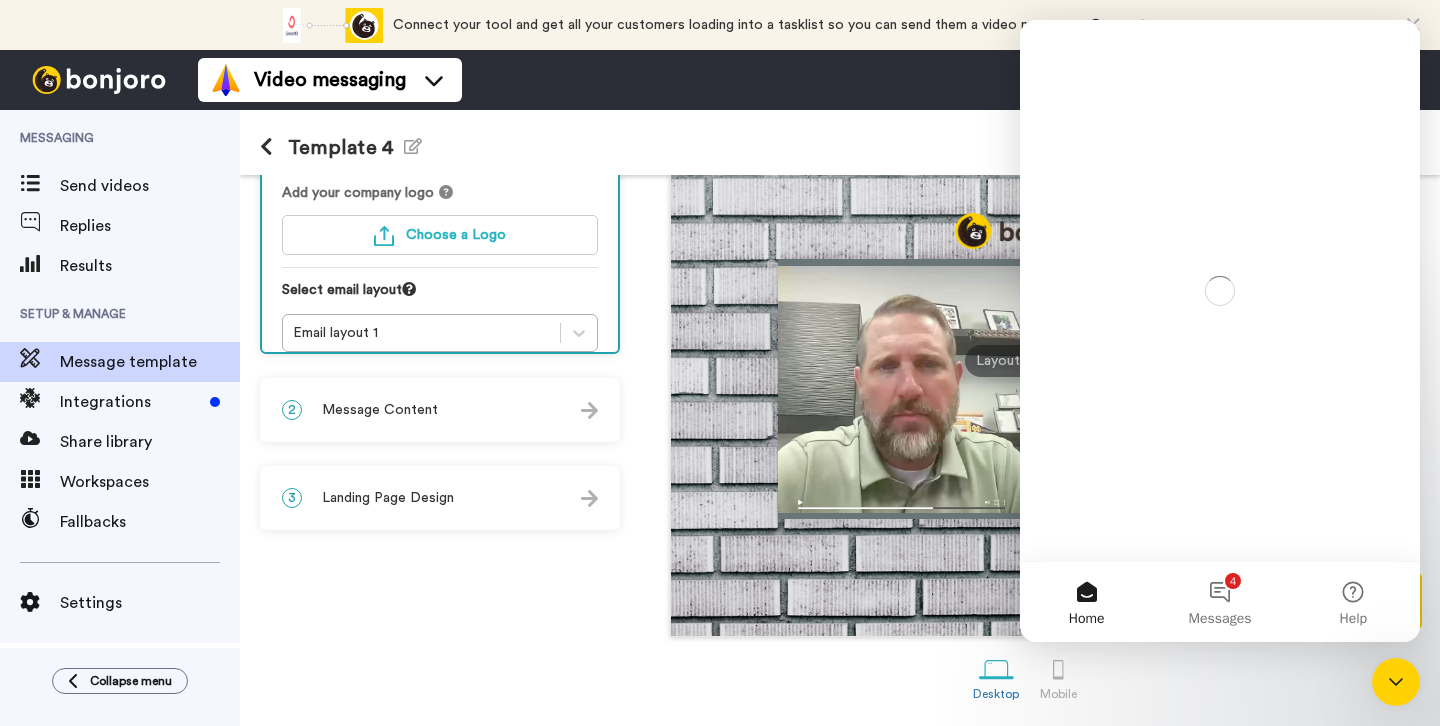 scroll, scrollTop: 0, scrollLeft: 0, axis: both 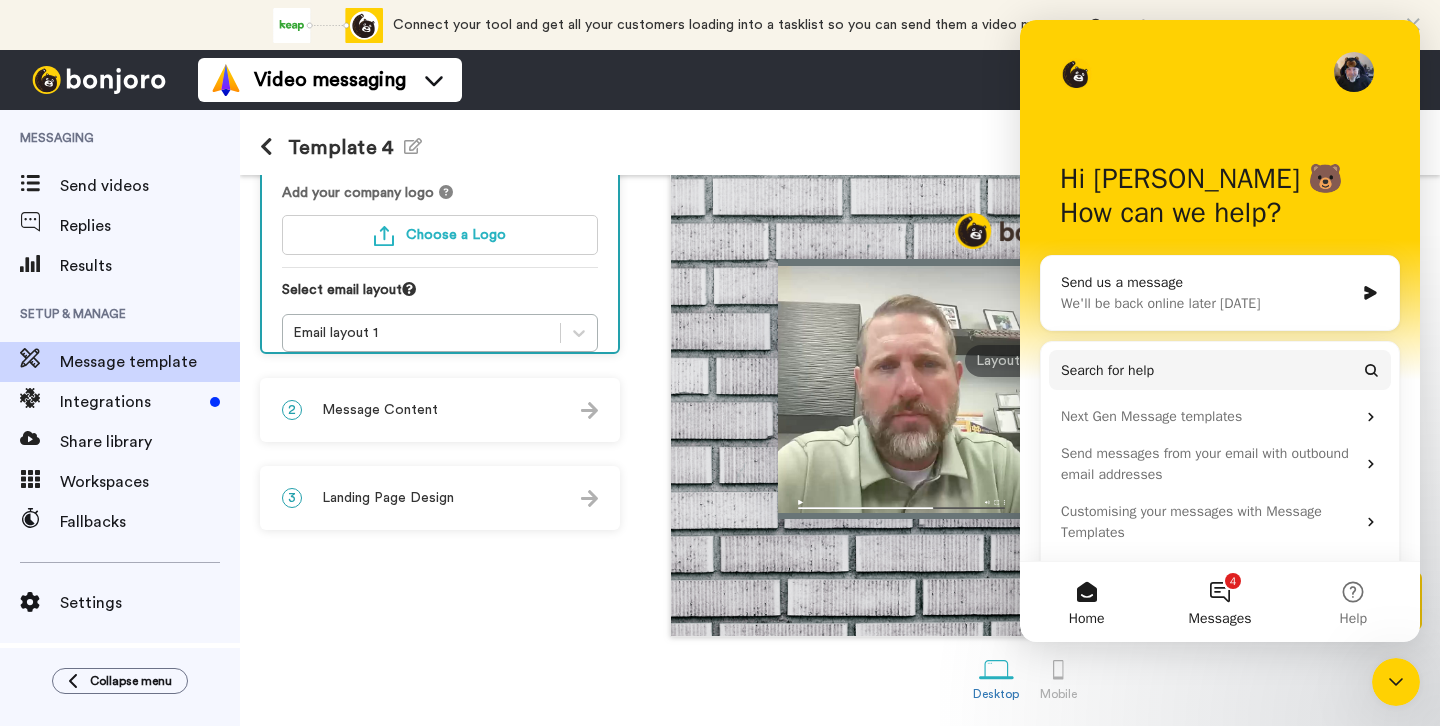 click on "4 Messages" at bounding box center (1219, 602) 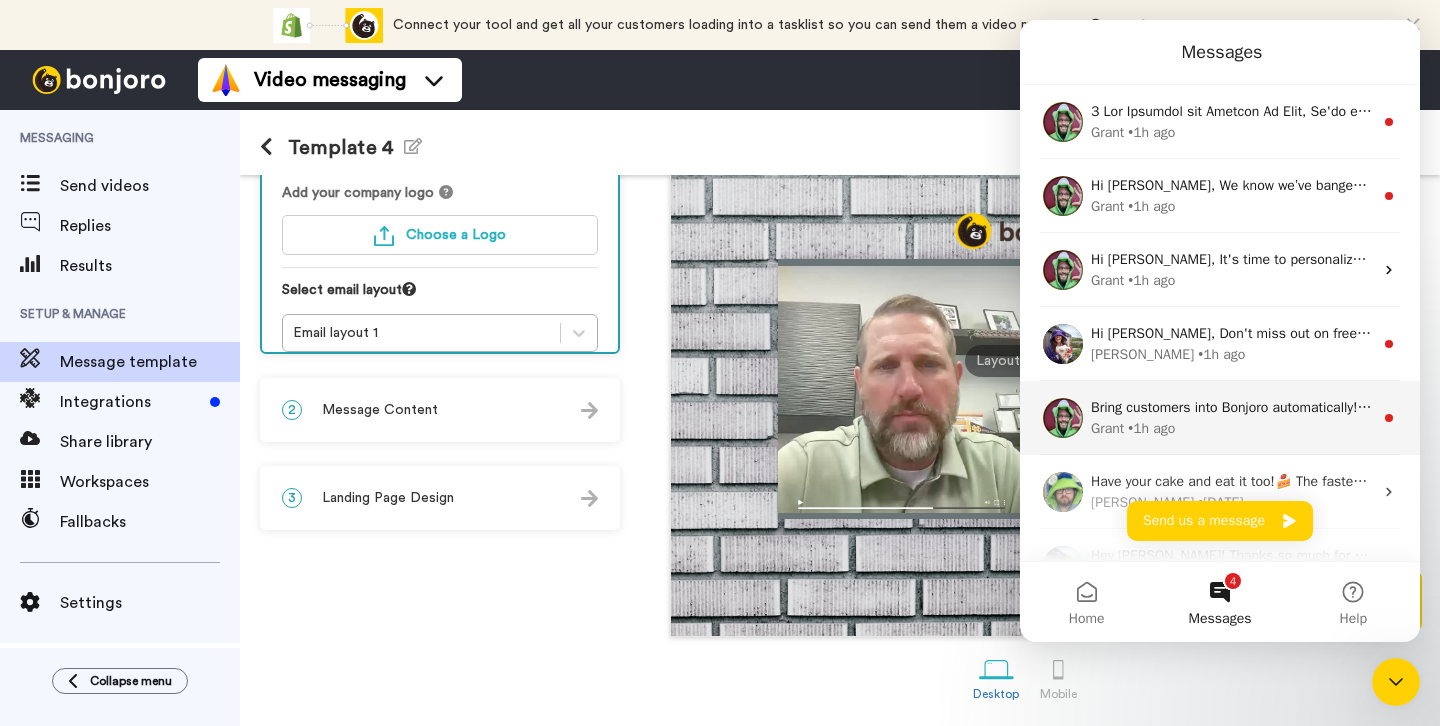 click on "Grant •  1h ago" at bounding box center (1232, 428) 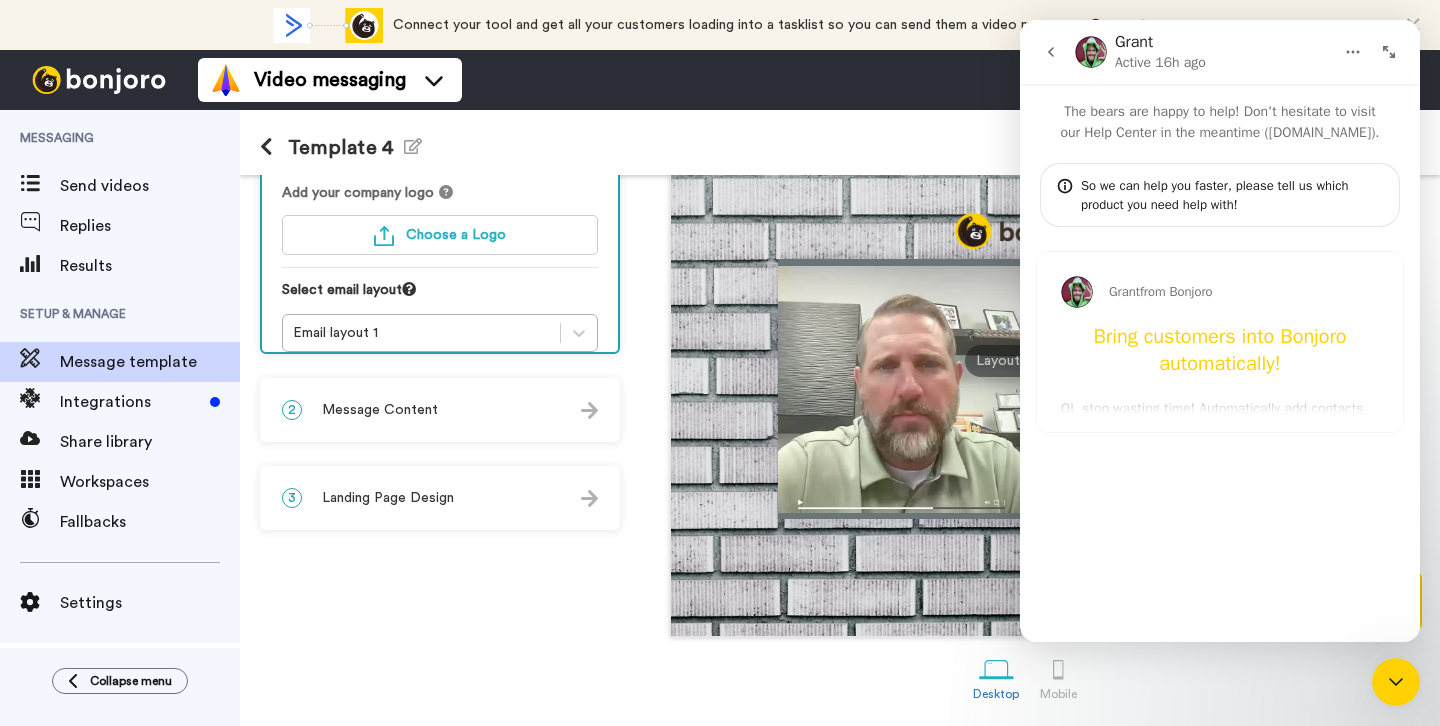 click 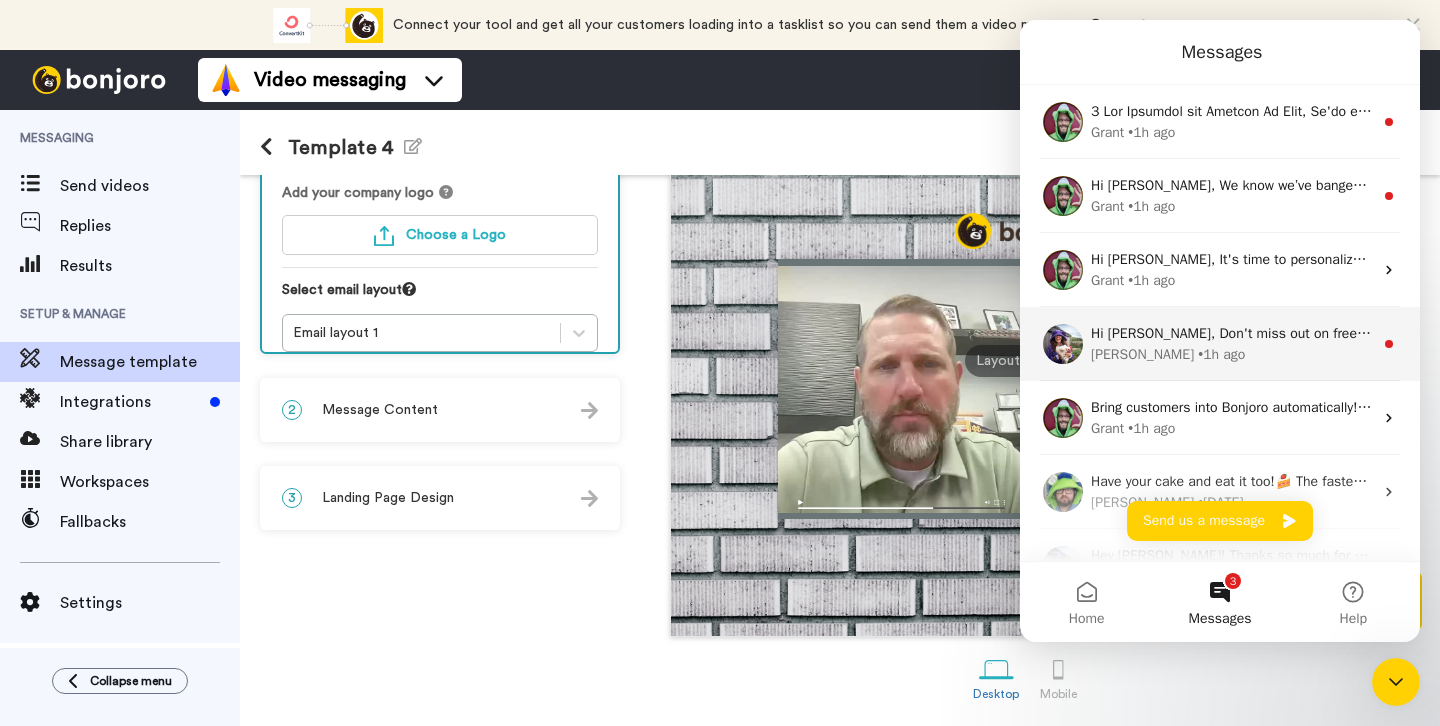 click on "•  1h ago" at bounding box center (1221, 354) 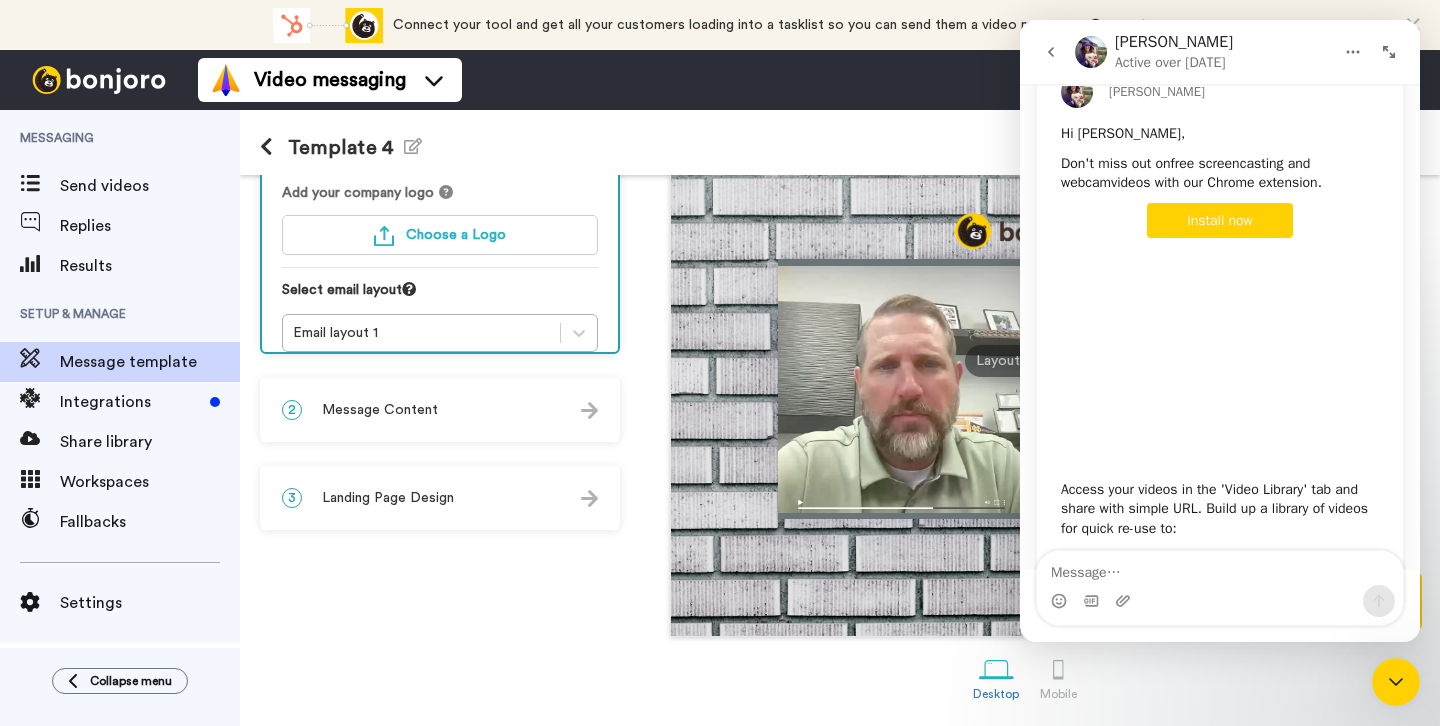 scroll, scrollTop: 375, scrollLeft: 0, axis: vertical 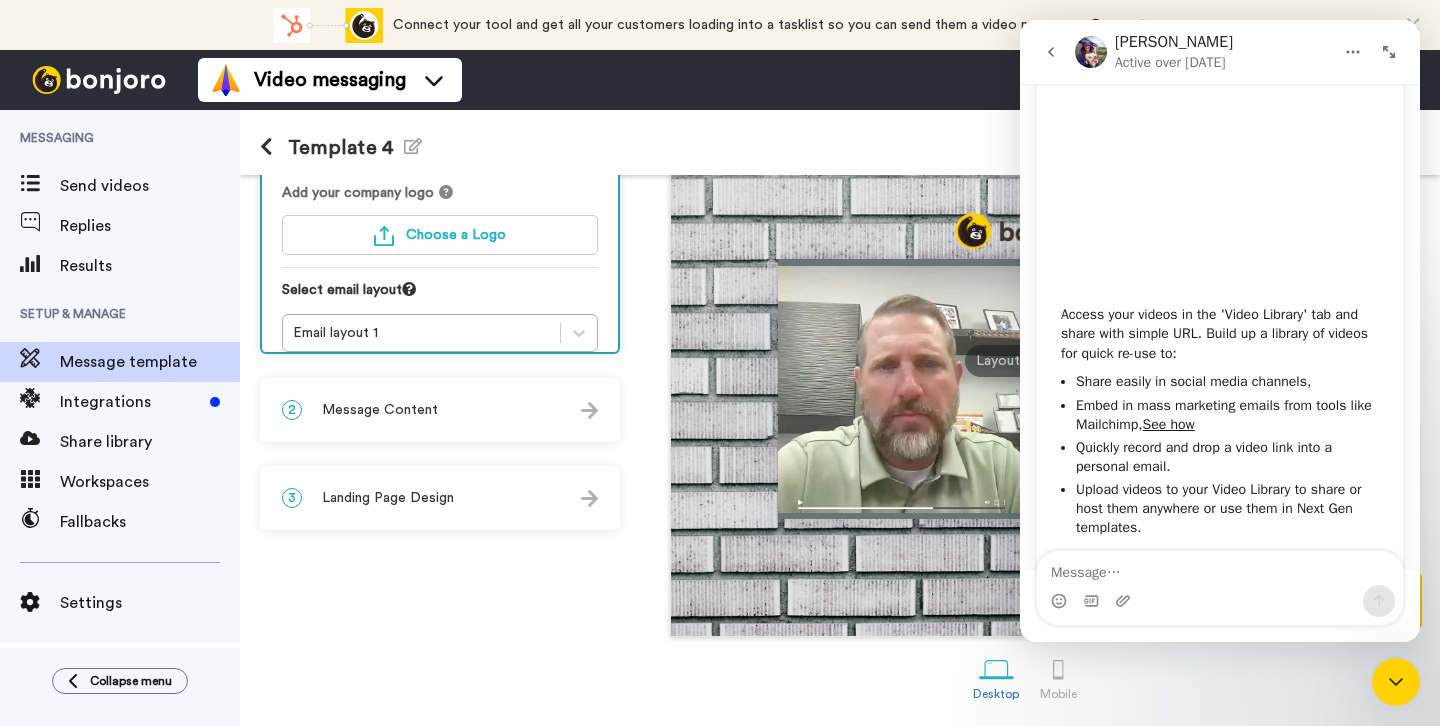 click 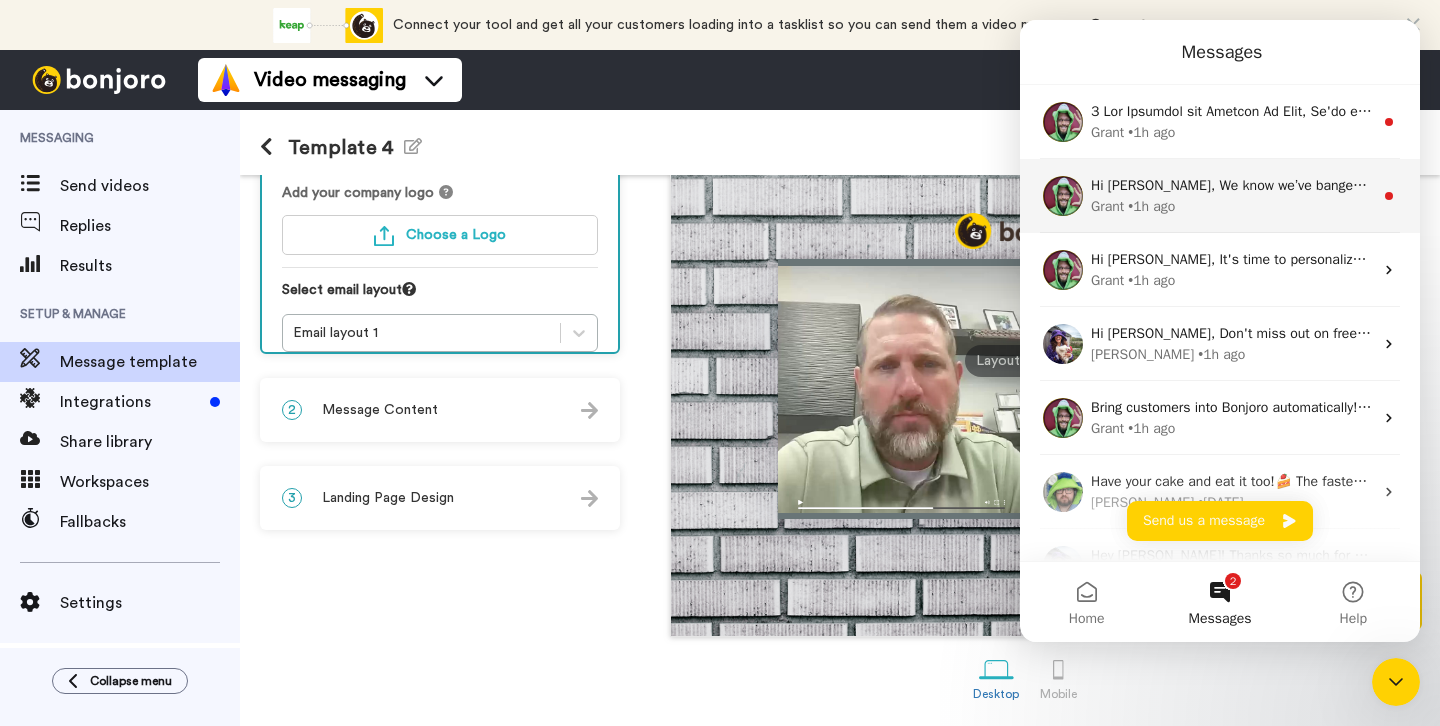 click on "•  1h ago" at bounding box center (1151, 206) 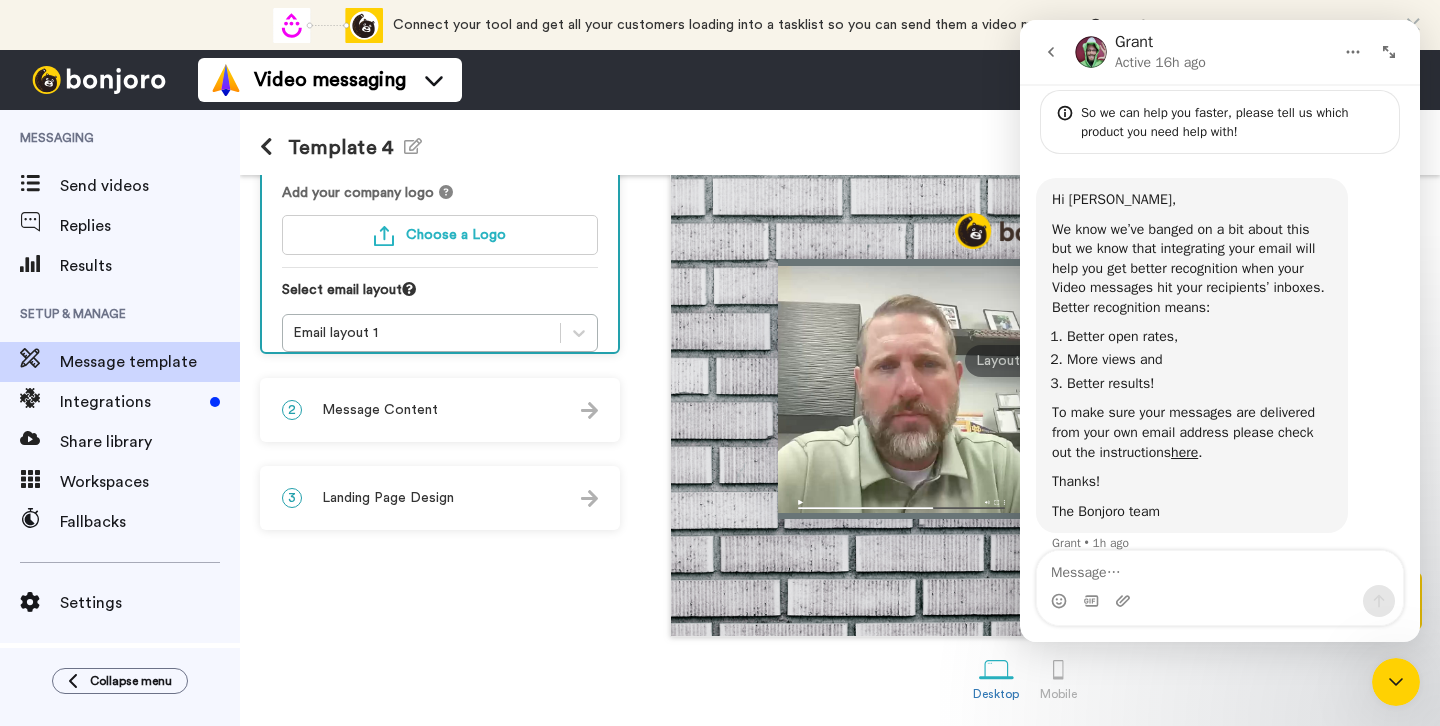scroll, scrollTop: 97, scrollLeft: 0, axis: vertical 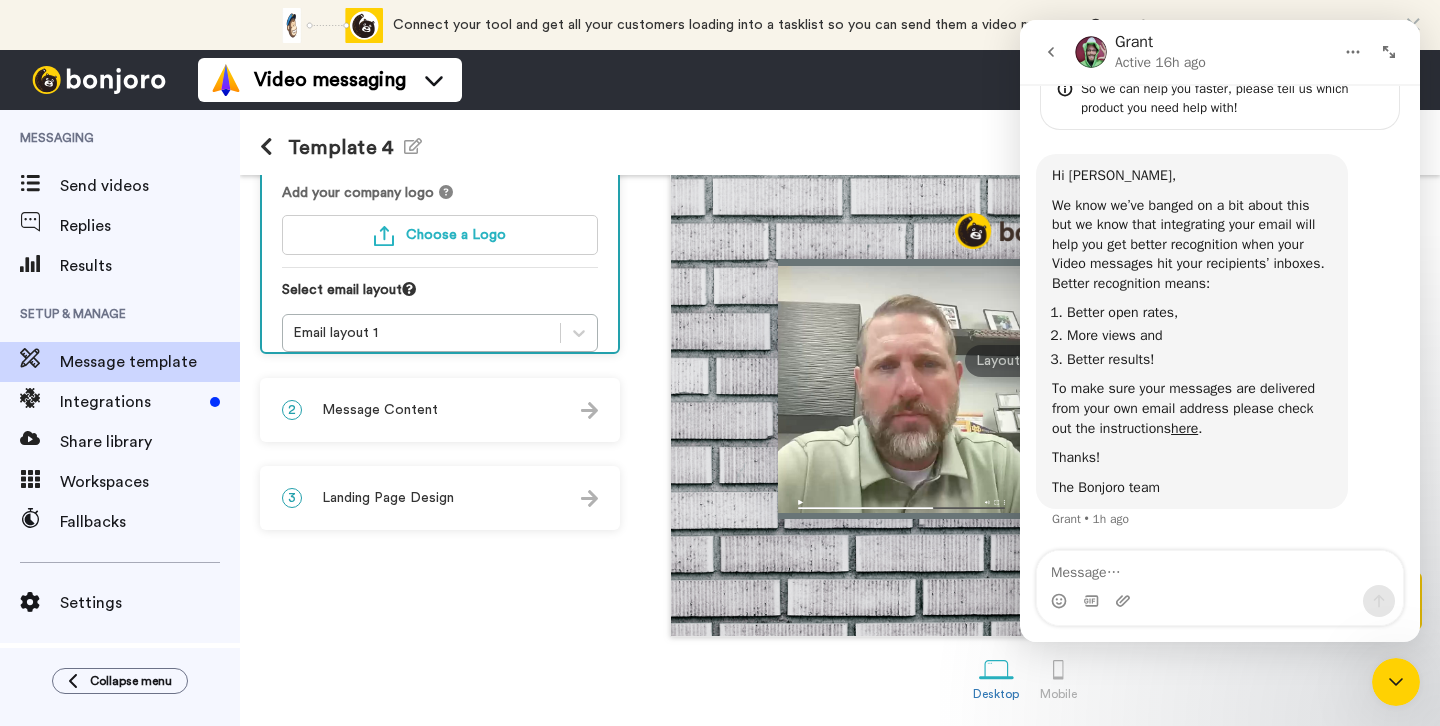 click 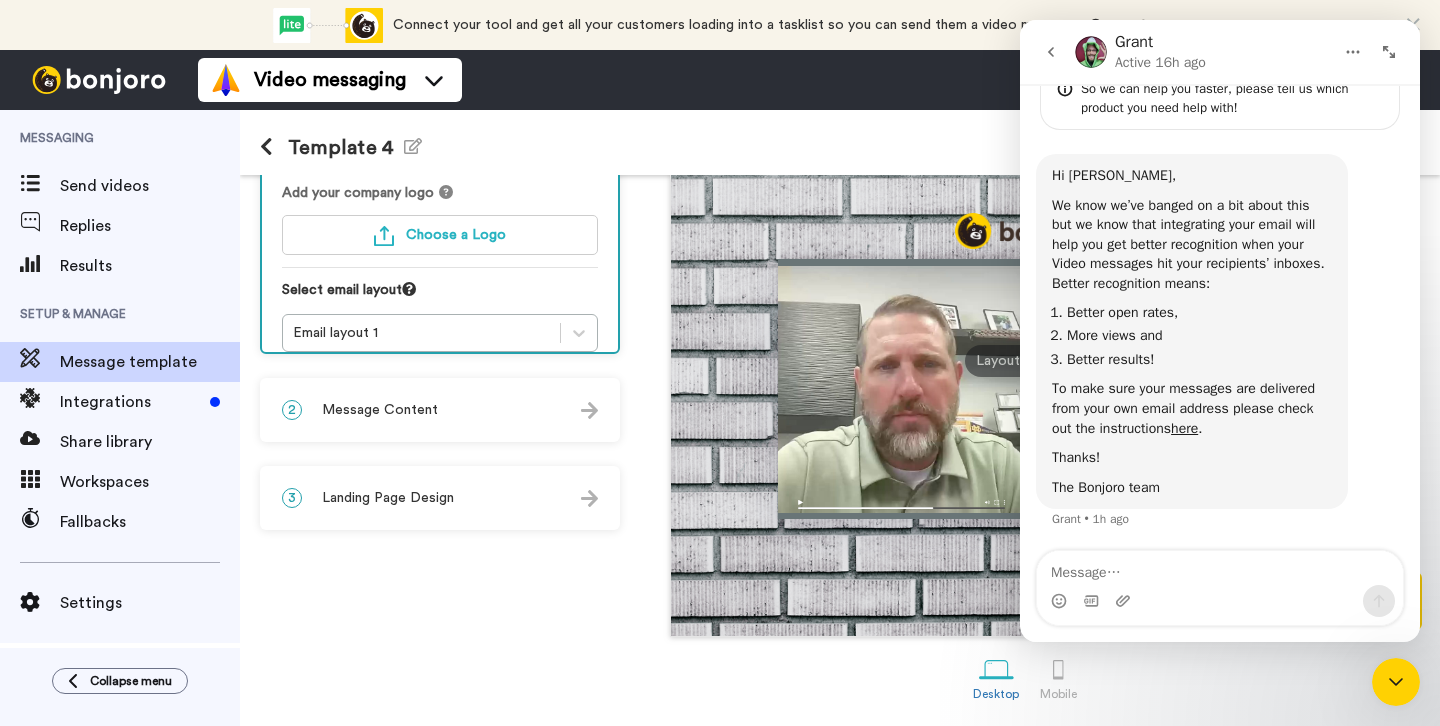 scroll, scrollTop: 0, scrollLeft: 0, axis: both 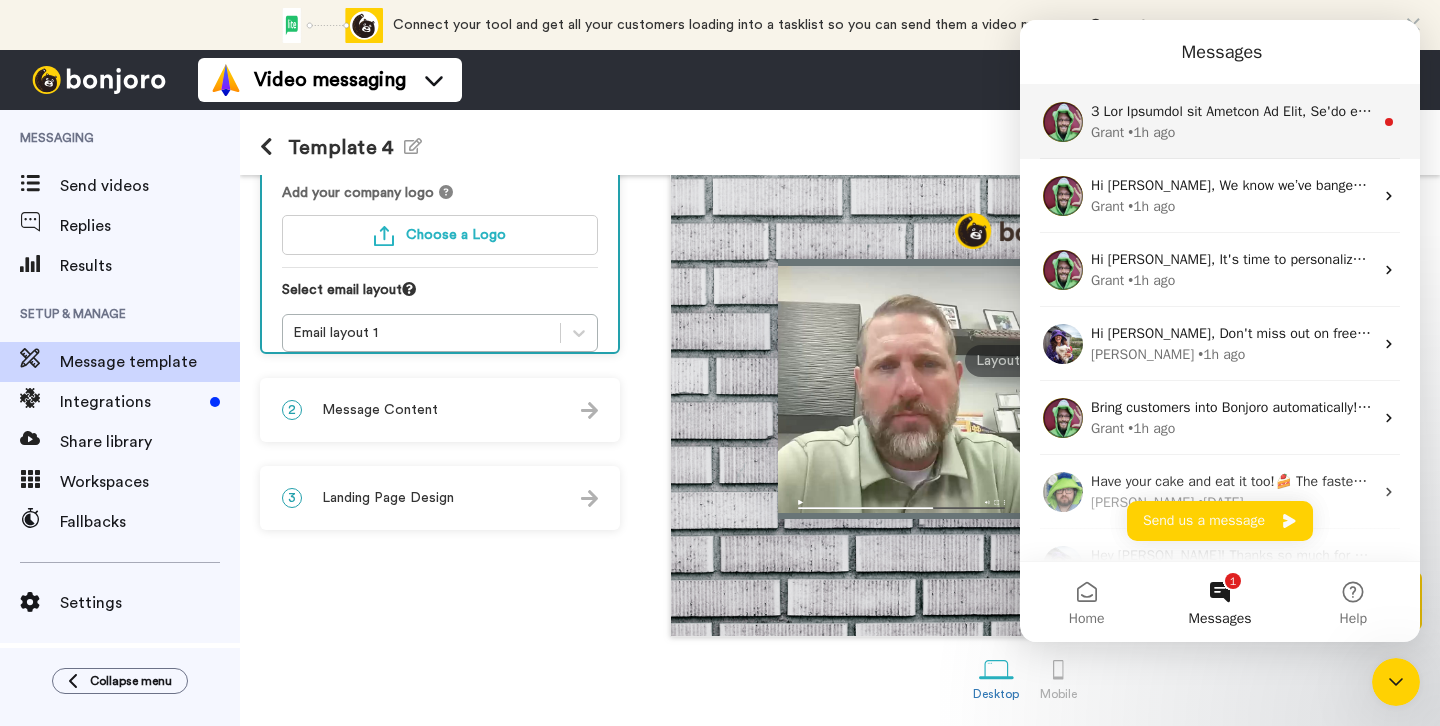 click on "Grant" at bounding box center [1107, 132] 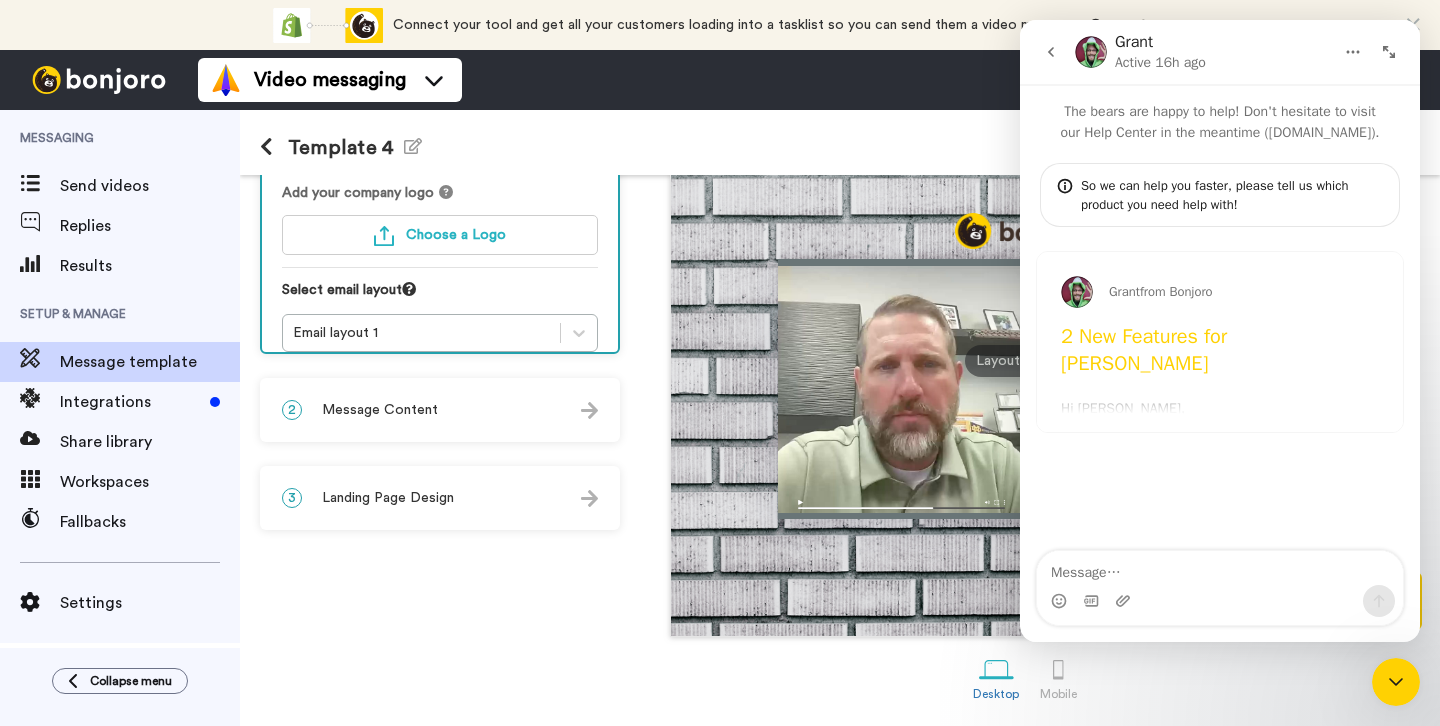click at bounding box center (1051, 52) 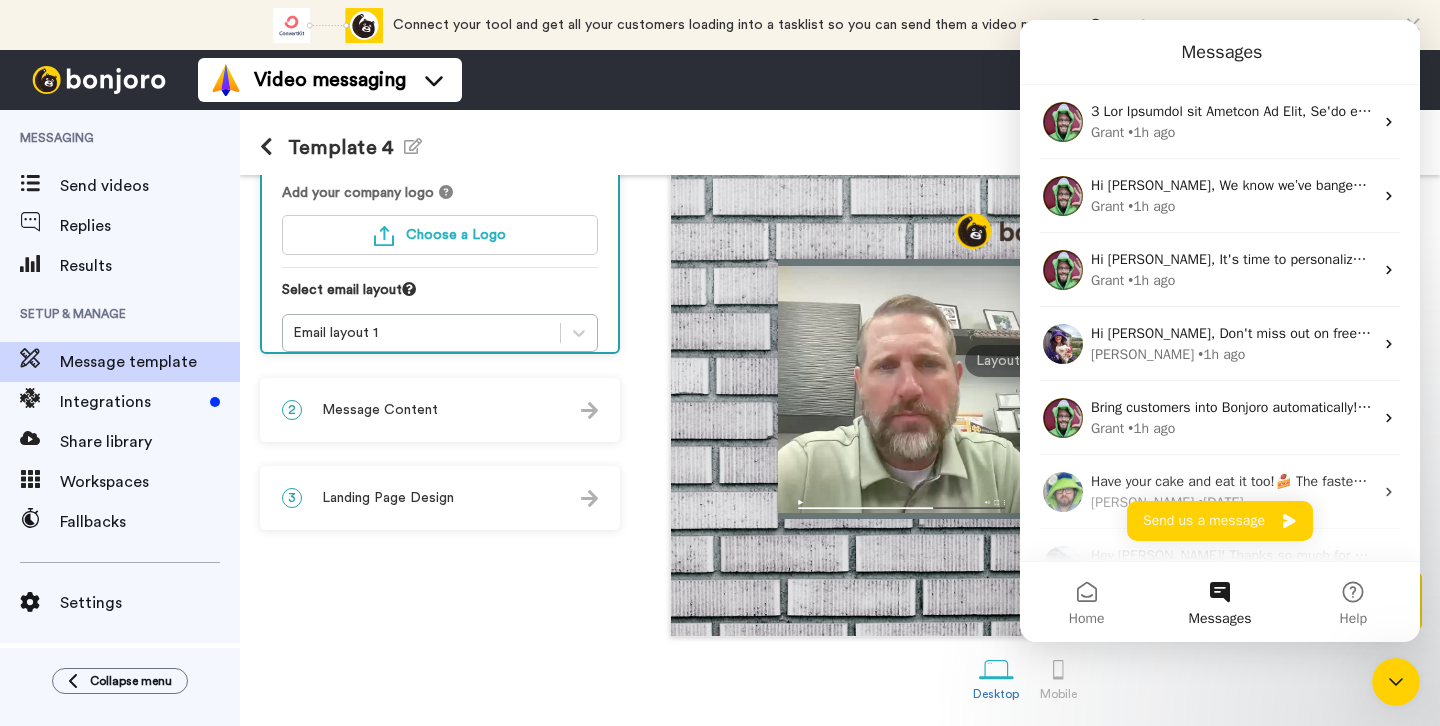 click on "Desktop Mobile" at bounding box center (1025, 676) 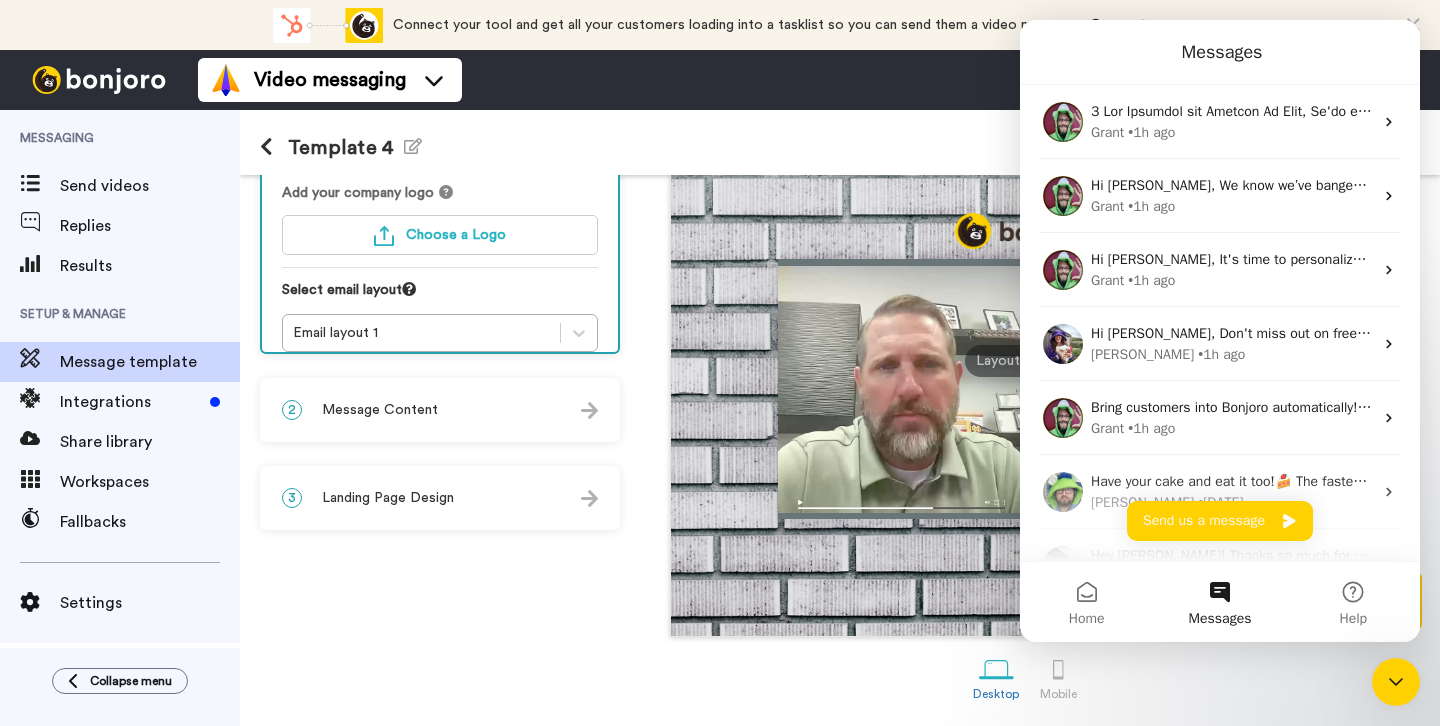 click 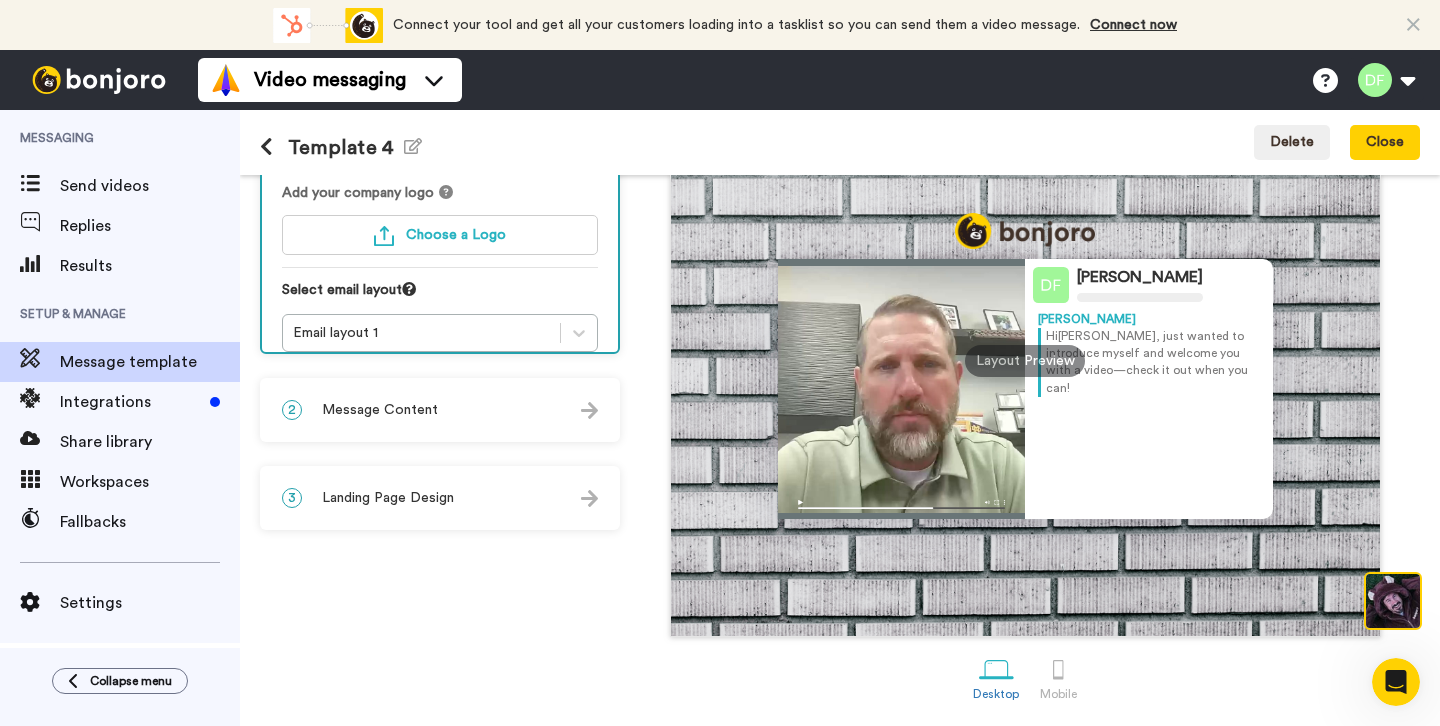 scroll, scrollTop: 0, scrollLeft: 0, axis: both 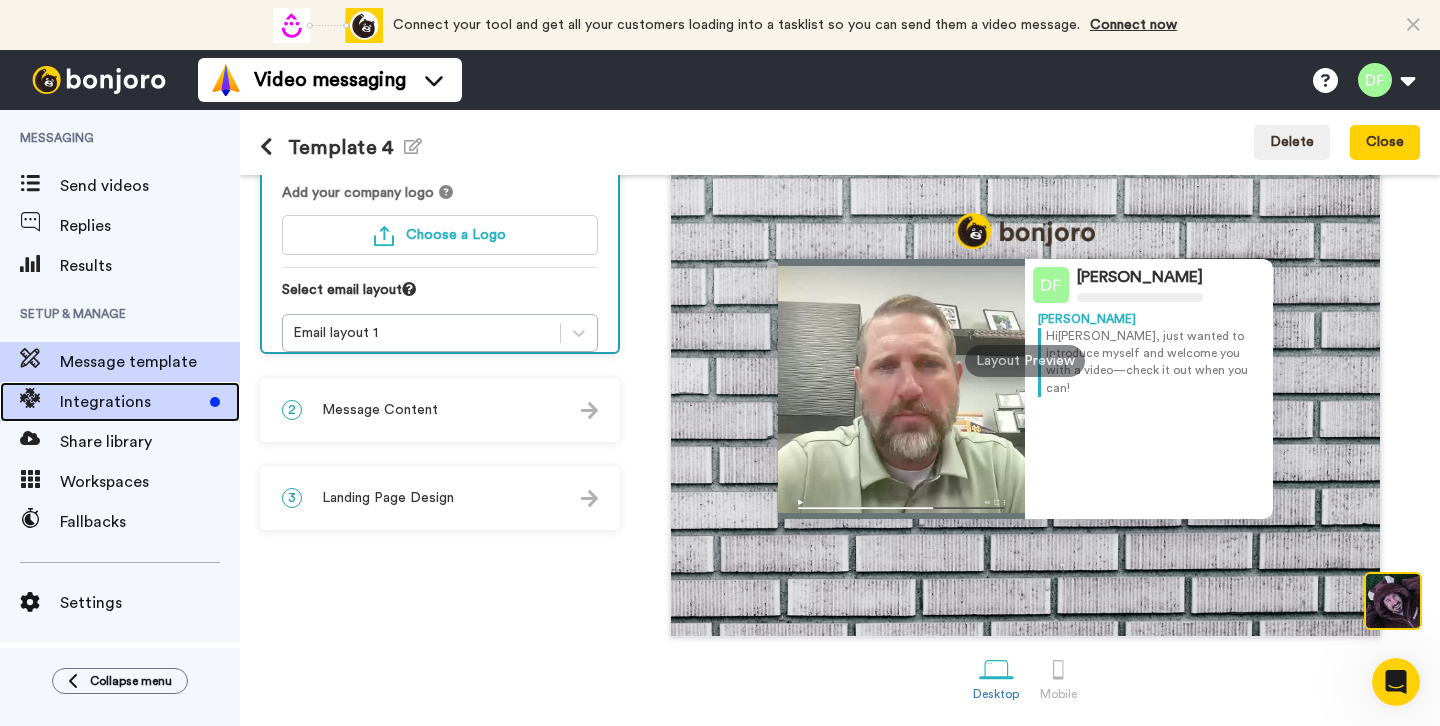 click on "Integrations" at bounding box center (131, 402) 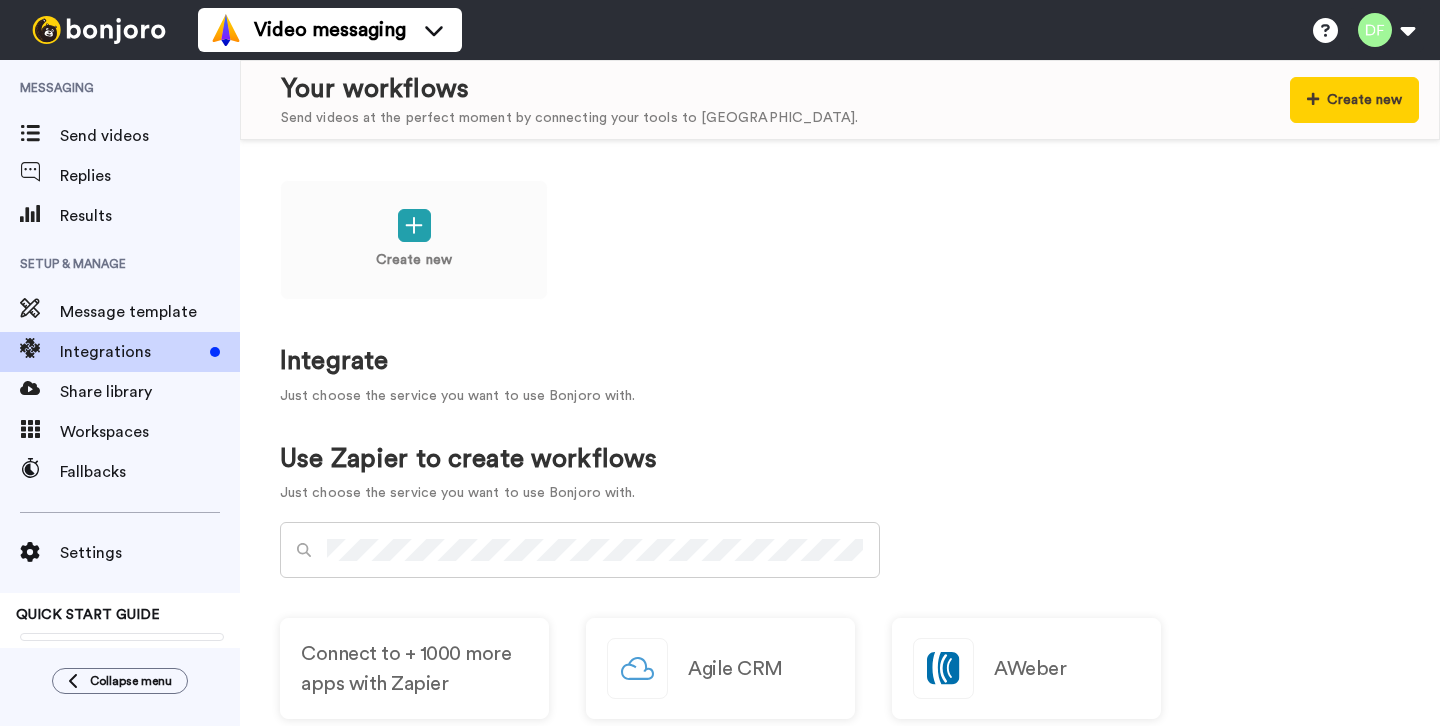 scroll, scrollTop: 0, scrollLeft: 0, axis: both 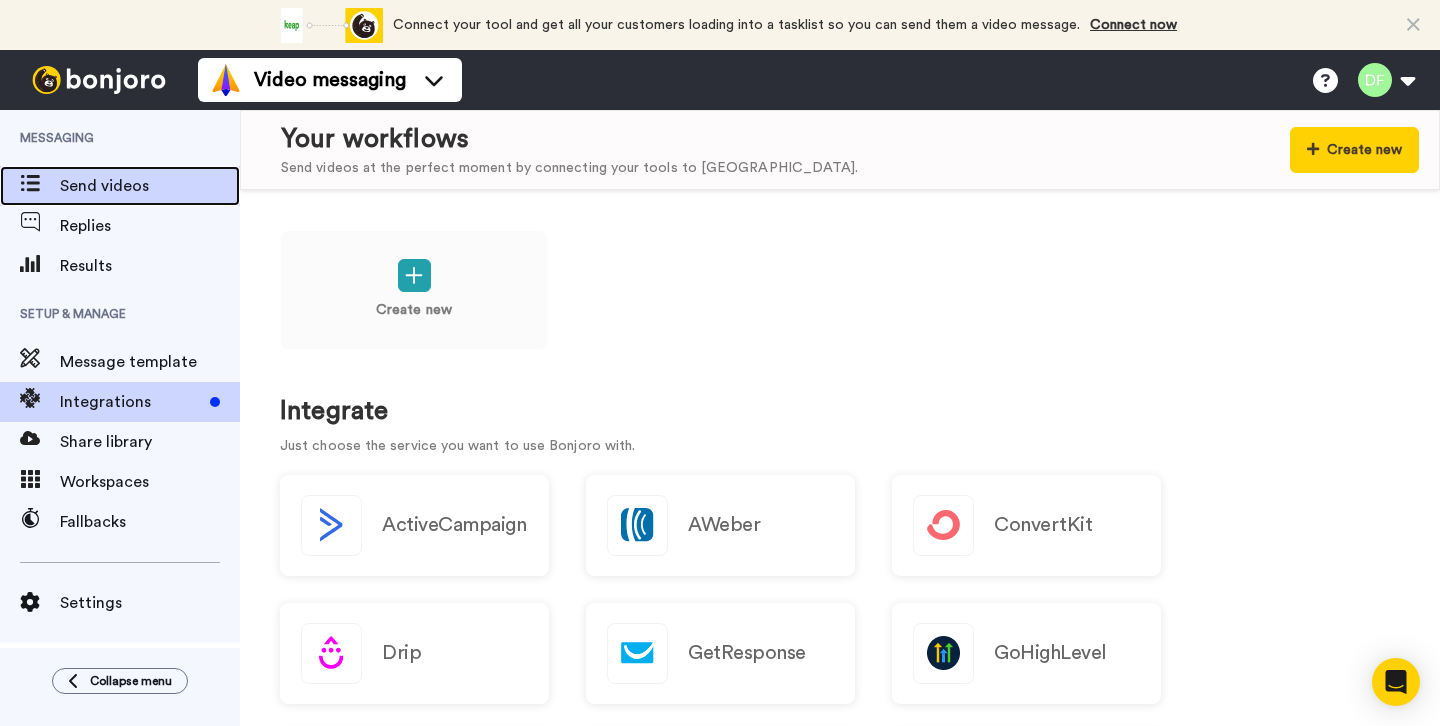 click on "Send videos" at bounding box center (150, 186) 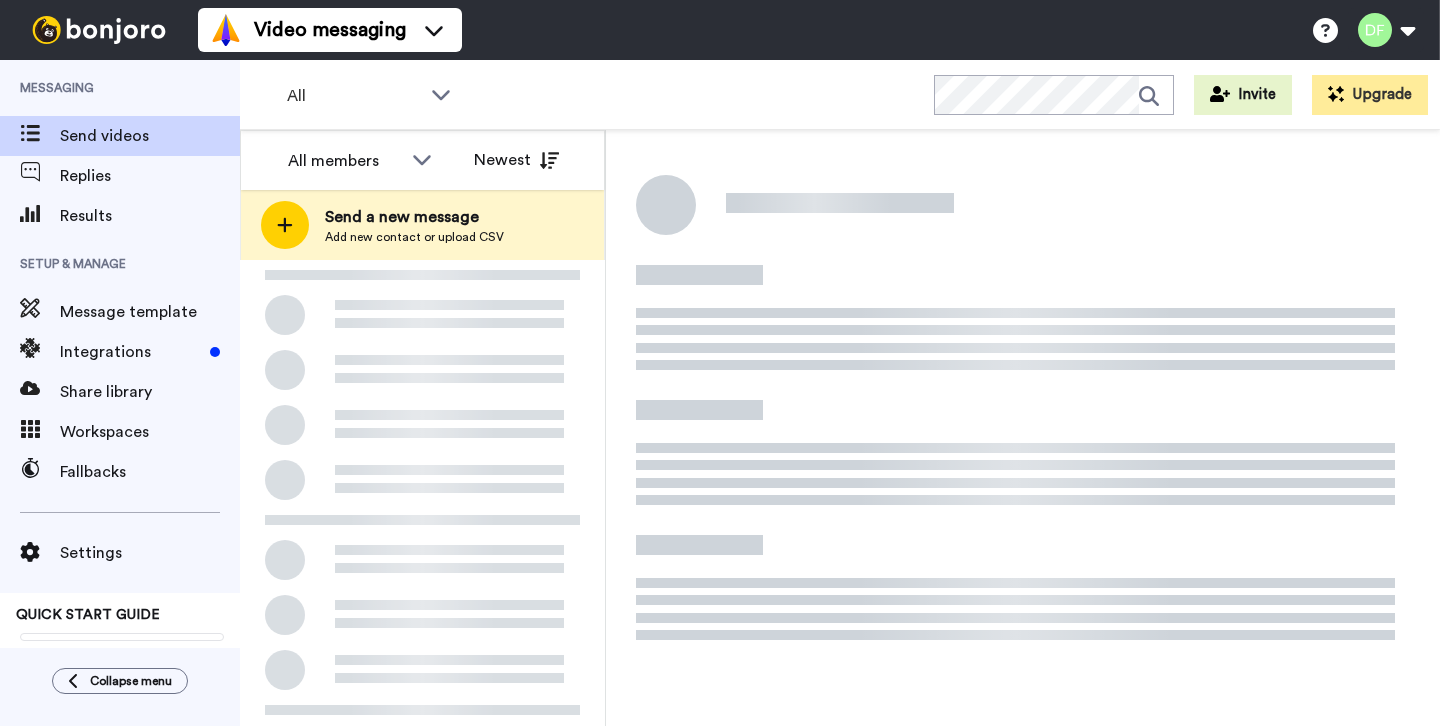 scroll, scrollTop: 0, scrollLeft: 0, axis: both 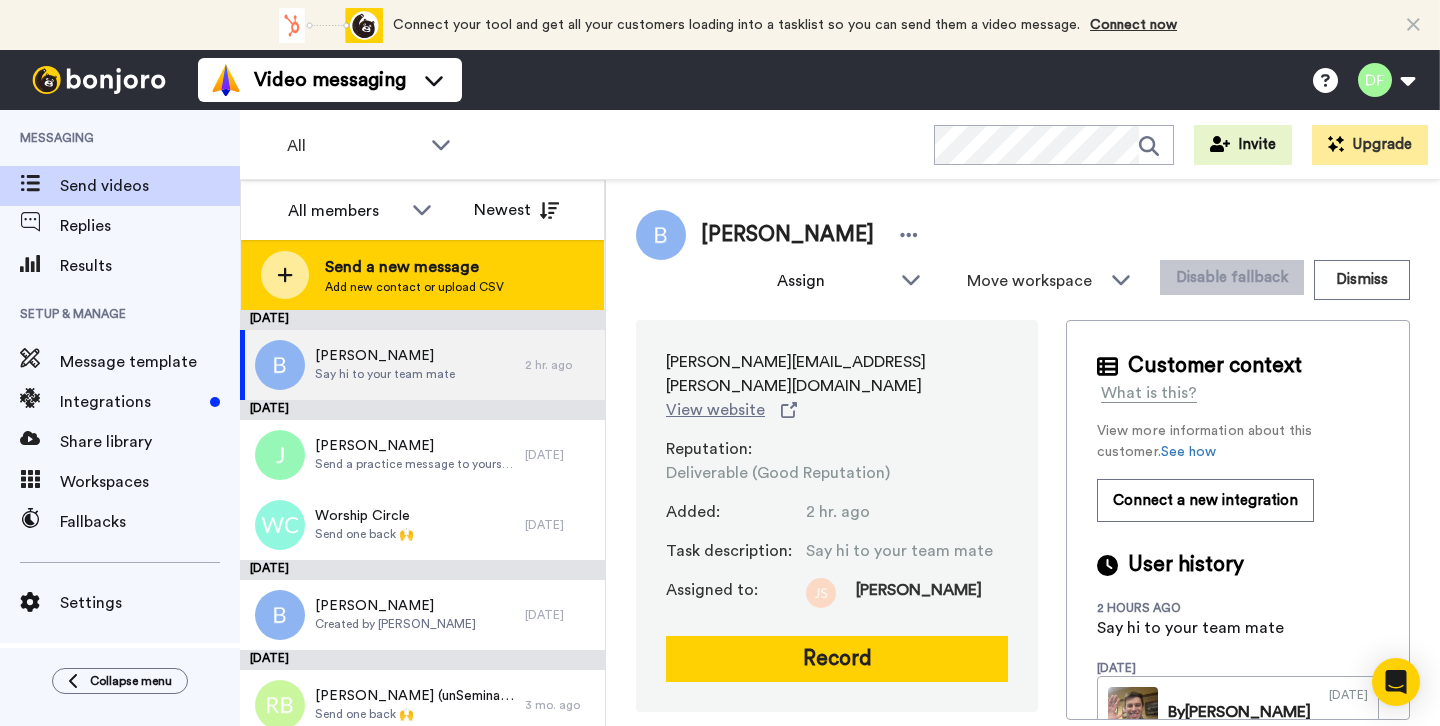 click at bounding box center [285, 275] 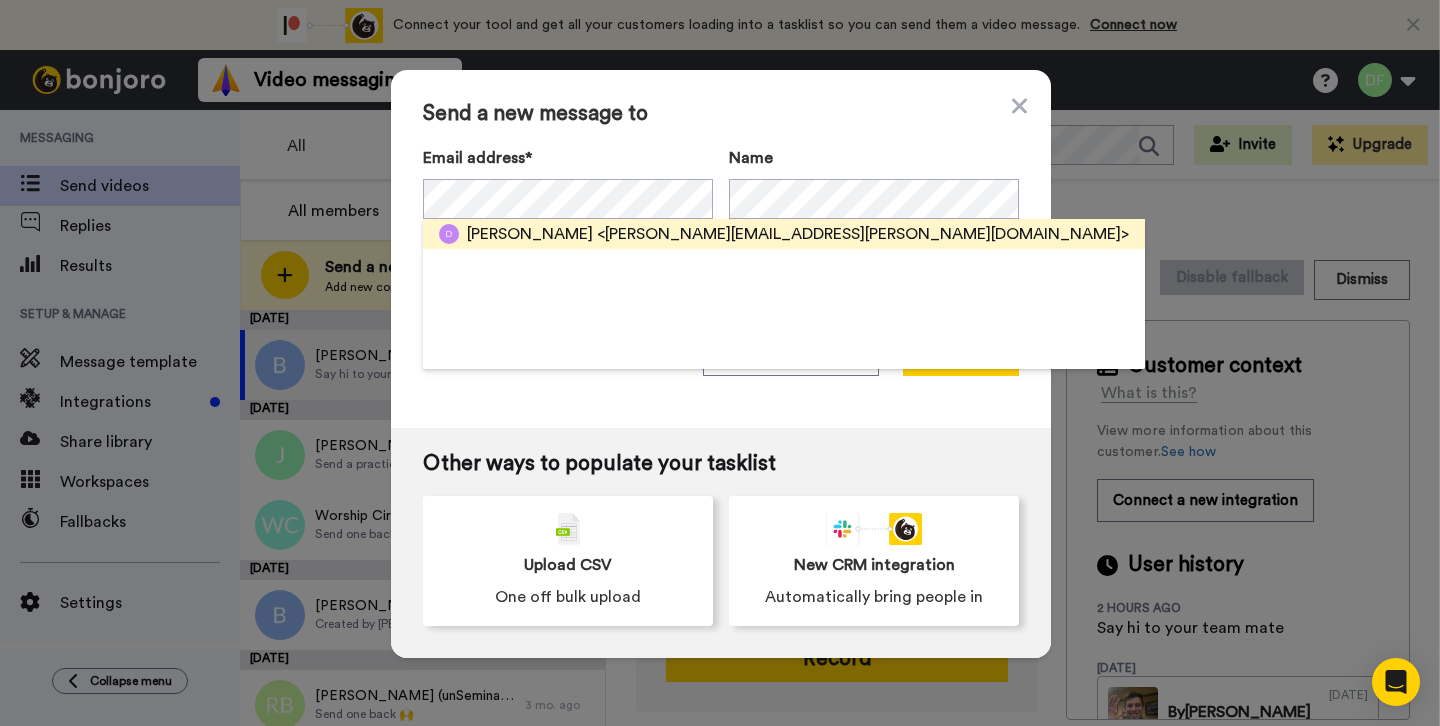 click on "<dave.falkenberg@northviewchurch.us>" at bounding box center [863, 234] 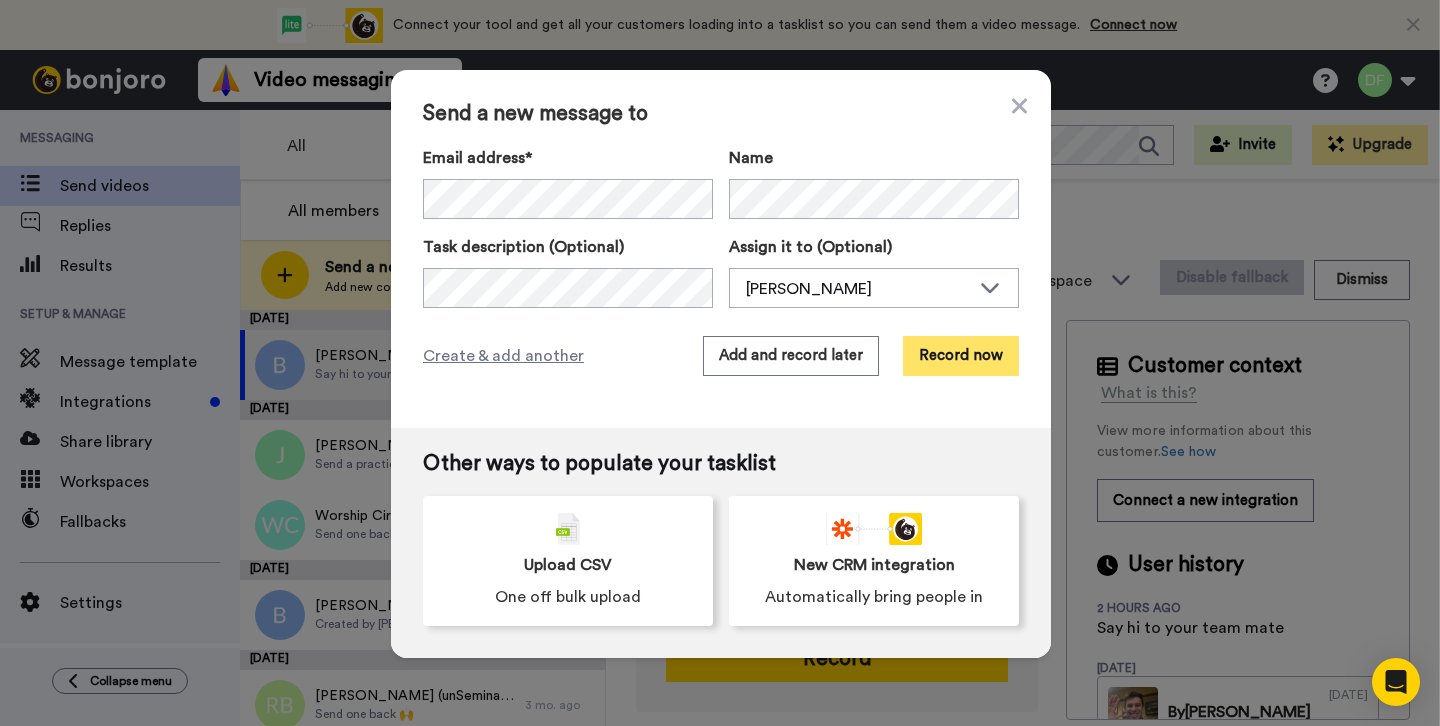 click on "Record now" at bounding box center [961, 356] 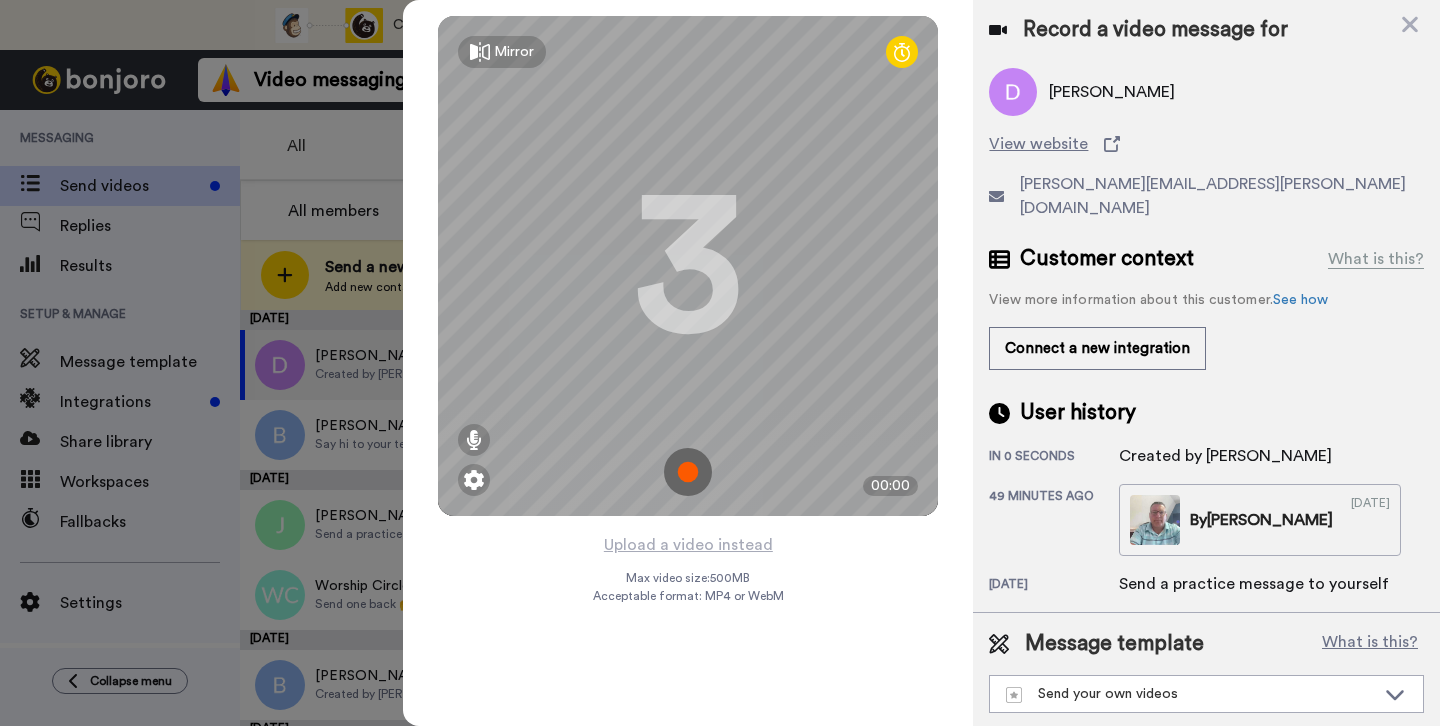 click on "Mirror" at bounding box center [514, 52] 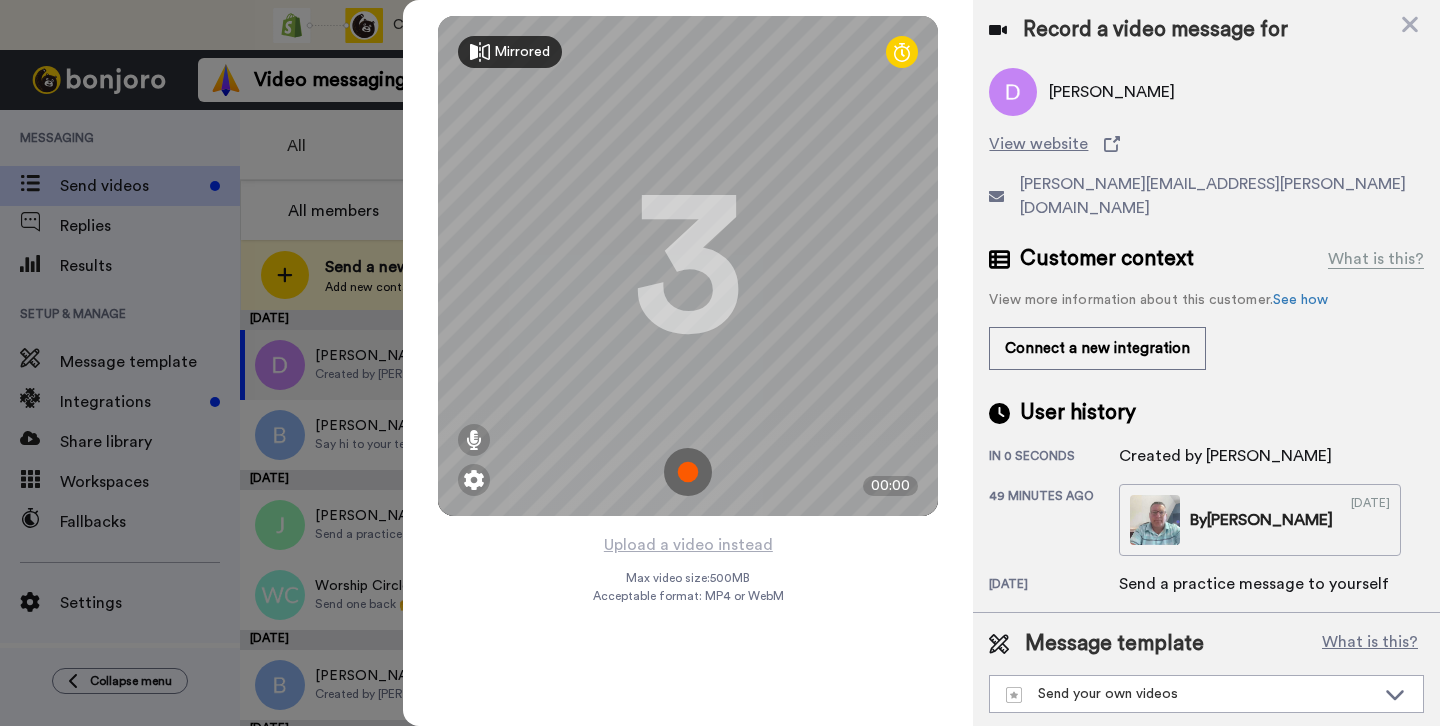 click on "Mirrored" at bounding box center [522, 52] 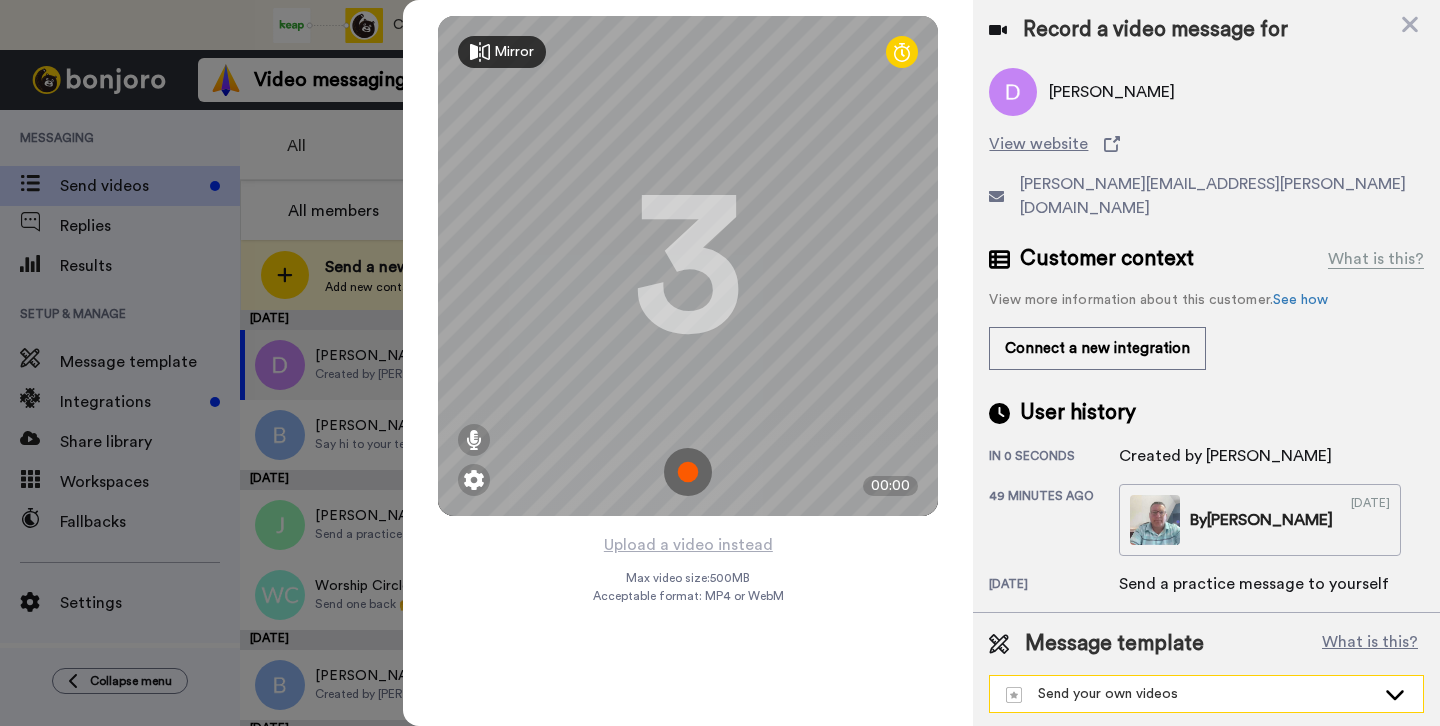 click on "Send your own videos" at bounding box center [1190, 694] 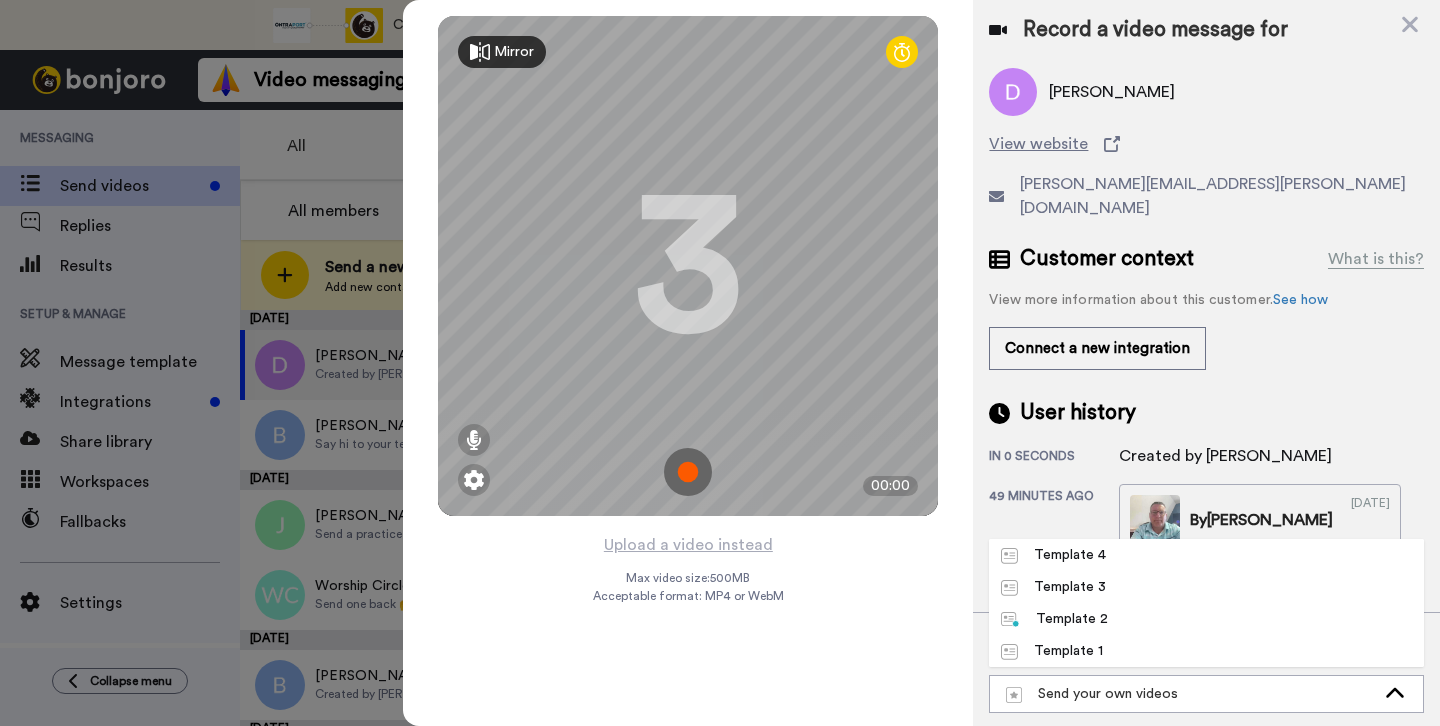 click at bounding box center (720, 363) 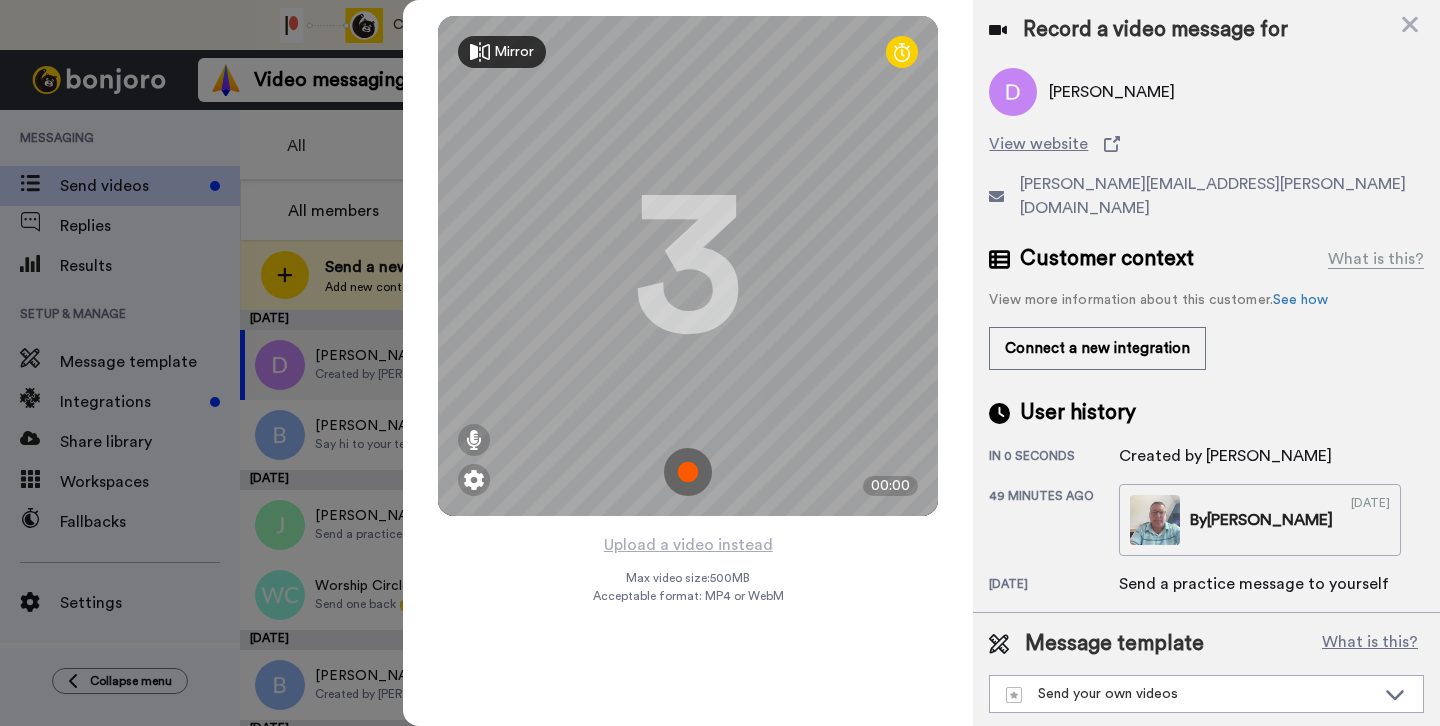 click at bounding box center [720, 363] 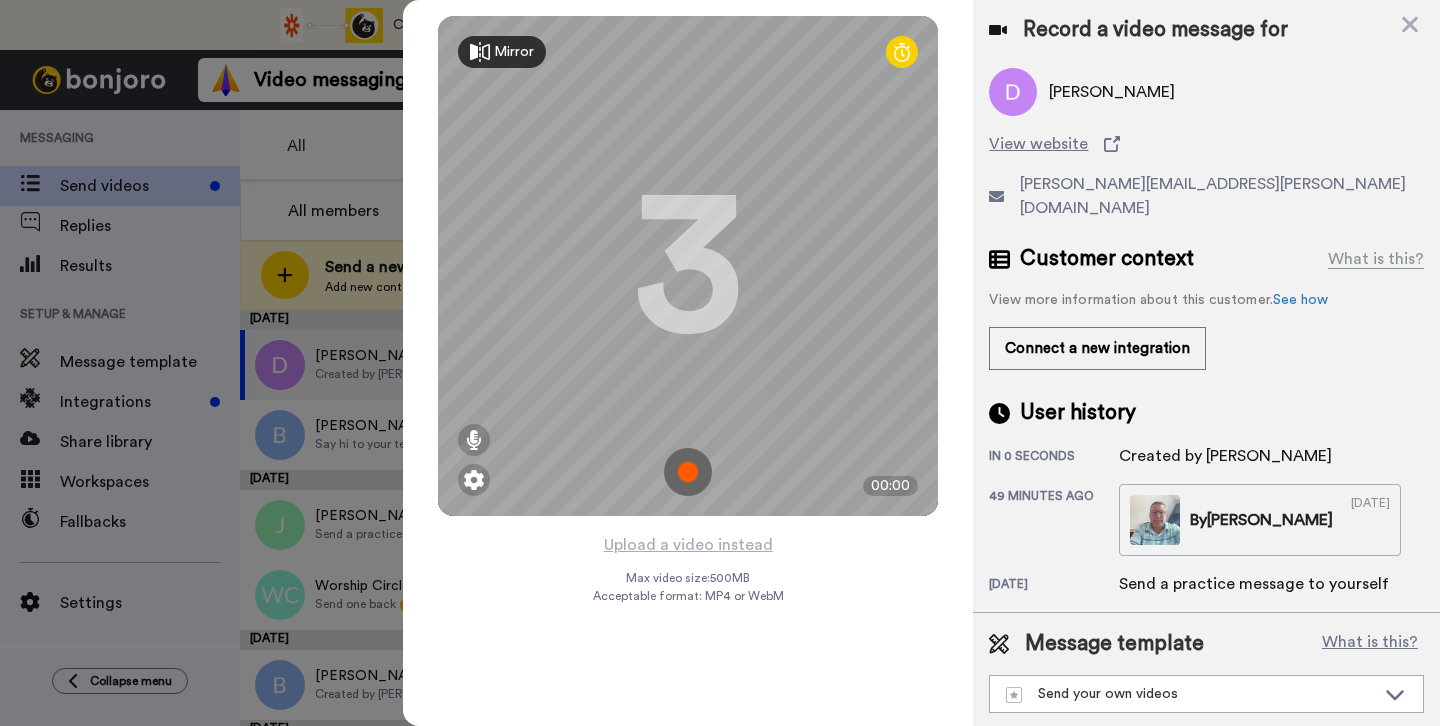 click 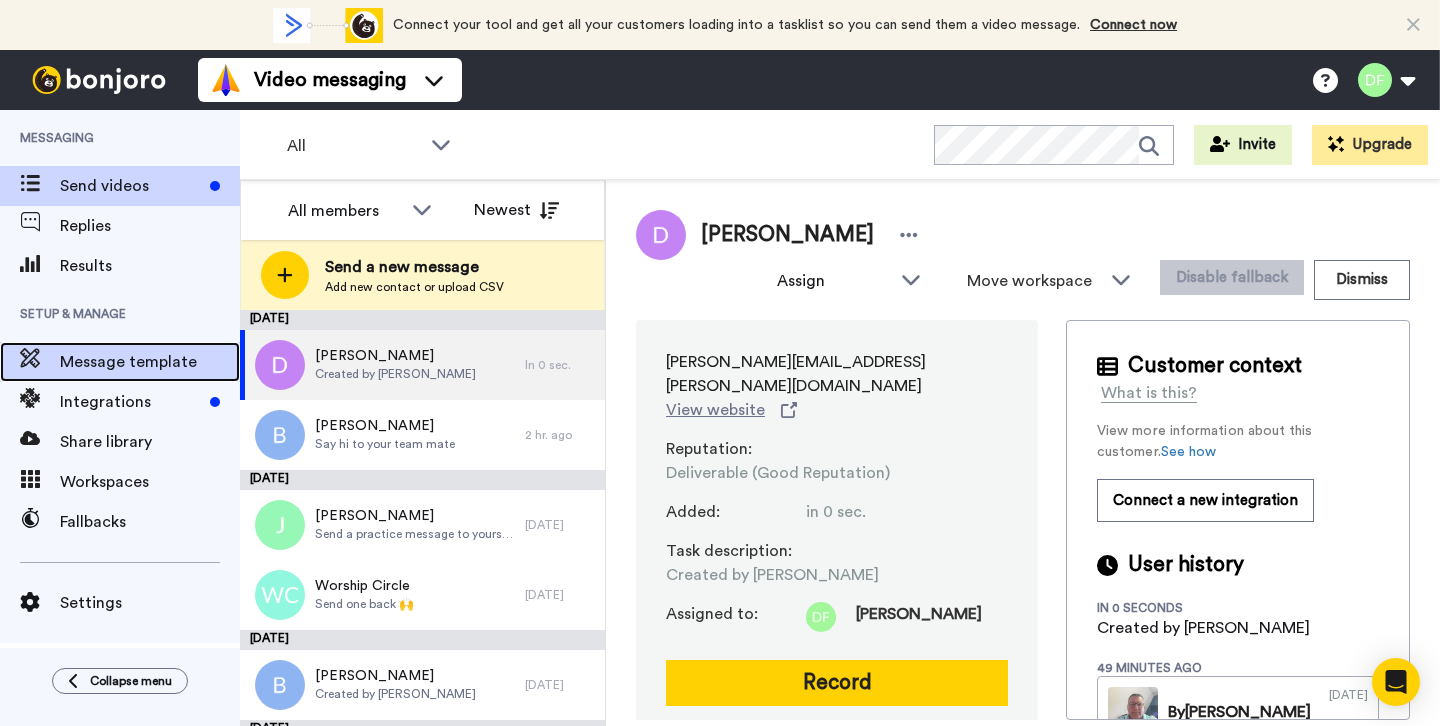 click on "Message template" at bounding box center (150, 362) 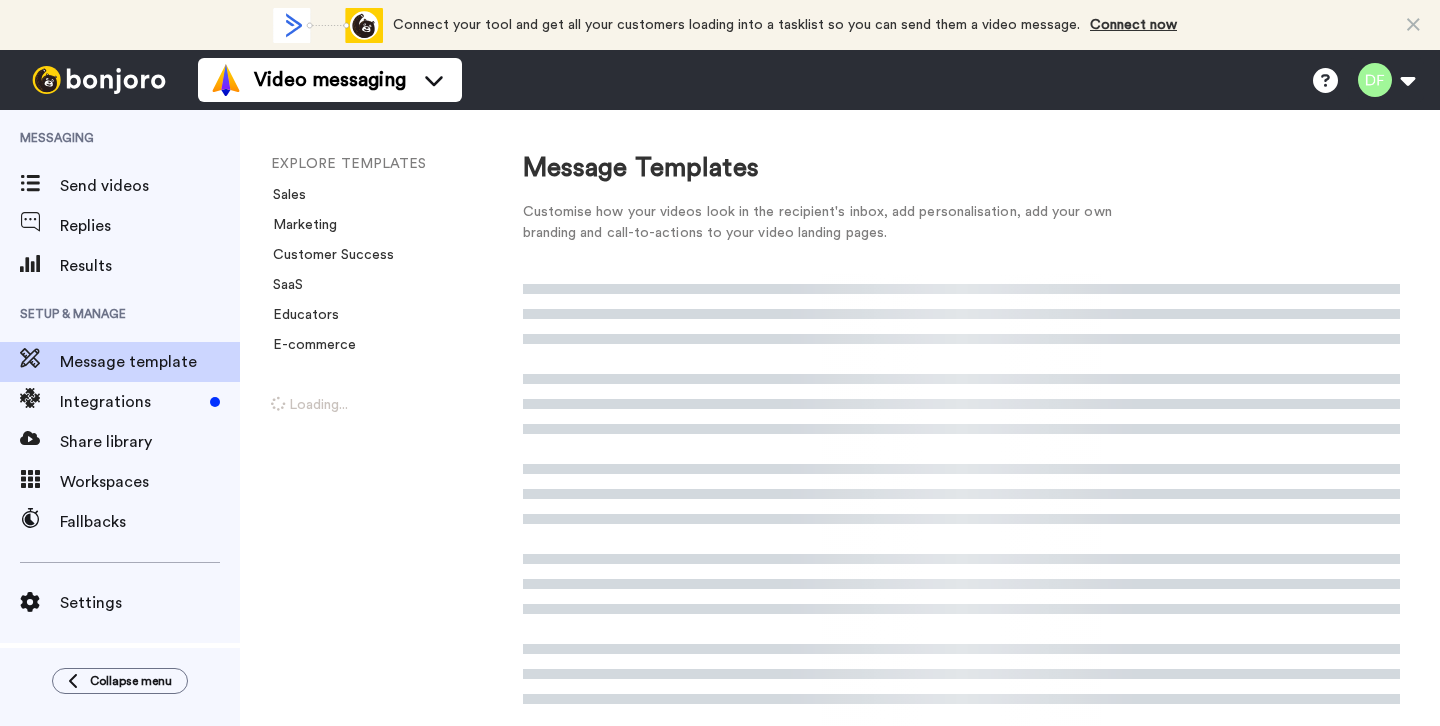 scroll, scrollTop: 0, scrollLeft: 0, axis: both 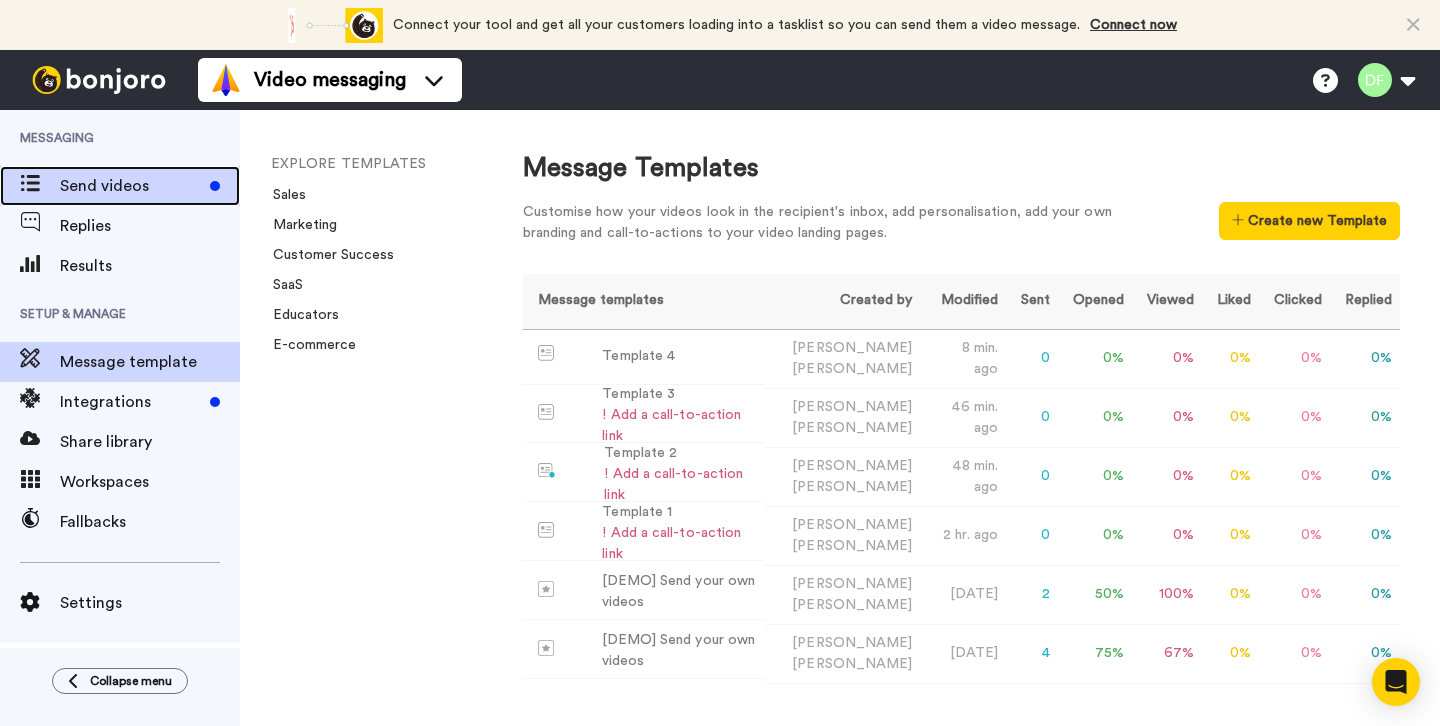 click on "Send videos" at bounding box center [131, 186] 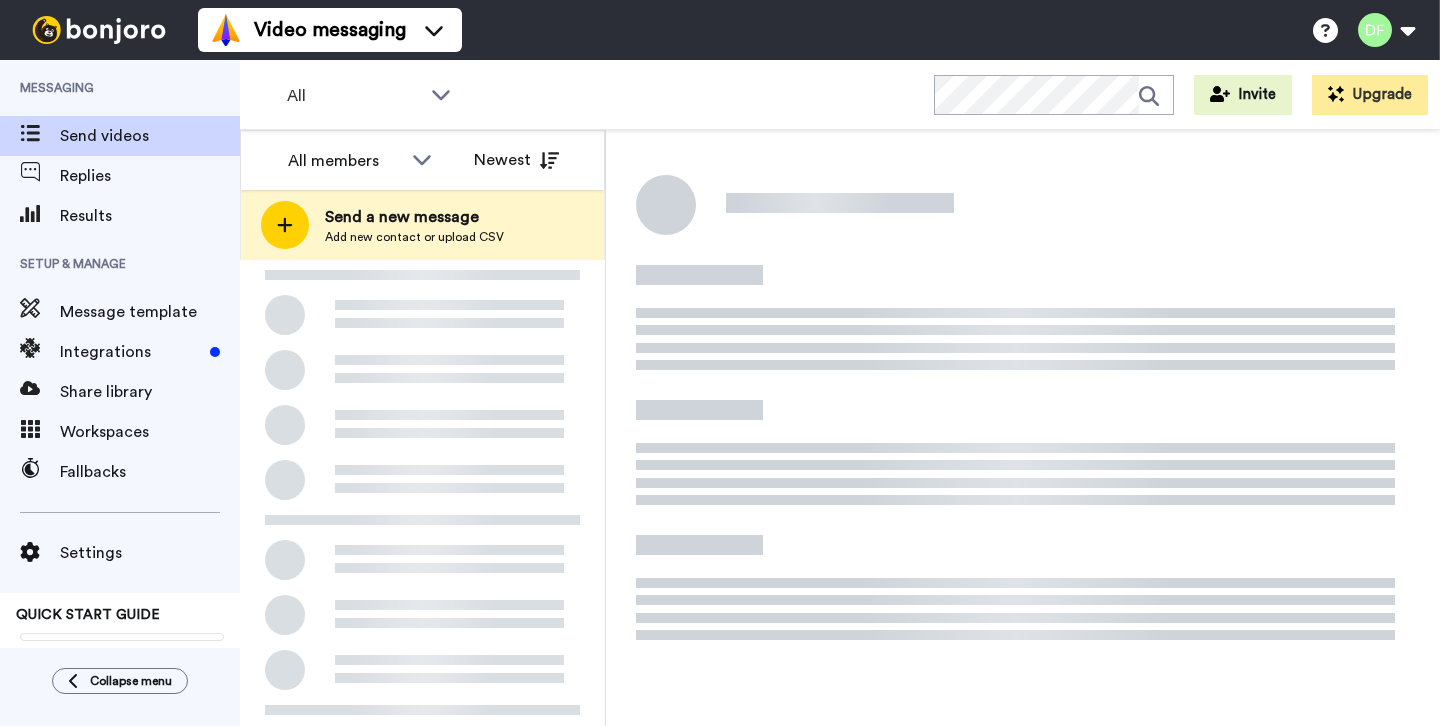 scroll, scrollTop: 0, scrollLeft: 0, axis: both 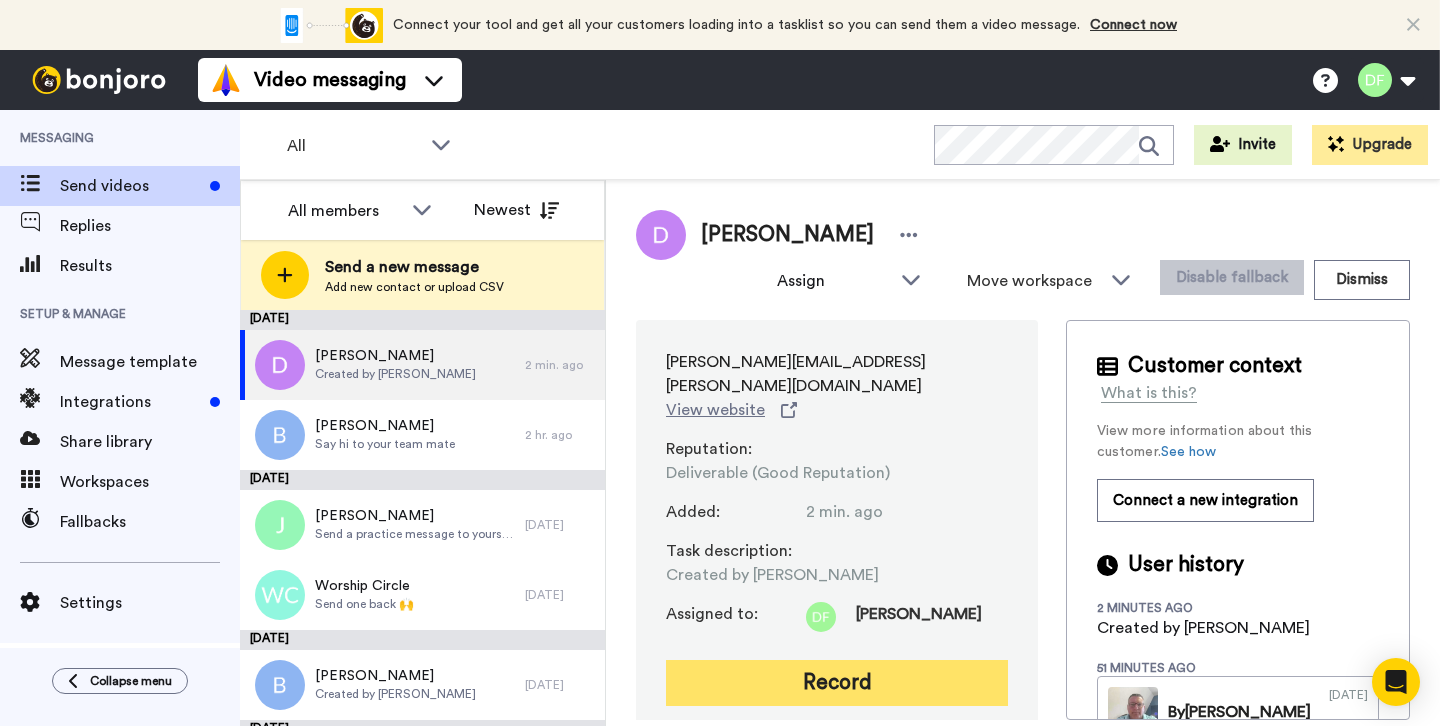 click on "Record" at bounding box center [837, 683] 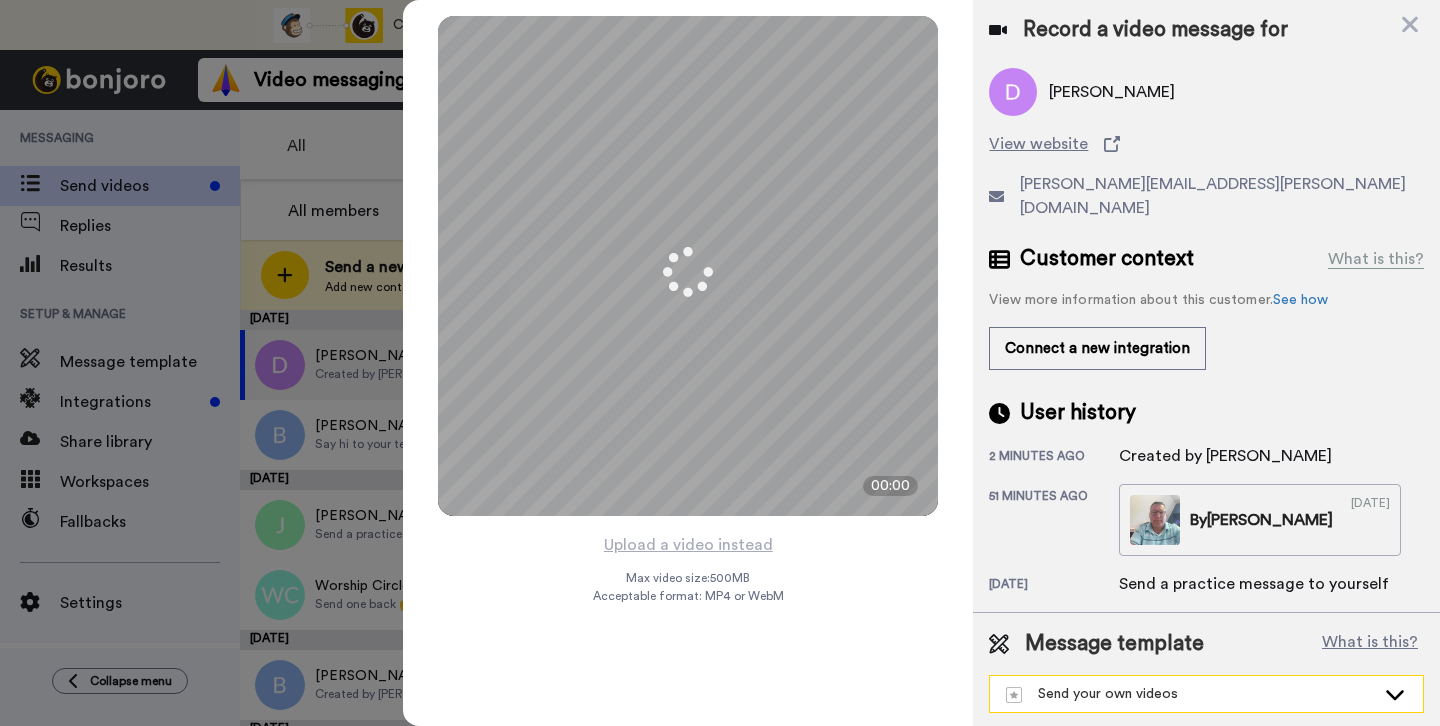 click on "Send your own videos" at bounding box center [1190, 694] 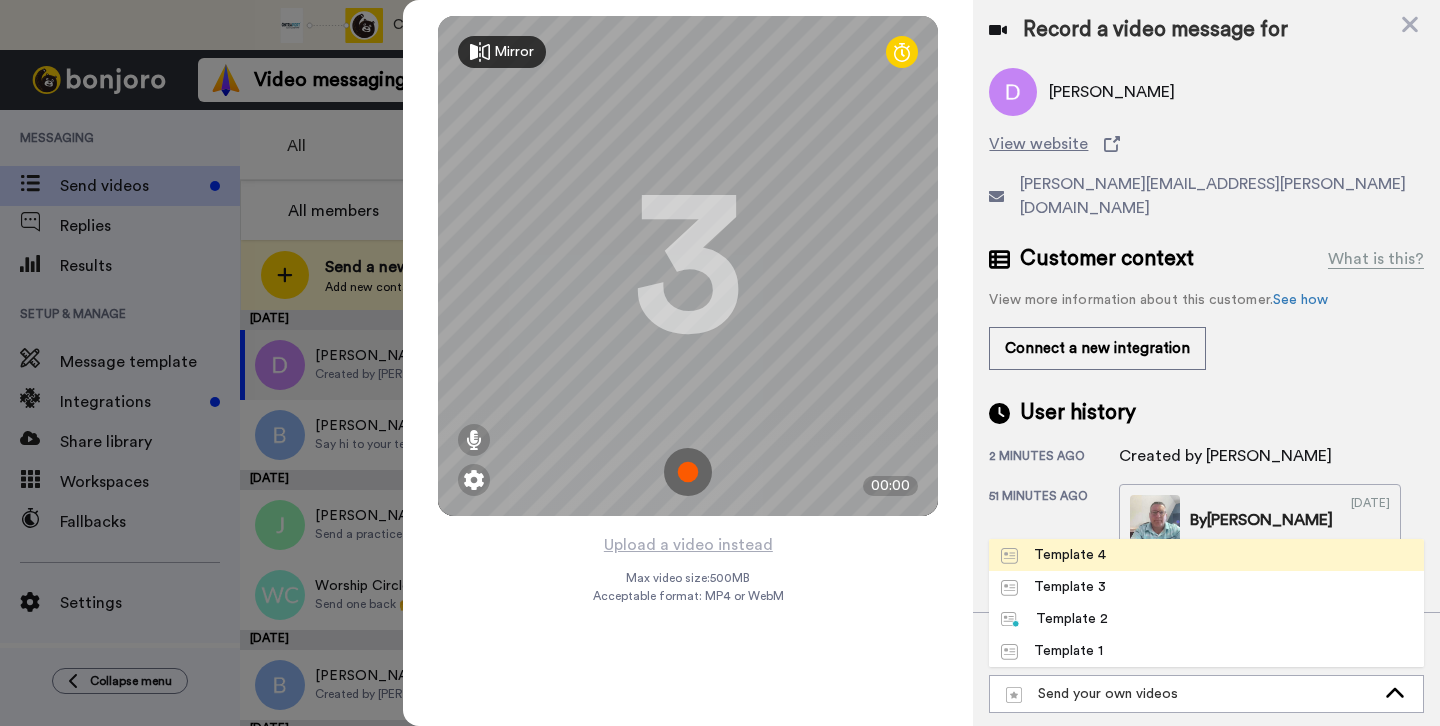 click on "Template 4" at bounding box center [1053, 555] 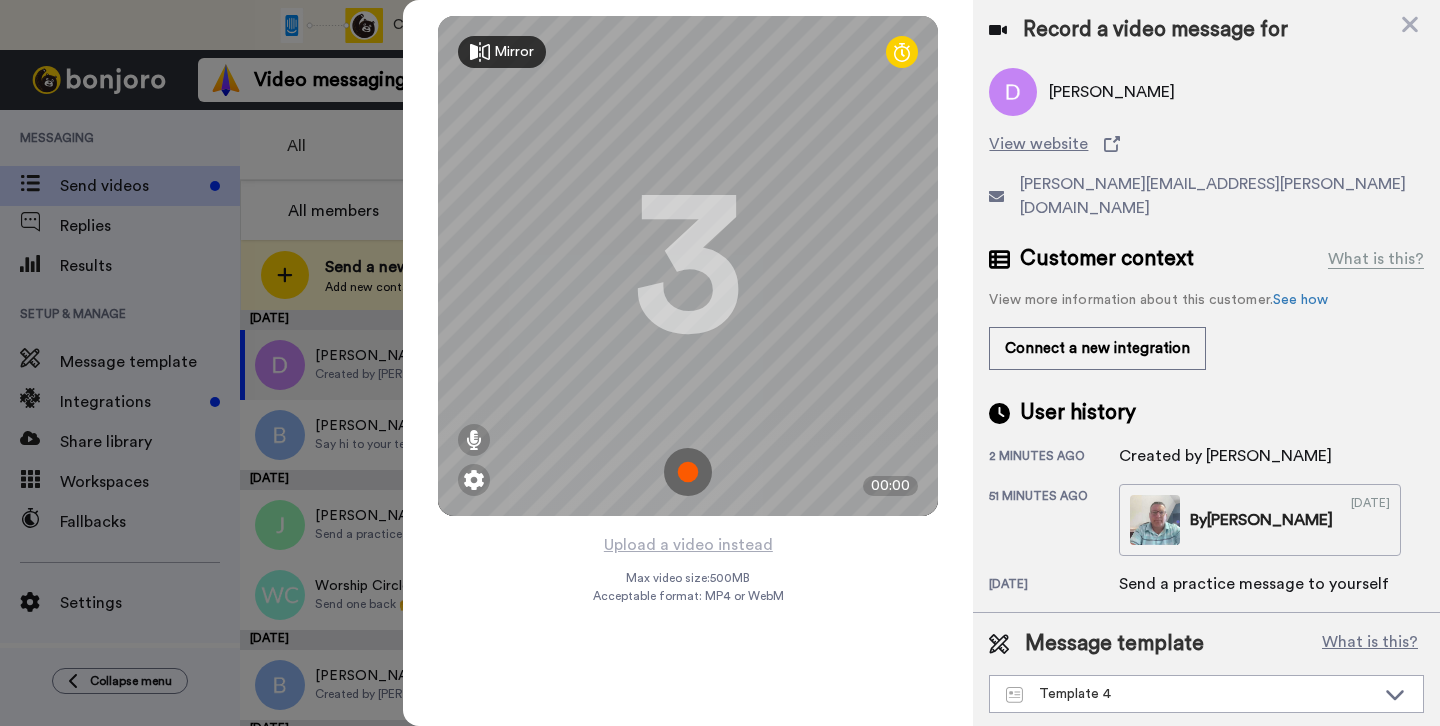 click at bounding box center (688, 472) 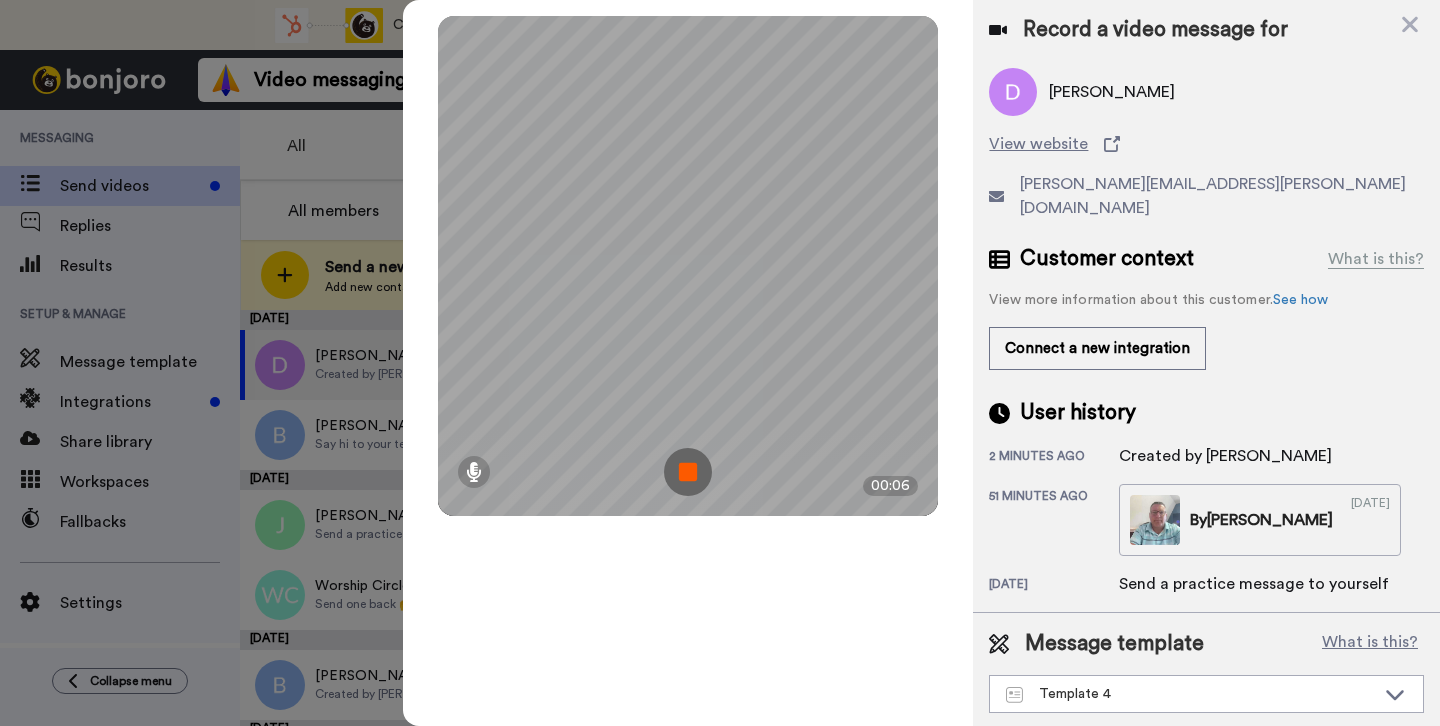 click at bounding box center [688, 472] 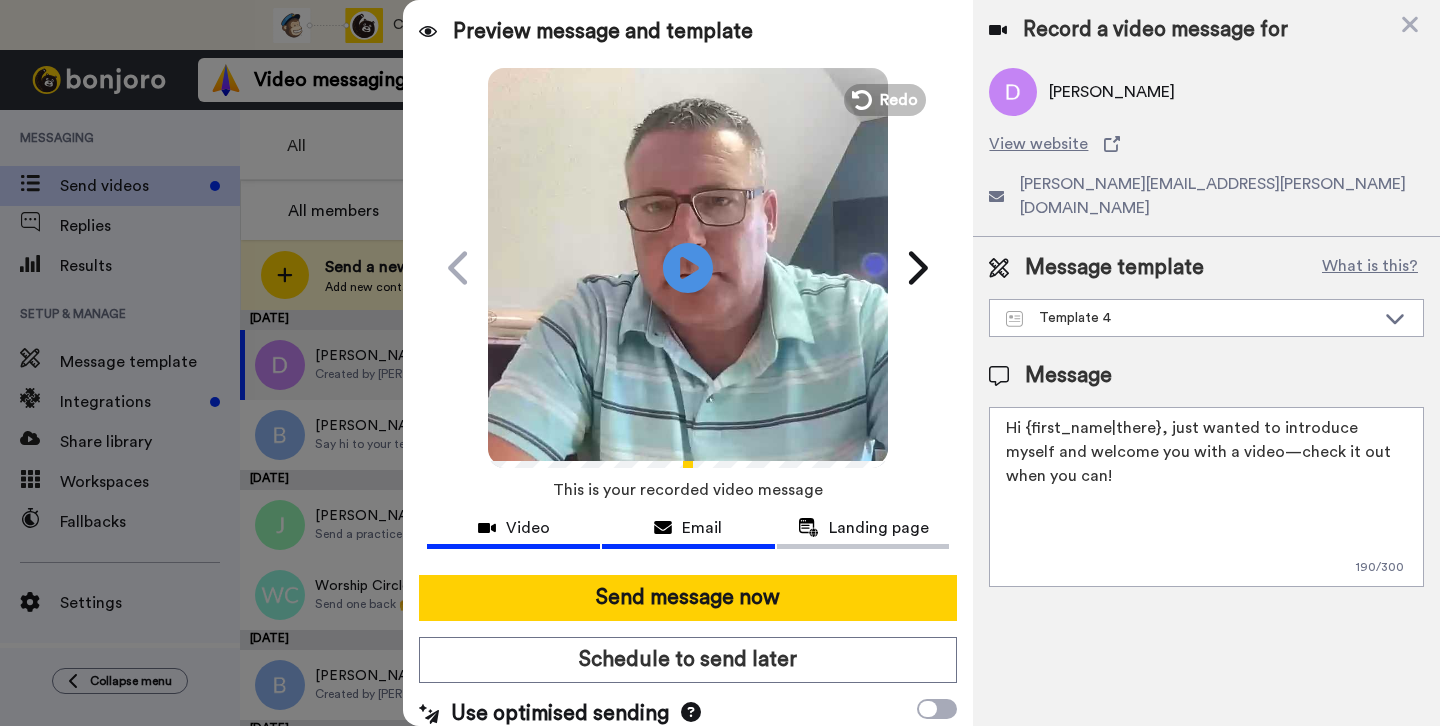 click on "Email" at bounding box center [702, 528] 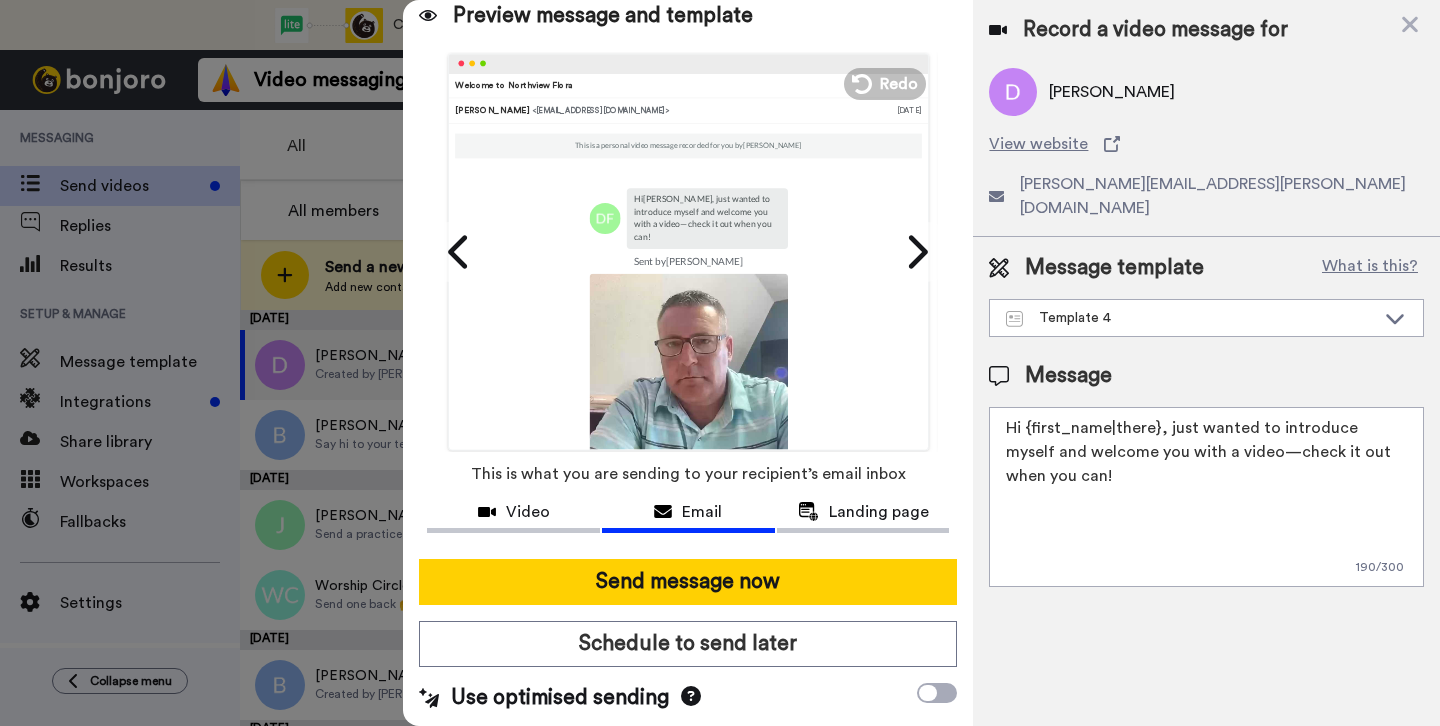 scroll, scrollTop: 18, scrollLeft: 0, axis: vertical 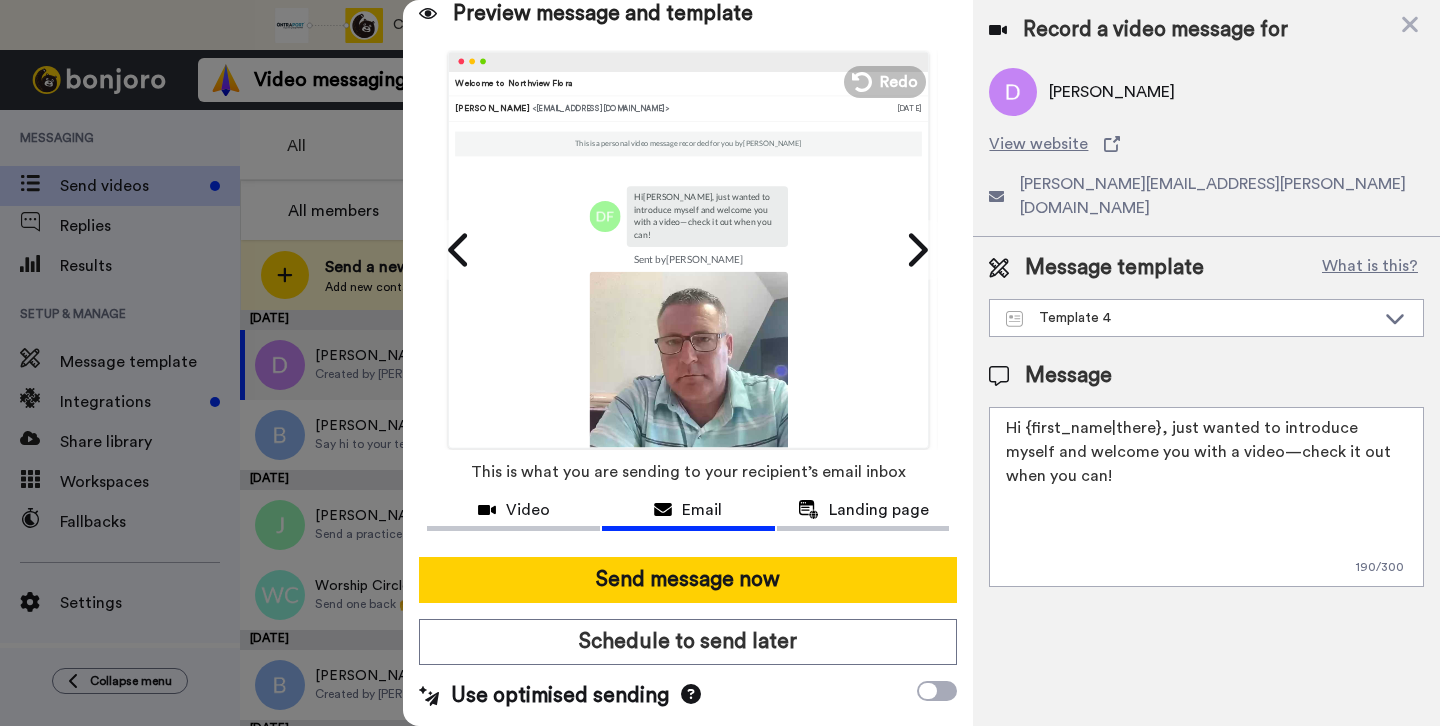 click on "This is what you are sending to your recipient’s email inbox" at bounding box center [688, 472] 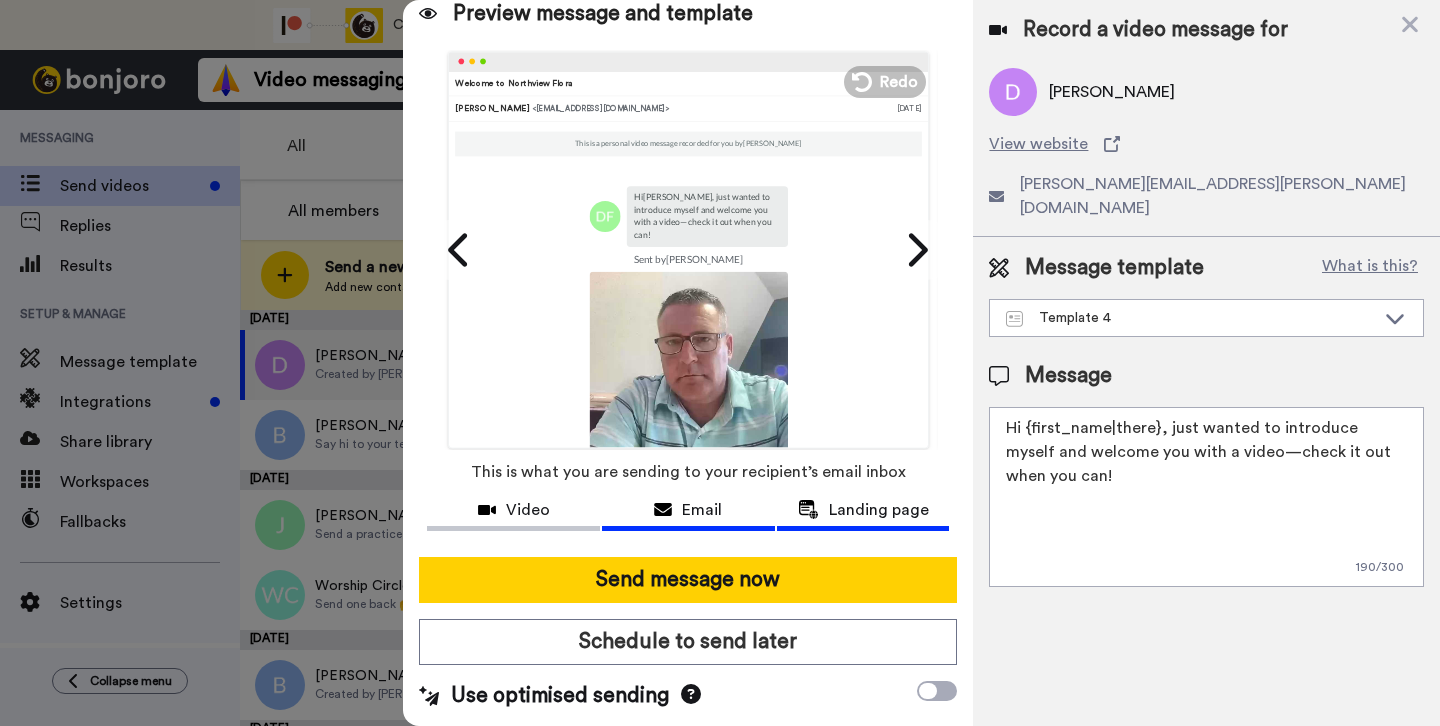 click on "Landing page" at bounding box center (879, 510) 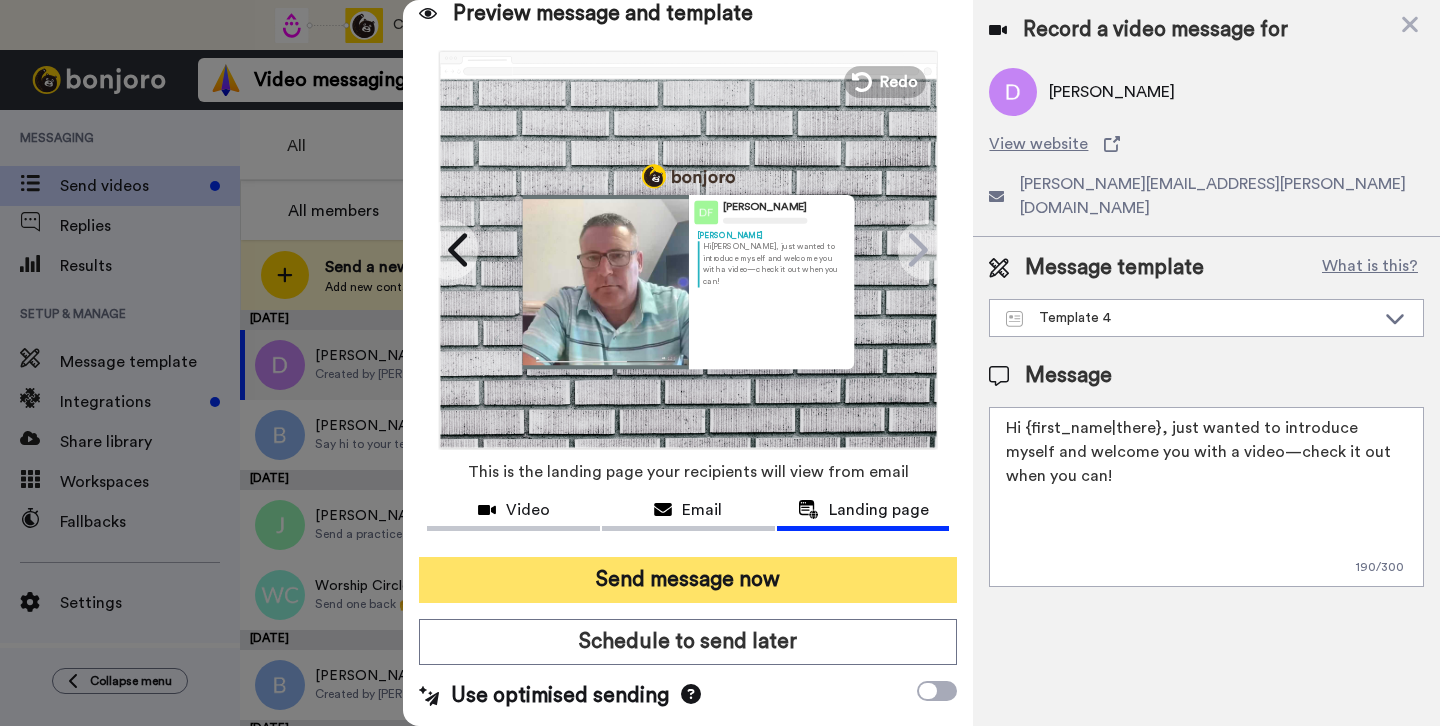 click on "Send message now" at bounding box center (688, 580) 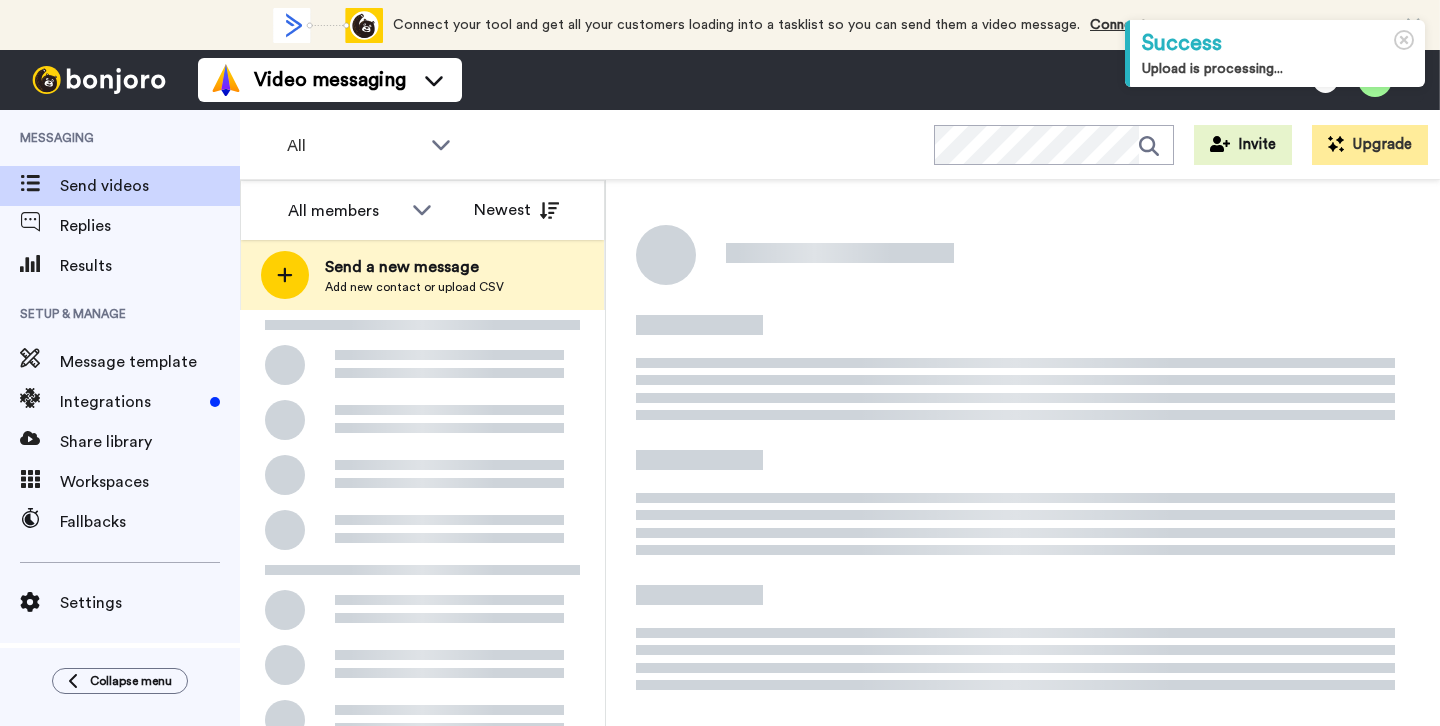 scroll, scrollTop: 0, scrollLeft: 0, axis: both 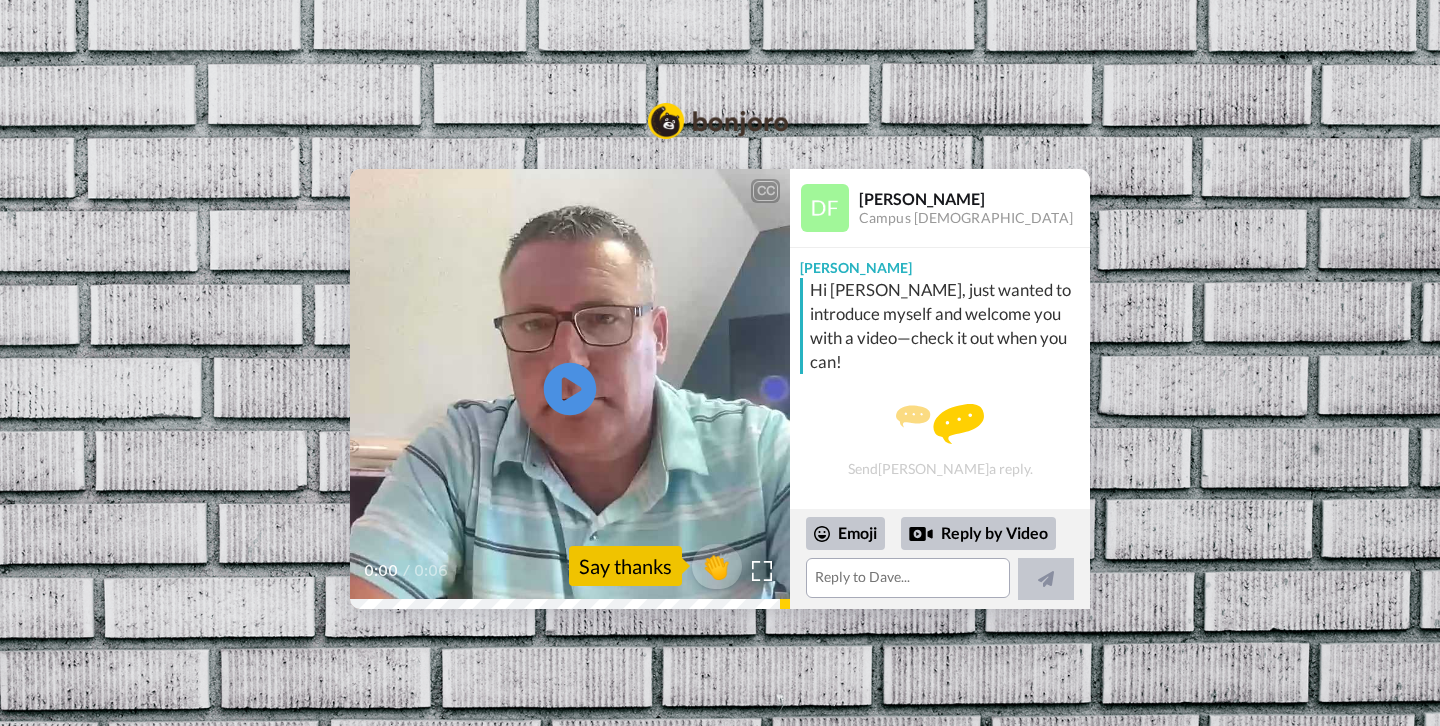click 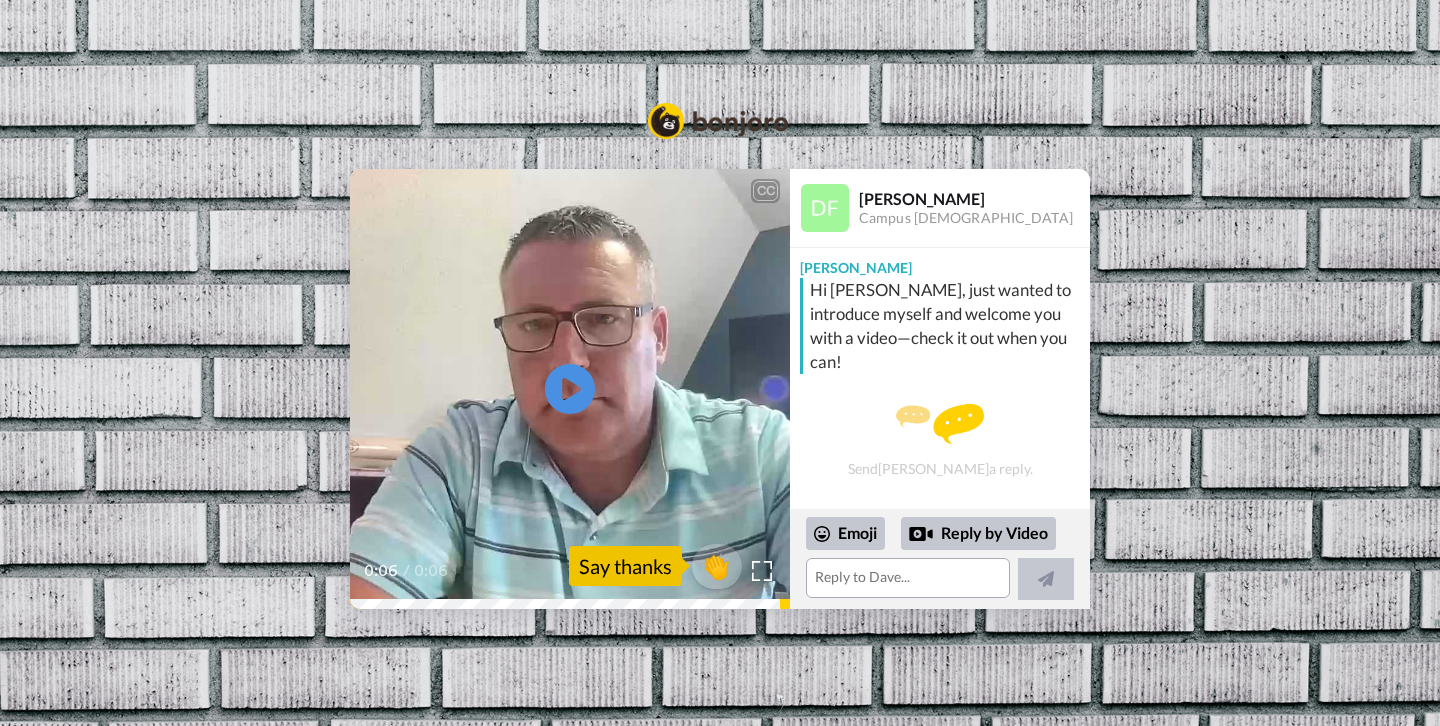 click on "Say thanks" at bounding box center (625, 566) 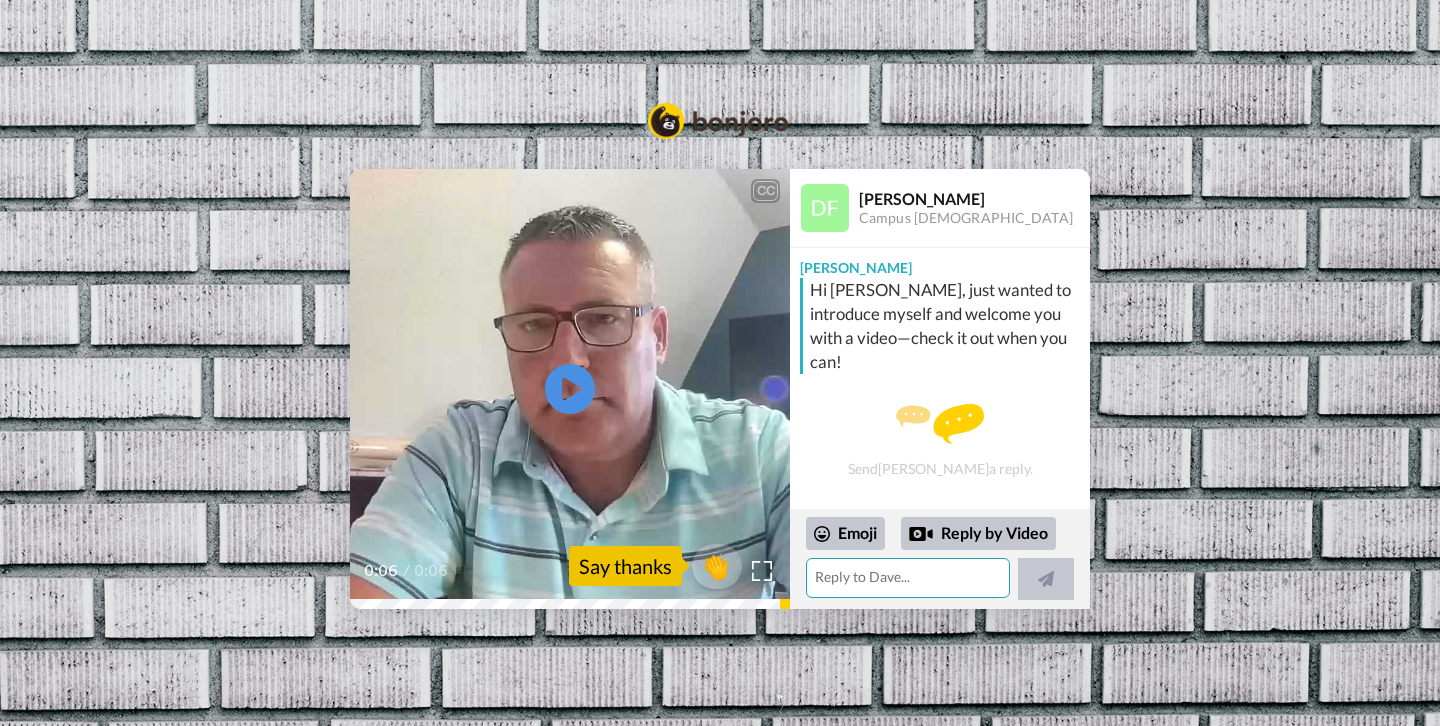 click at bounding box center (908, 578) 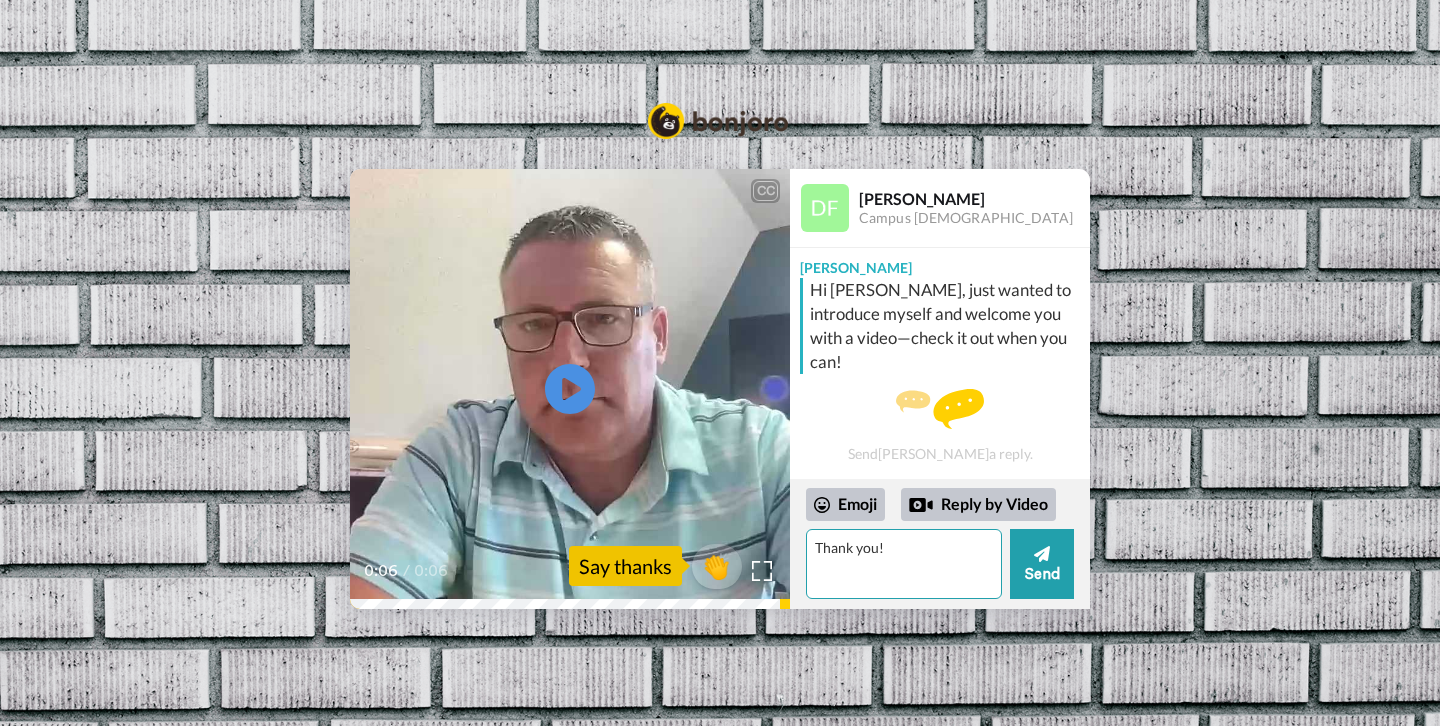 type on "Thank you!" 